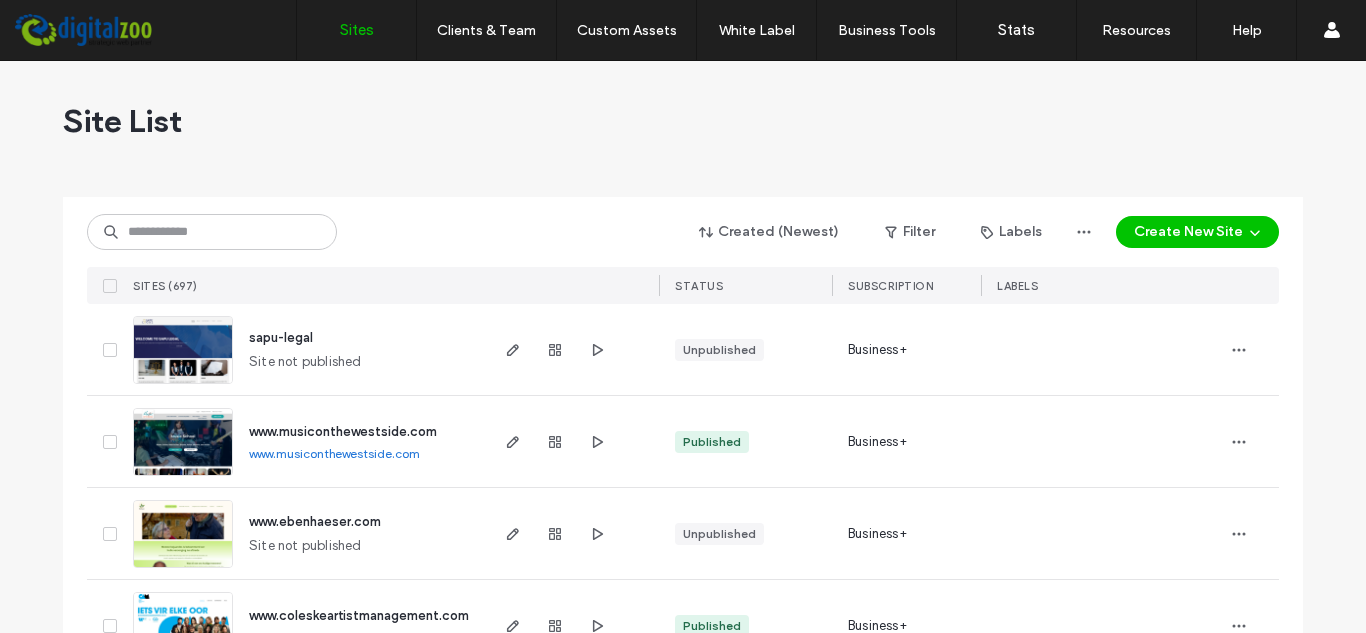 scroll, scrollTop: 0, scrollLeft: 0, axis: both 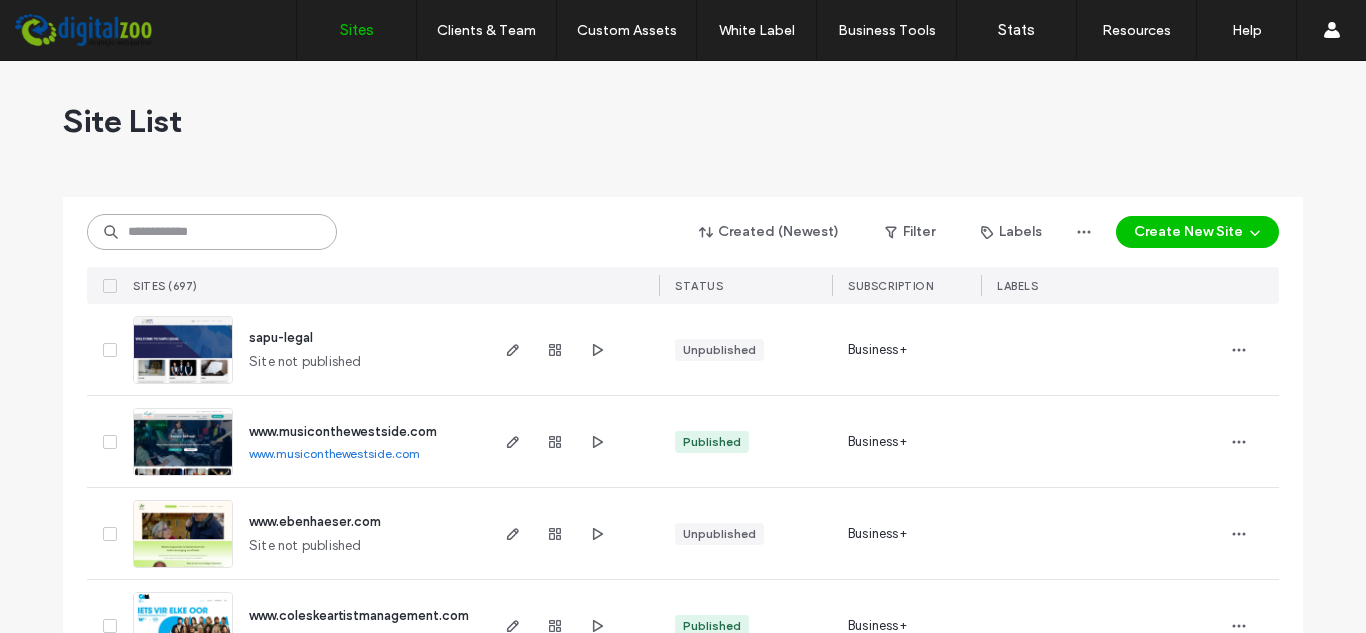 click at bounding box center [212, 232] 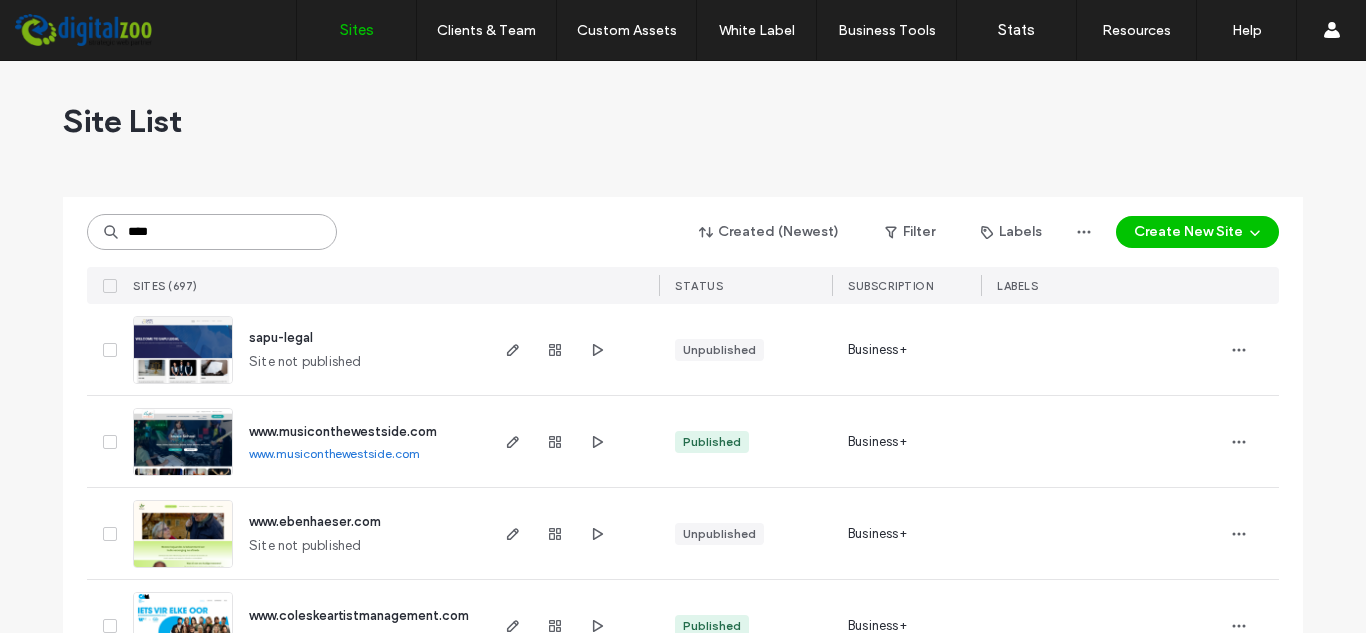 type on "****" 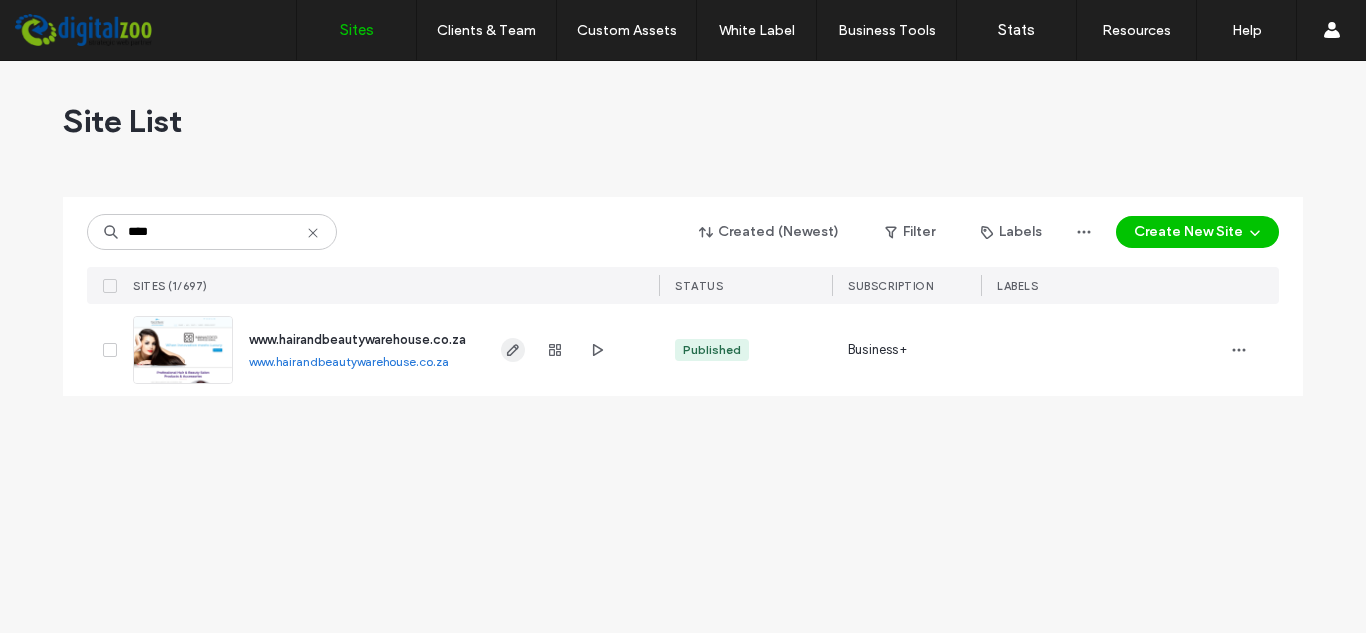 click 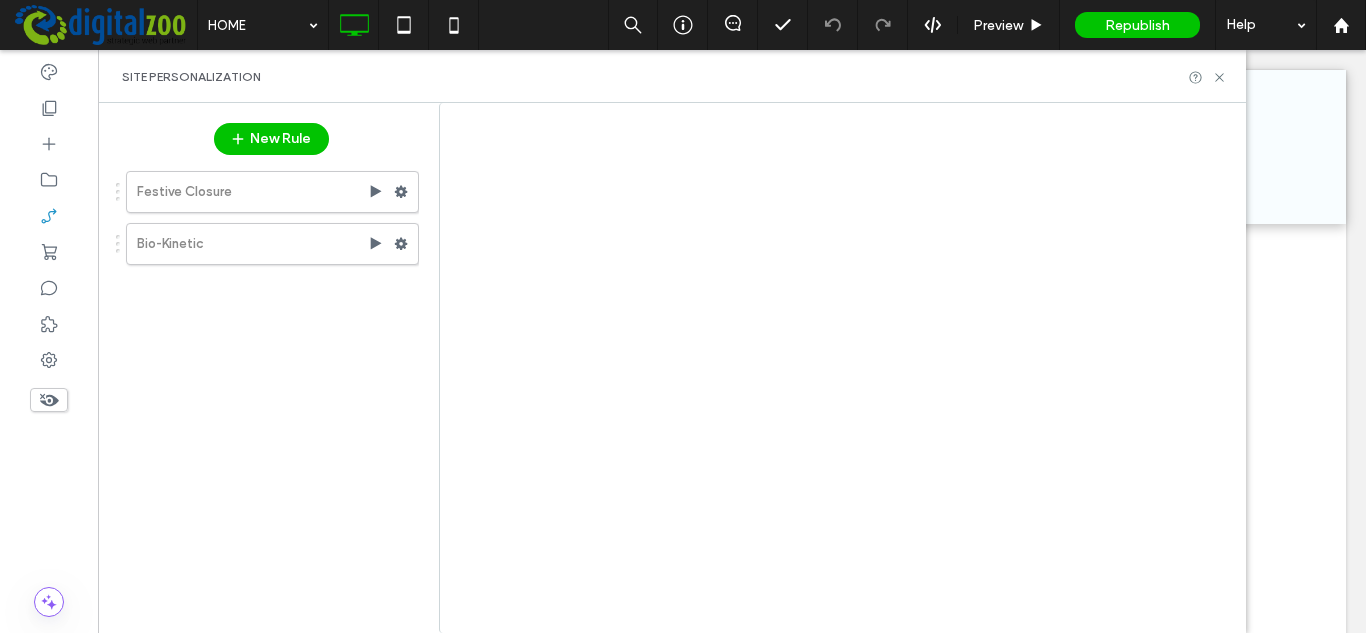 scroll, scrollTop: 0, scrollLeft: 0, axis: both 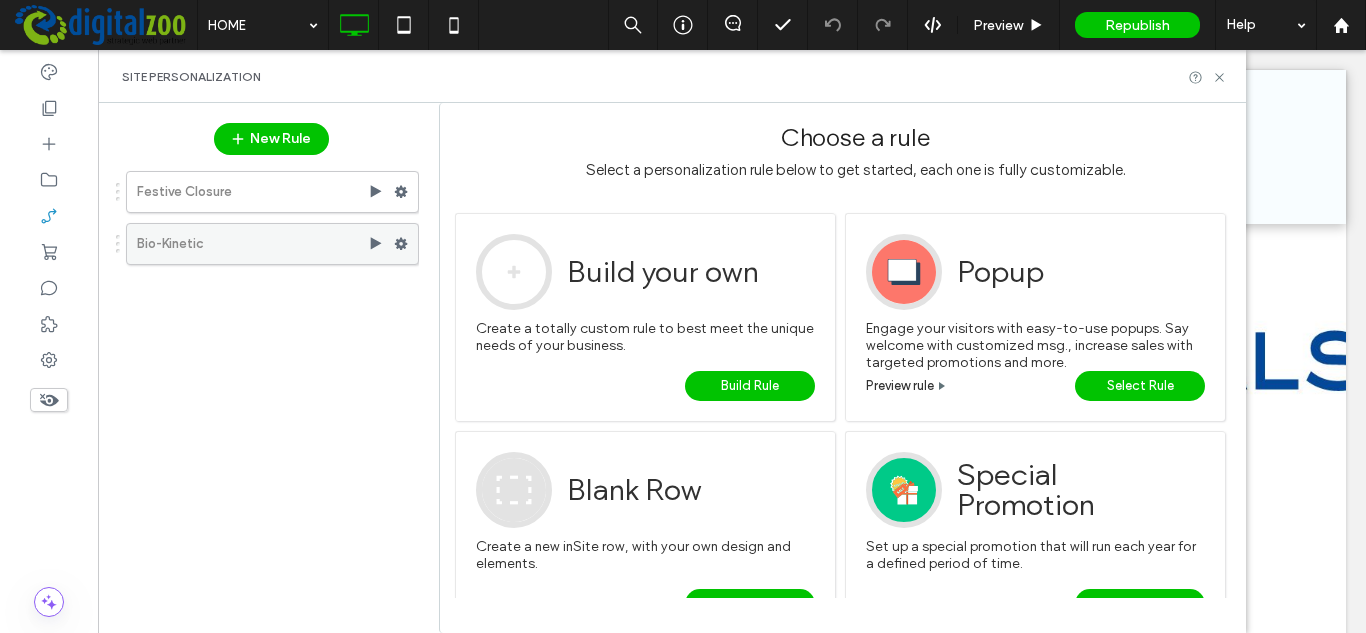 click 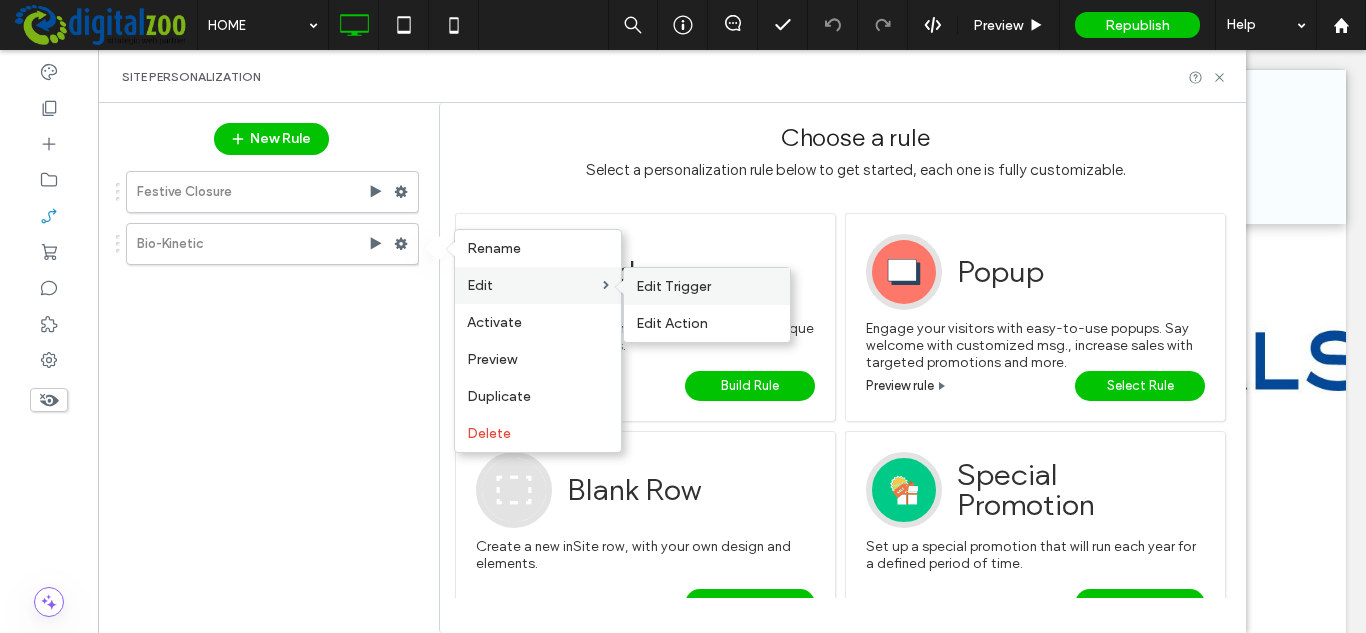 click on "Edit Trigger" at bounding box center [673, 286] 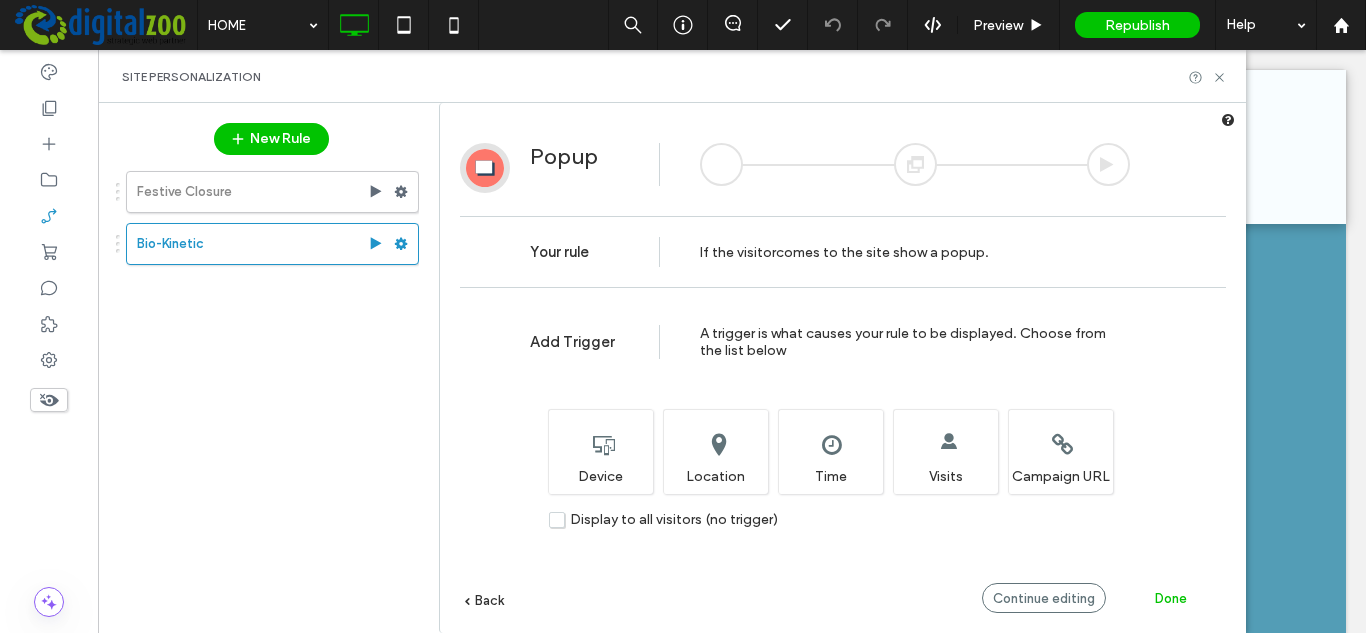 click on "Done" at bounding box center (1171, 598) 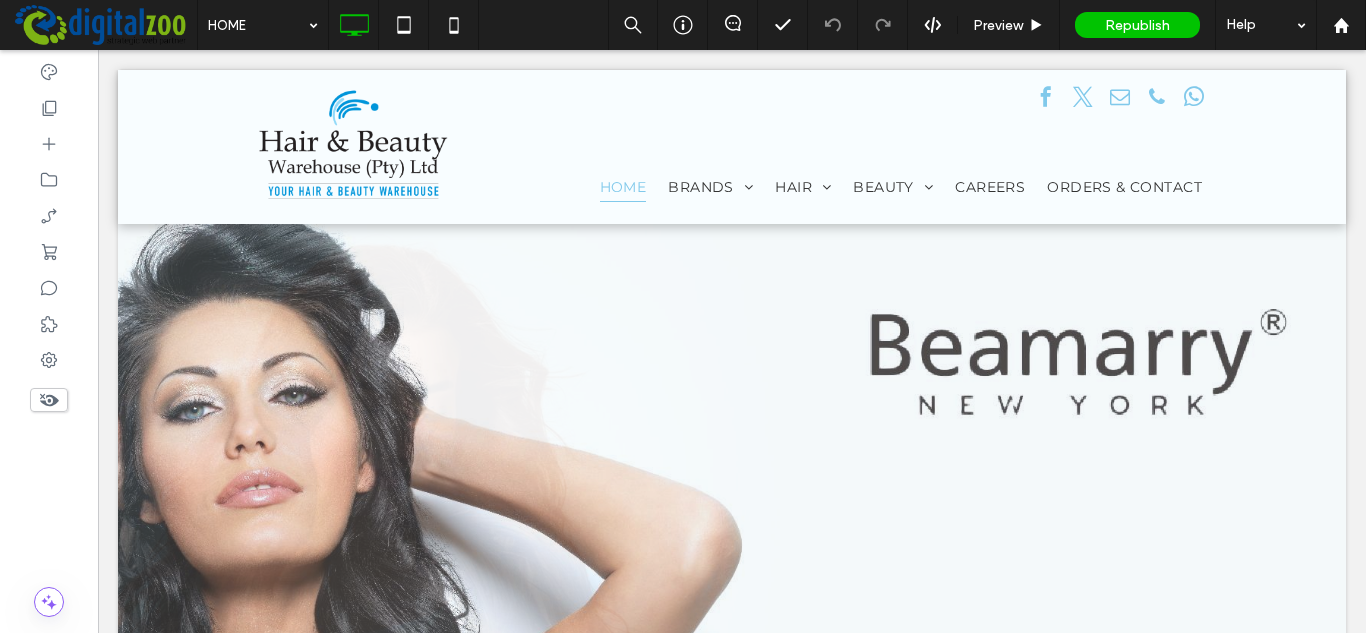 click at bounding box center [683, 316] 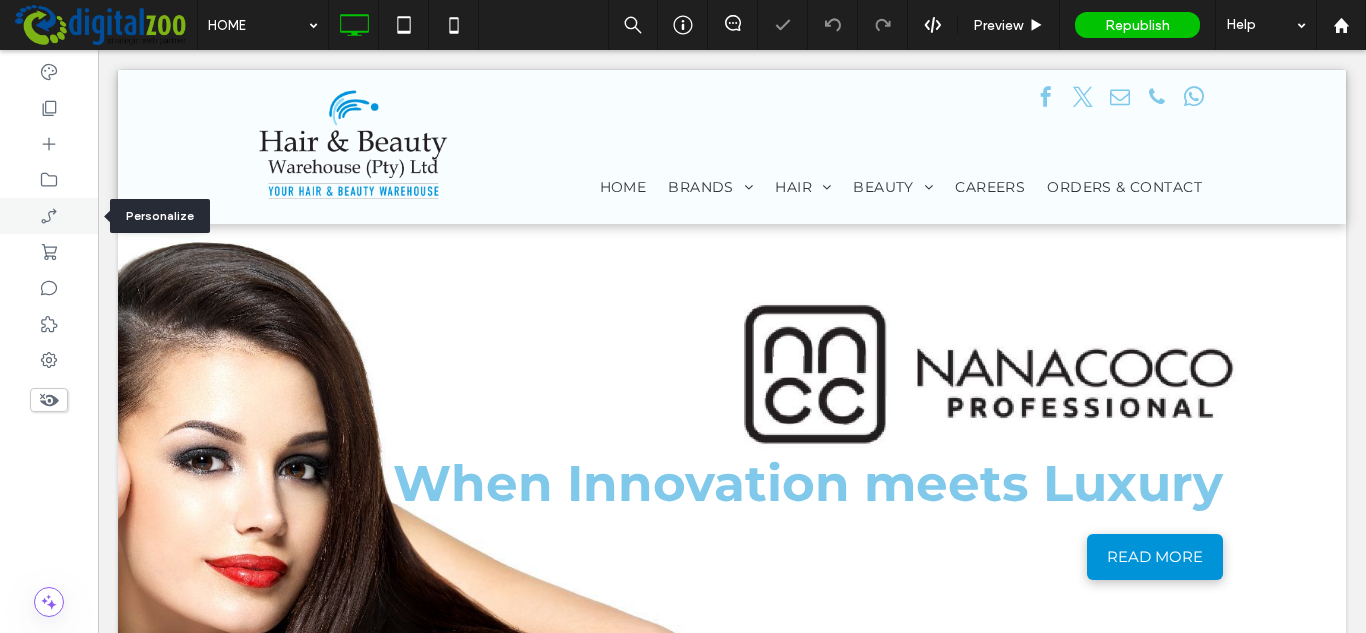scroll, scrollTop: 0, scrollLeft: 0, axis: both 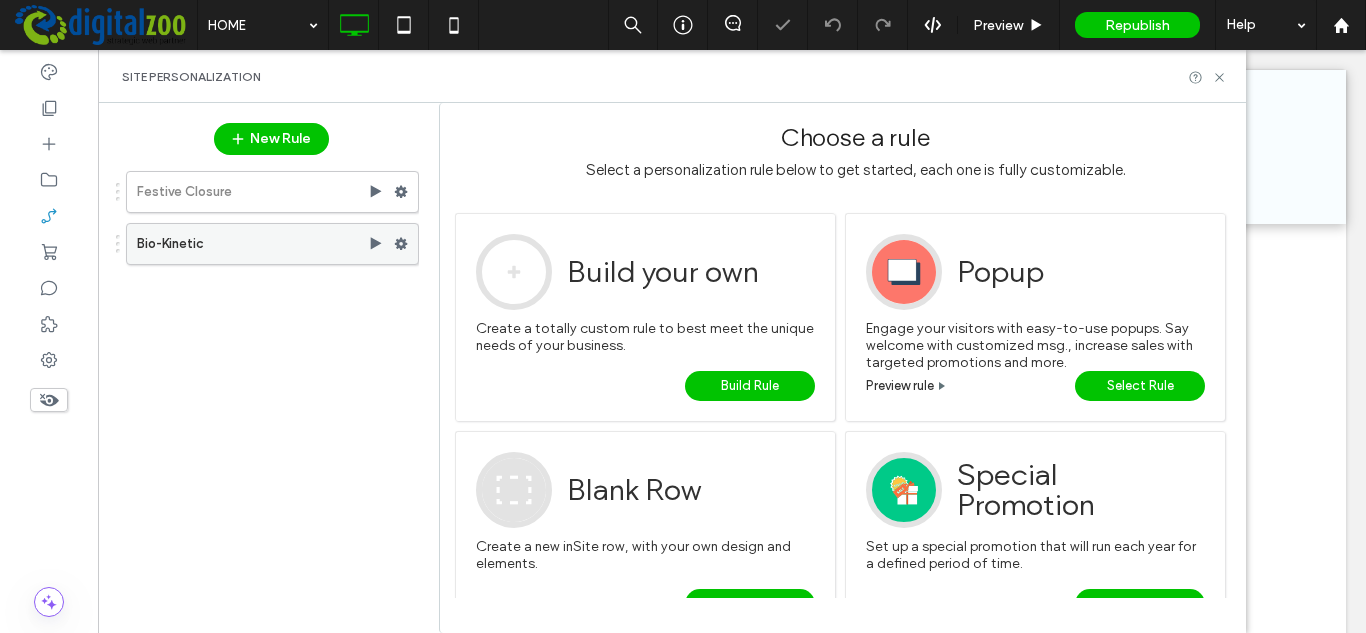 click 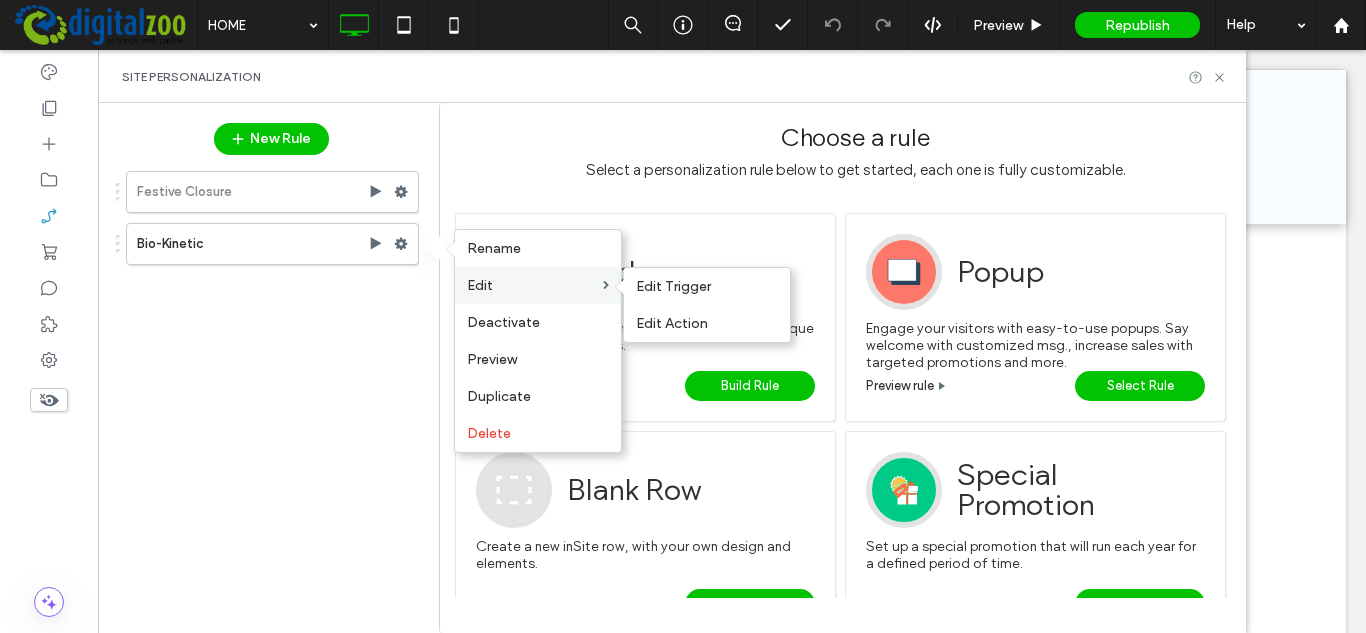 click on "Edit" at bounding box center (535, 285) 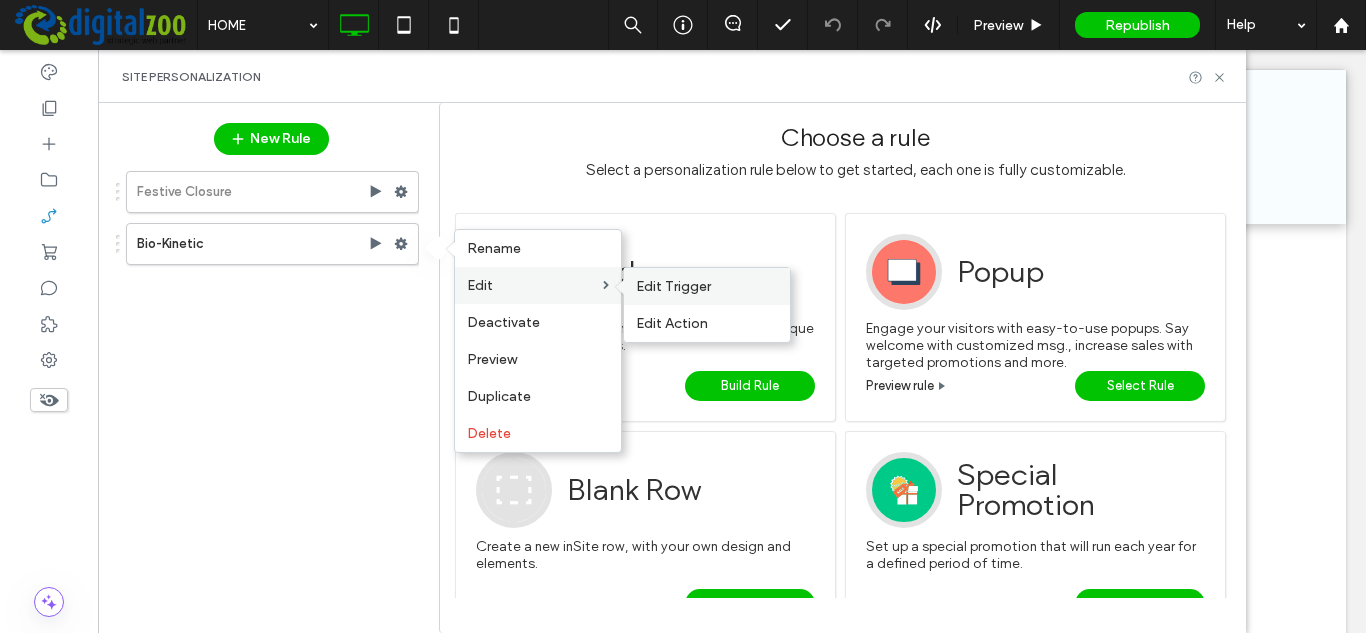 click on "Edit Trigger" at bounding box center (673, 286) 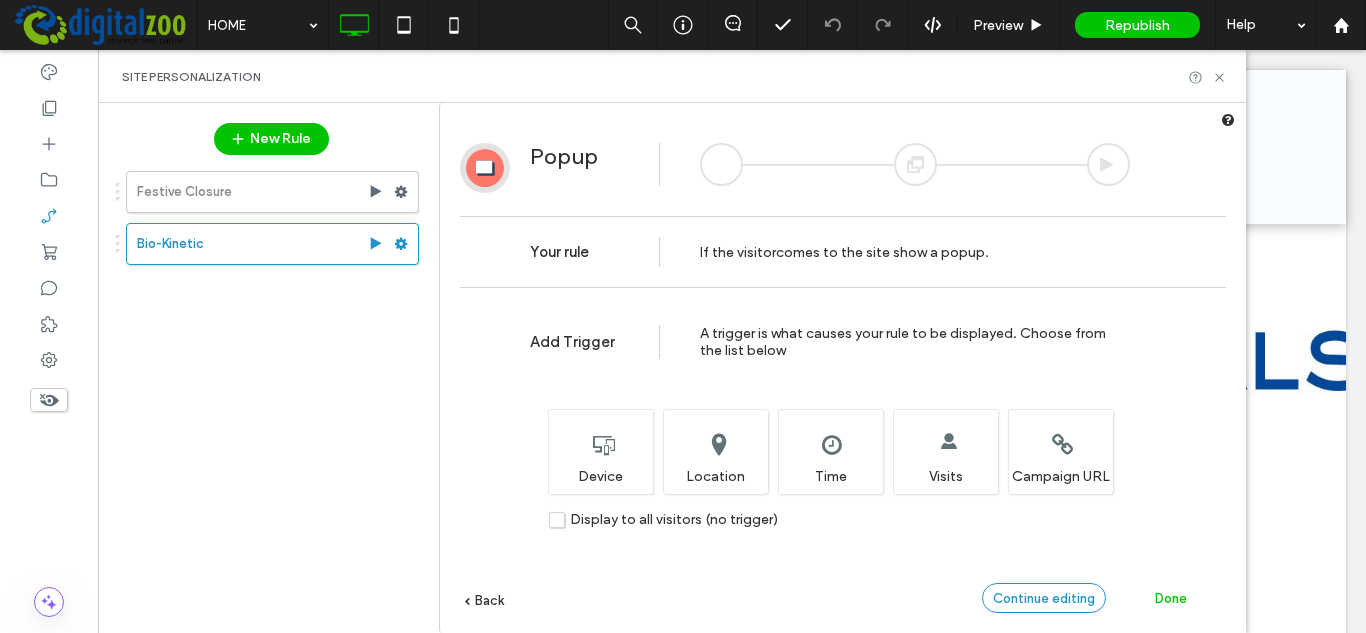 click on "Continue editing" at bounding box center [1044, 598] 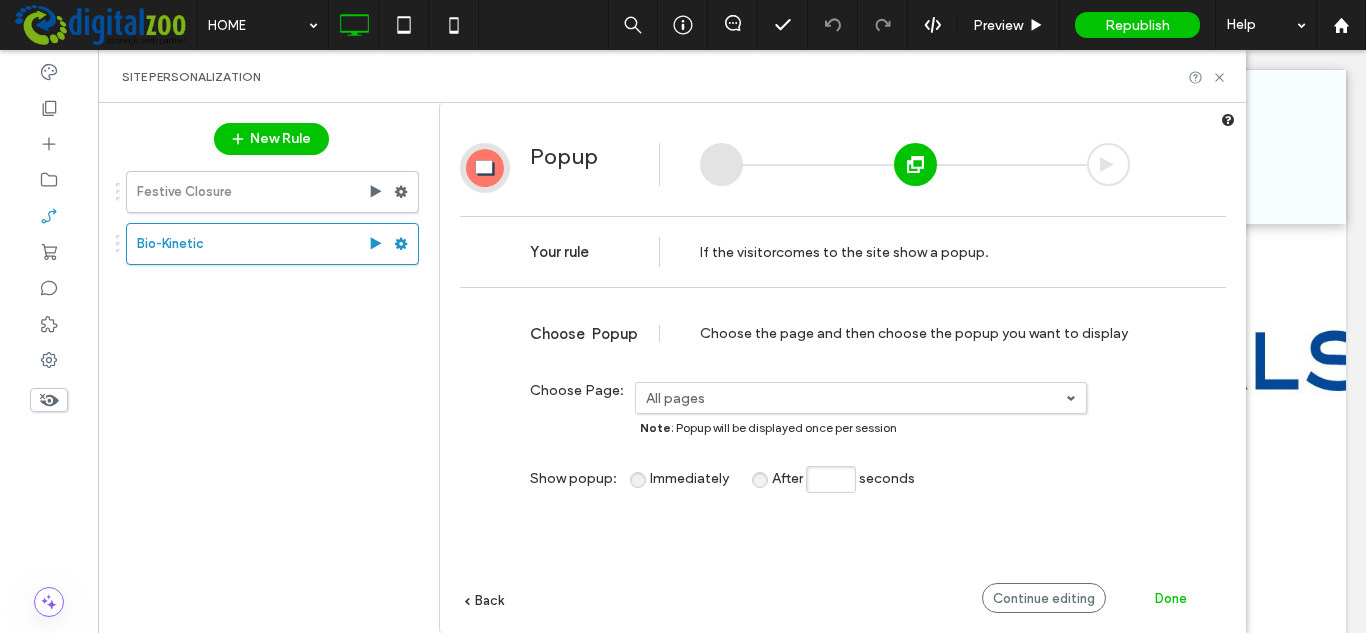 click on "All pages" at bounding box center (856, 398) 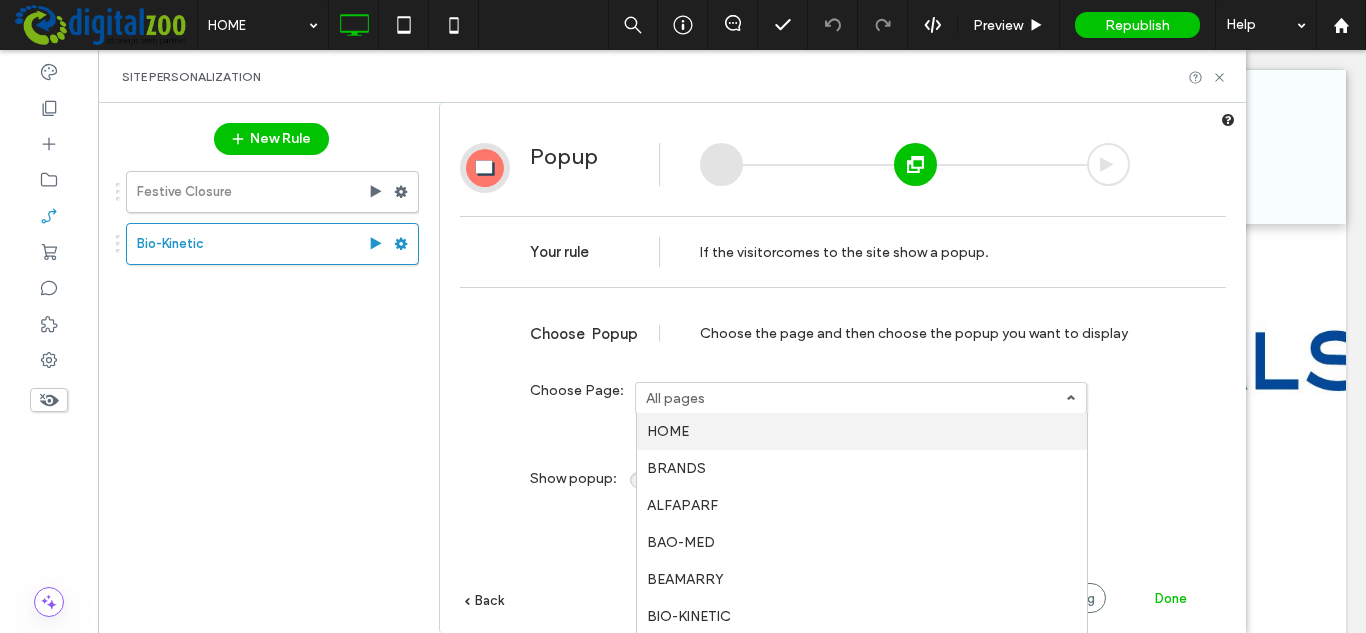 click on "HOME" at bounding box center (862, 431) 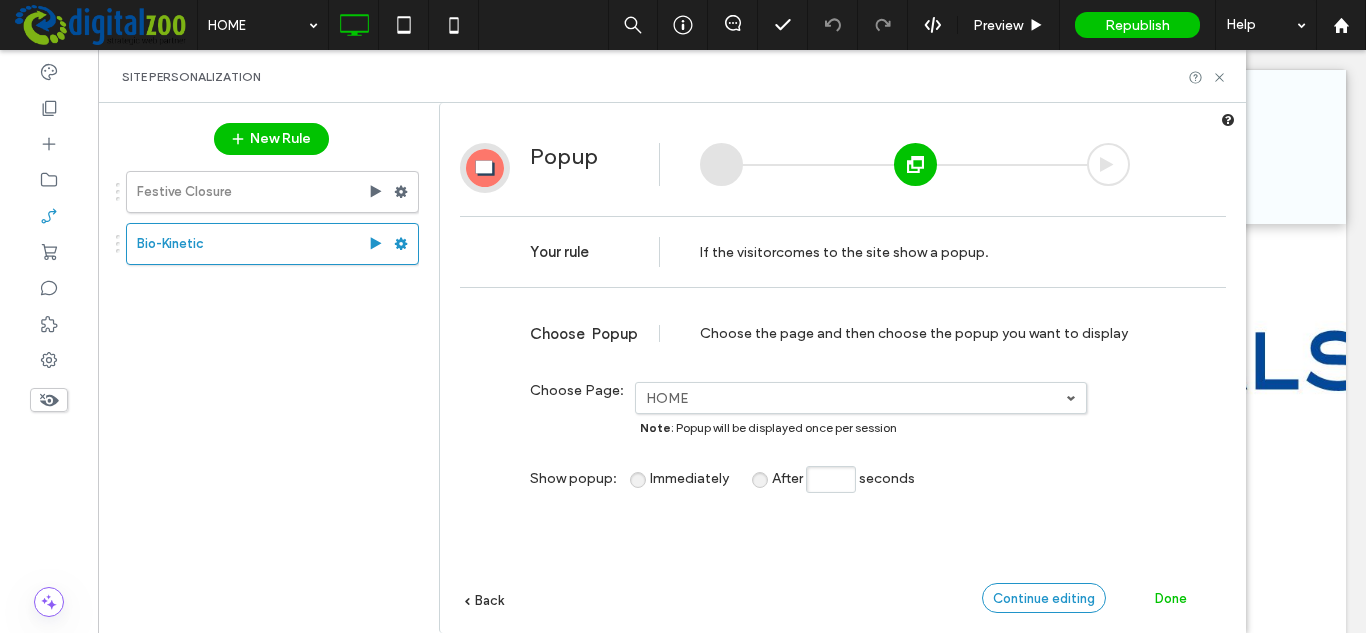 click on "Continue editing" at bounding box center [1044, 598] 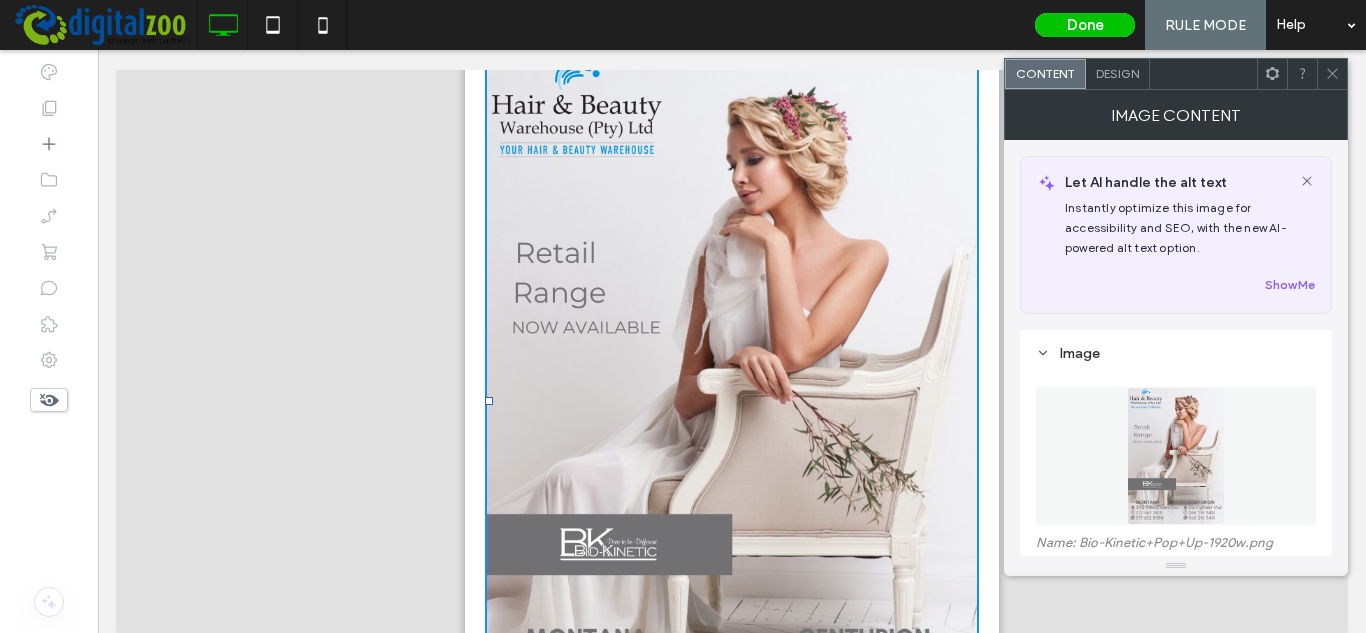 scroll, scrollTop: 0, scrollLeft: 0, axis: both 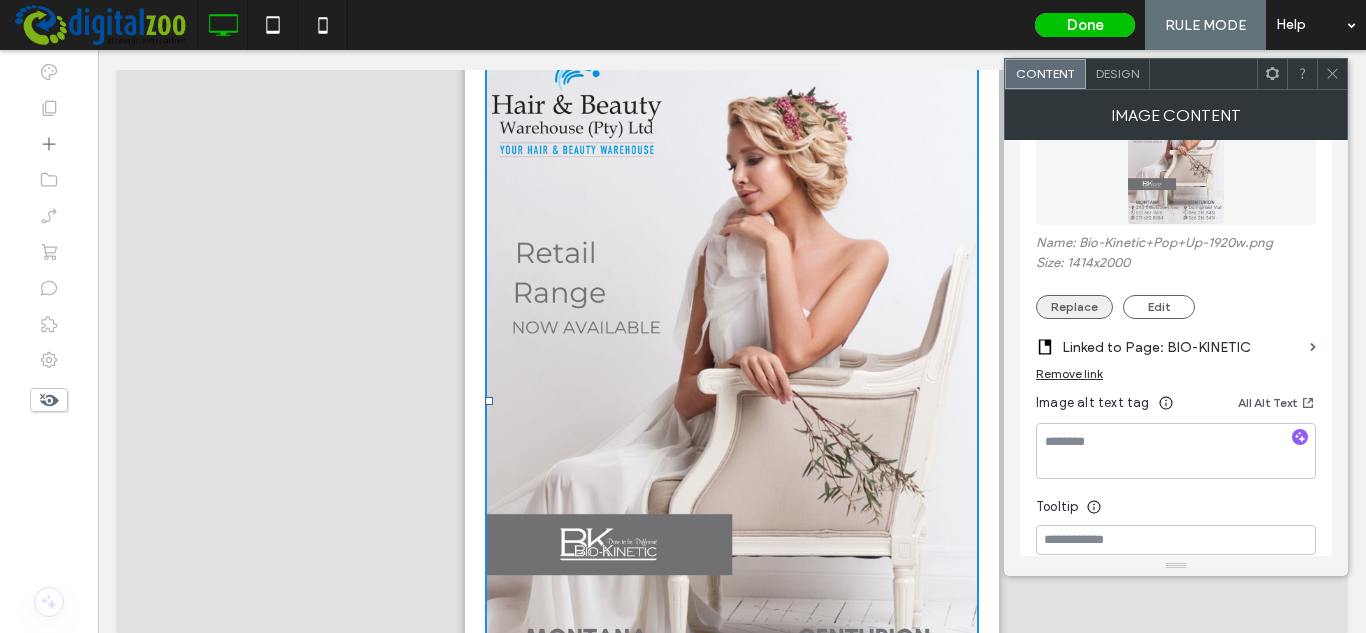click on "Replace" at bounding box center (1074, 307) 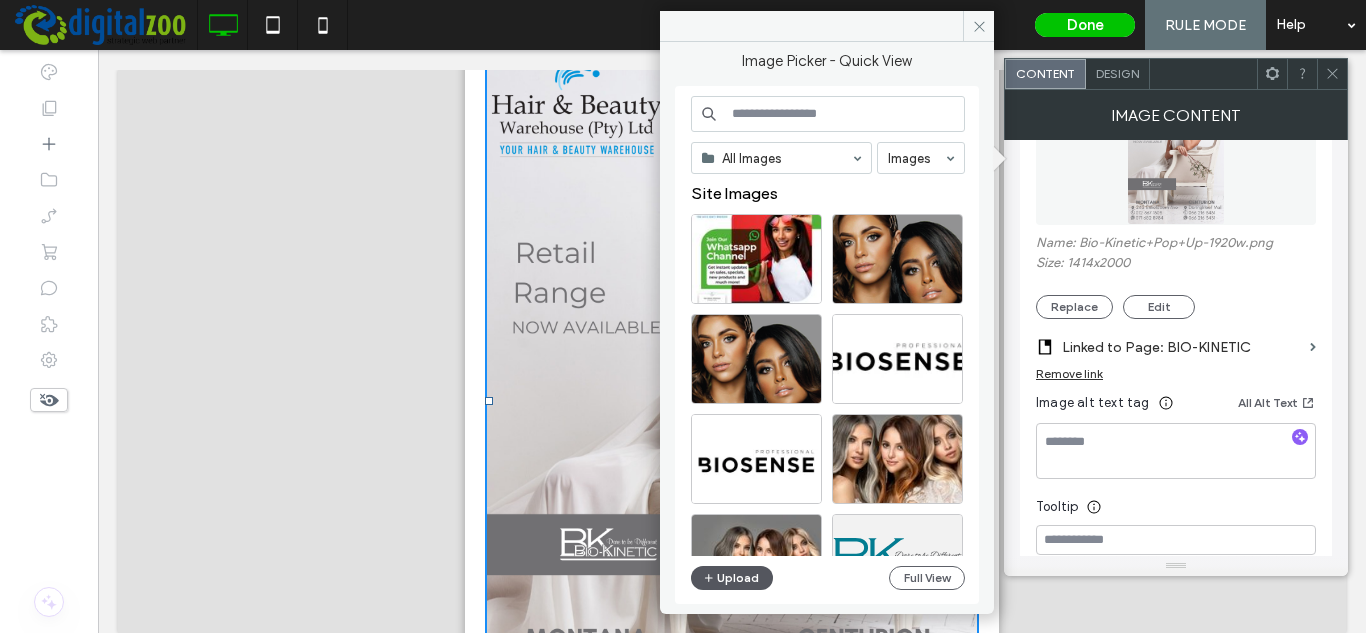 click on "Upload" at bounding box center [732, 578] 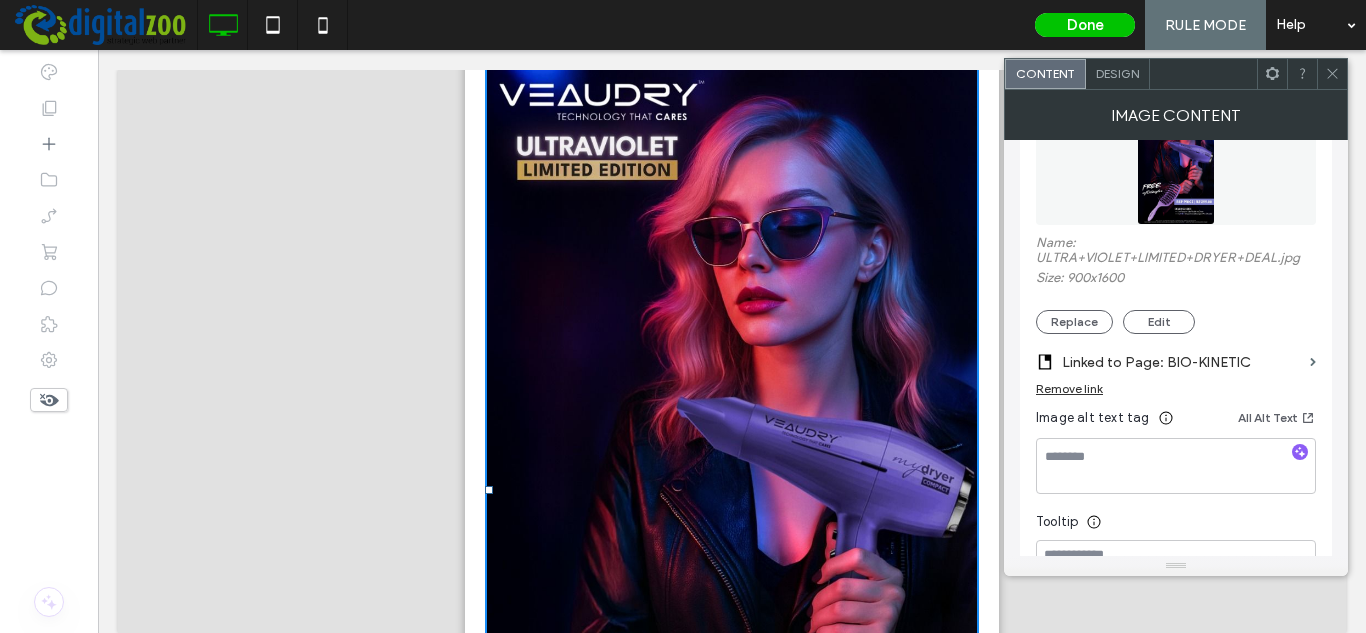 click on "Remove link" at bounding box center [1069, 388] 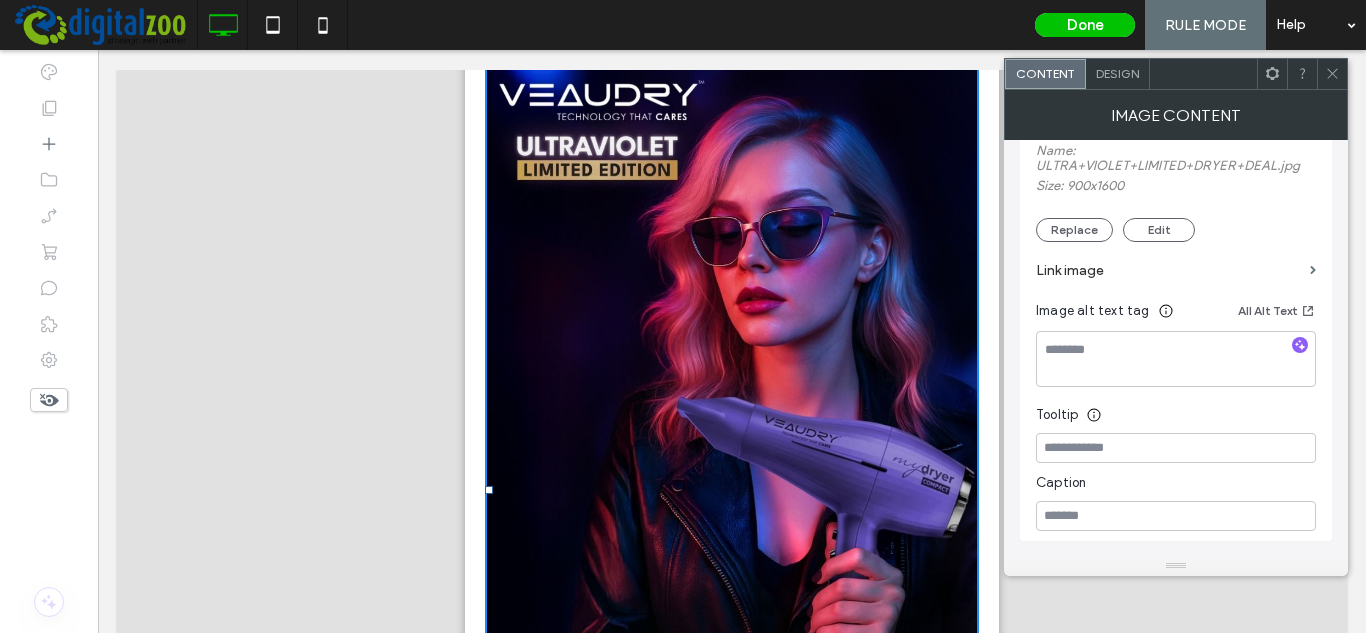 scroll, scrollTop: 588, scrollLeft: 0, axis: vertical 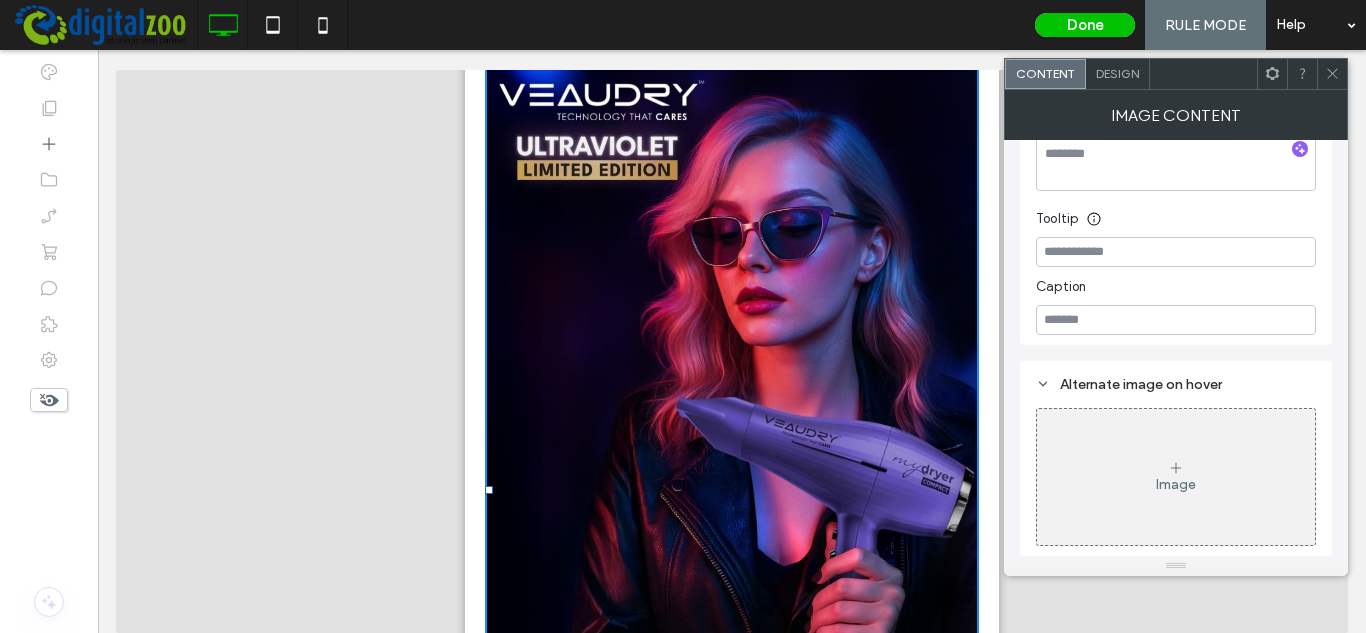 click on "Click To Paste
HOME
BRANDS
ALFAPARF
BAO-MED
BEAMARRY
BIO-KINETIC
BIOSENSE
COLLAGEN
DAPPER & DAINTY BRUSHES
GHD
GOLDWELL
KADUS
KERASILK
KMS
INDOLA
MEDICEUTICALS
MILKSHAKE
NANACOCO
NIOXIN
SALON PRO
SCHWARZKOPF
STRONG AND BEAUTIFUL
VEAUDRY
WELLA
YELLOW
HAIR
ACCESSORIES
BRUSHES & COMBS
CAPES & GOWNS
CLIPPERS
CLIPS & GRIPS" at bounding box center [732, 351] 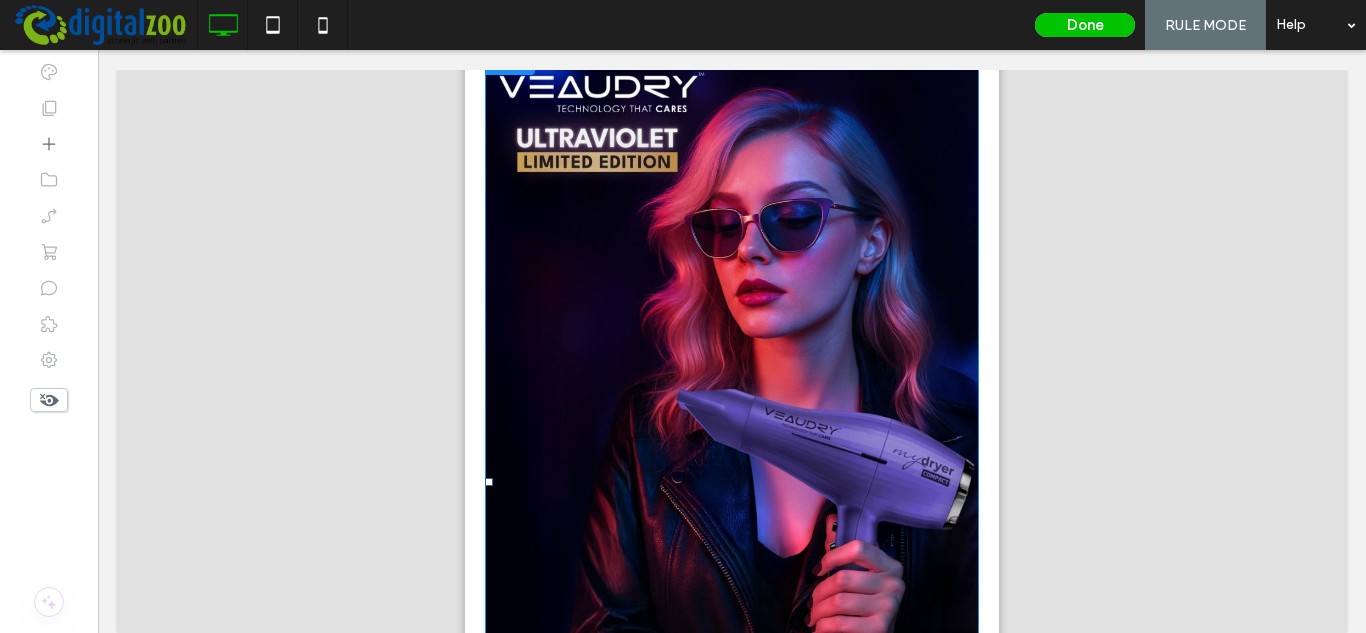 scroll, scrollTop: 0, scrollLeft: 0, axis: both 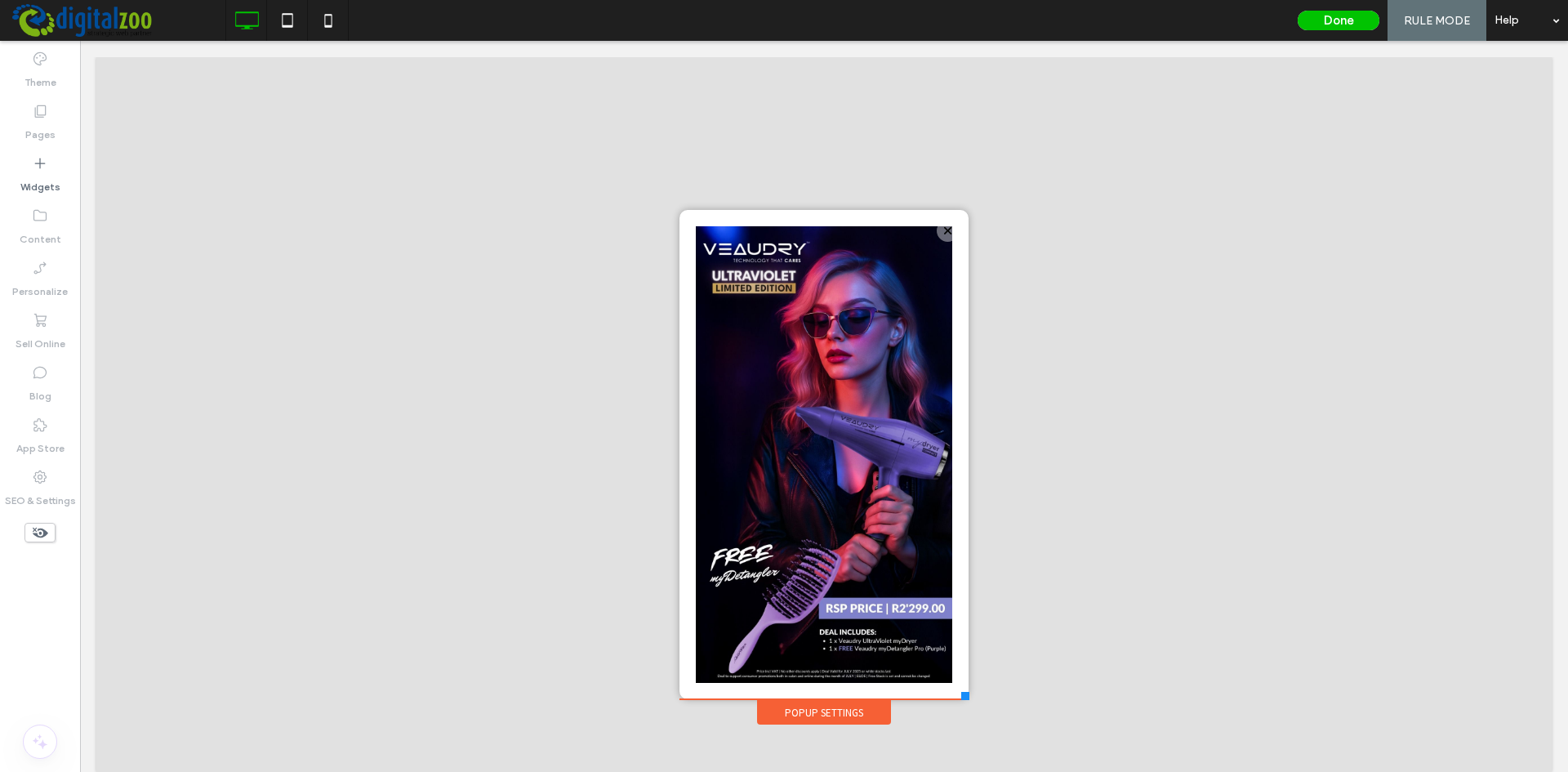 drag, startPoint x: 1027, startPoint y: 749, endPoint x: 956, endPoint y: 703, distance: 84.599054 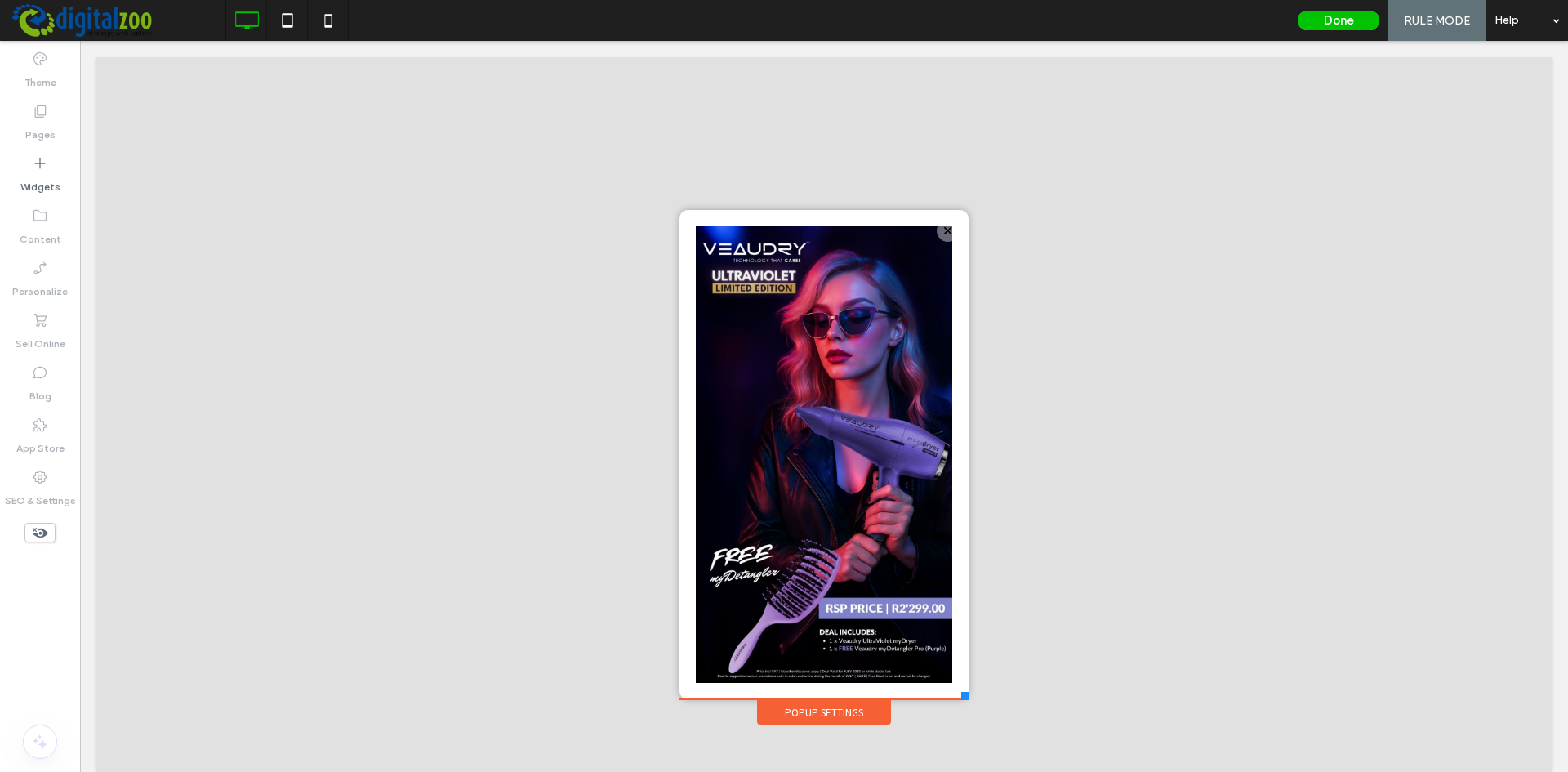 click on "Done RULE MODE Help
Site Comments Team & Clients Automate new comments Instantly notify your team when someone adds or updates a comment on a site. See Zap Examples
Theme Pages Widgets Content Personalize Sell Online Blog App Store SEO & Settings
Unhide?
Yes
Unhide?
Yes
Unhide?
Yes
Unhide?
Yes
Unhide?
Yes
Unhide? Yes" at bounding box center (784, 386) 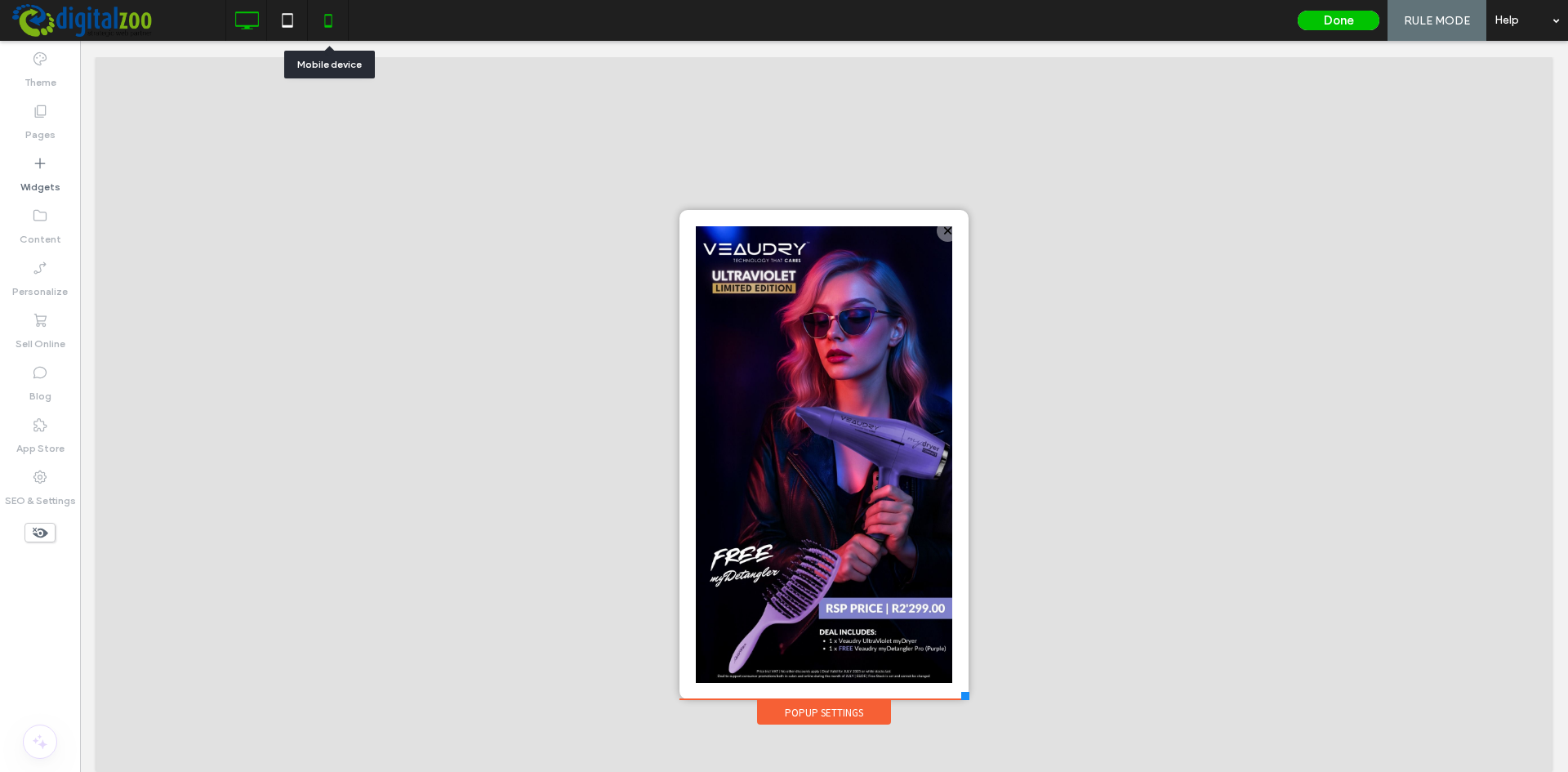 click 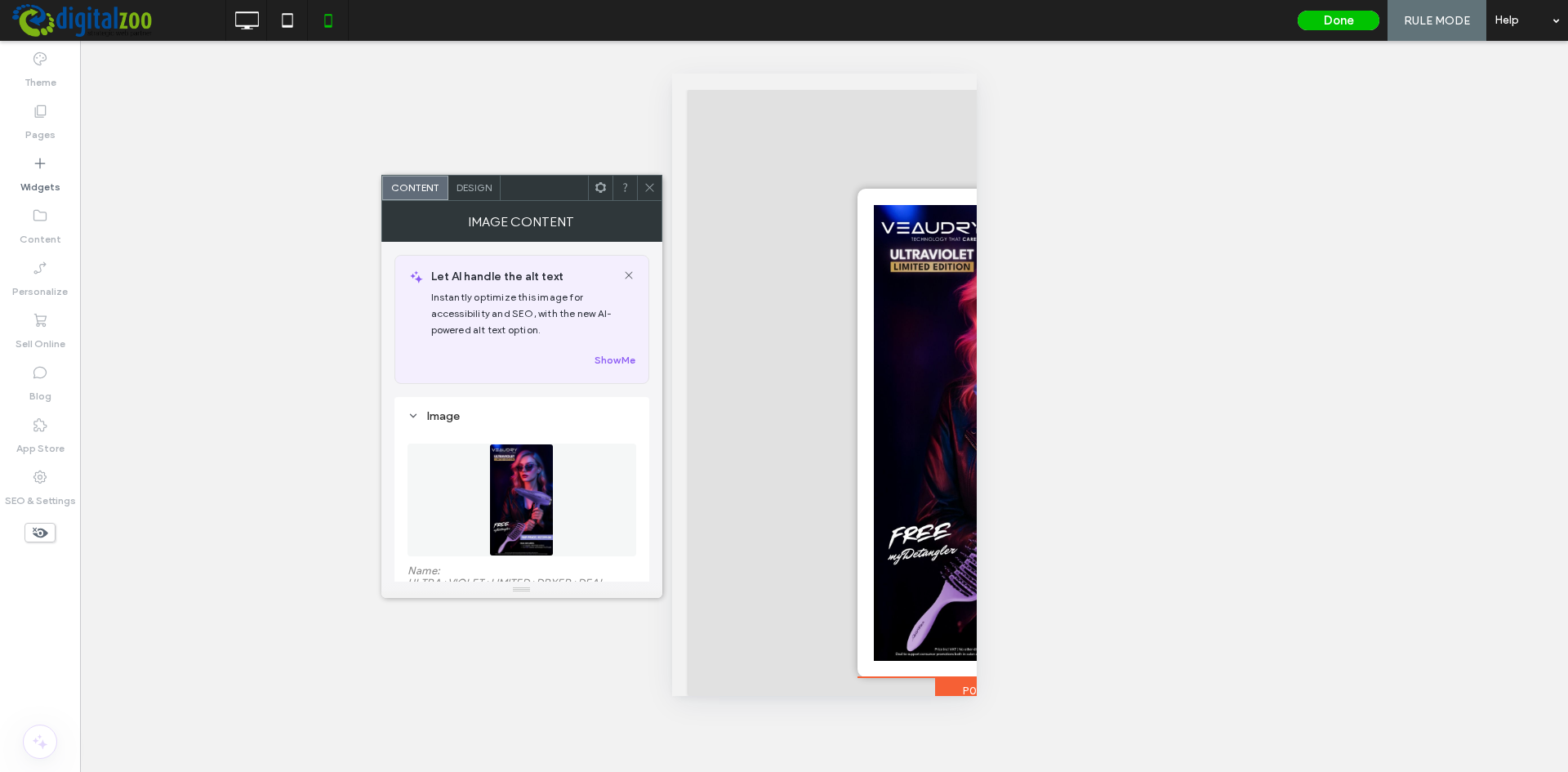 click at bounding box center [522, 500] 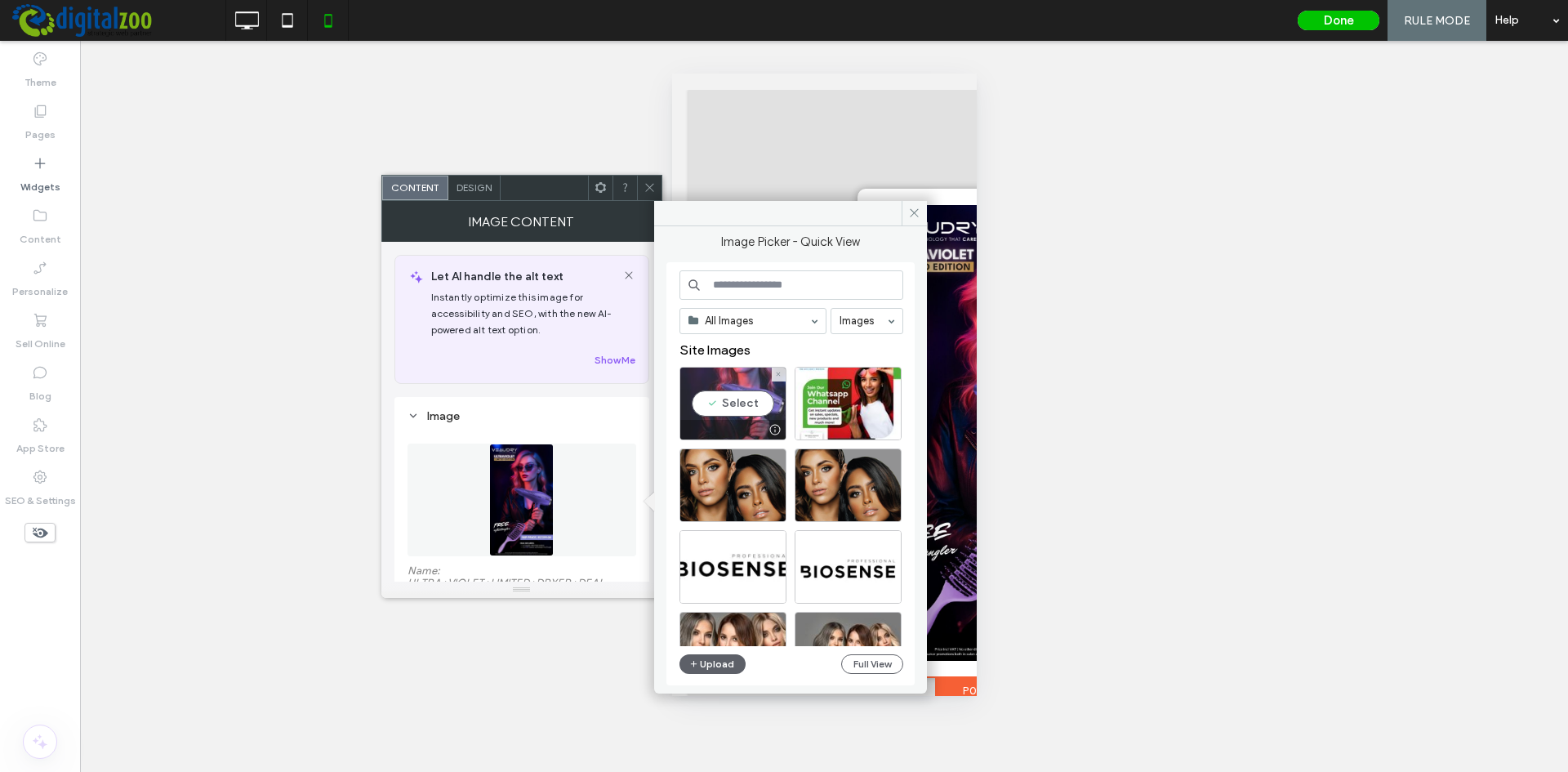 click on "Select" at bounding box center (733, 404) 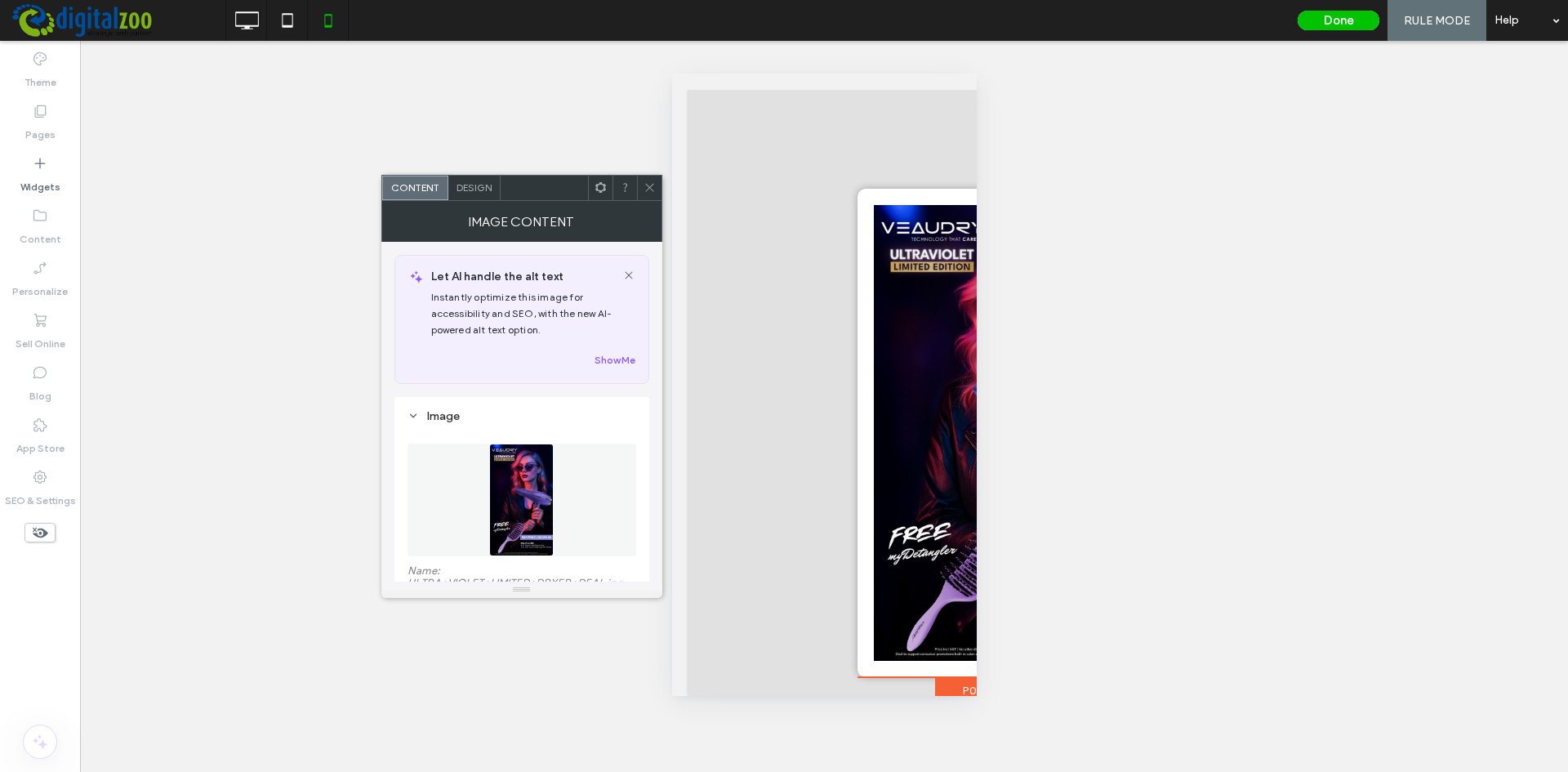 click at bounding box center [649, 188] 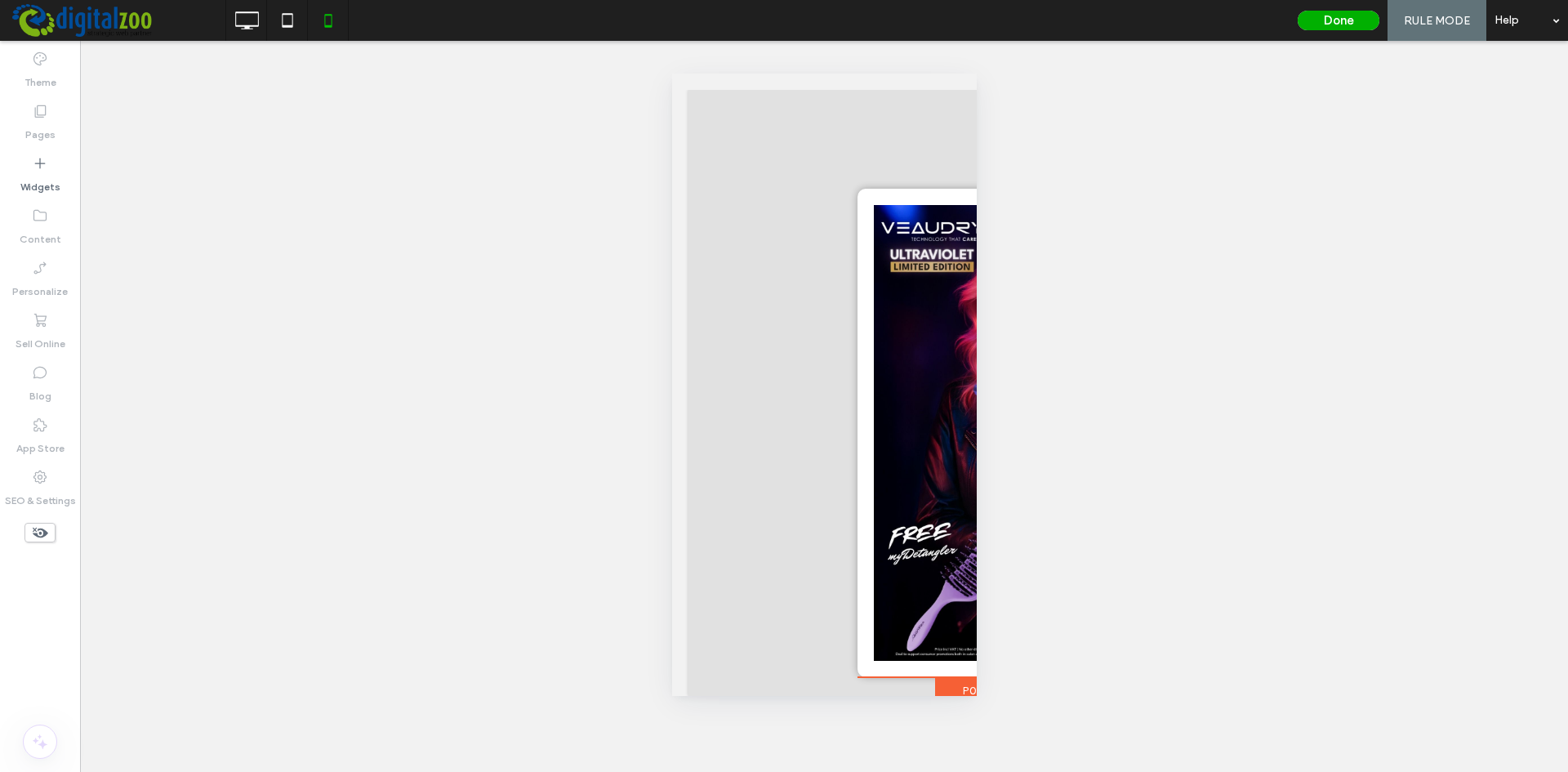 click on "Done" at bounding box center (1339, 20) 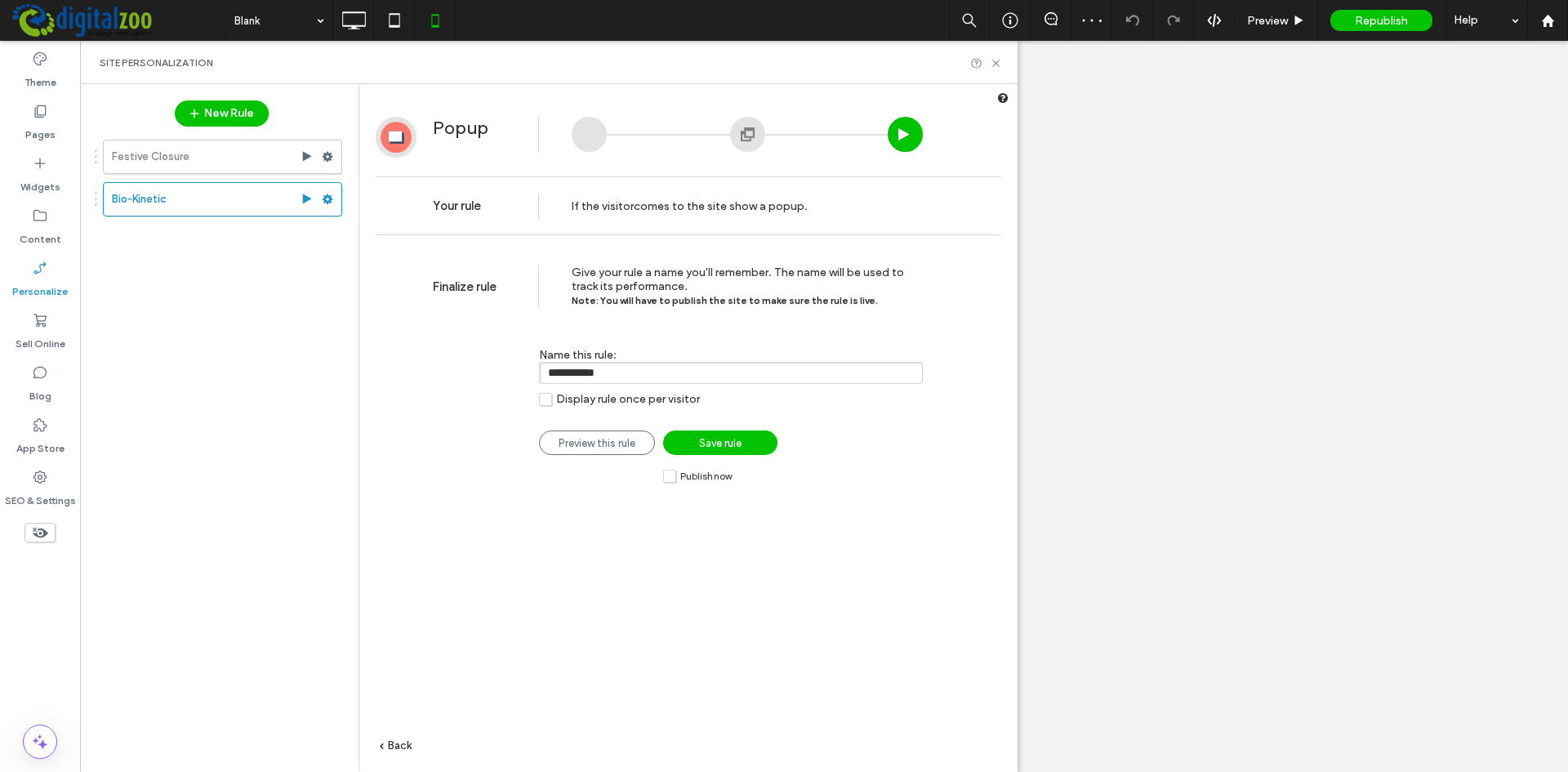 drag, startPoint x: 656, startPoint y: 373, endPoint x: 522, endPoint y: 366, distance: 134.183 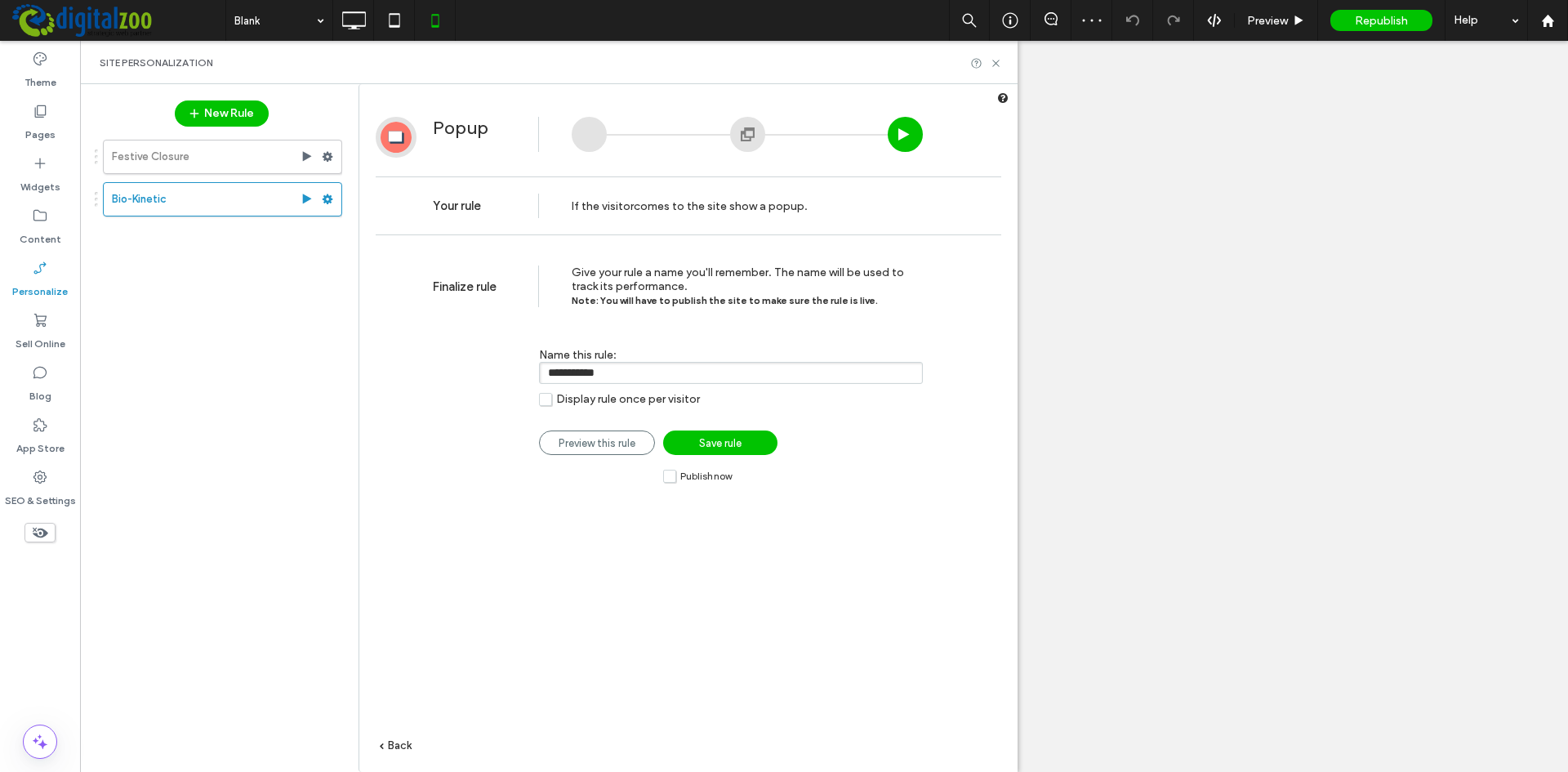 click on "**********" at bounding box center [678, 369] 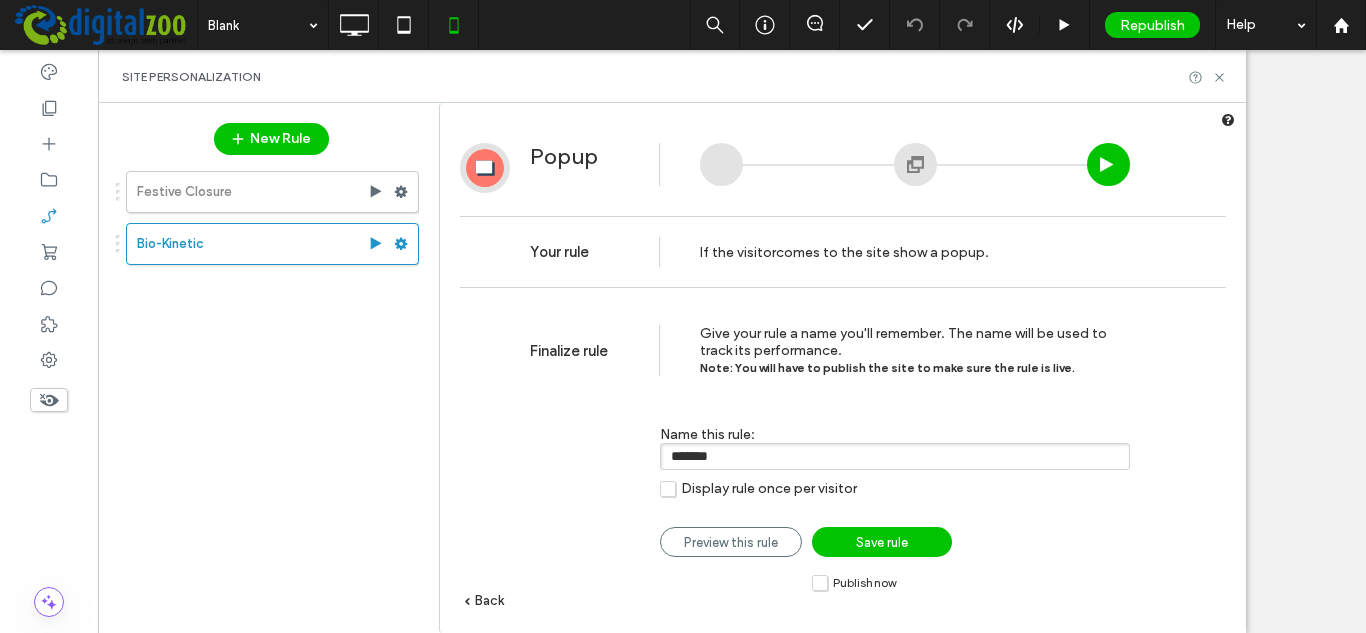 scroll, scrollTop: 0, scrollLeft: 0, axis: both 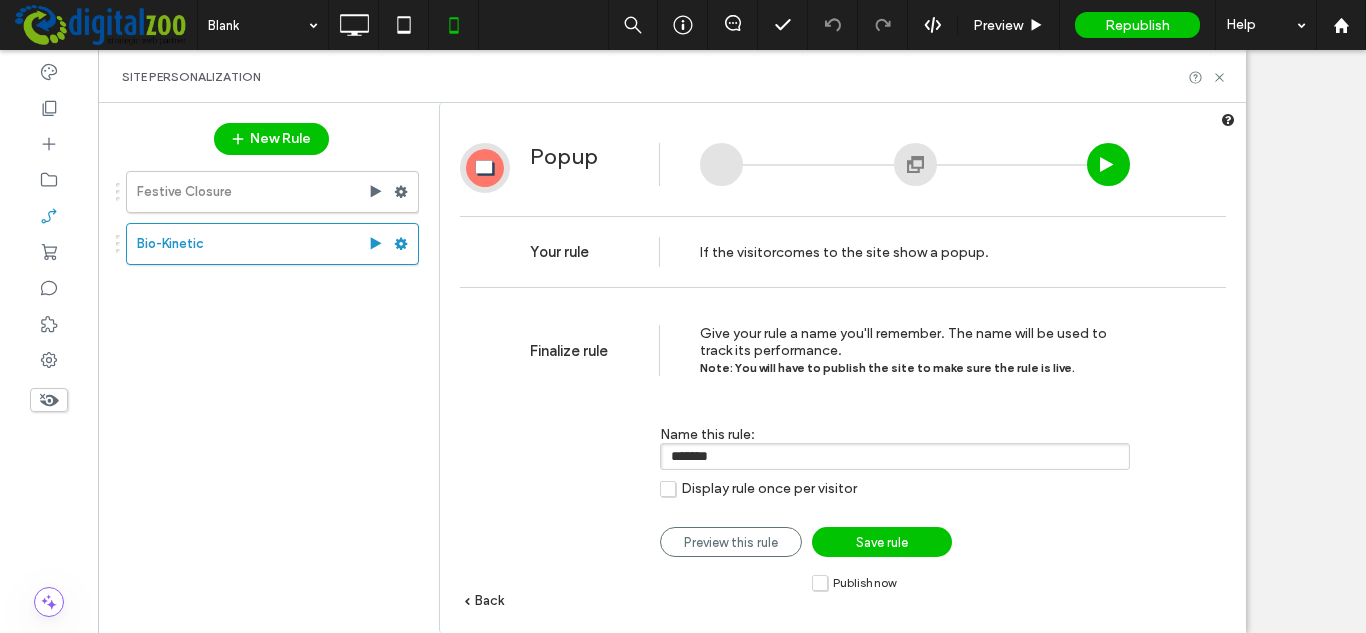drag, startPoint x: 707, startPoint y: 454, endPoint x: 728, endPoint y: 454, distance: 21 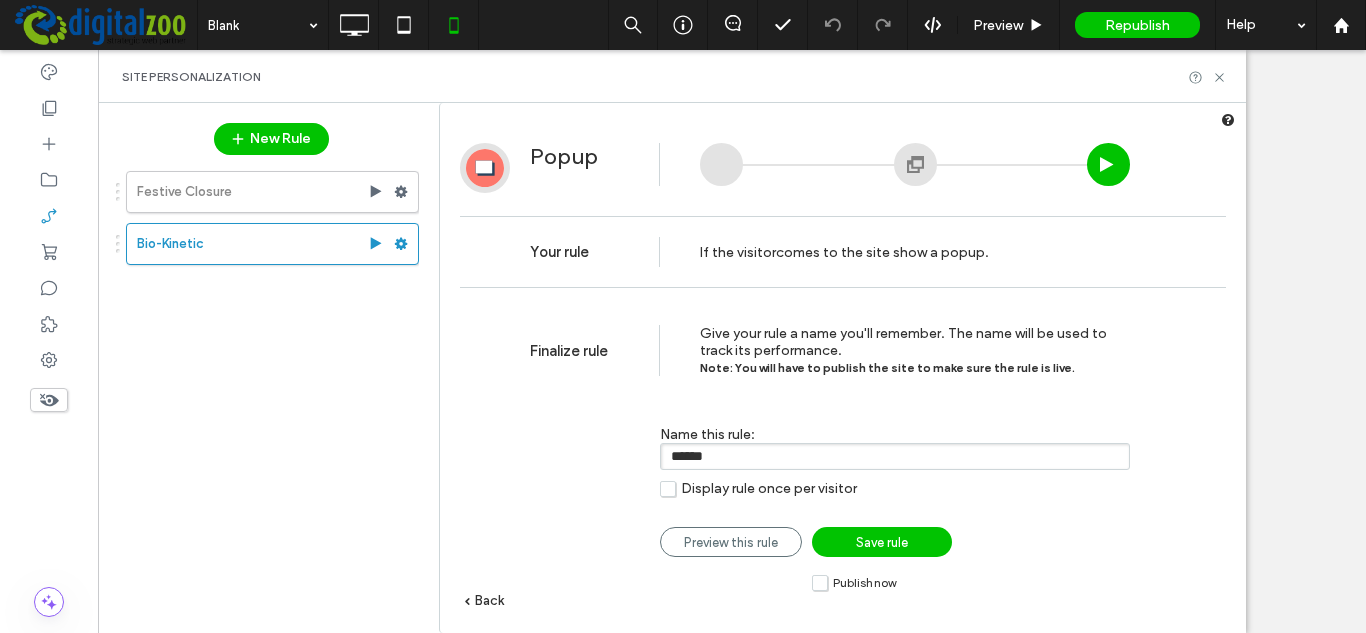 click on "******" at bounding box center [895, 456] 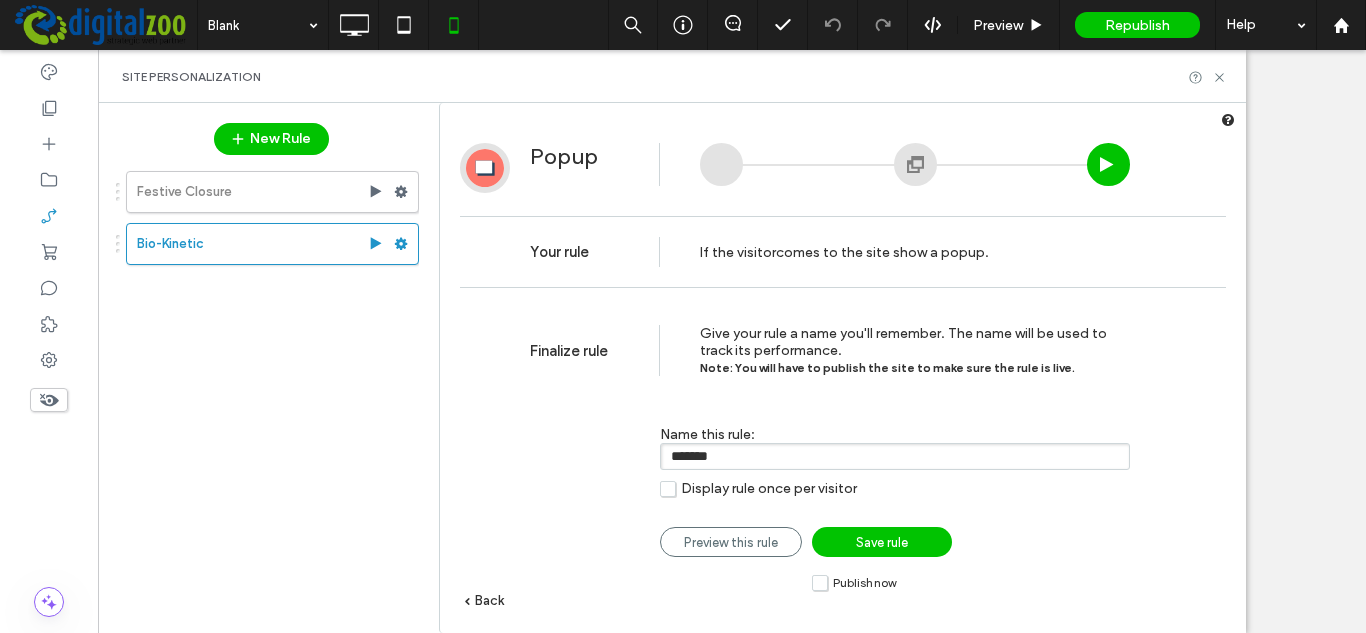 type on "*******" 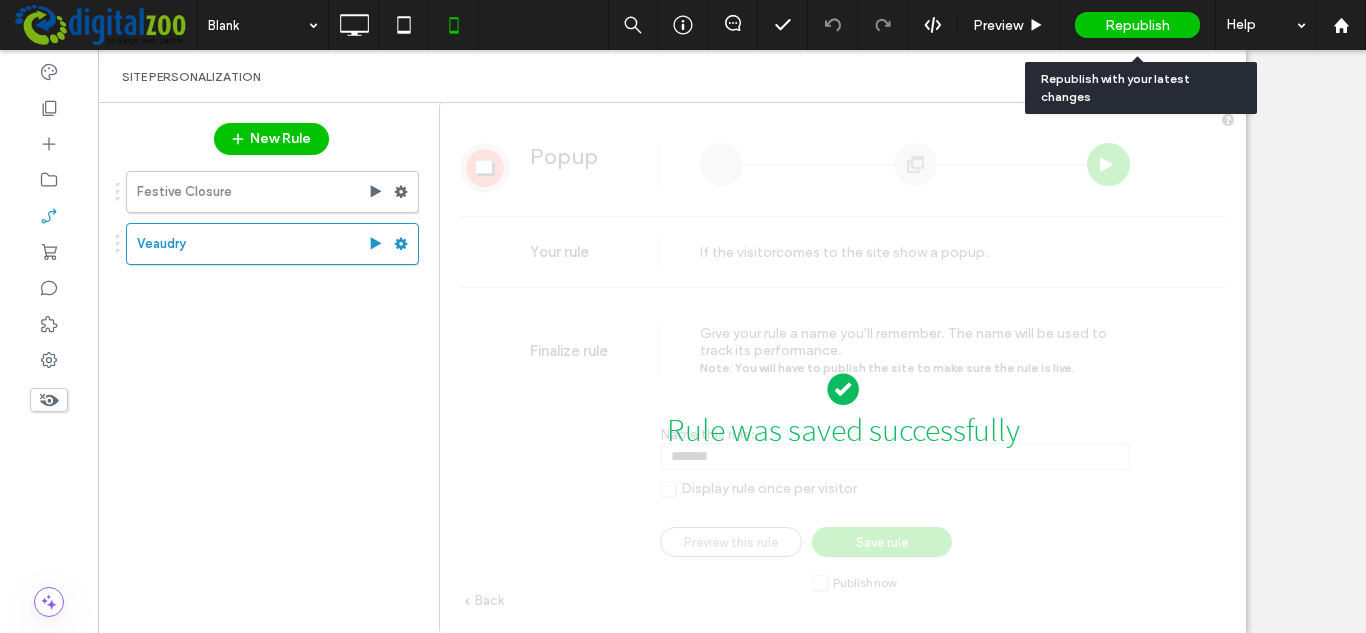 click on "Republish" at bounding box center [1137, 25] 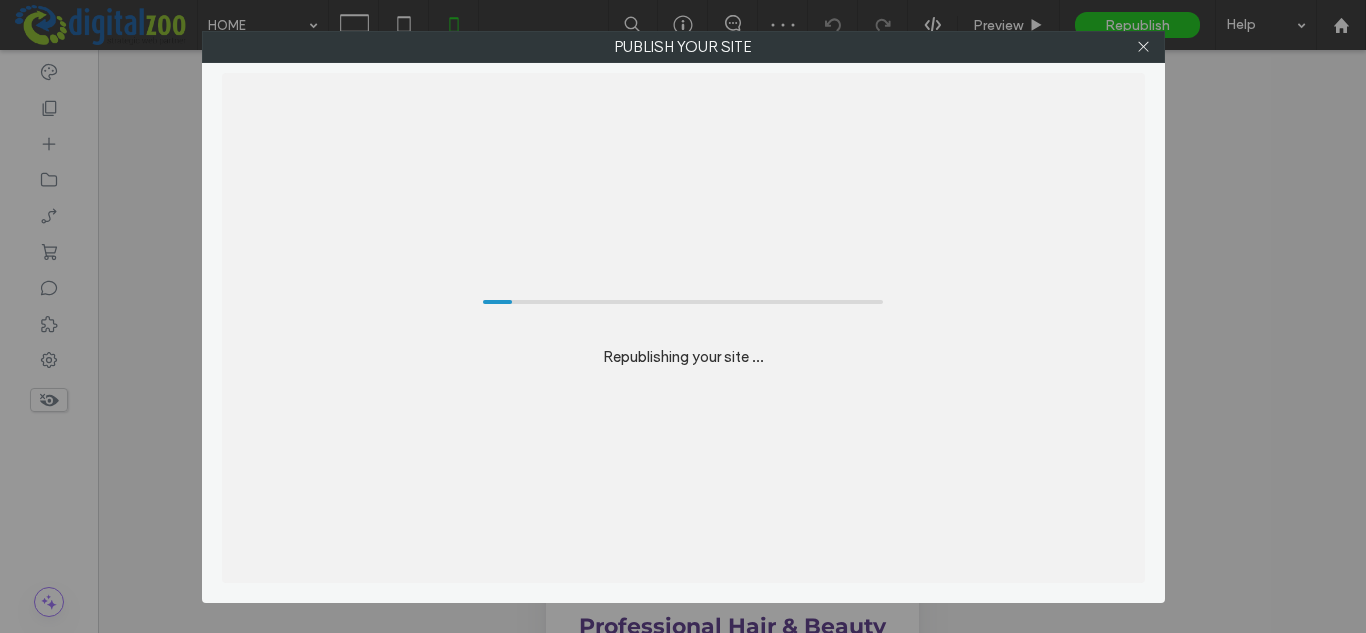 scroll, scrollTop: 0, scrollLeft: 0, axis: both 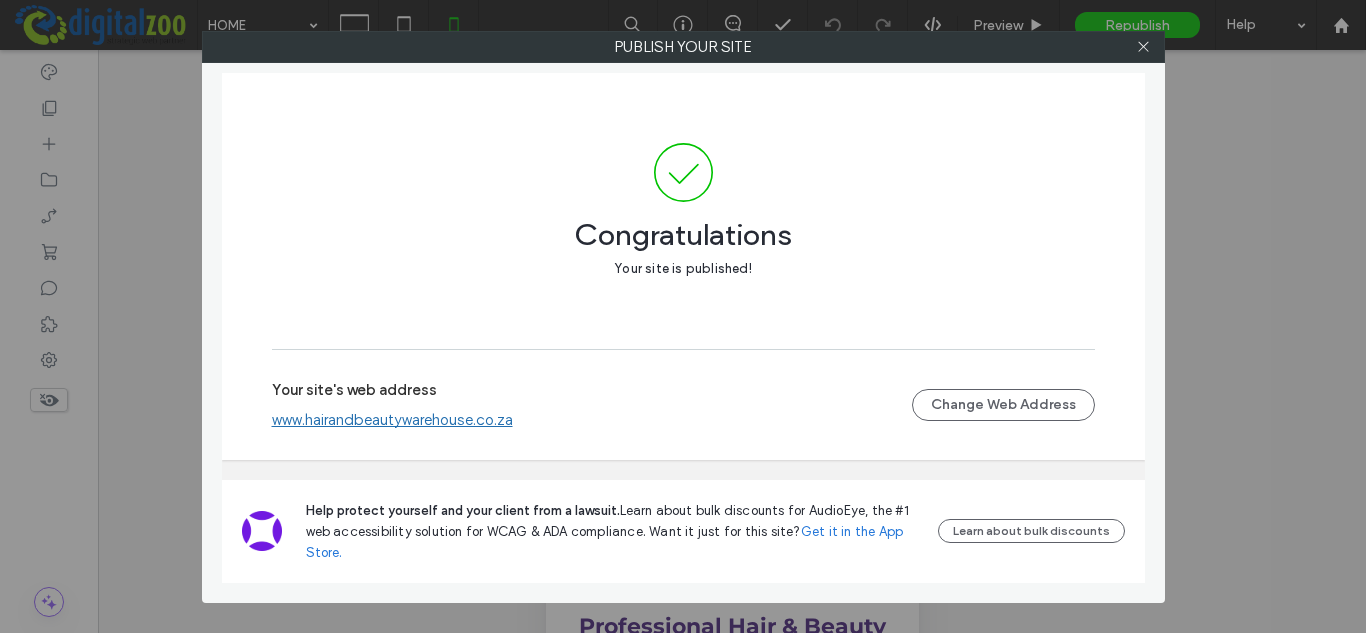 click on "www.hairandbeautywarehouse.co.za" at bounding box center [392, 420] 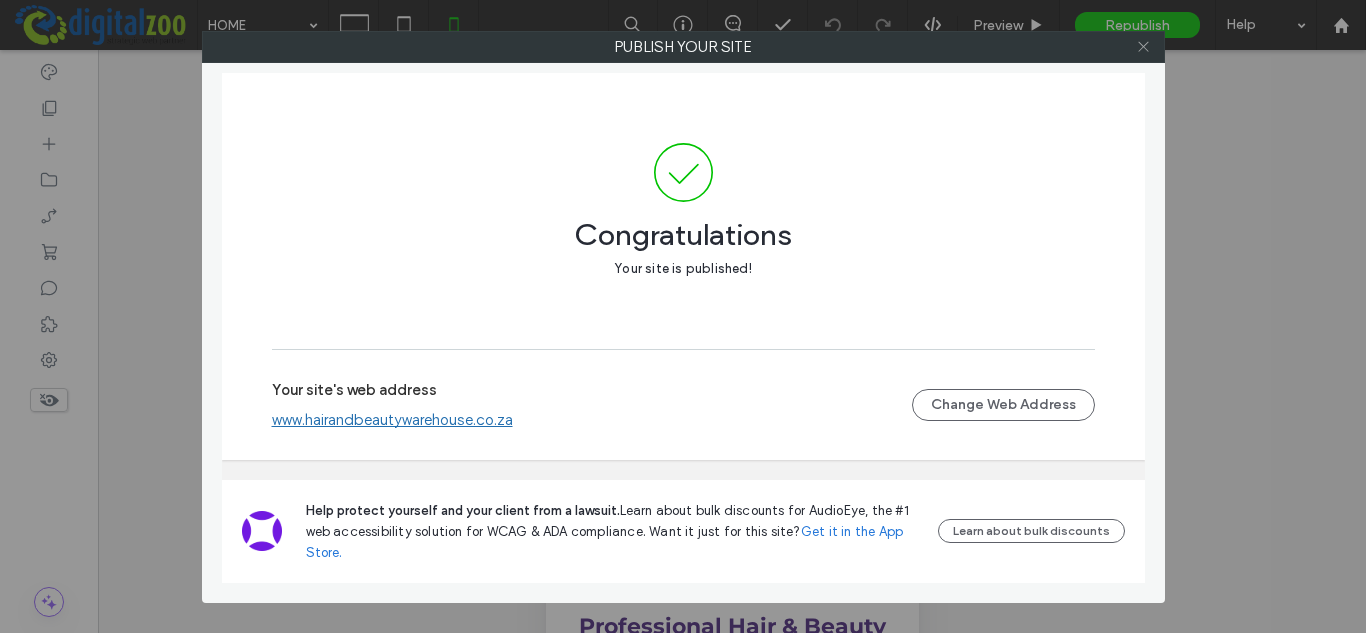 click 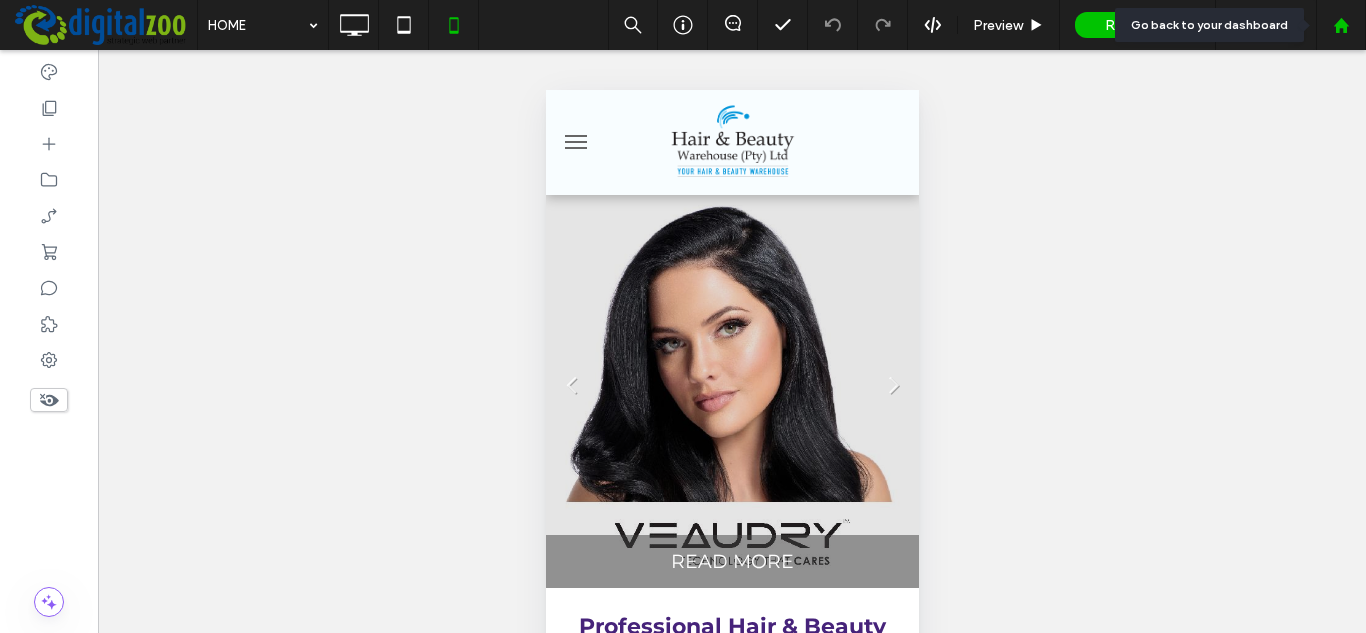 click 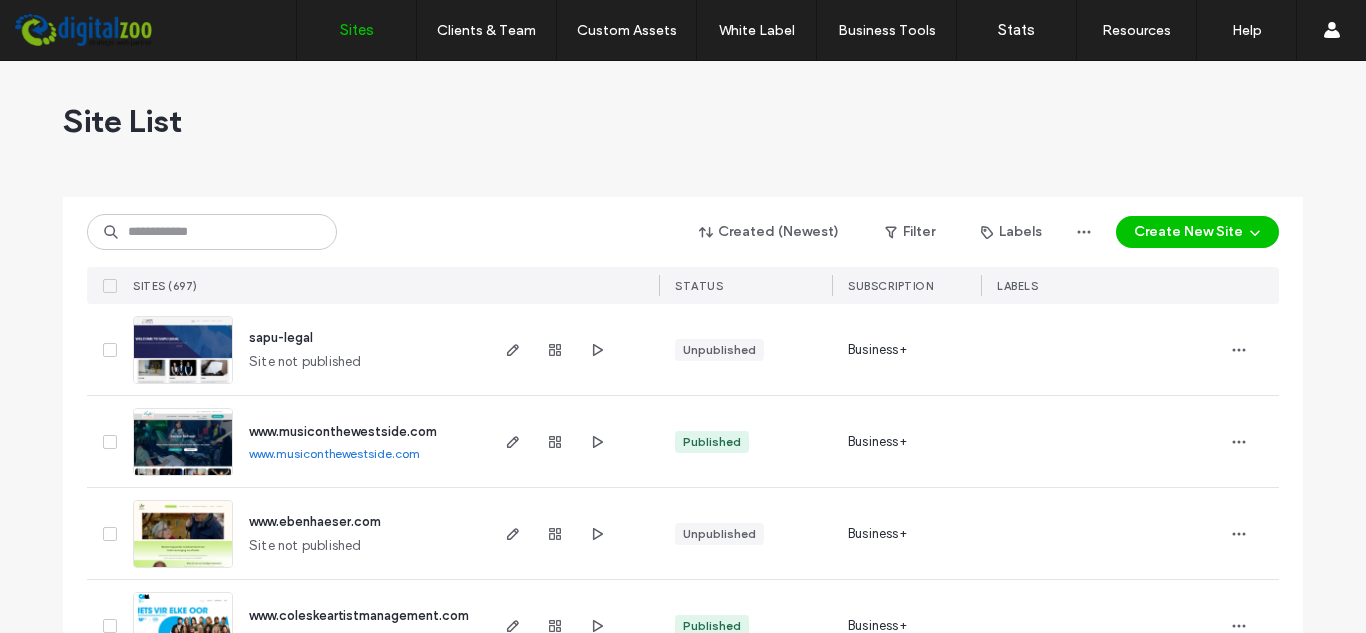 scroll, scrollTop: 0, scrollLeft: 0, axis: both 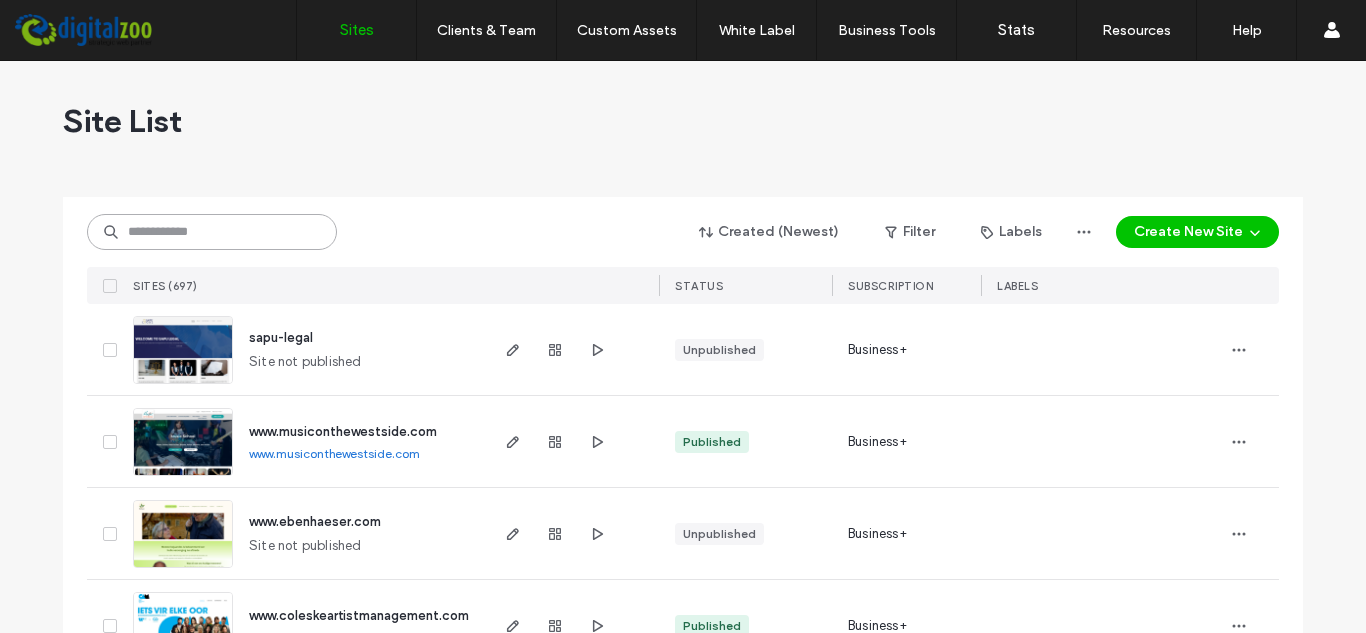 click at bounding box center [212, 232] 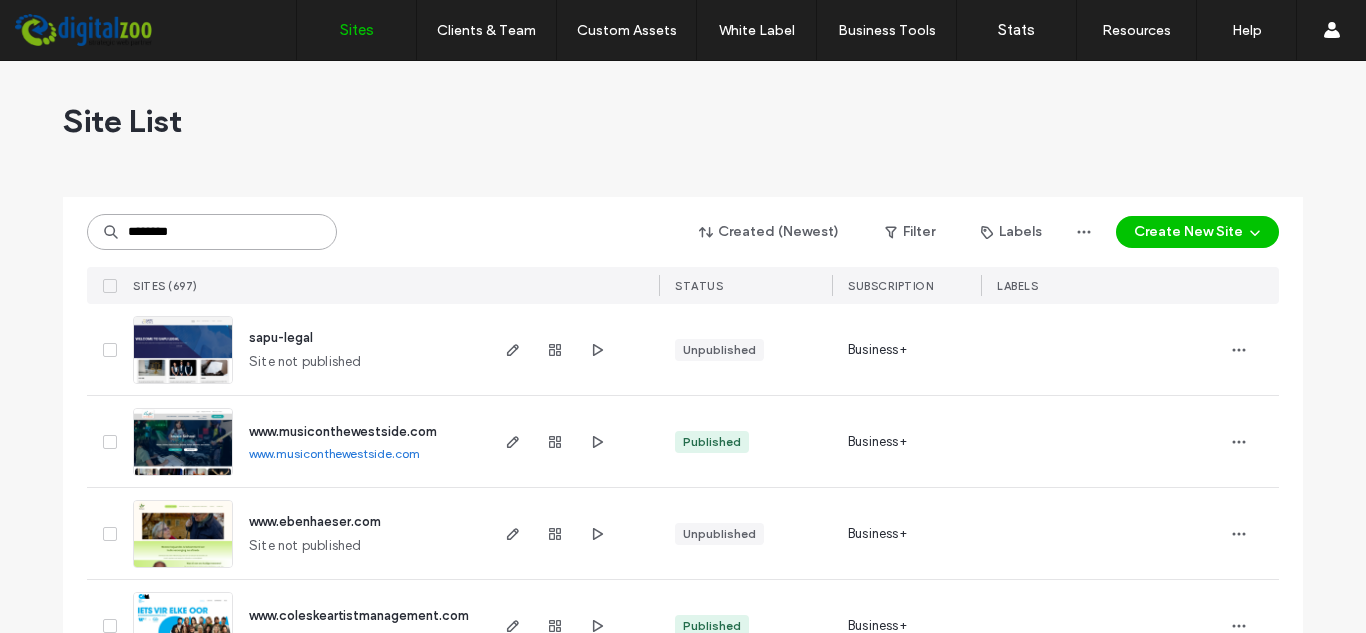 type on "********" 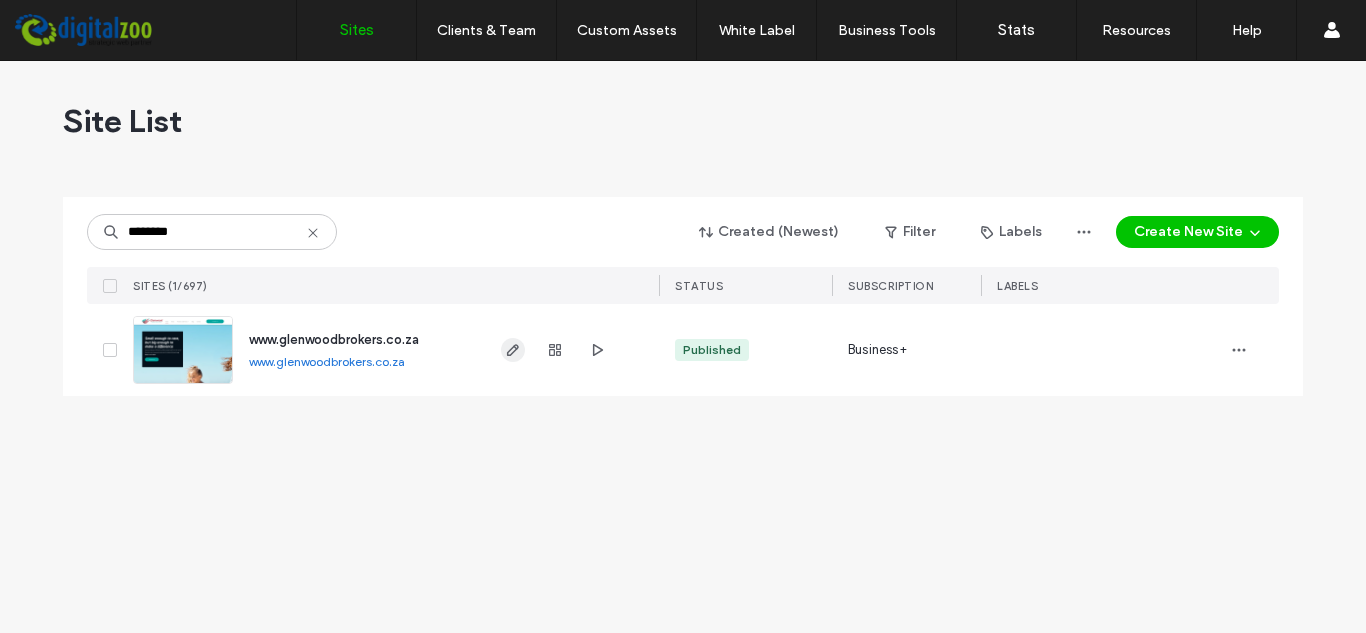 click 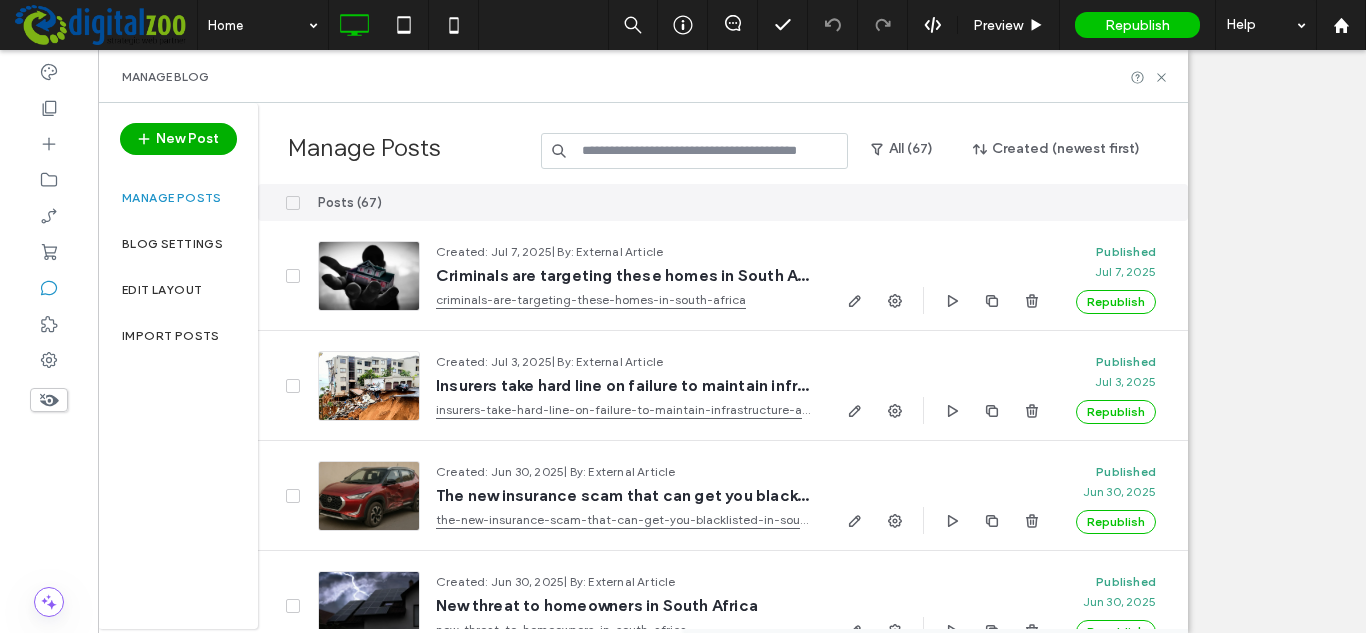 click on "New Post" at bounding box center (178, 139) 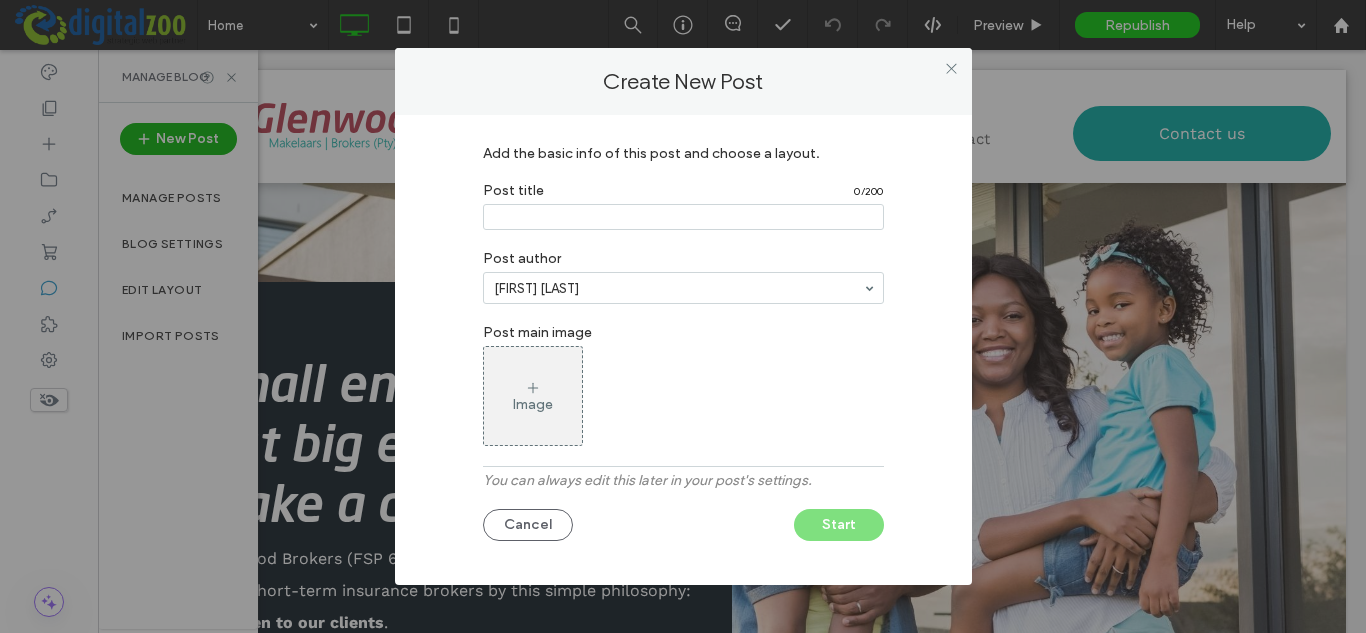 scroll, scrollTop: 0, scrollLeft: 0, axis: both 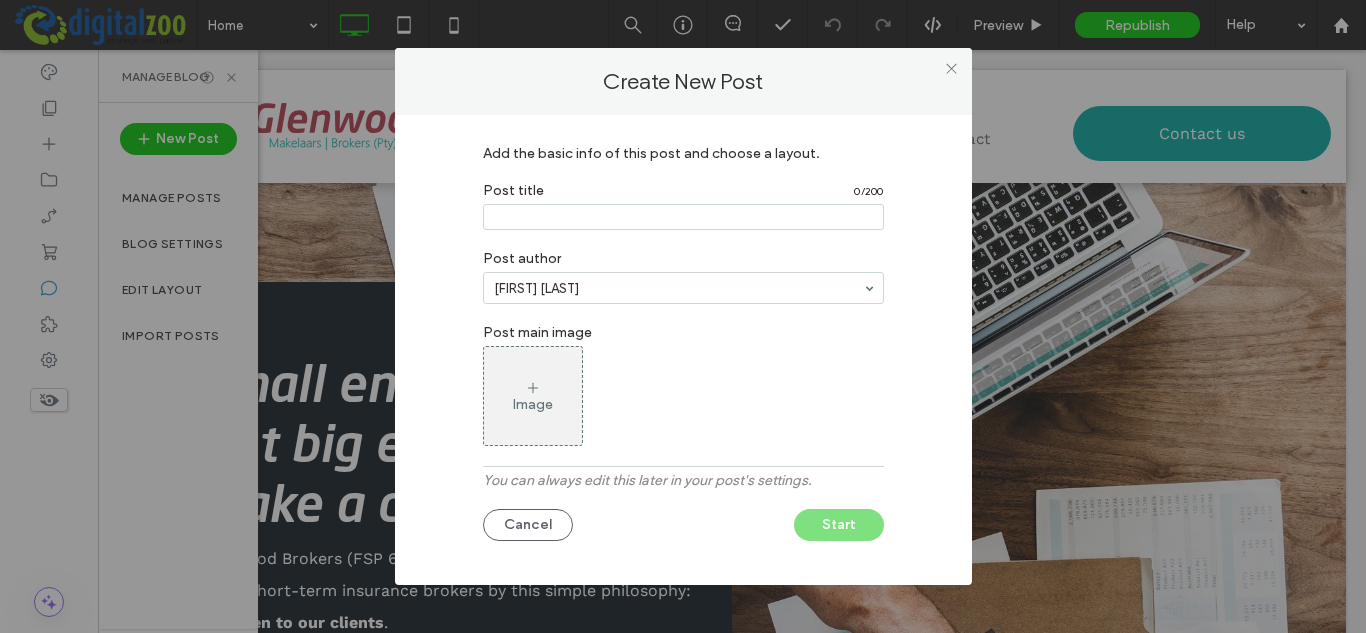 click at bounding box center [683, 217] 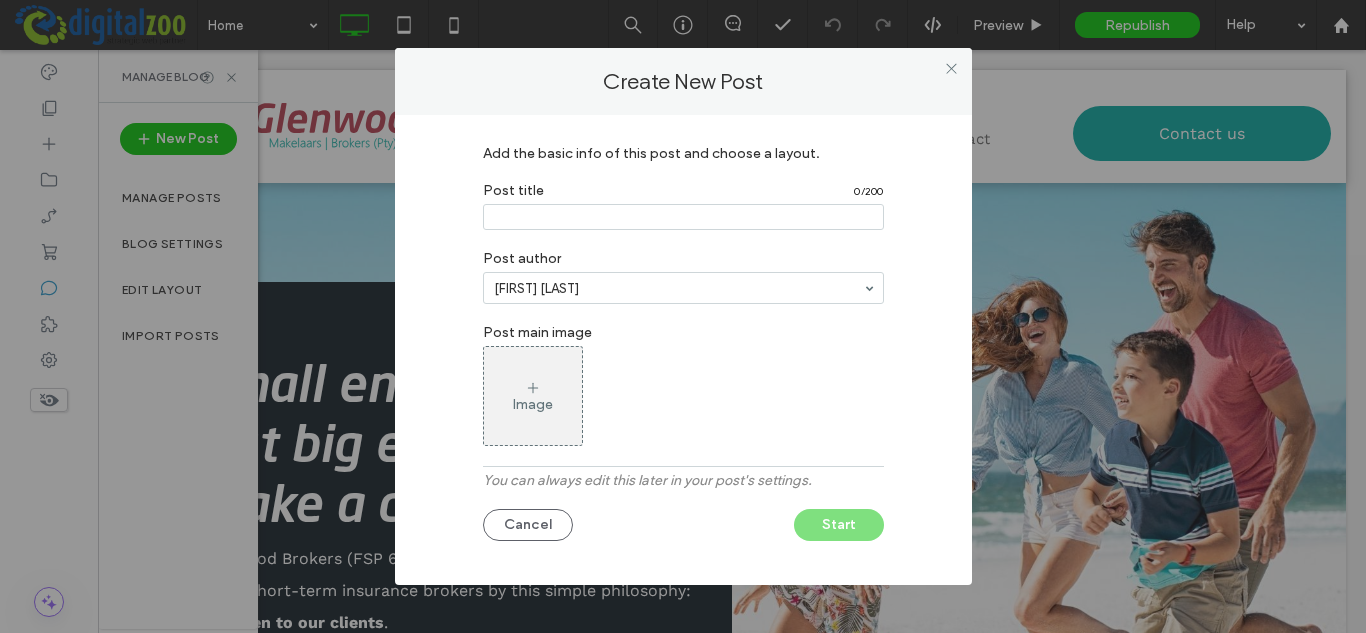 paste on "**********" 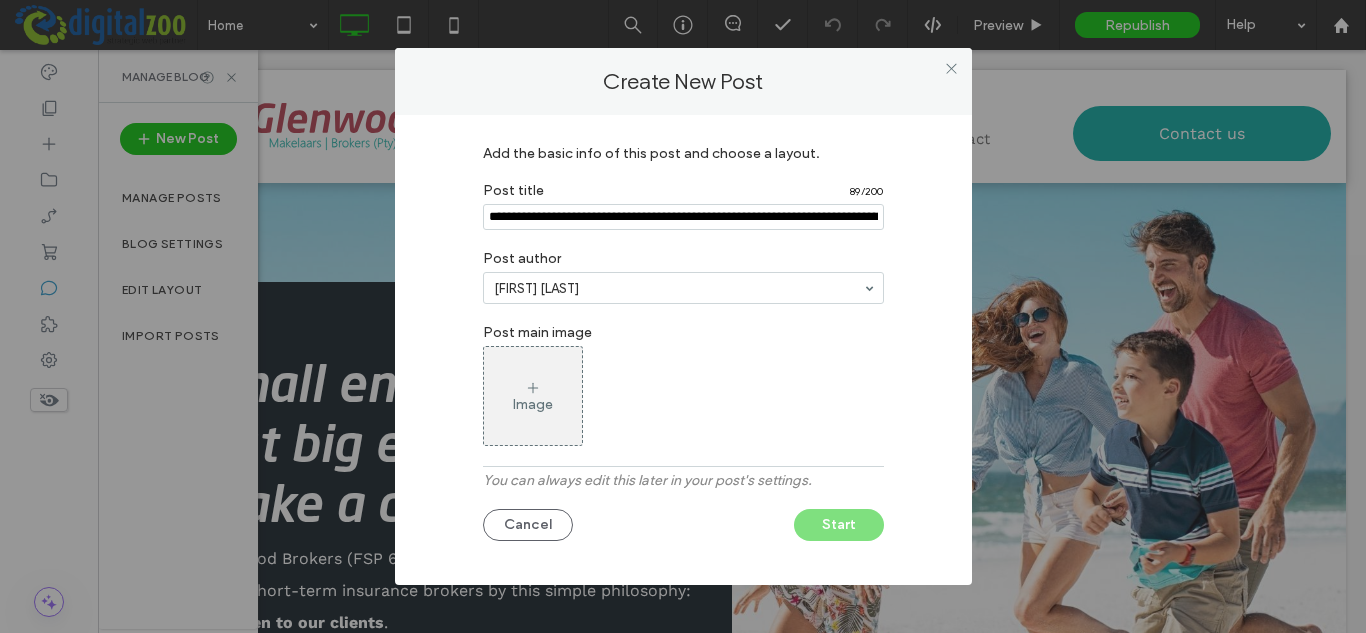 scroll, scrollTop: 0, scrollLeft: 163, axis: horizontal 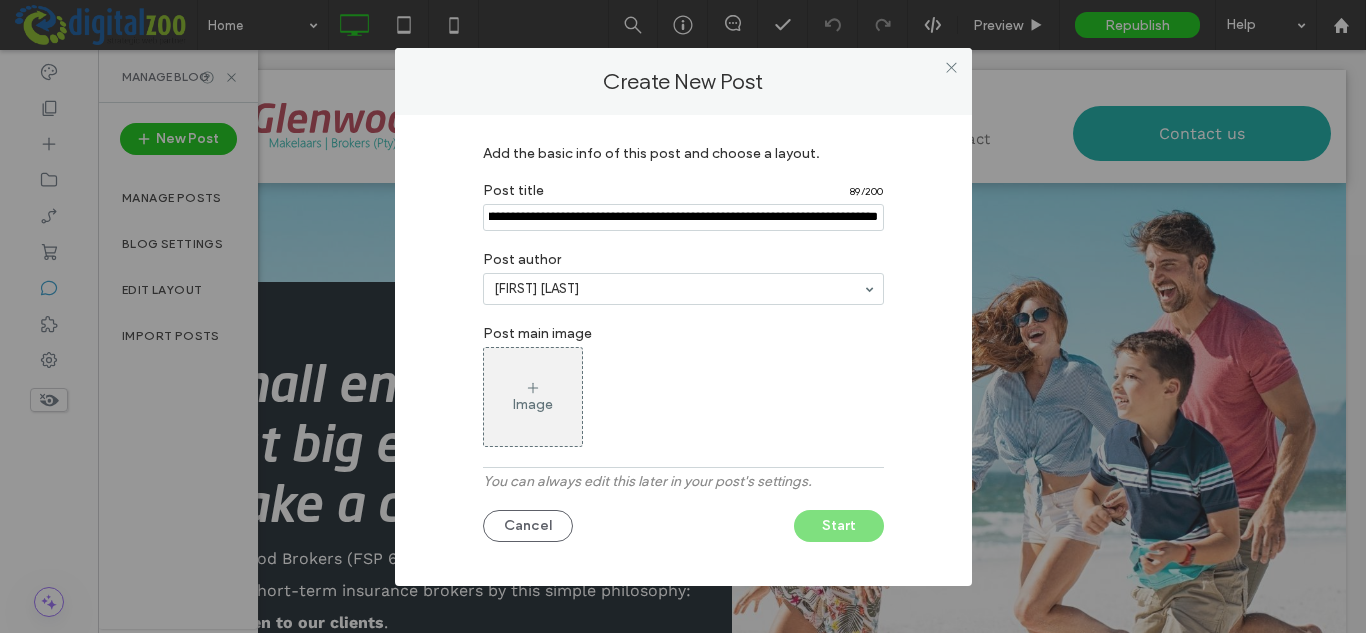 type on "**********" 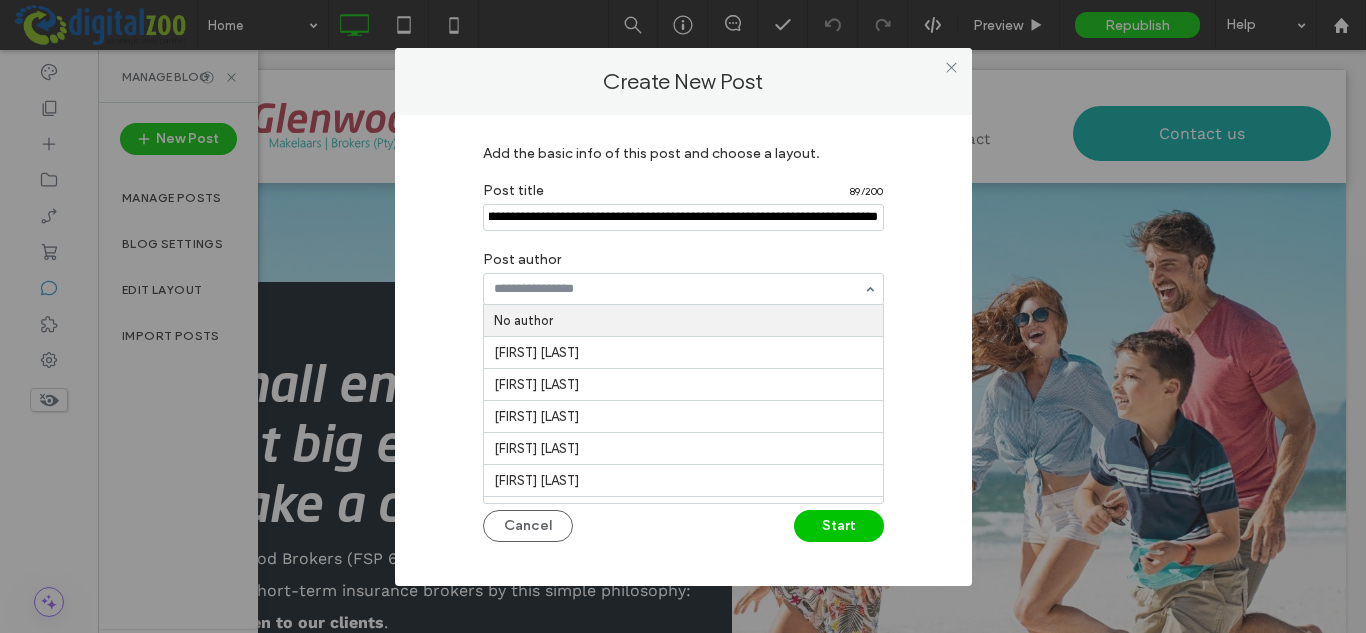scroll, scrollTop: 0, scrollLeft: 0, axis: both 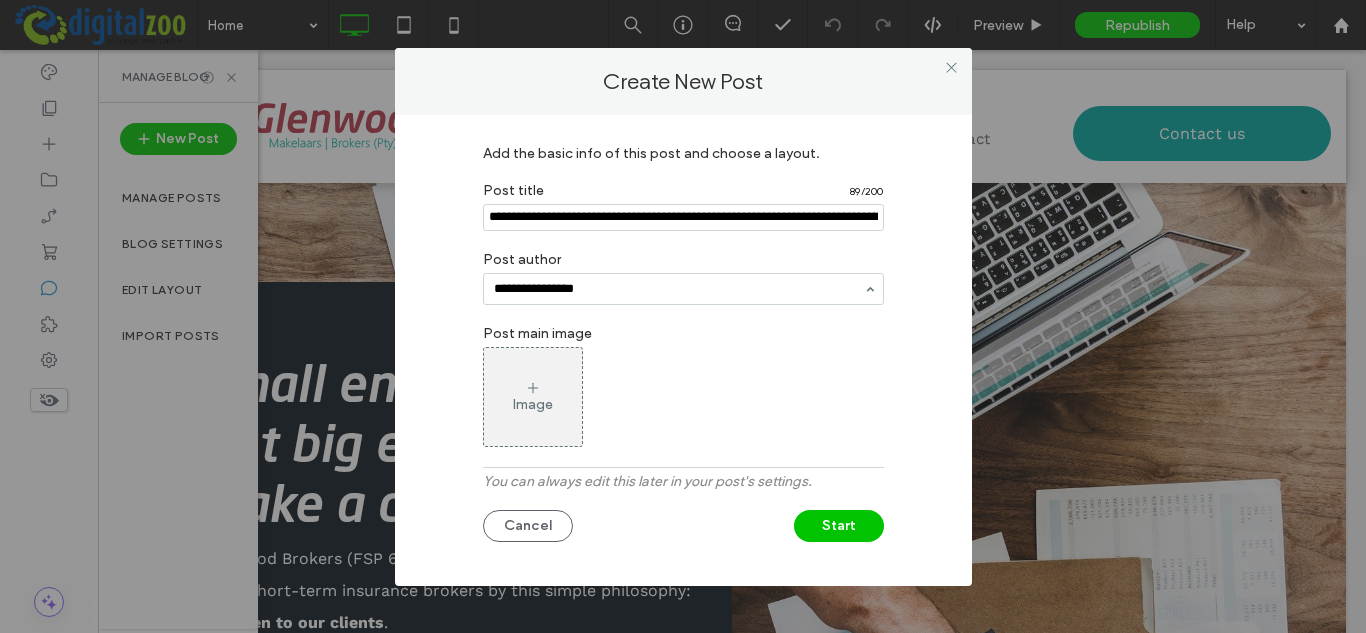 type on "**********" 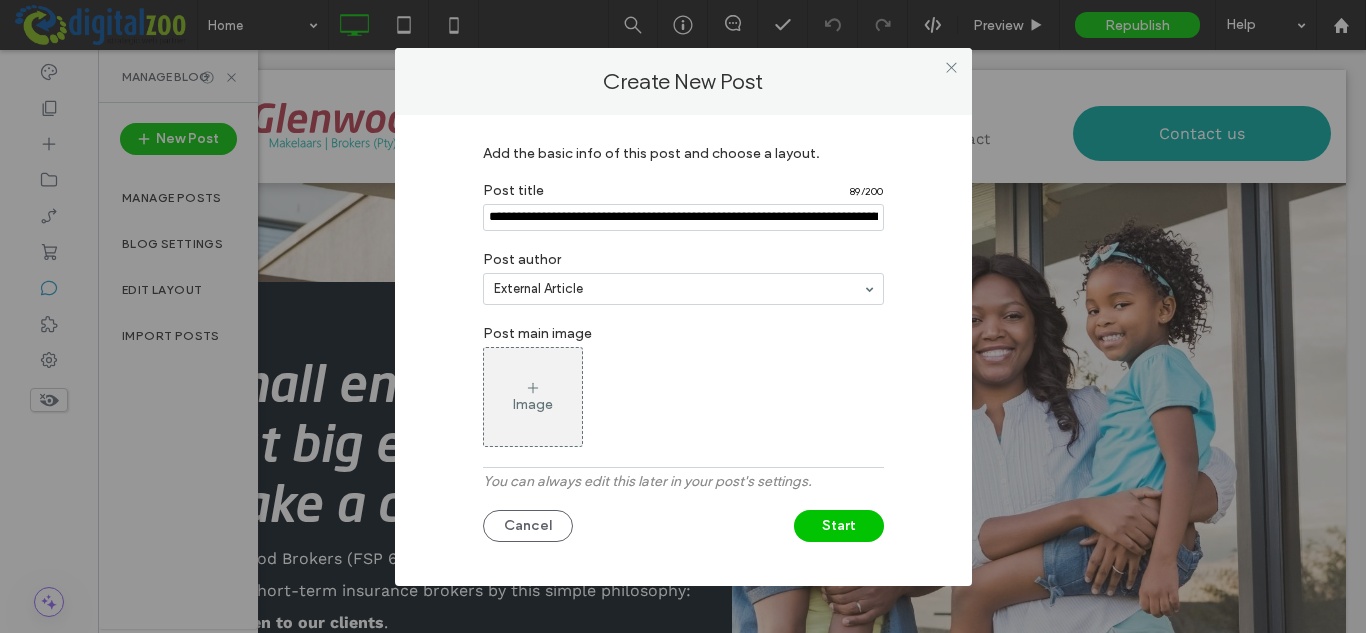click on "Image" at bounding box center [533, 397] 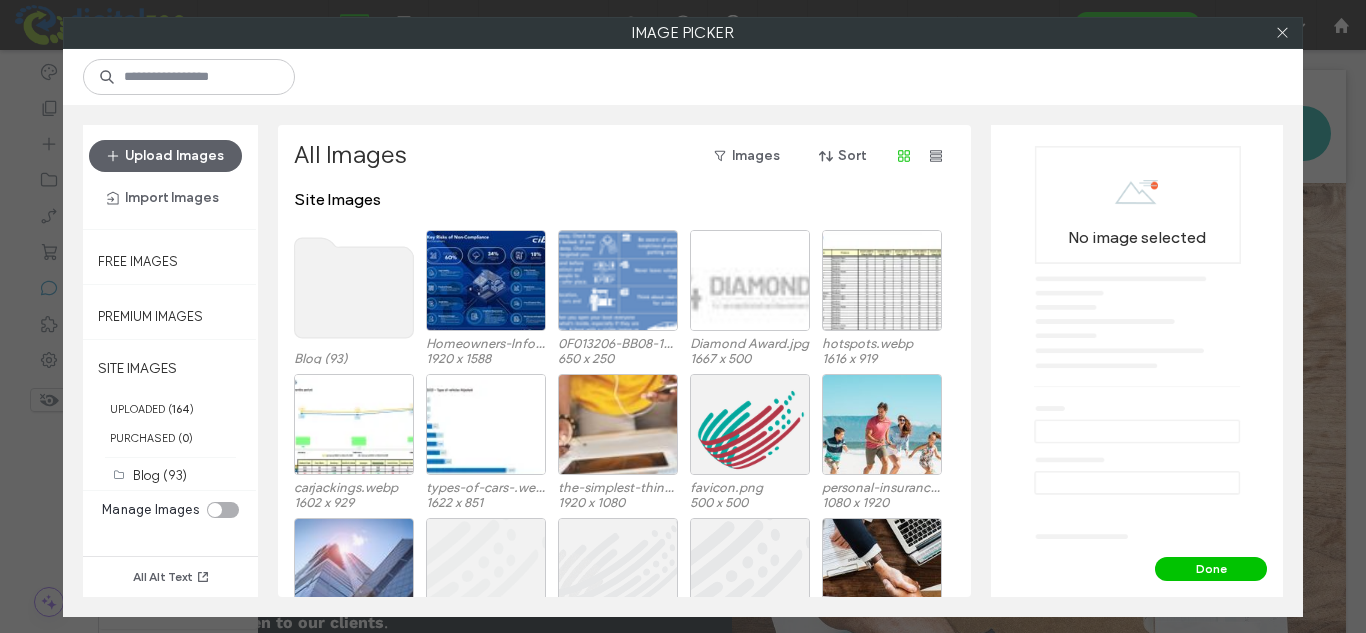 click 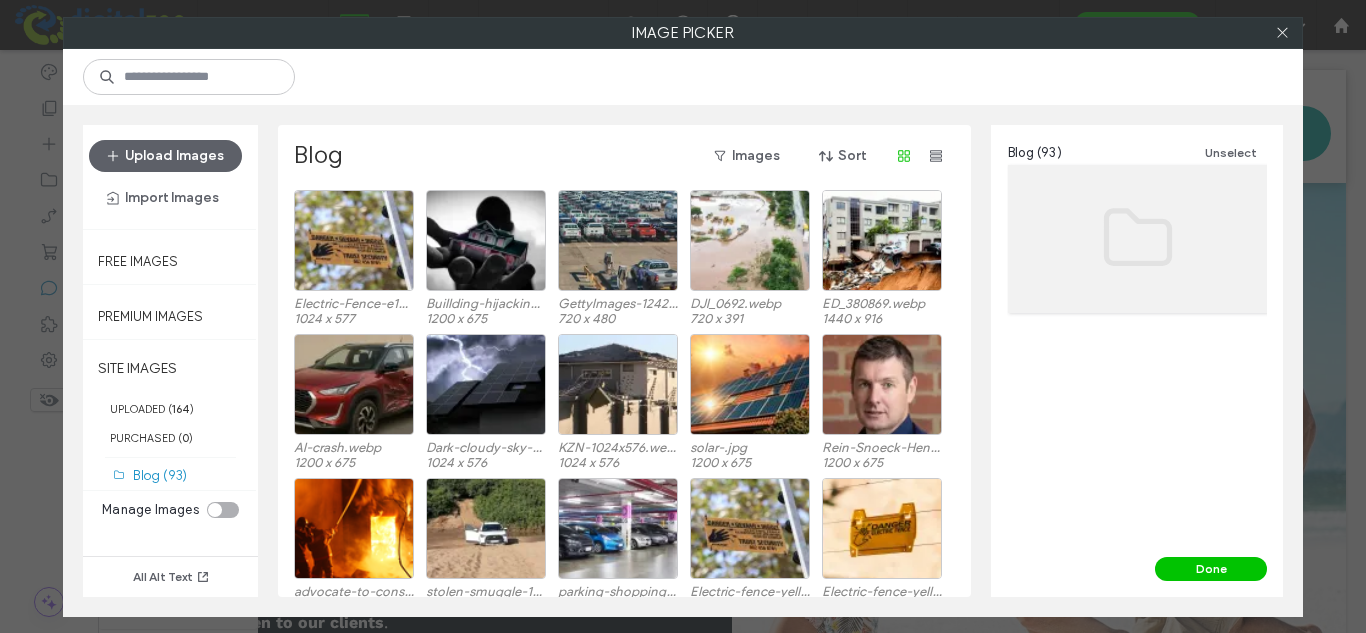 click on "Upload Images Import Images Free Images Premium Images SITE IMAGES UPLOADED ( 164 ) PURCHASED ( 0 ) Blog (93) Manage Images All Alt Text Blog Images Sort Electric-Fence-e1739524850291-1024x577.webp 1024 x 577 Buillding-hijacking.webp 1200 x 675 GettyImages-1242552828.webp 720 x 480 DJI_0692.webp 720 x 391 ED_380869.webp 1440 x 916 AI-crash.webp 1200 x 675 Dark-cloudy-sky-with-lightning-over-house.webp 1024 x 576 KZN-1024x576.webp 1024 x 576 solar-.jpg 1200 x 675 Rein-Snoeck-Henkemans-Alumo-Energy.webp 1200 x 675 advocate-to-consumer.png 1920 x 1080 stolen-smuggle-1024x576.webp 1024 x 576 parking-shopping-mall-1024x576.webp 1024 x 576 Electric-fence-yellow-warning-sign-South-Africa--800x450.webp 800 x 450 Electric-fence-yellow-warning-sign-South-Africa-blank.webp 1200 x 675 Discover-the-key-reasons-behind-insurance-claim-denials-and-how-understanding-your-policy-can-help-you-avoid-disputes.webp 800 x 450 insurance-policy-agreement-terms-document-concept.jpg 1380 x 920 1200 x 800 Solar-panel-fires.jpg Blog (93)" at bounding box center [683, 361] 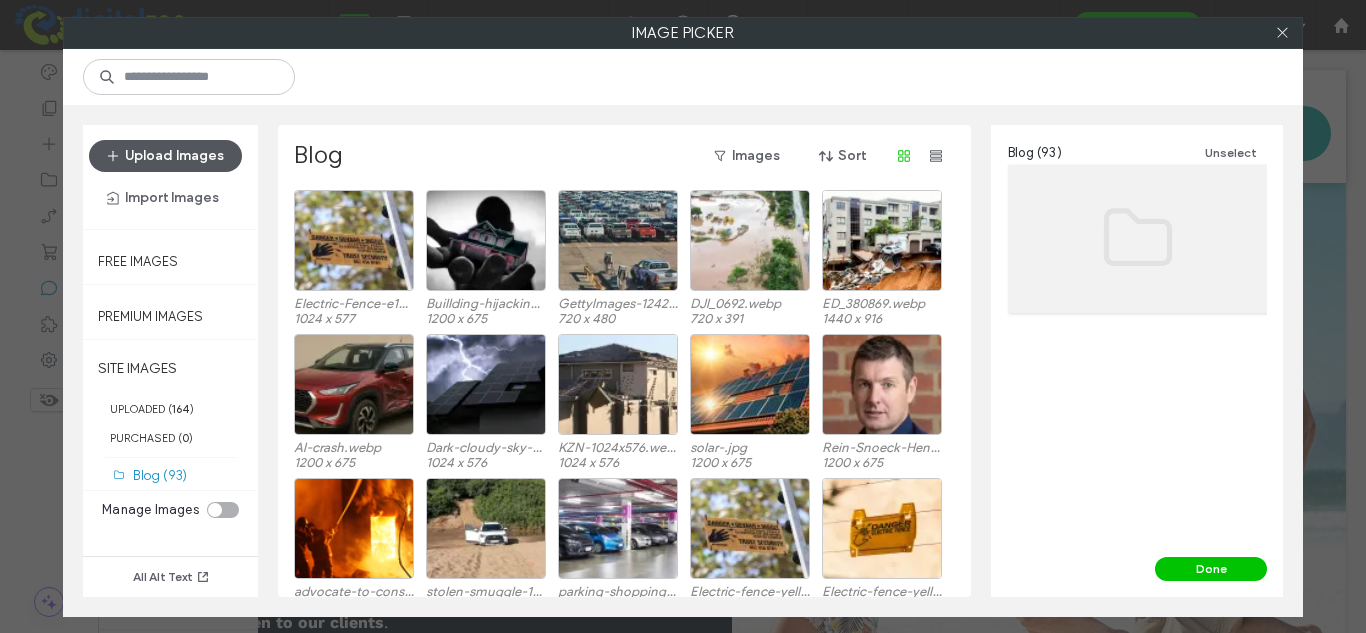 click on "Upload Images" at bounding box center [165, 156] 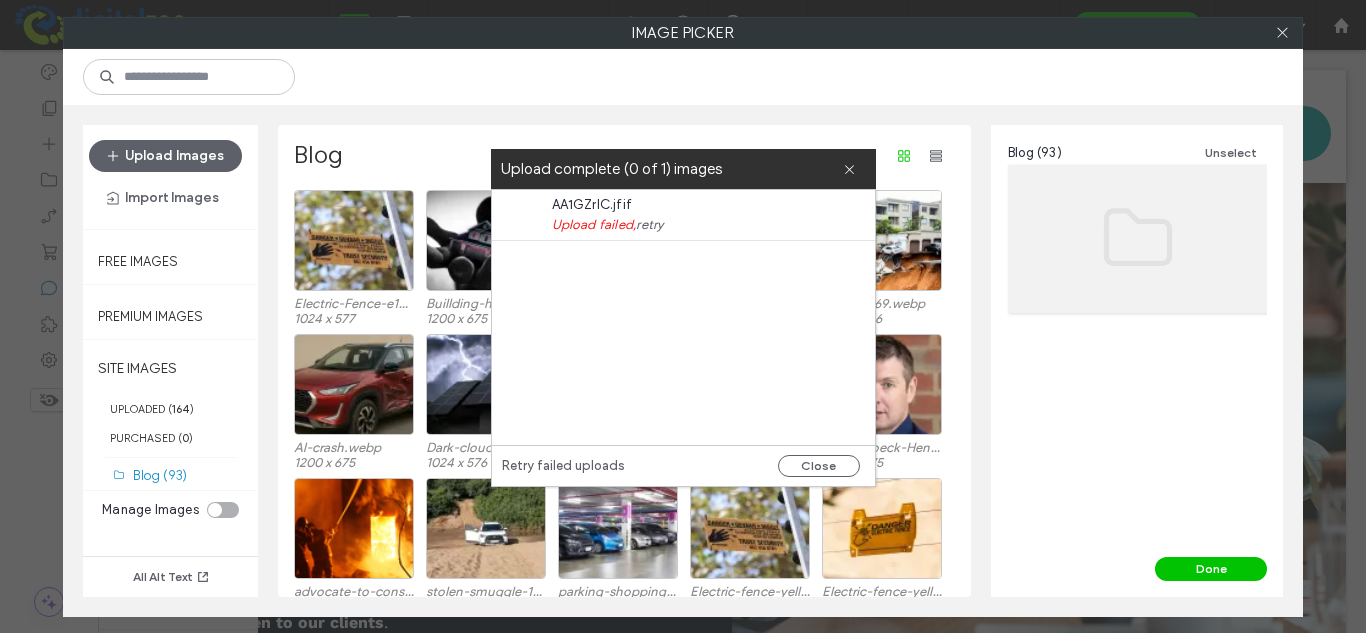 click on "retry" at bounding box center (649, 225) 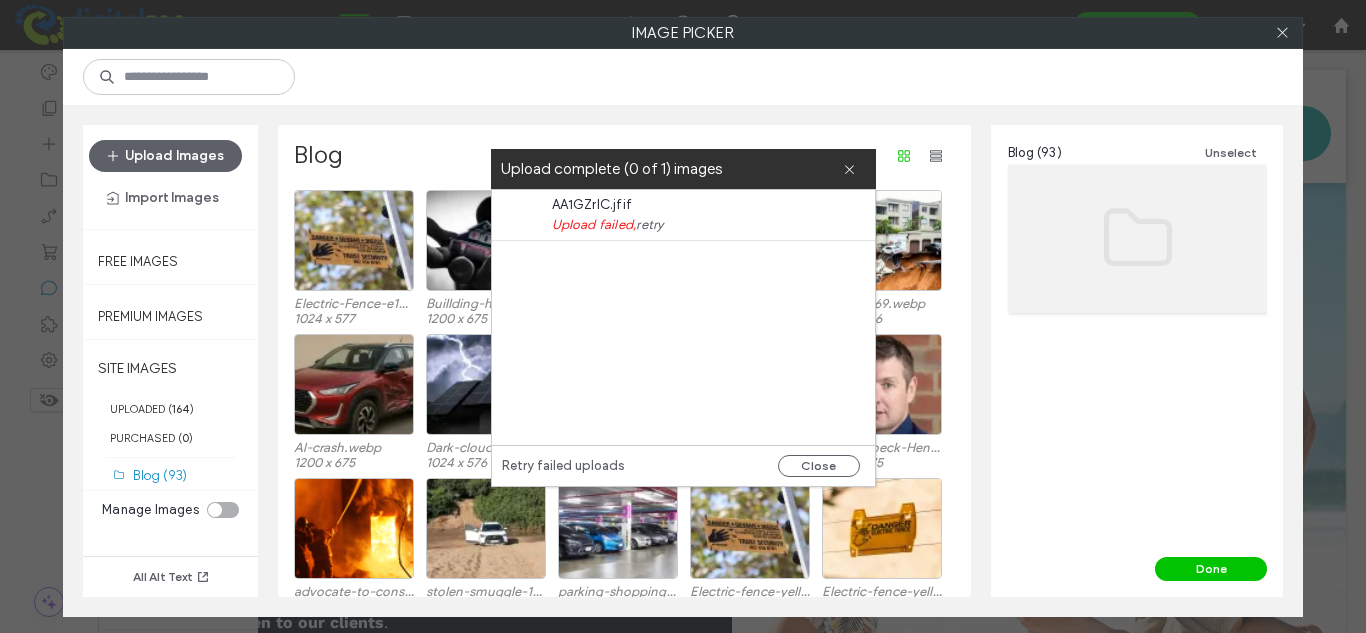 drag, startPoint x: 822, startPoint y: 461, endPoint x: 804, endPoint y: 189, distance: 272.59494 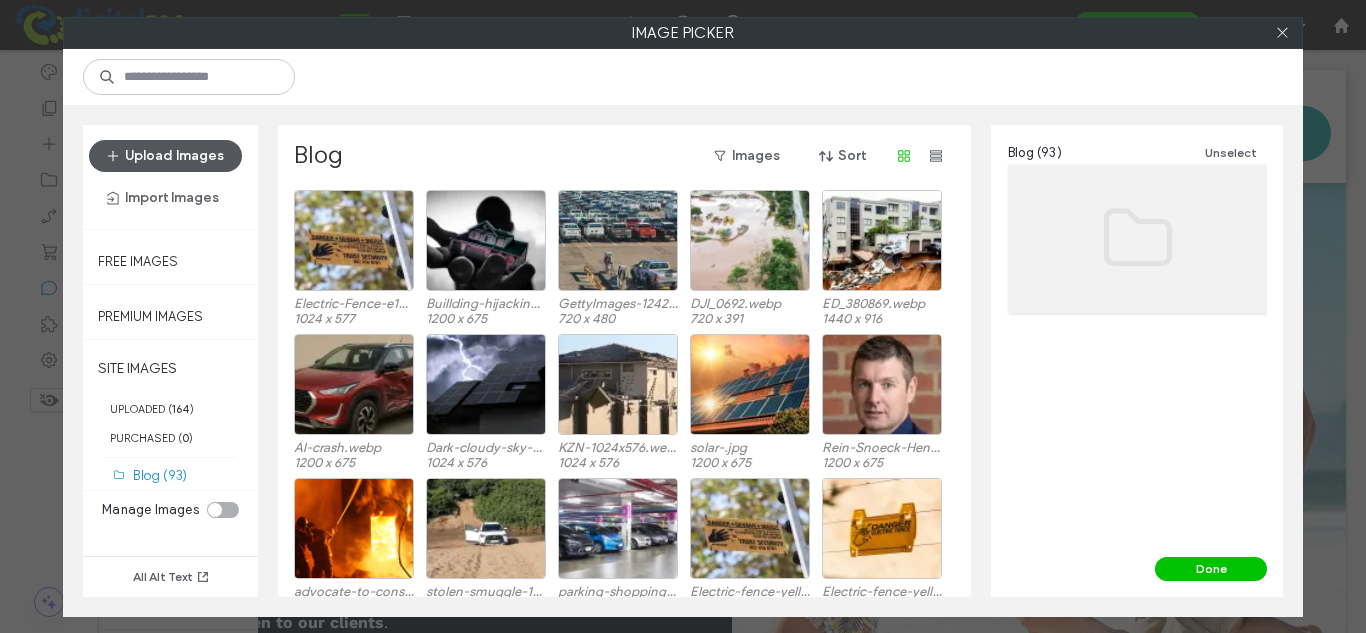 click on "Upload Images" at bounding box center [165, 156] 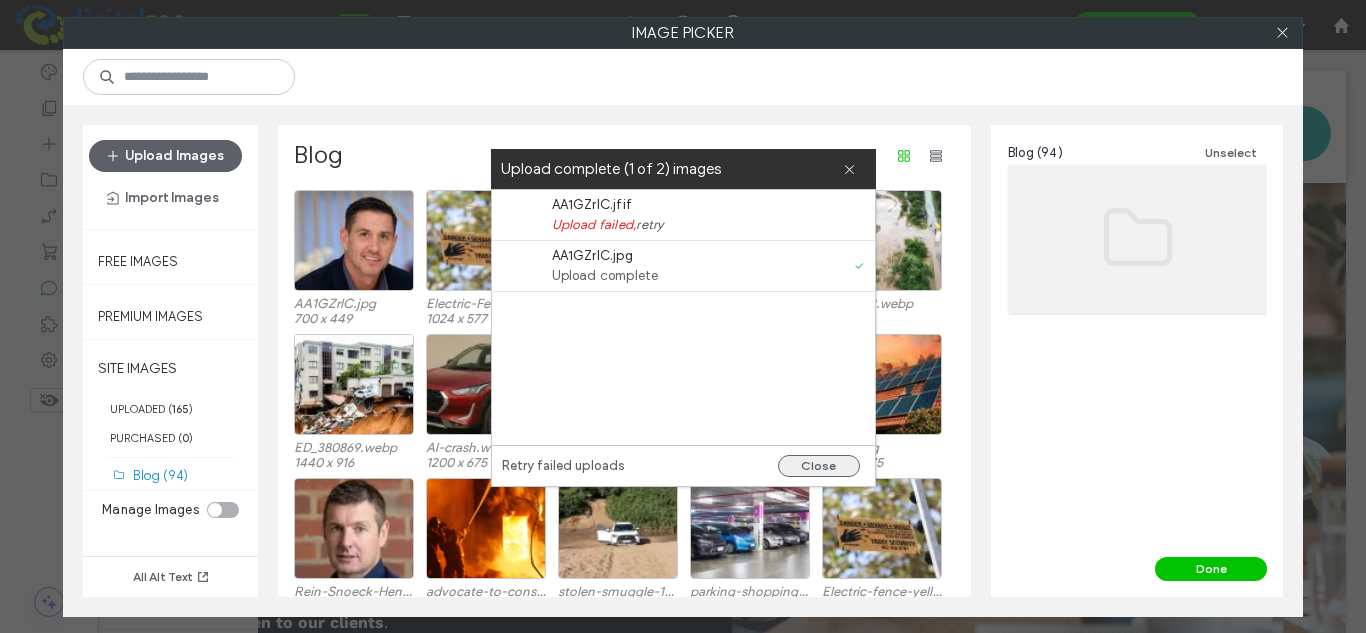 click on "Close" at bounding box center [819, 466] 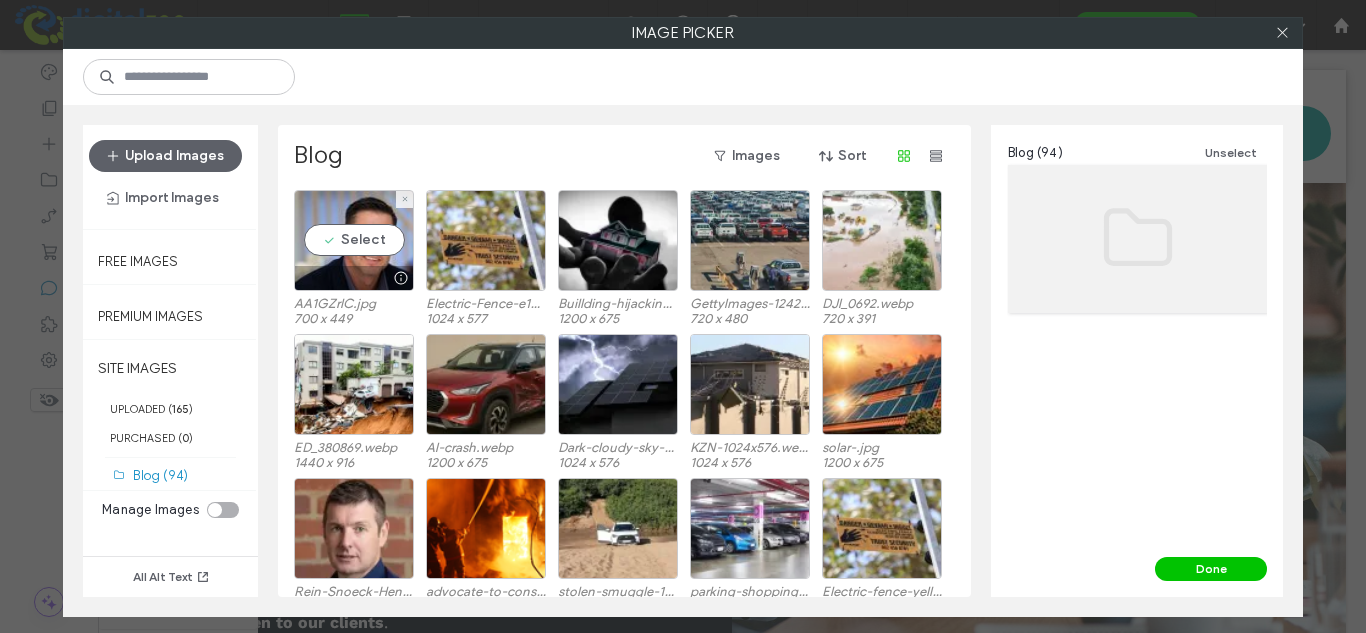 click at bounding box center (354, 278) 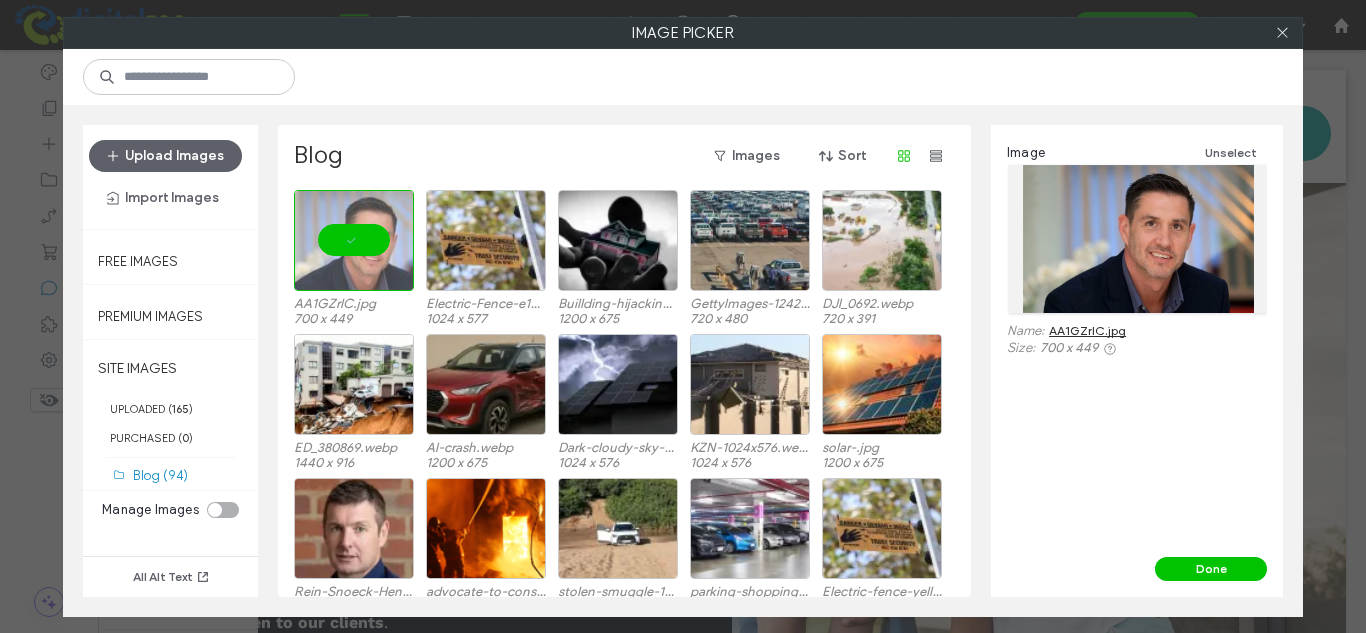 click on "Image Unselect Name: AA1GZrlC.jpg Size: 700 x 449" at bounding box center (1137, 341) 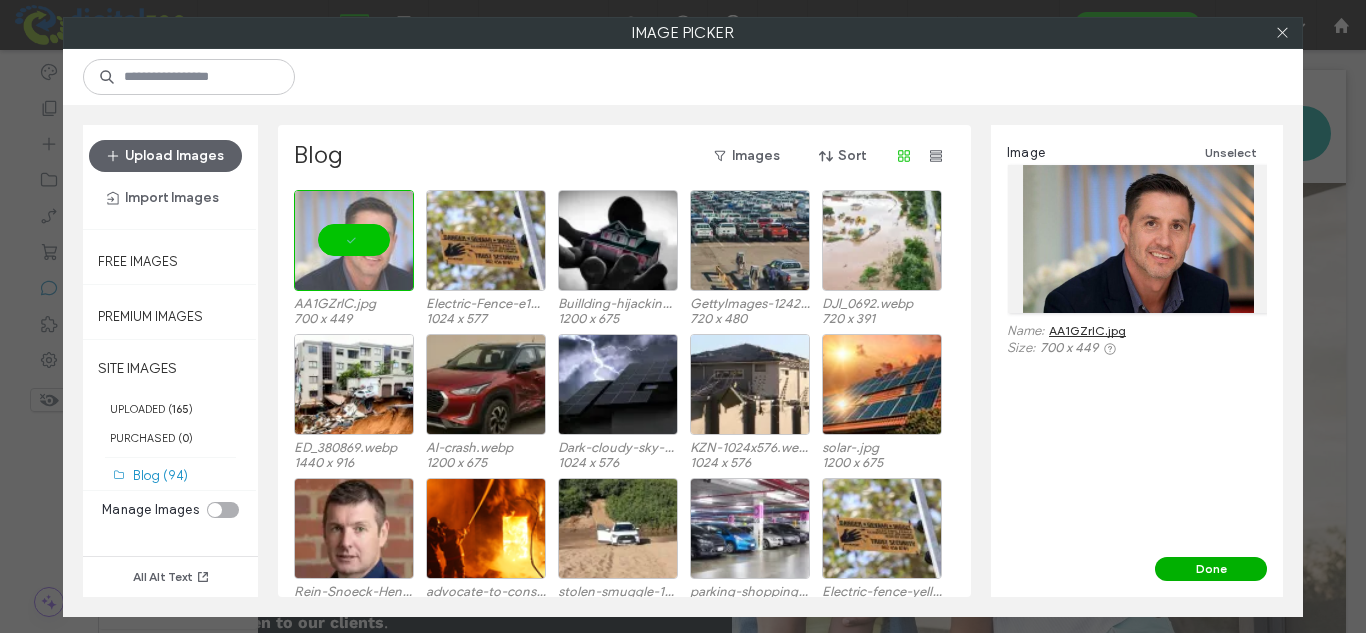 click on "Done" at bounding box center (1211, 569) 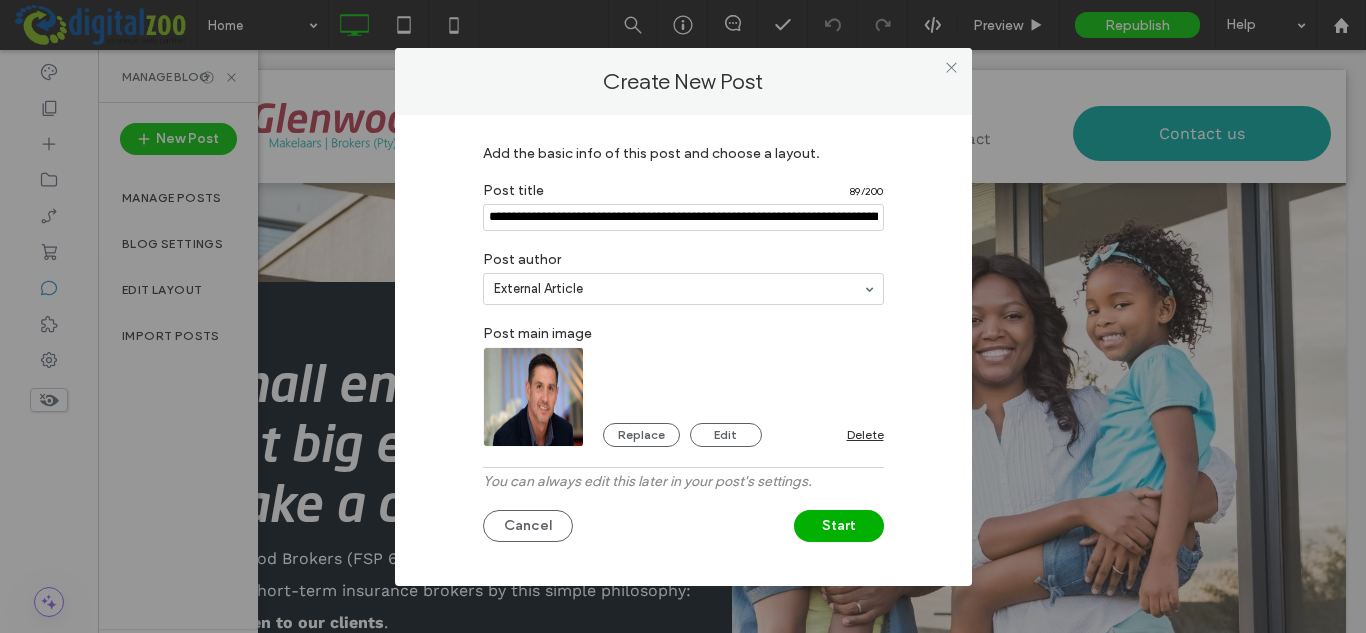click on "Start" at bounding box center (839, 526) 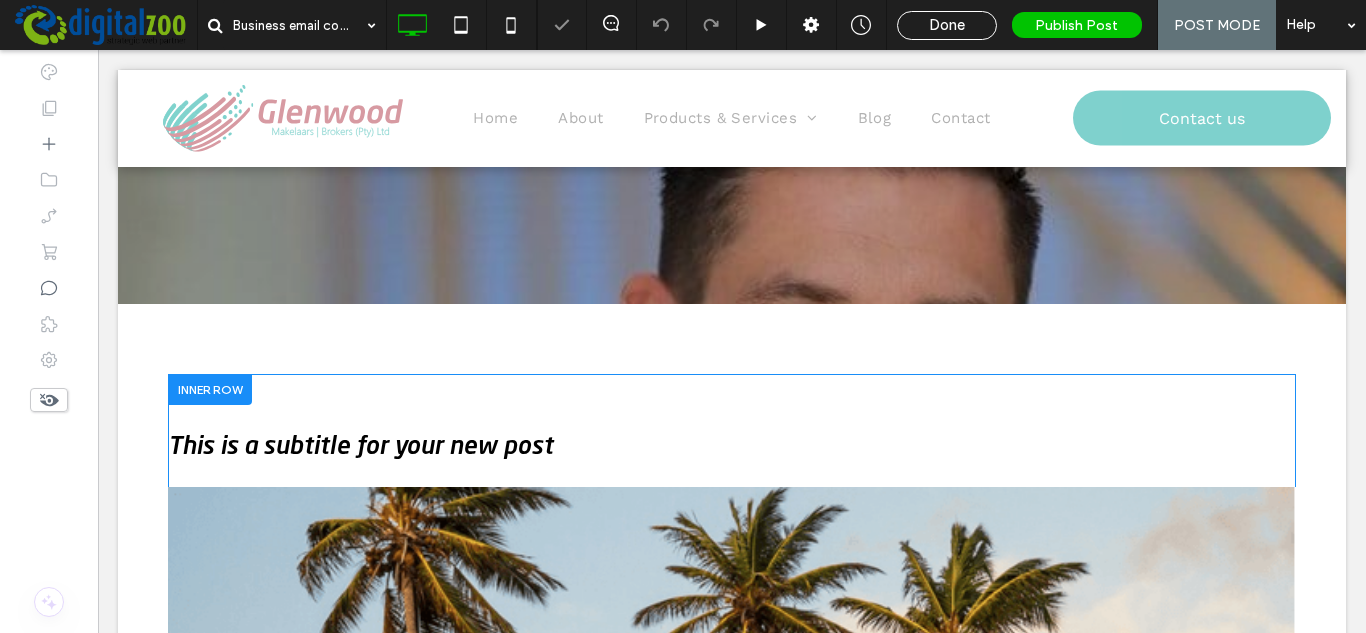 scroll, scrollTop: 484, scrollLeft: 0, axis: vertical 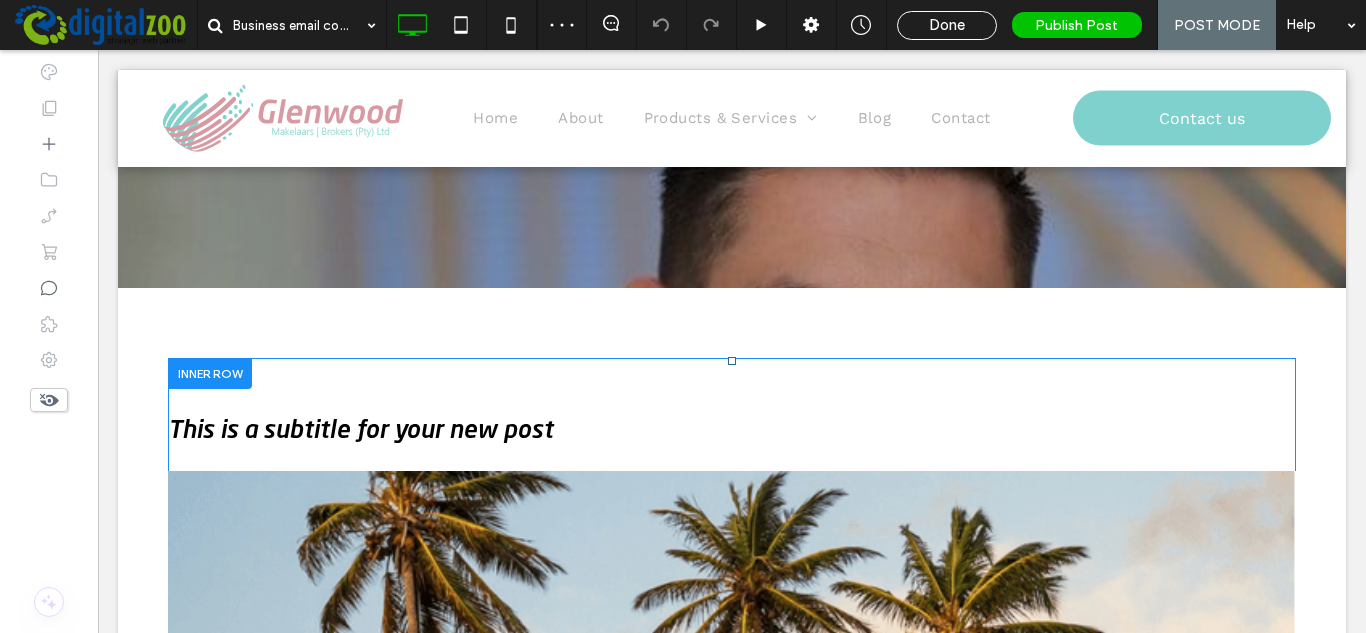 click at bounding box center (210, 373) 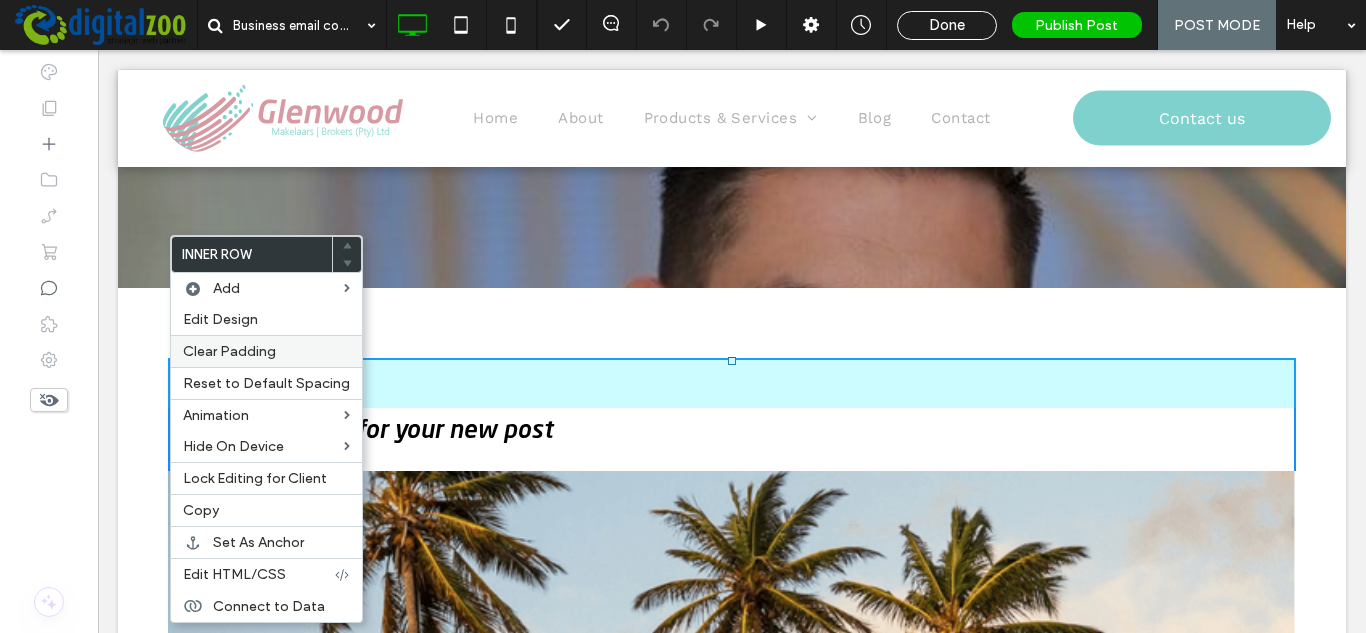 click on "Clear Padding" at bounding box center (229, 351) 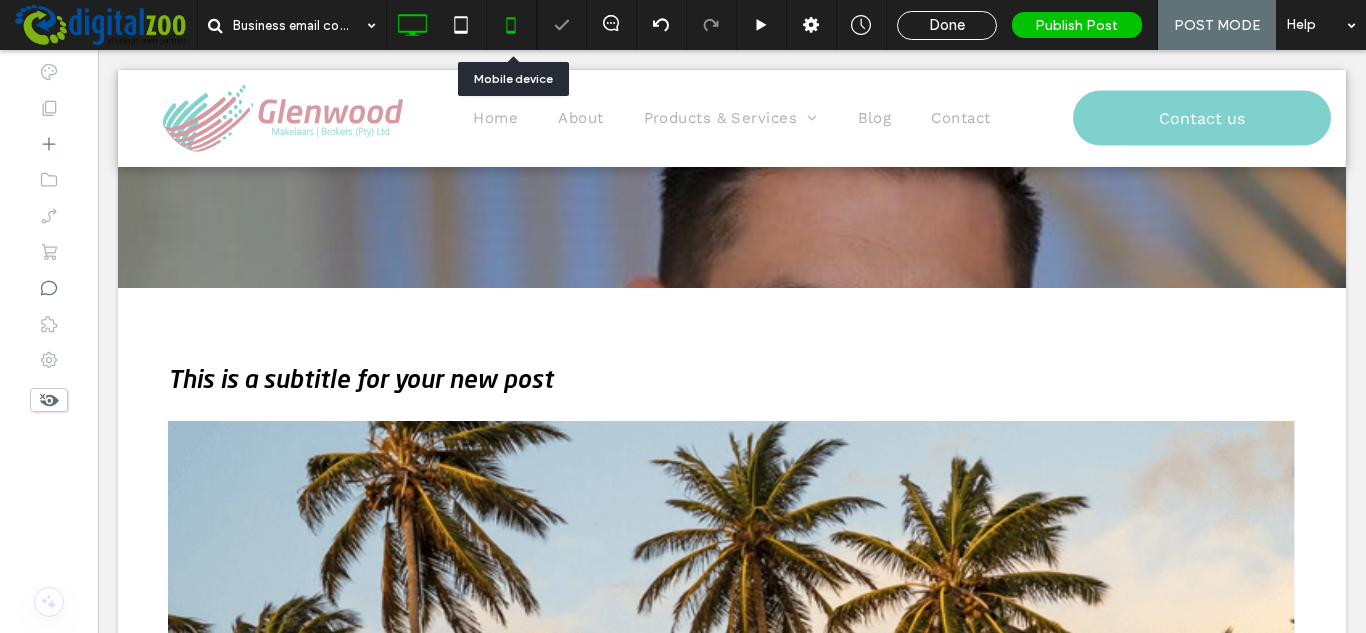 click 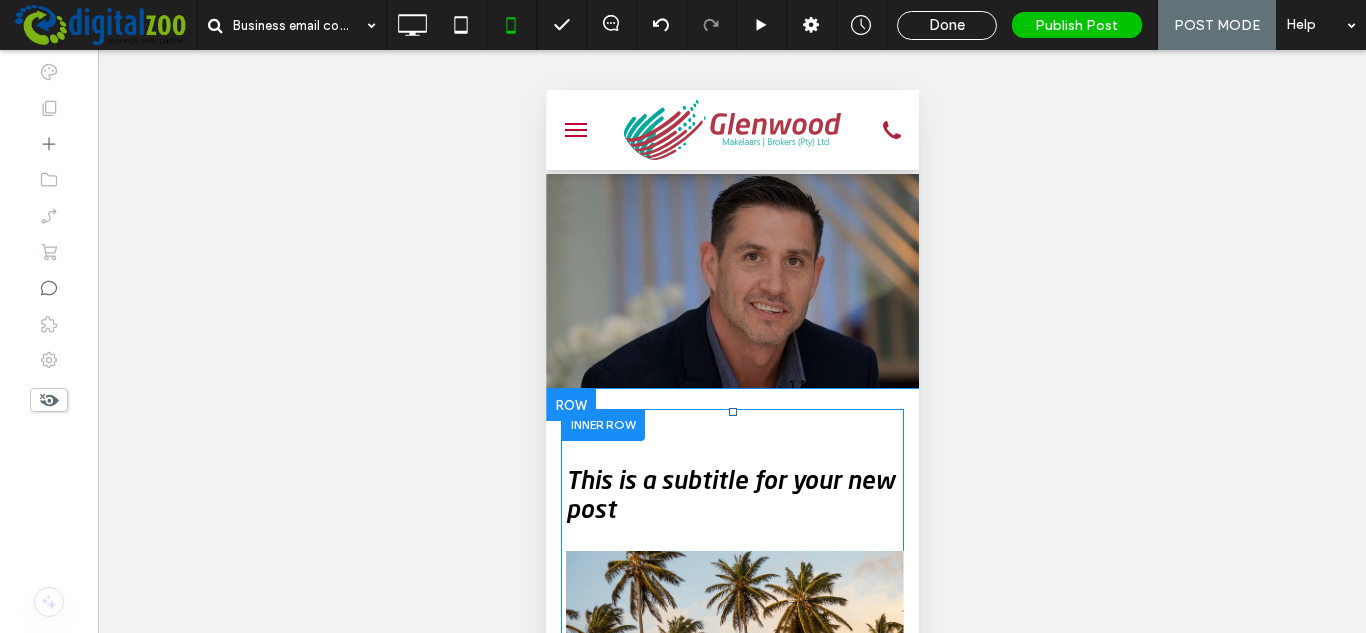 scroll, scrollTop: 400, scrollLeft: 0, axis: vertical 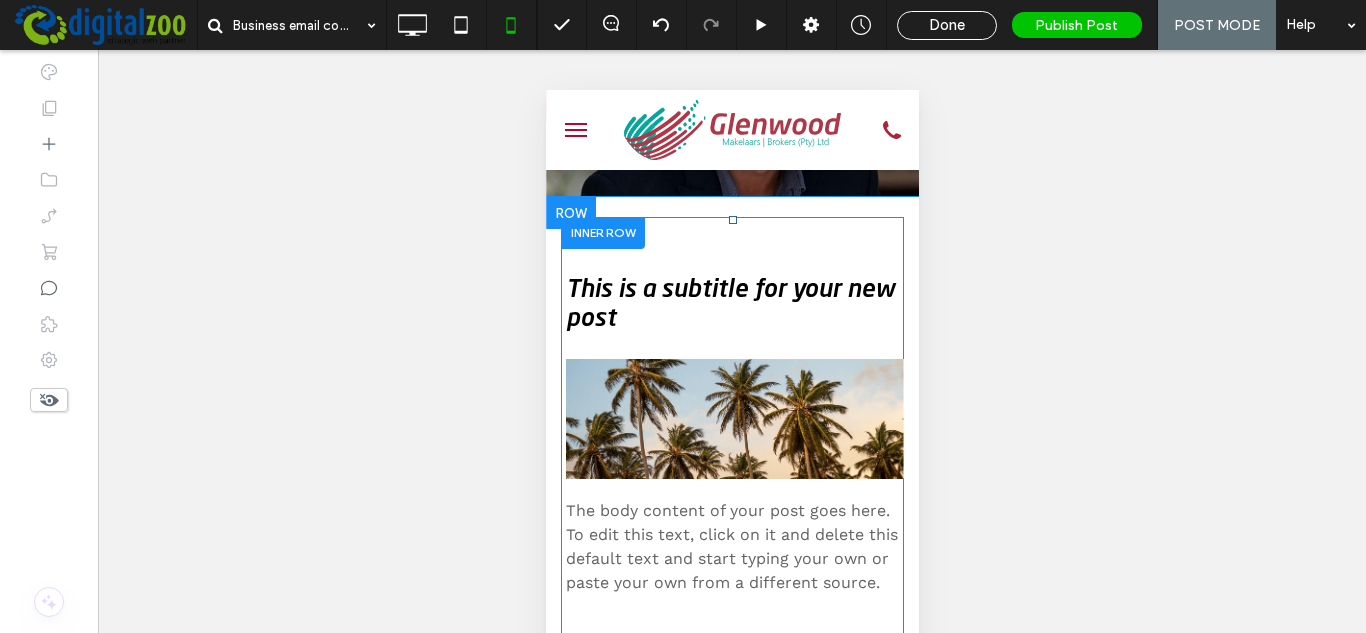 click at bounding box center (602, 232) 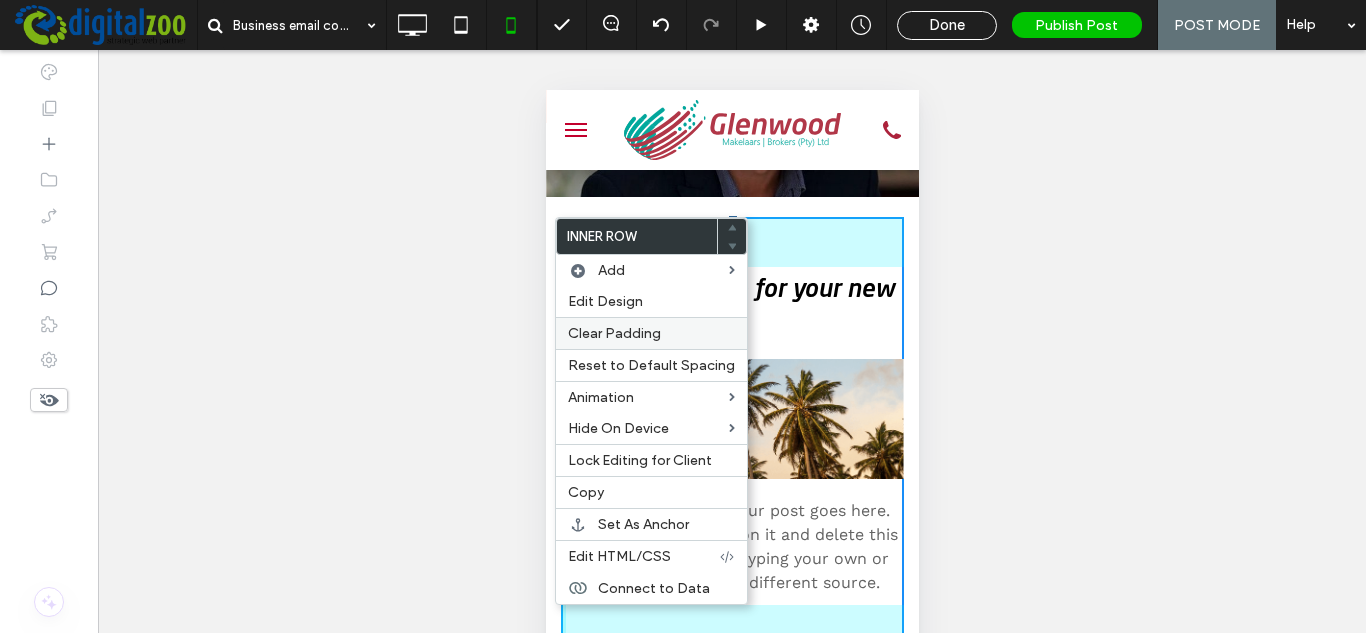 click on "Clear Padding" at bounding box center [614, 333] 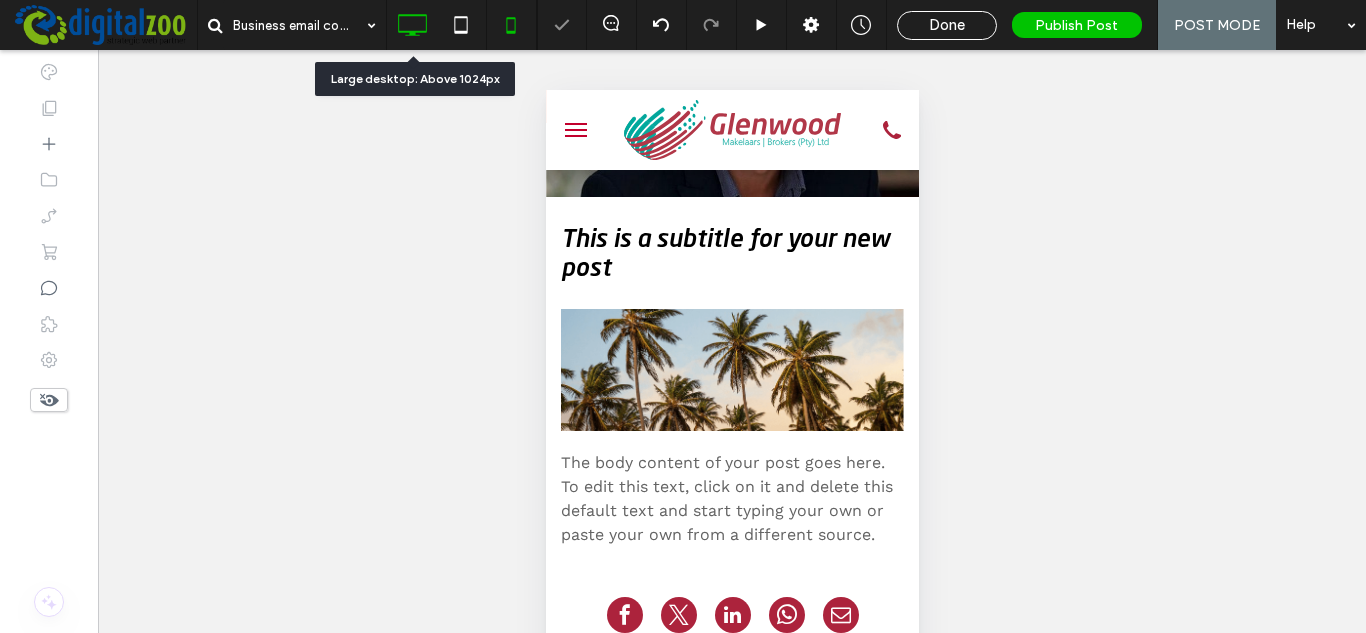 click 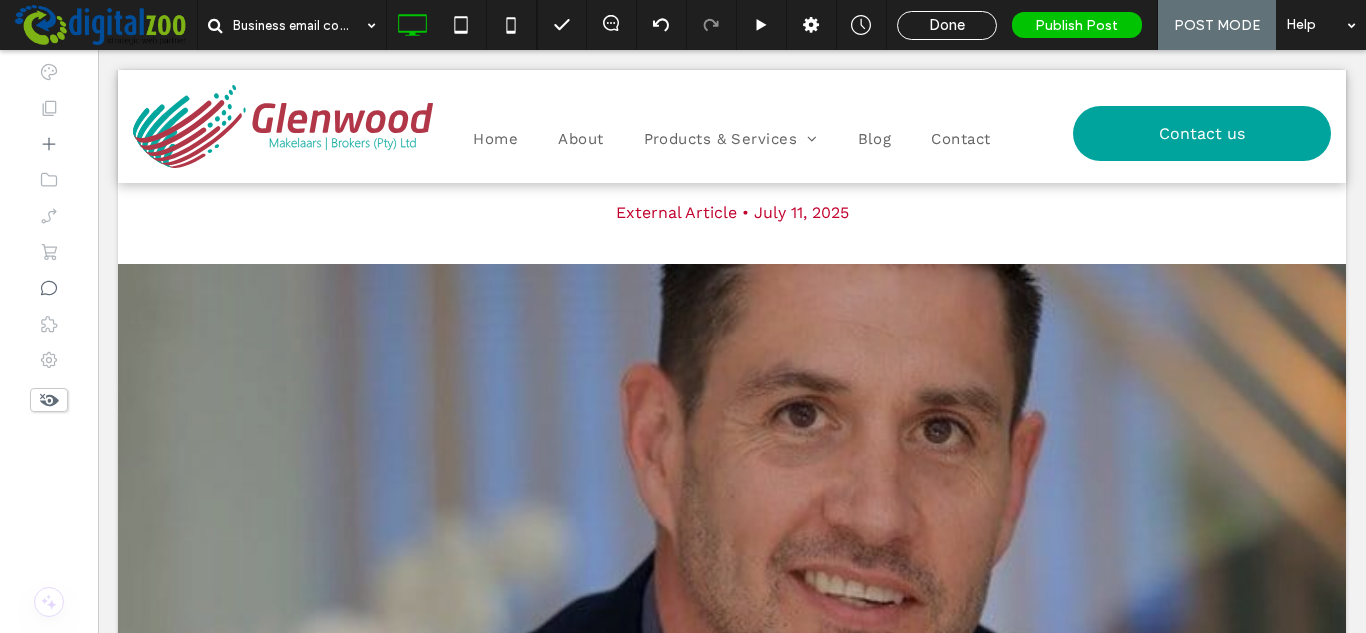 scroll, scrollTop: 400, scrollLeft: 0, axis: vertical 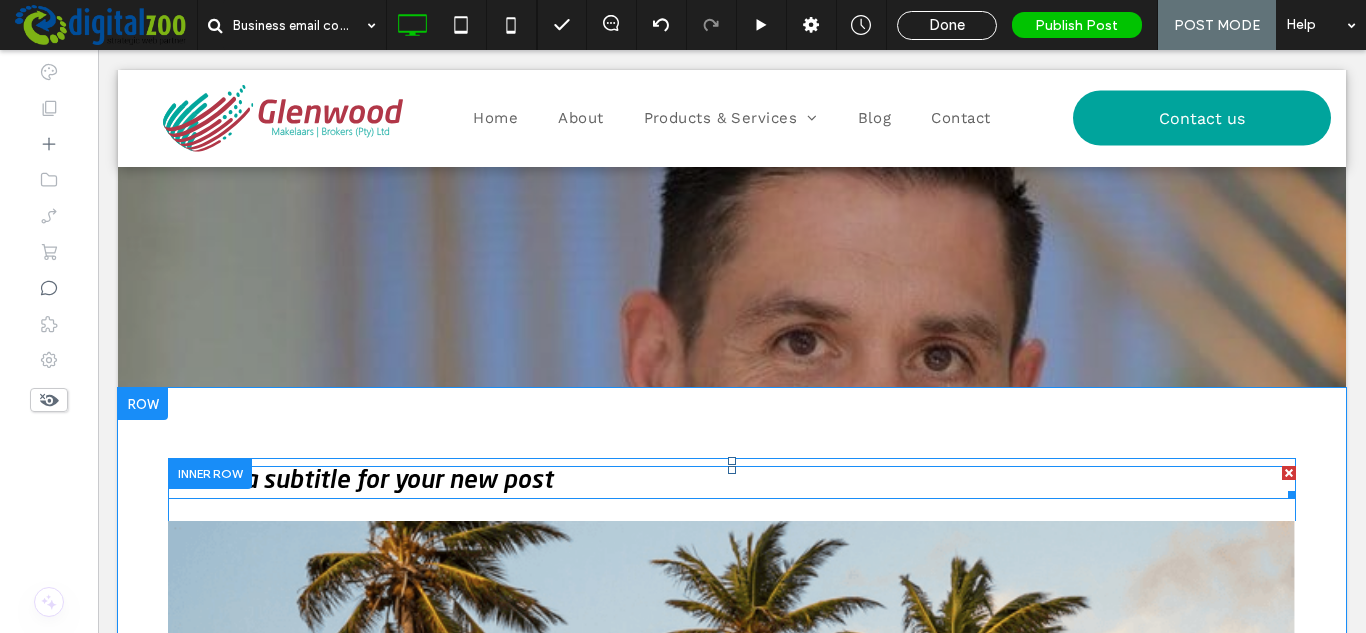 click at bounding box center [1289, 473] 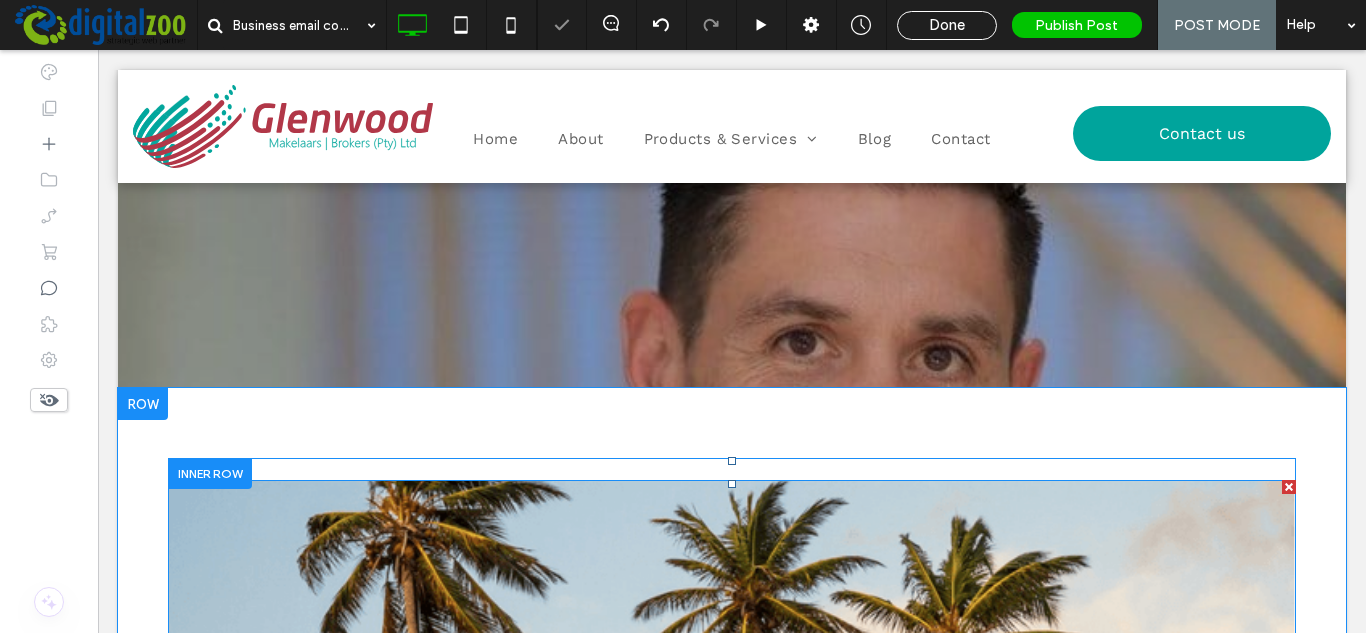 click at bounding box center [1289, 487] 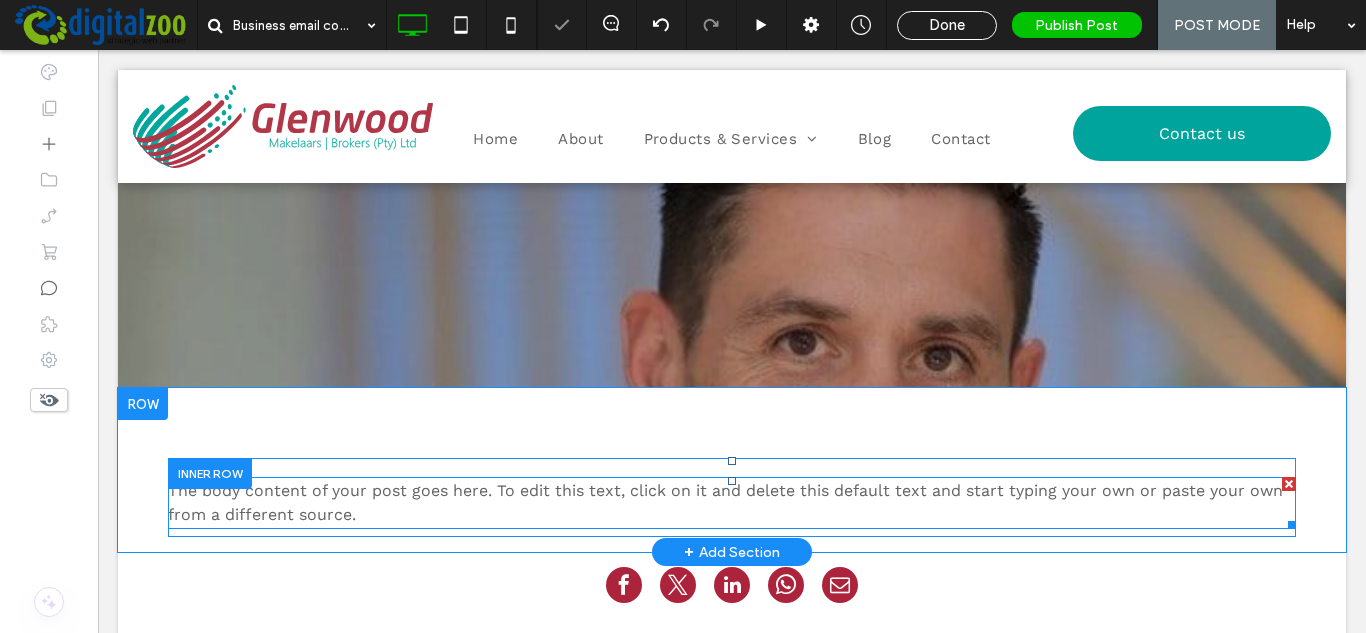 click on "The body content of your post goes here. To edit this text, click on it and delete this default text and start typing your own or paste your own from a different source." at bounding box center [732, 503] 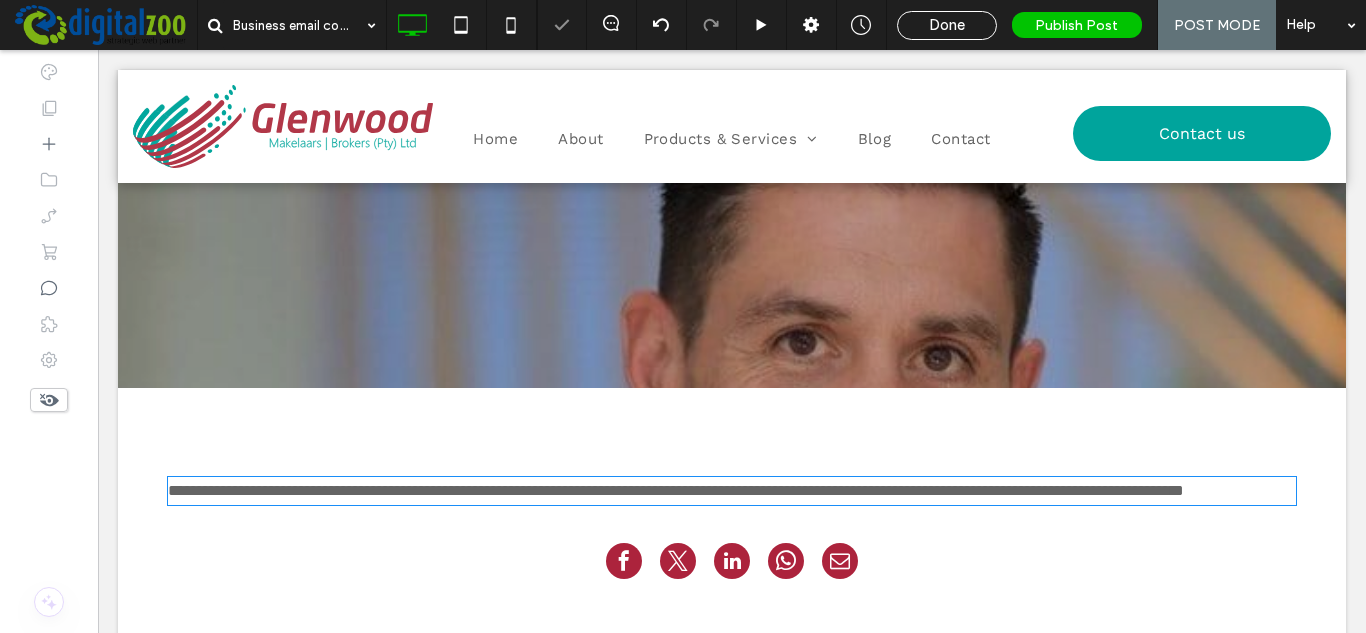 type on "*********" 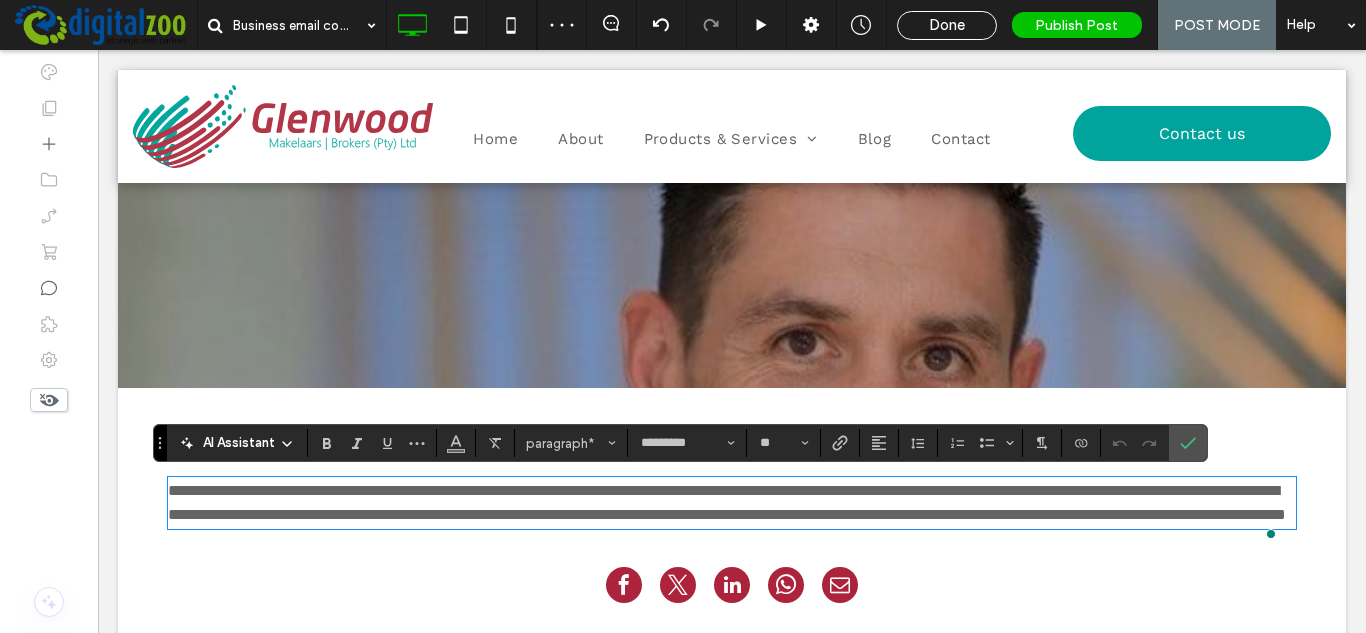 scroll, scrollTop: 0, scrollLeft: 0, axis: both 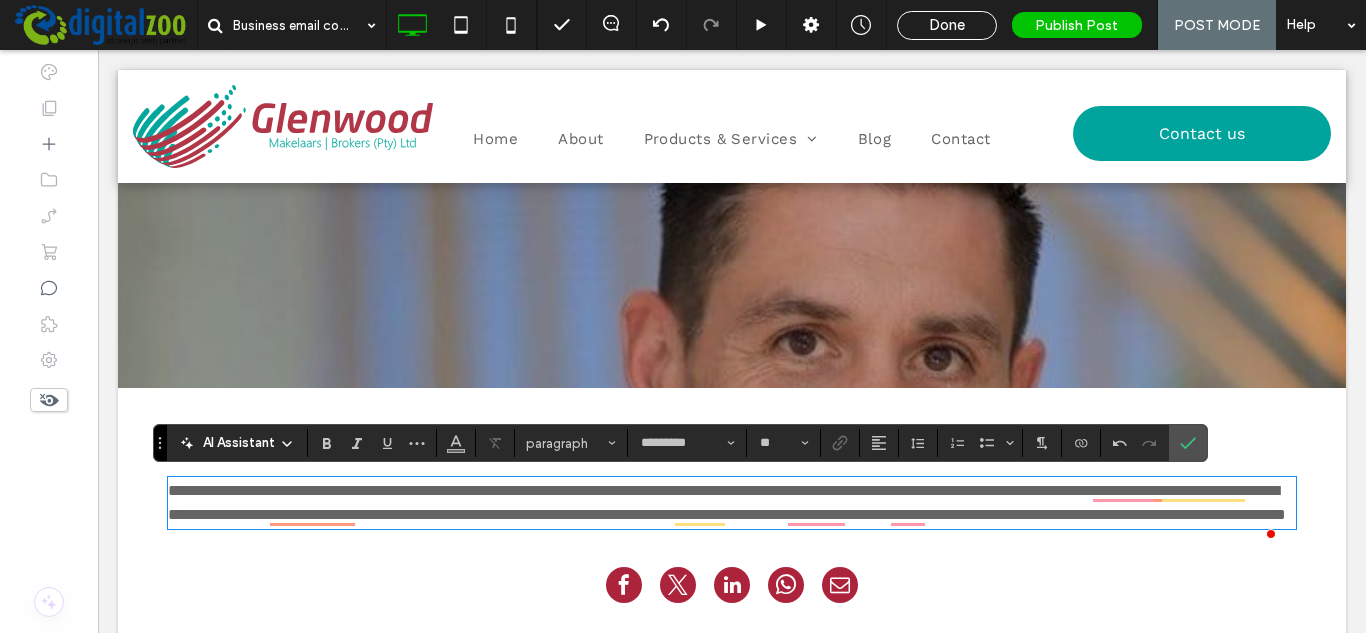 click on "**********" at bounding box center (732, 503) 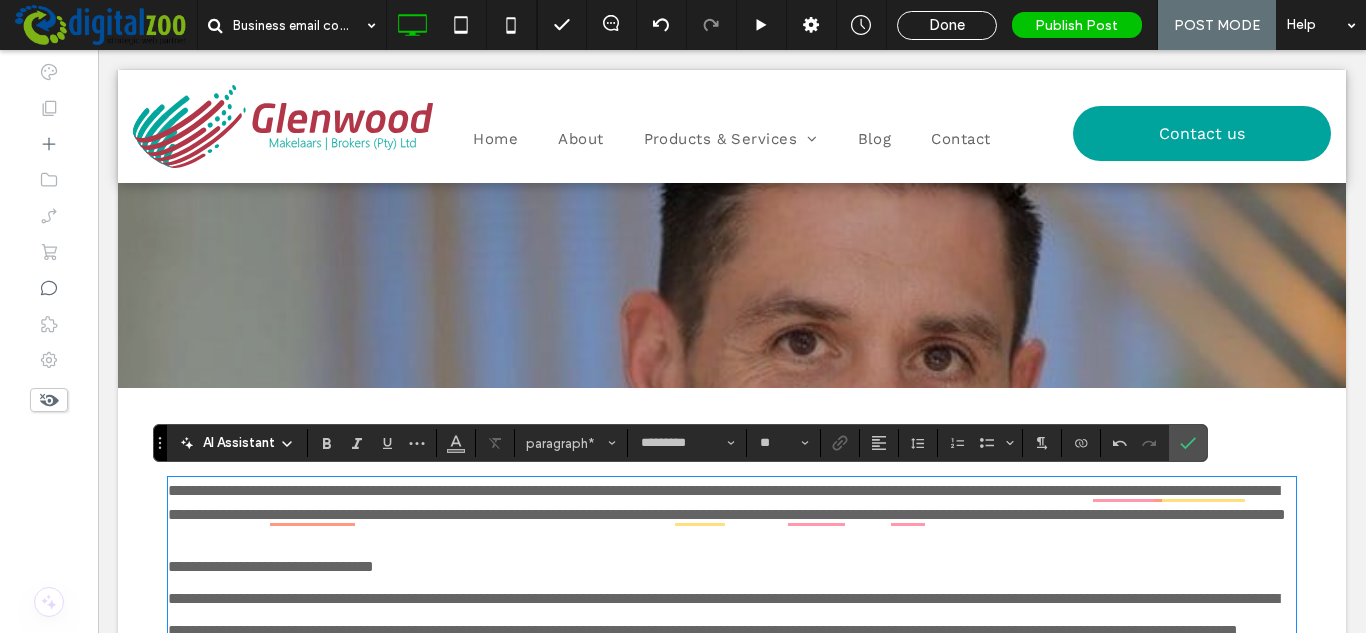 scroll, scrollTop: 1047, scrollLeft: 0, axis: vertical 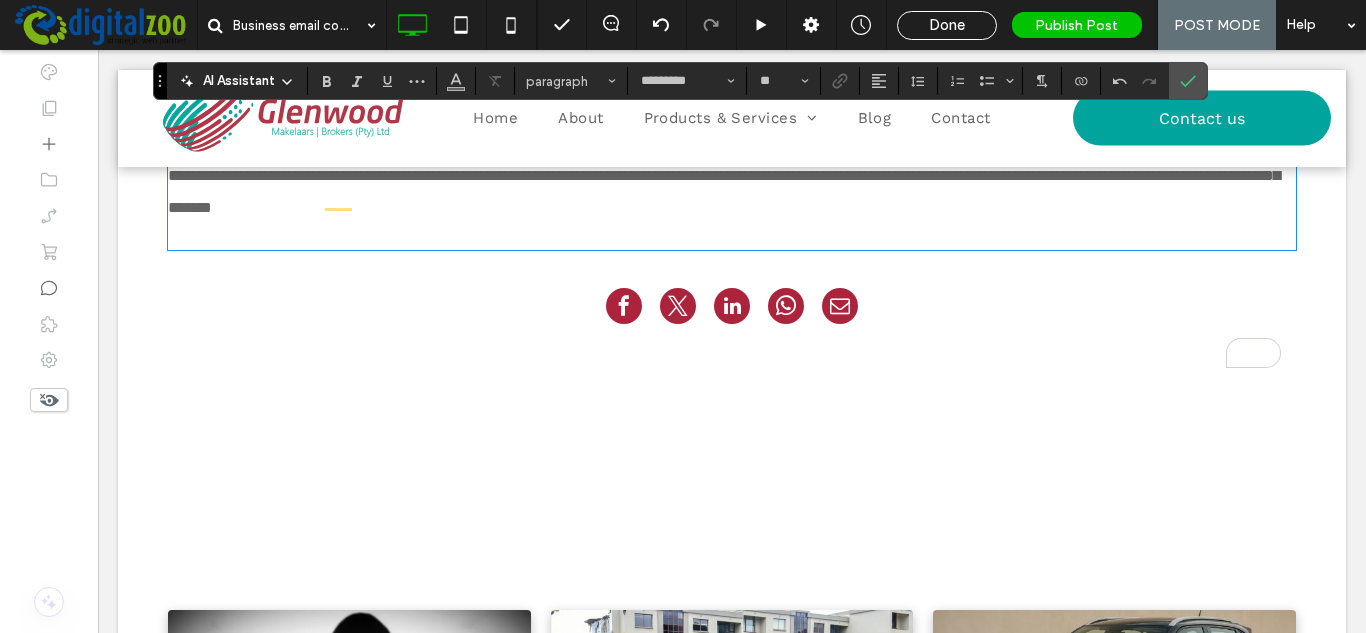 click at bounding box center (732, 236) 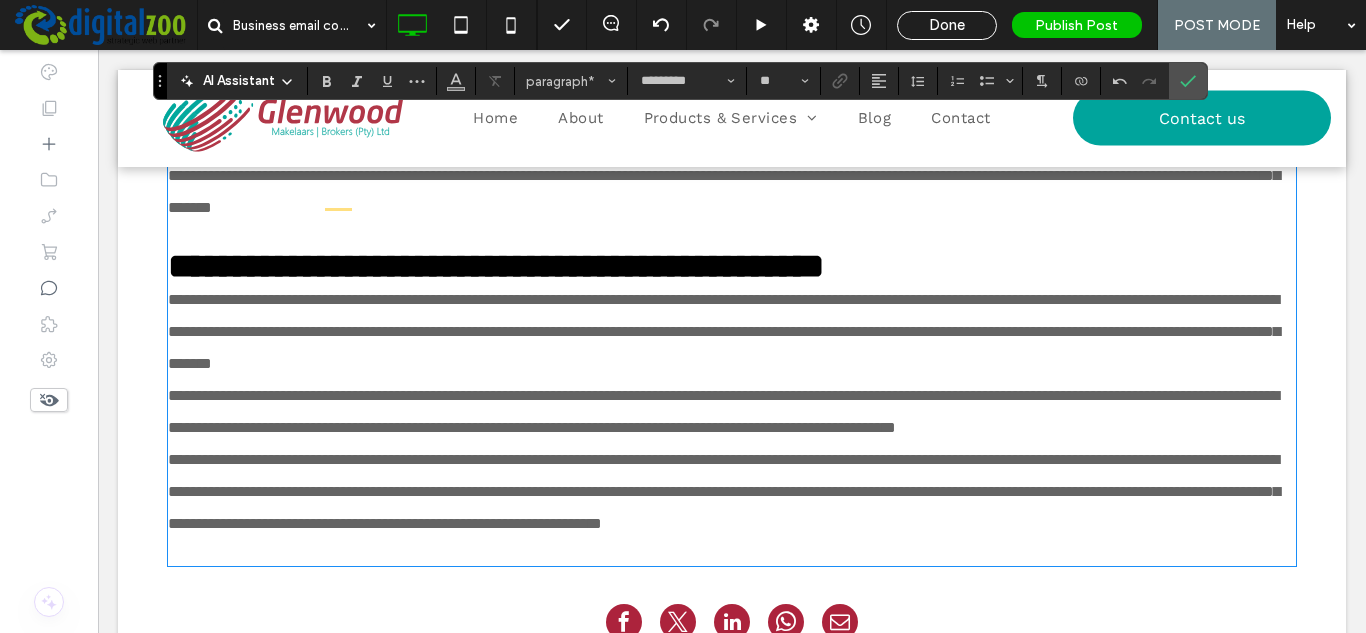 scroll, scrollTop: 0, scrollLeft: 0, axis: both 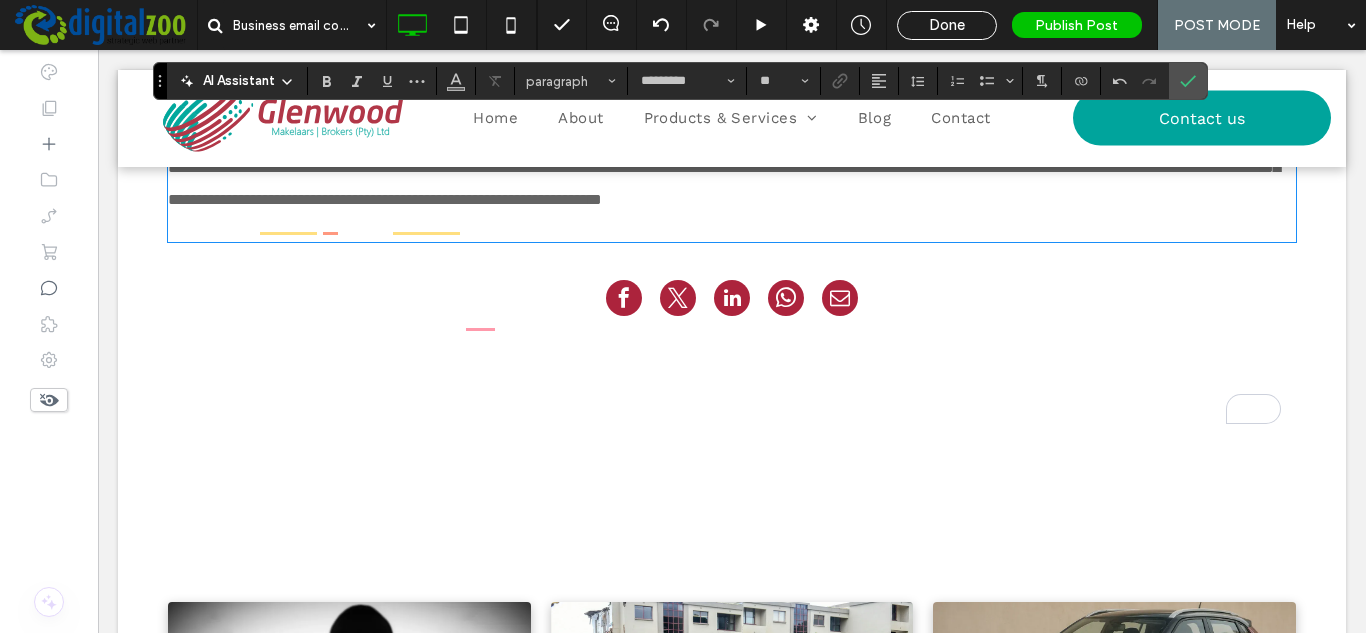 click at bounding box center [732, 228] 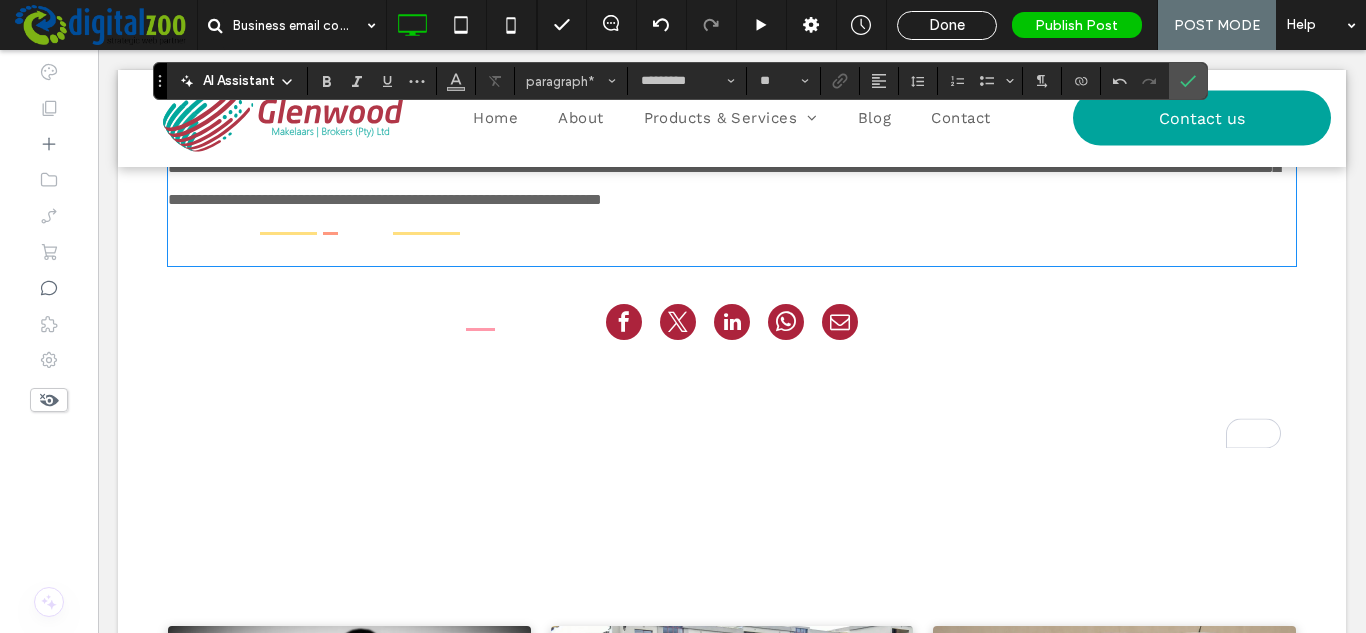 scroll, scrollTop: 1467, scrollLeft: 0, axis: vertical 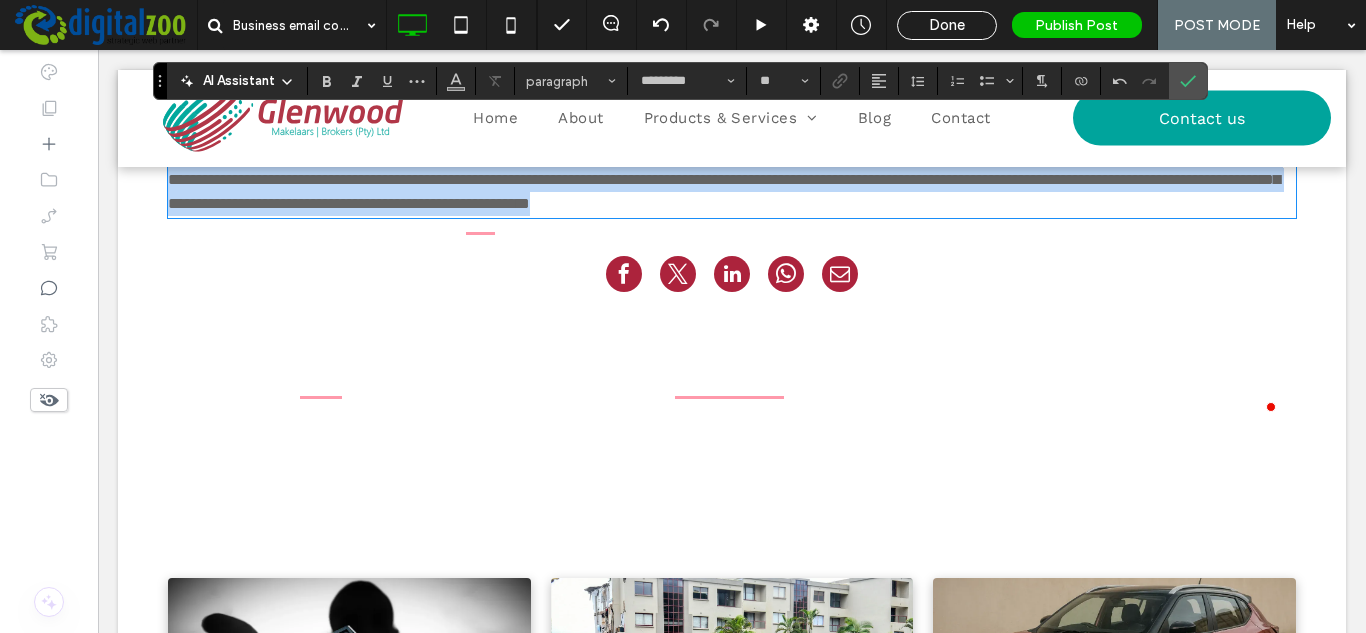 type 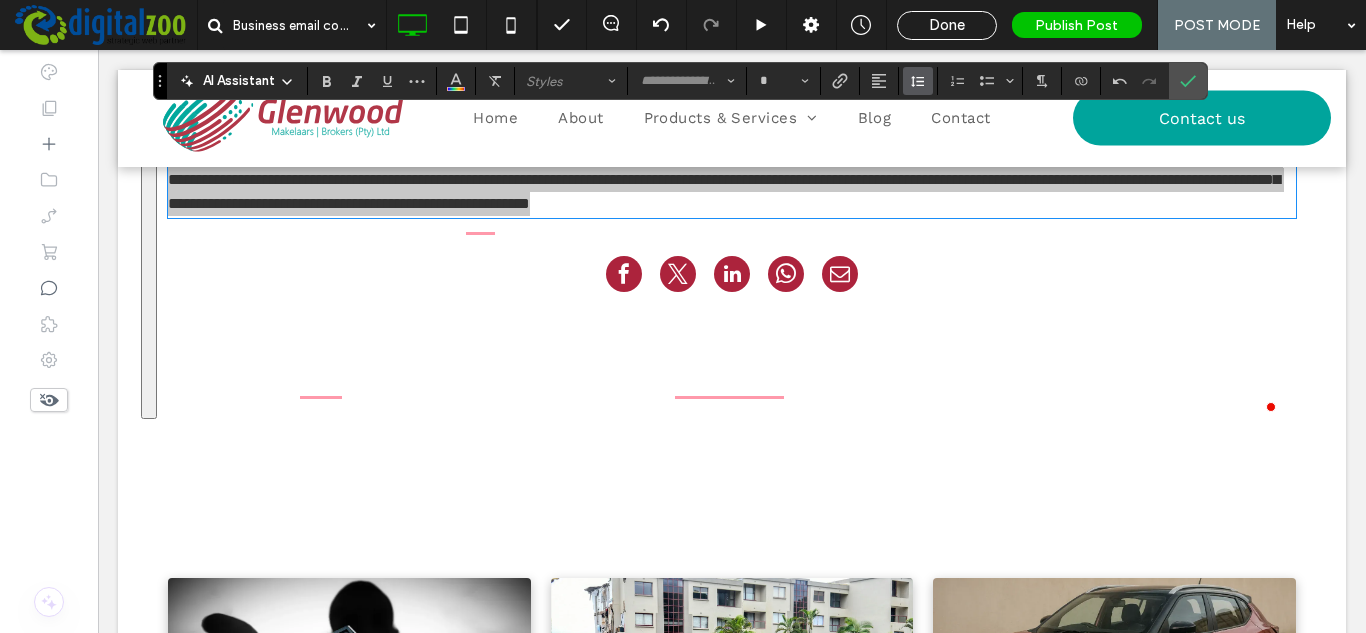 click at bounding box center (918, 81) 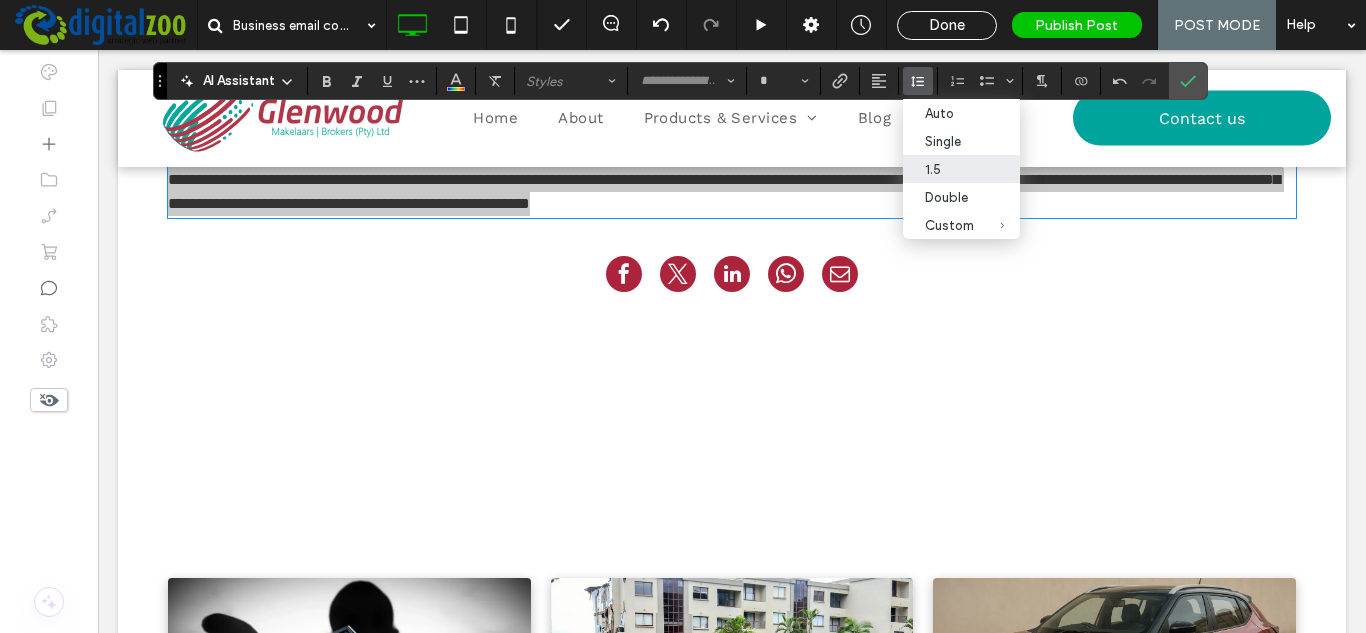 drag, startPoint x: 952, startPoint y: 166, endPoint x: 851, endPoint y: 118, distance: 111.82576 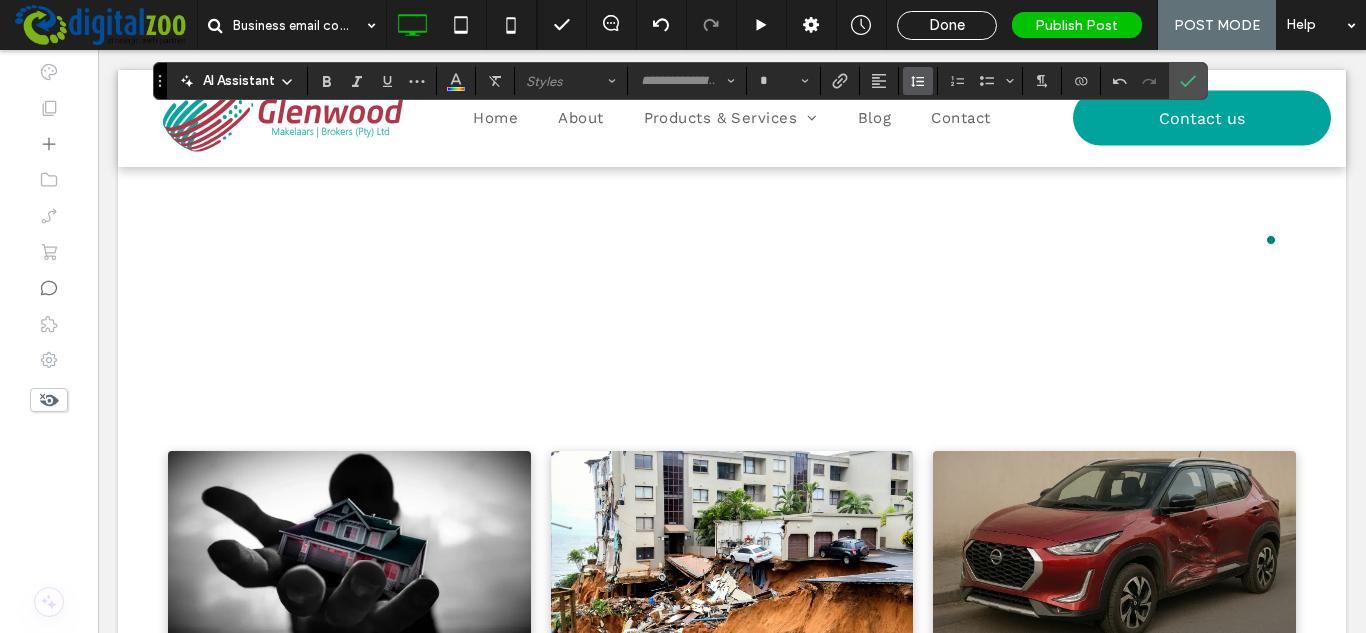click 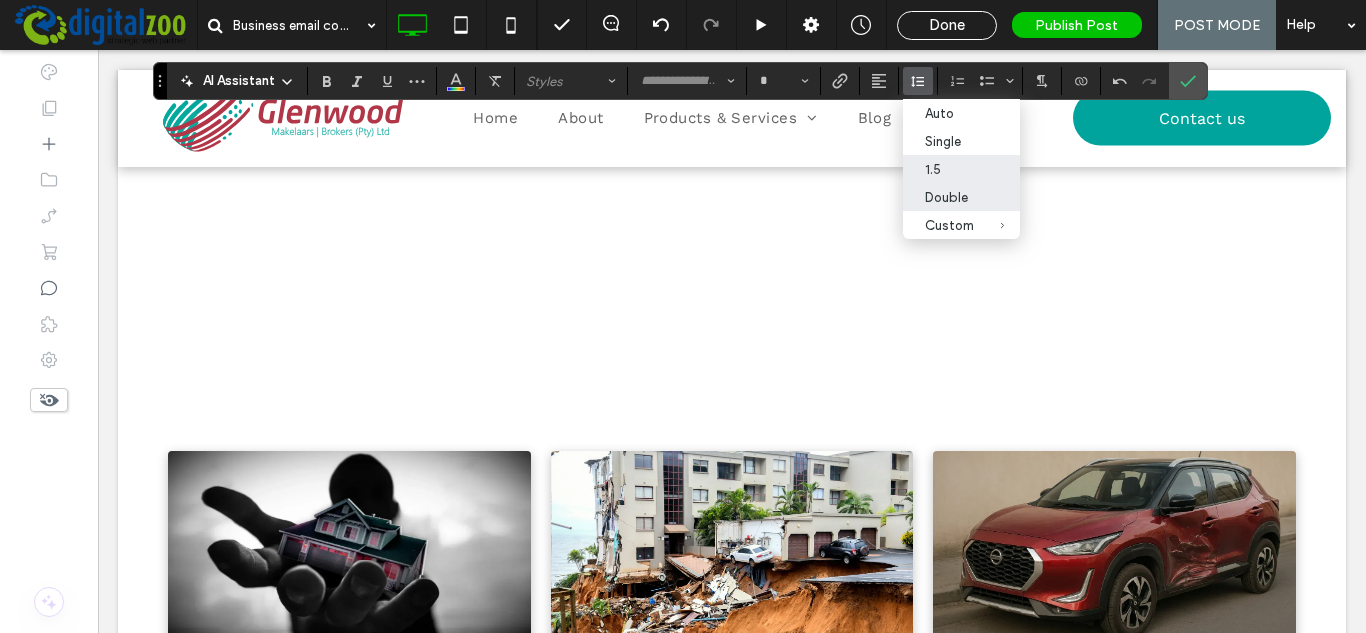 drag, startPoint x: 961, startPoint y: 195, endPoint x: 705, endPoint y: 155, distance: 259.10617 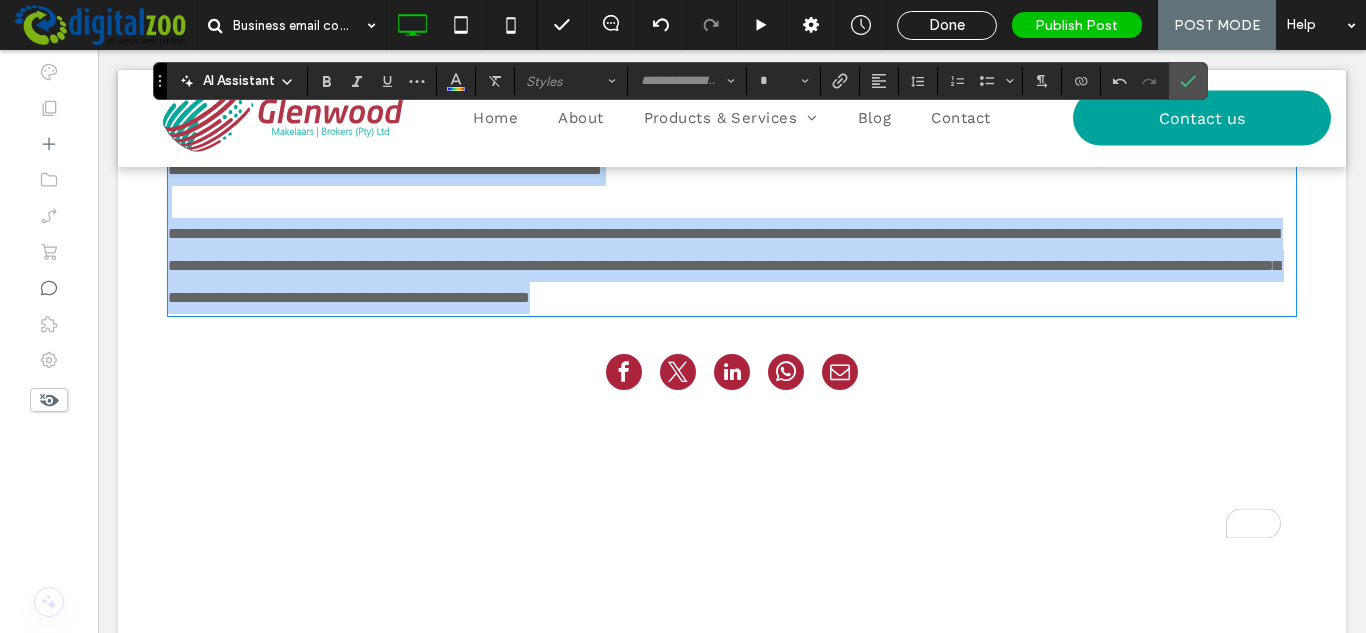 click on "**********" at bounding box center [732, 58] 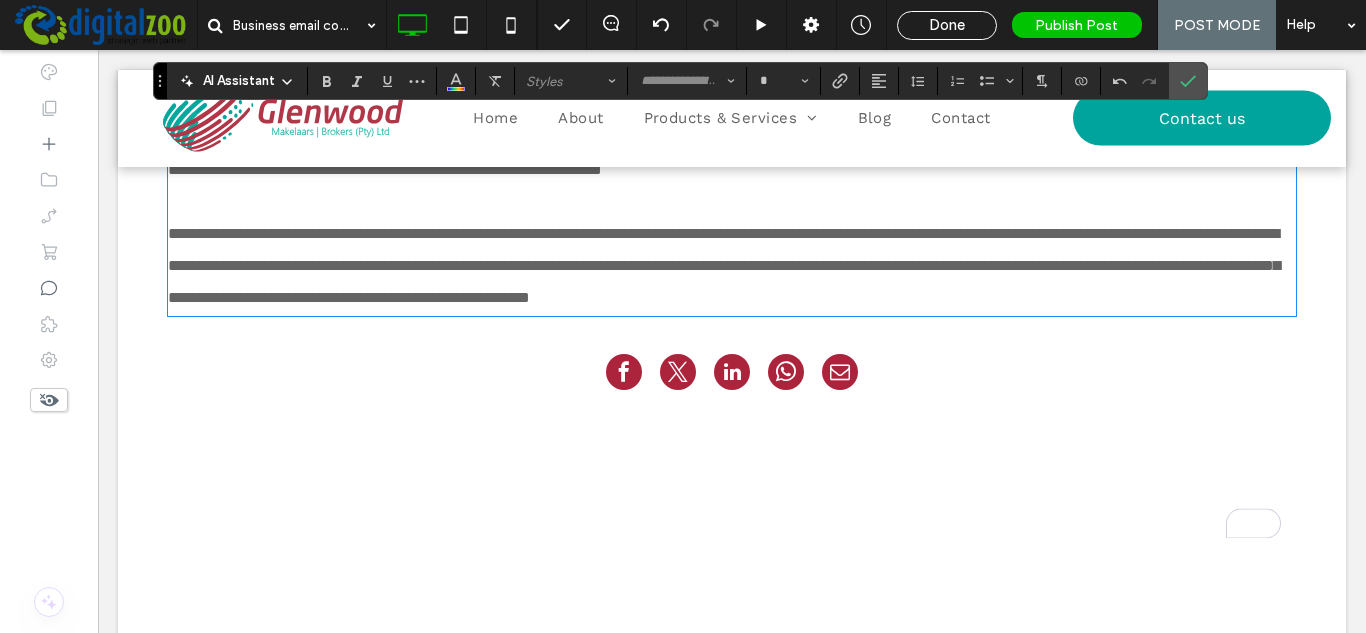 type on "*********" 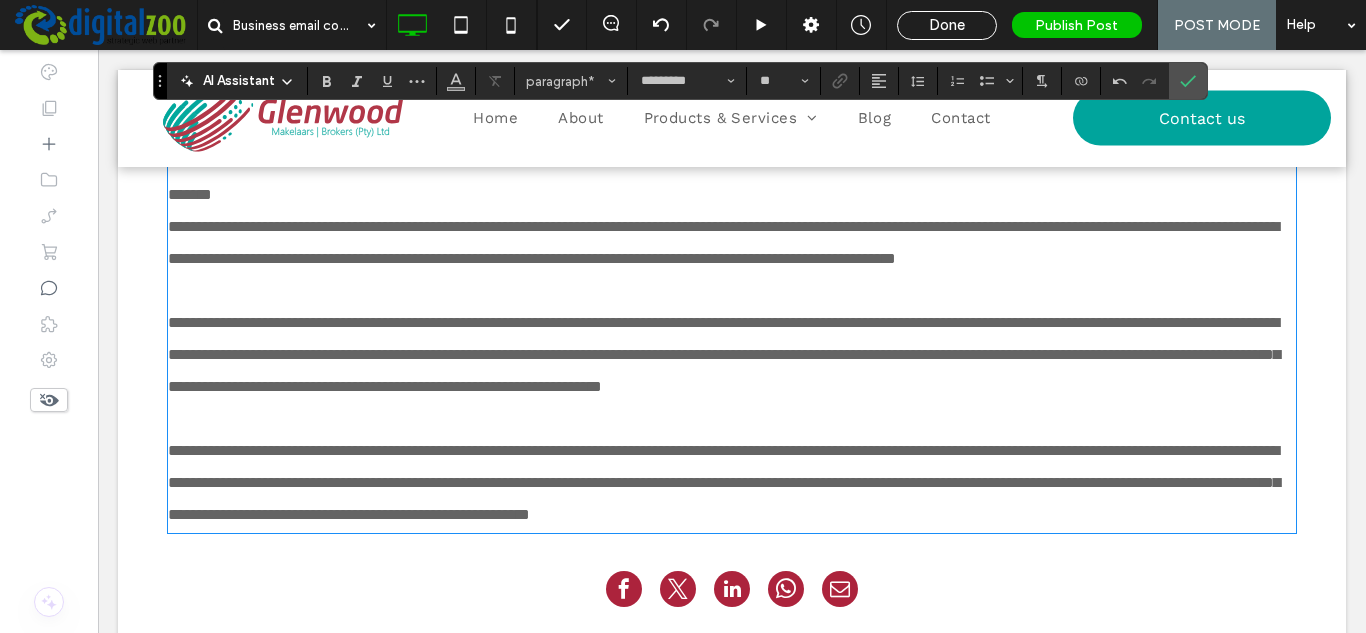 scroll, scrollTop: 1267, scrollLeft: 0, axis: vertical 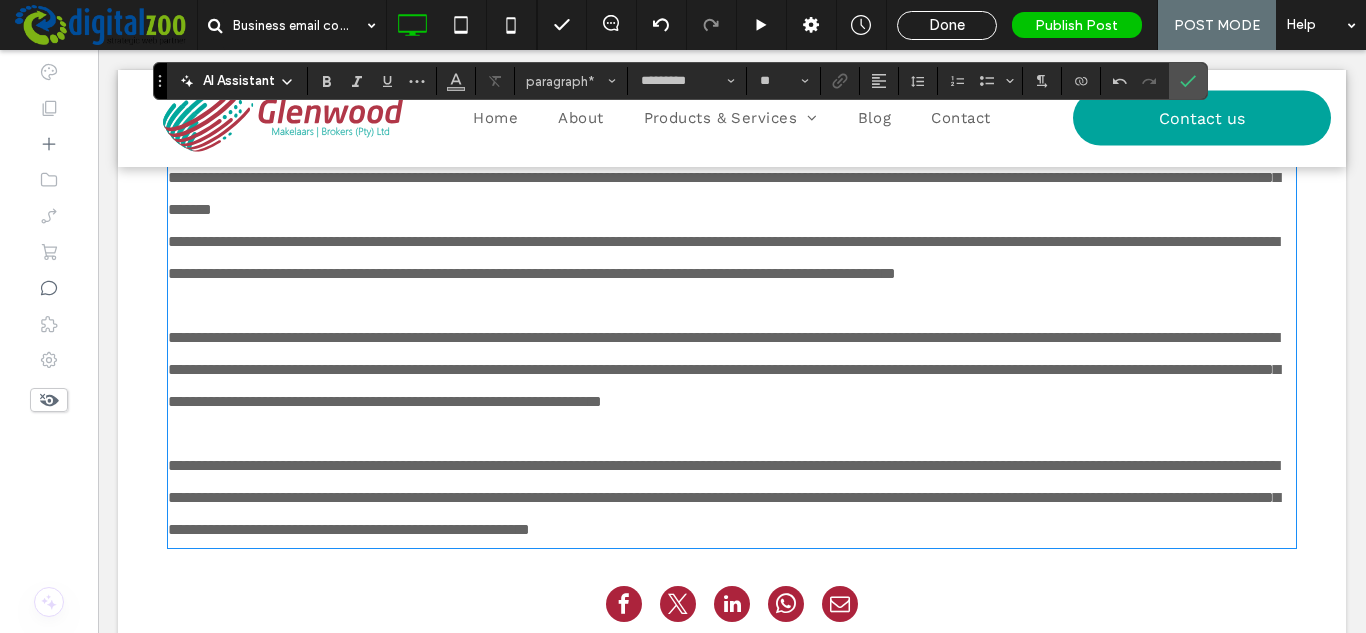 click on "**********" at bounding box center [732, 178] 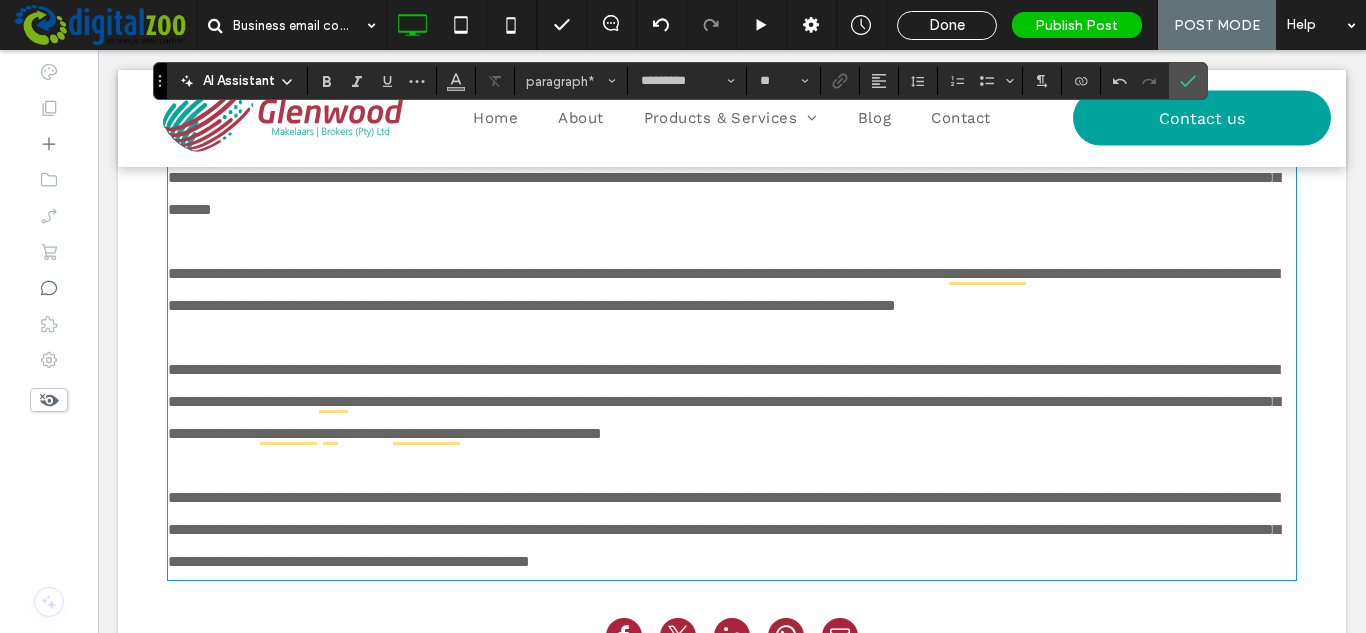 type on "**********" 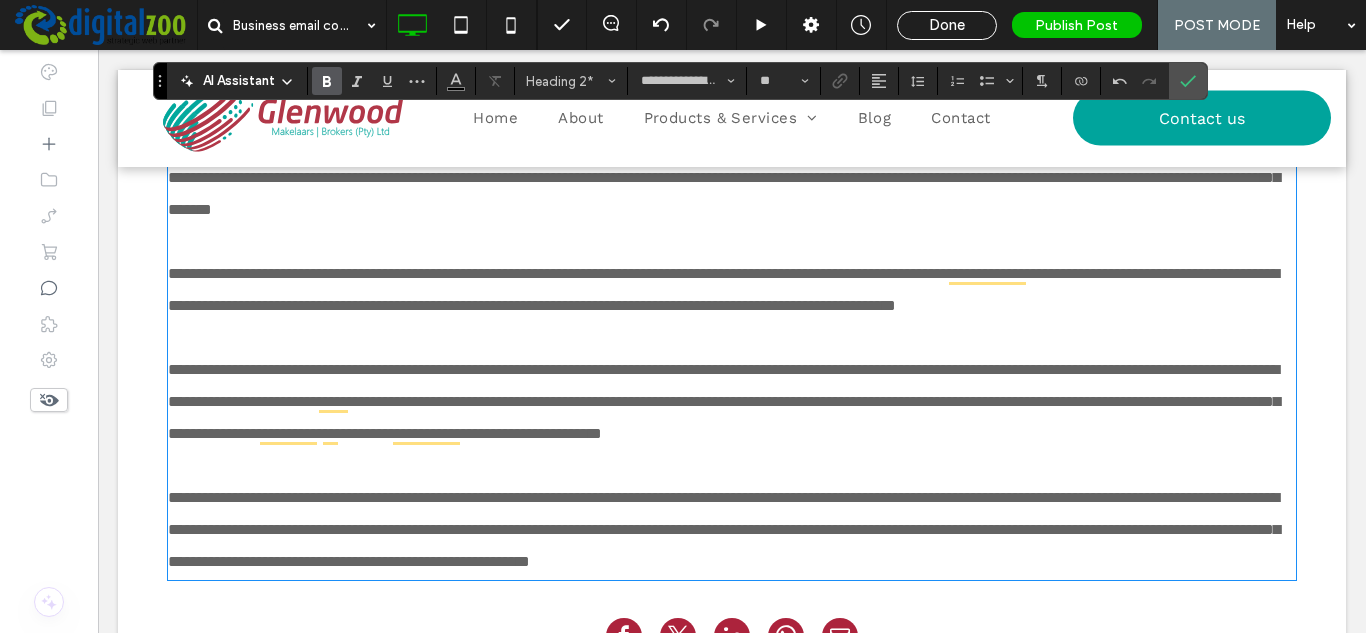 click on "**********" at bounding box center (496, 95) 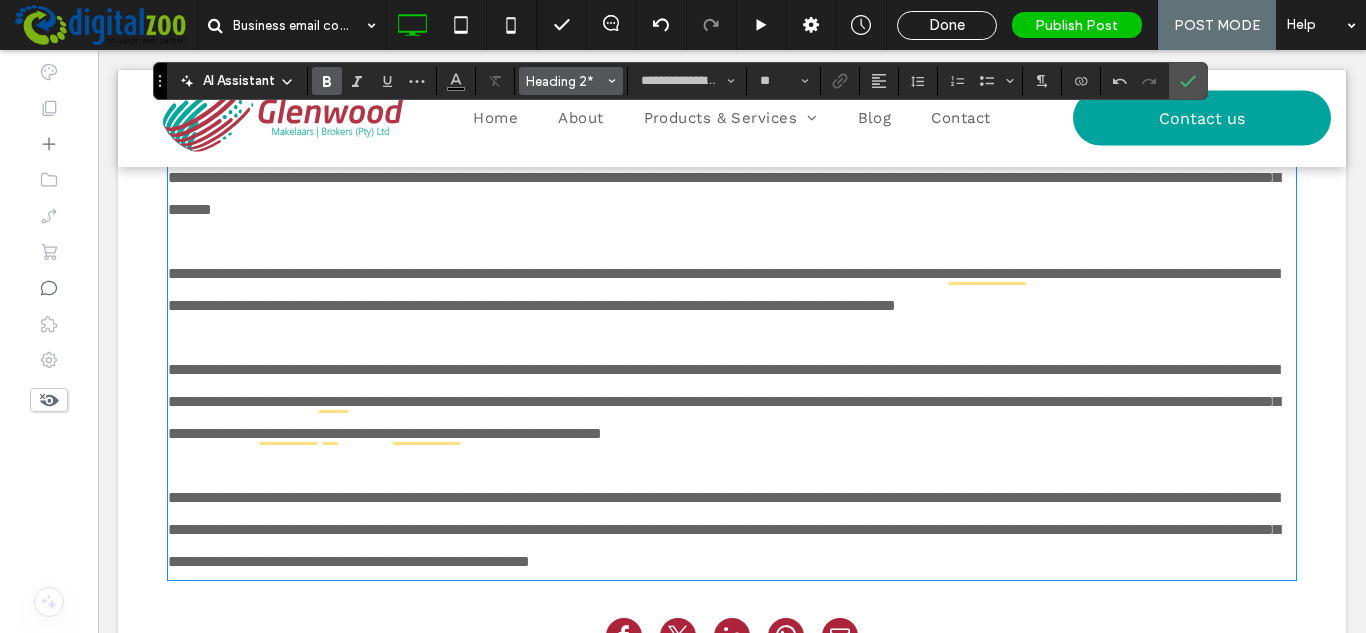 click on "Heading 2*" at bounding box center (565, 81) 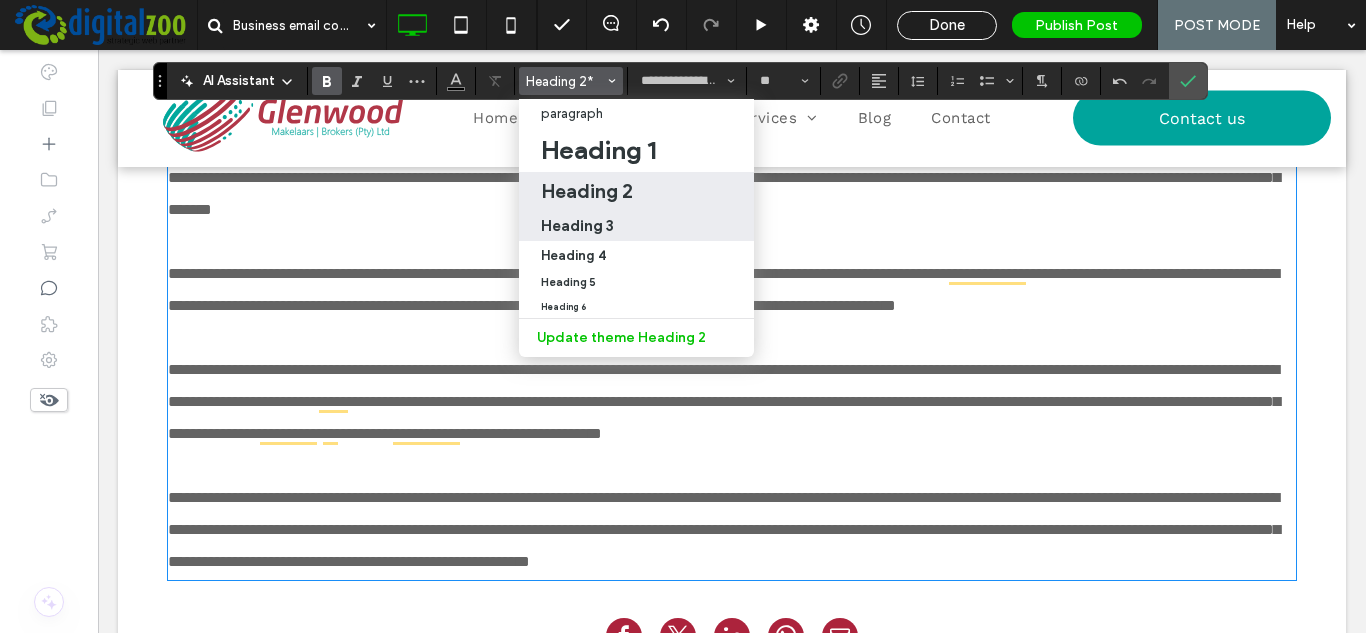click on "Heading 3" at bounding box center [577, 225] 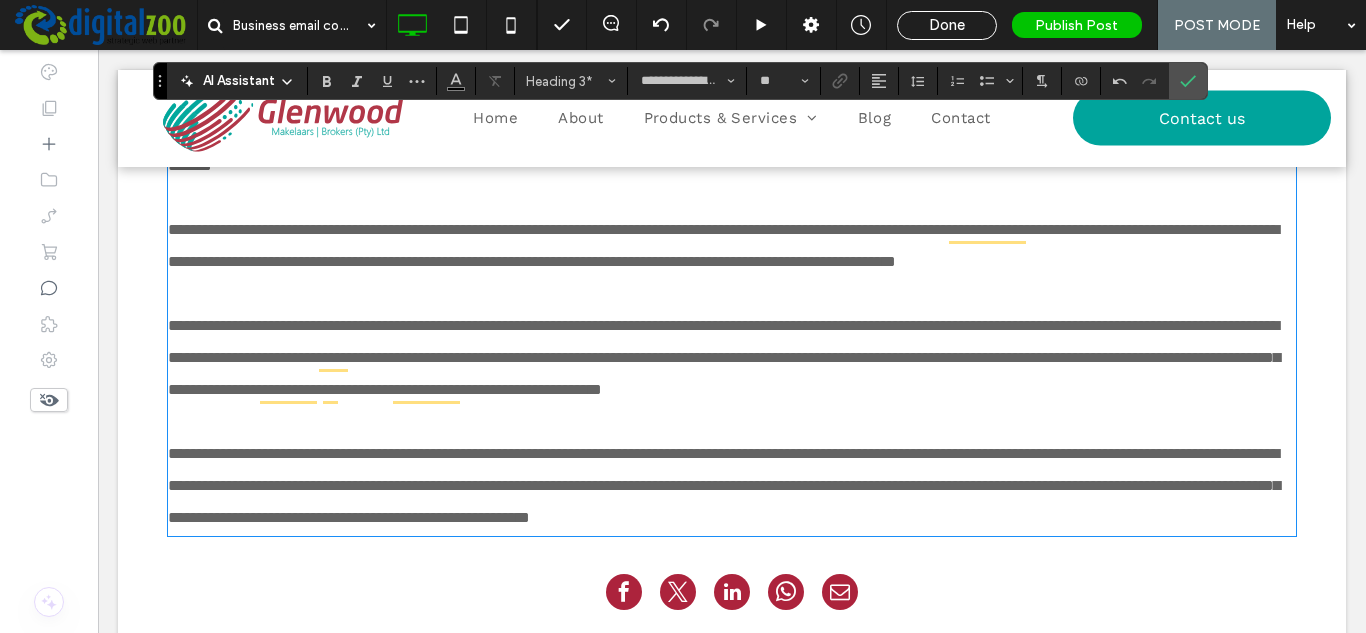 scroll, scrollTop: 1167, scrollLeft: 0, axis: vertical 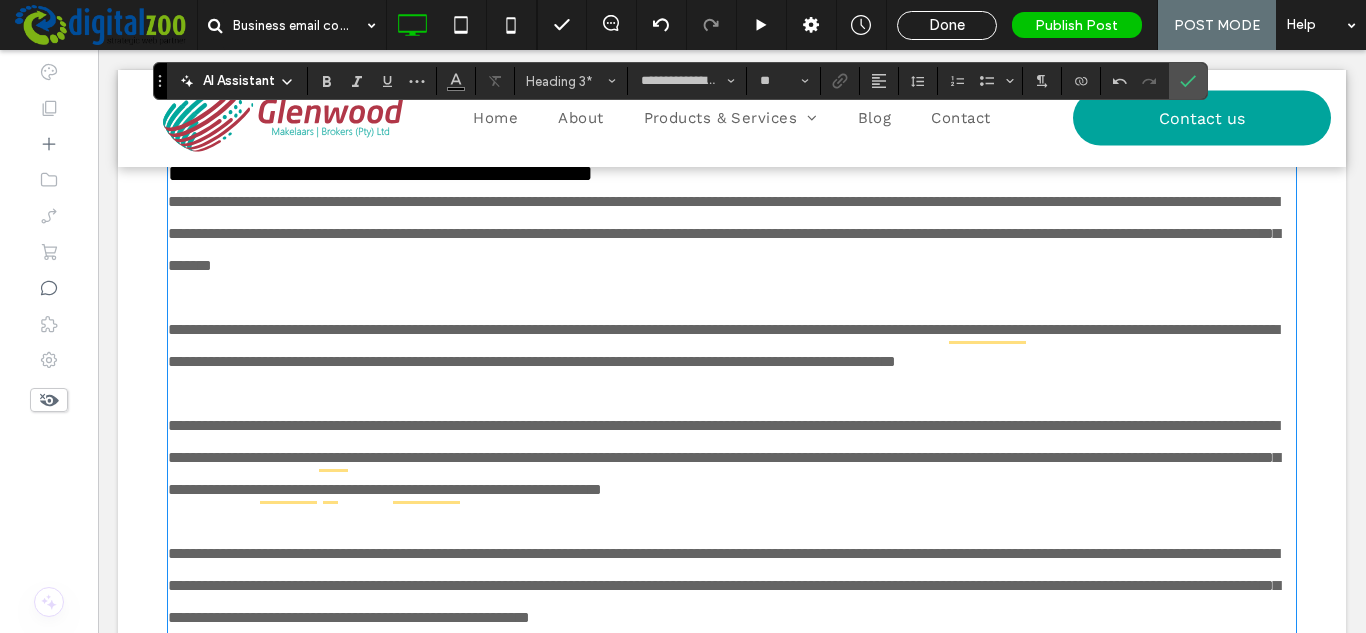 type on "*********" 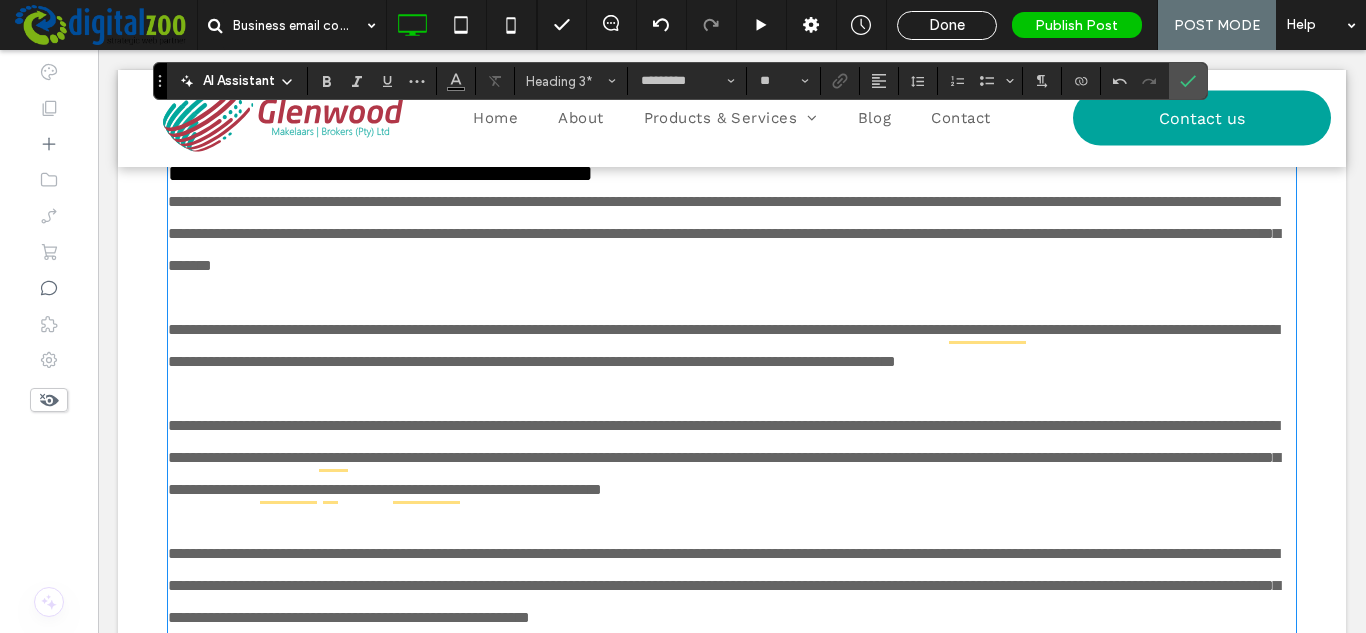 click on "**********" at bounding box center [724, 233] 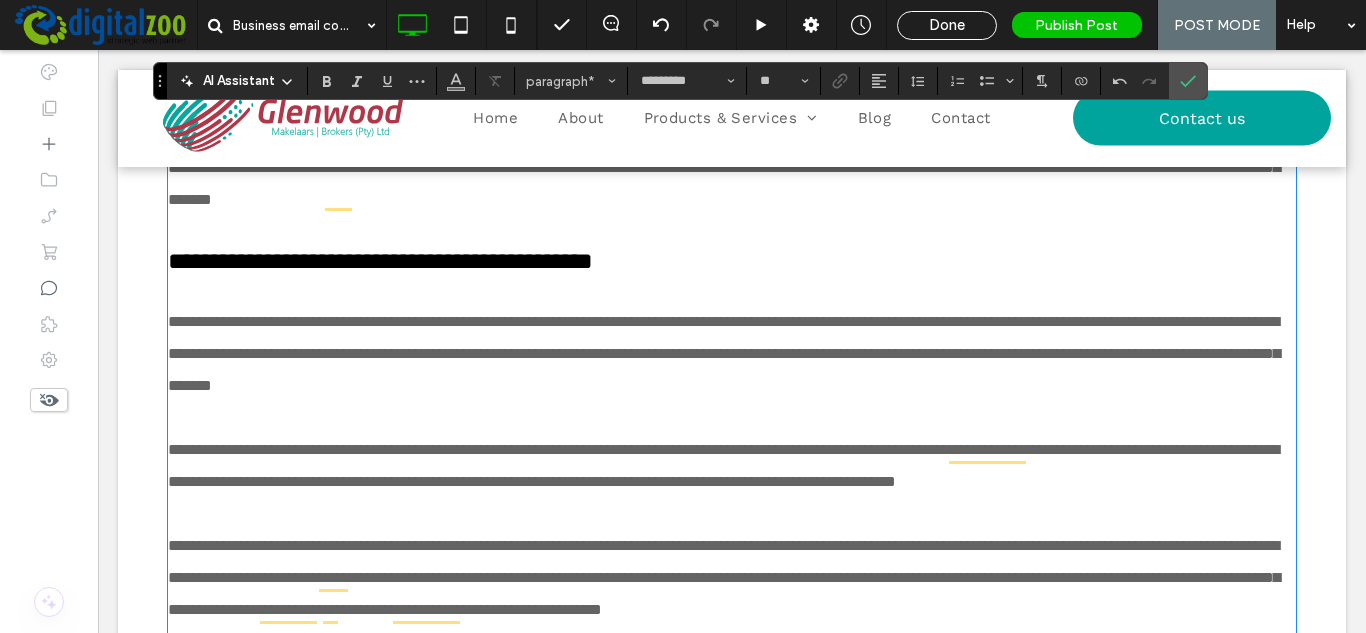 scroll, scrollTop: 1067, scrollLeft: 0, axis: vertical 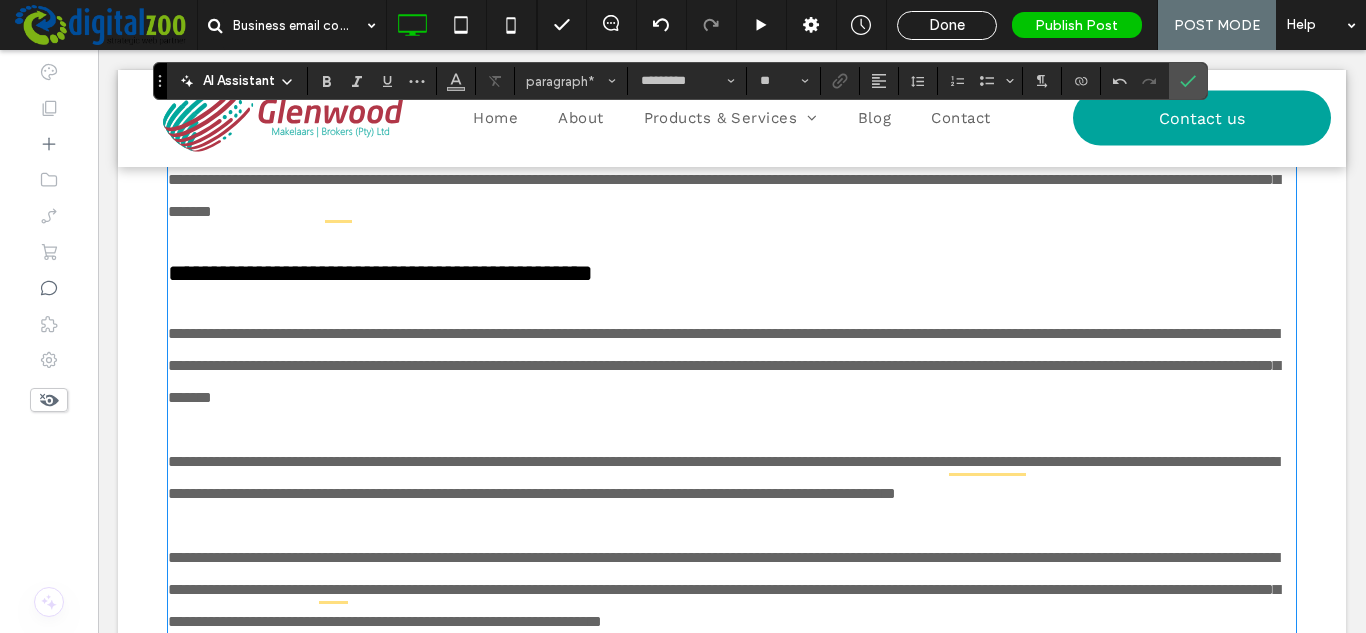 click on "**********" at bounding box center (732, 52) 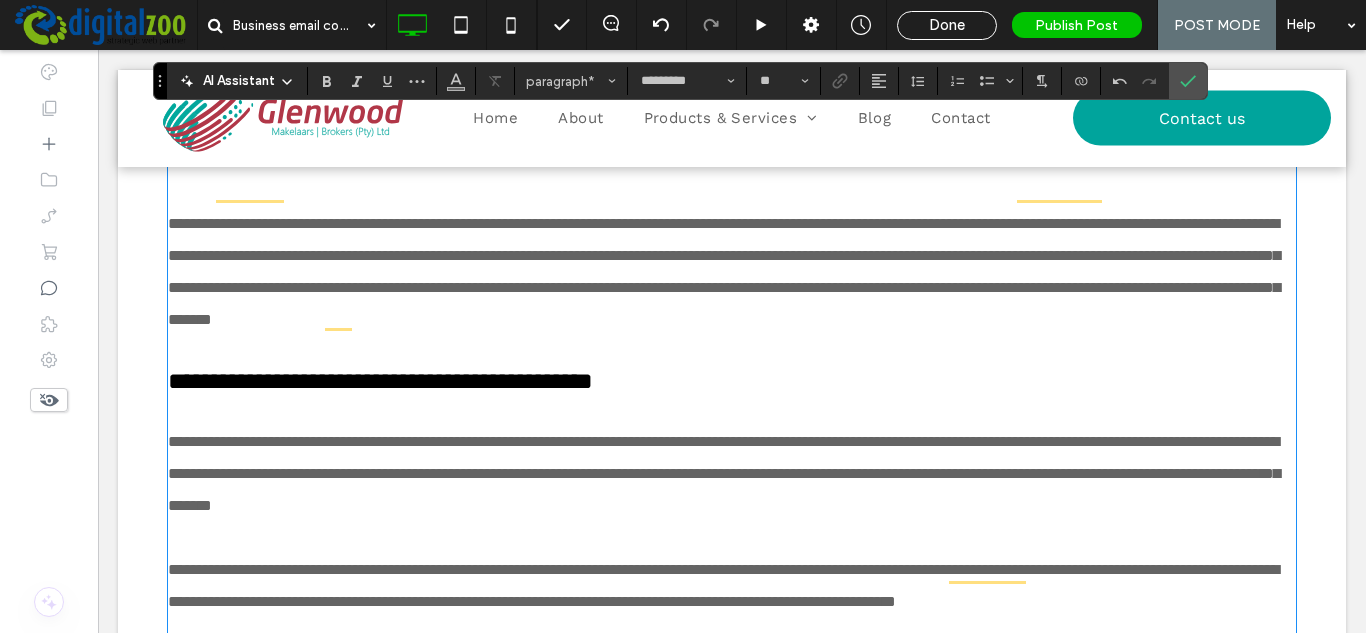 scroll, scrollTop: 867, scrollLeft: 0, axis: vertical 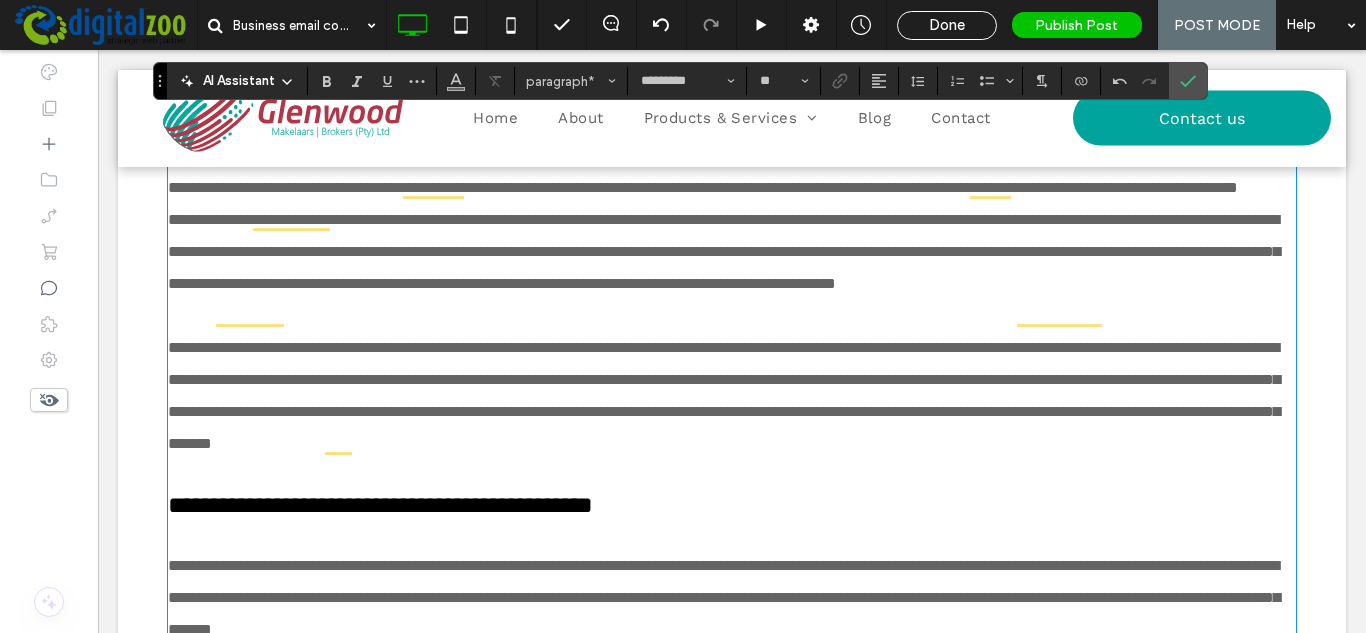 click on "**********" at bounding box center [732, 172] 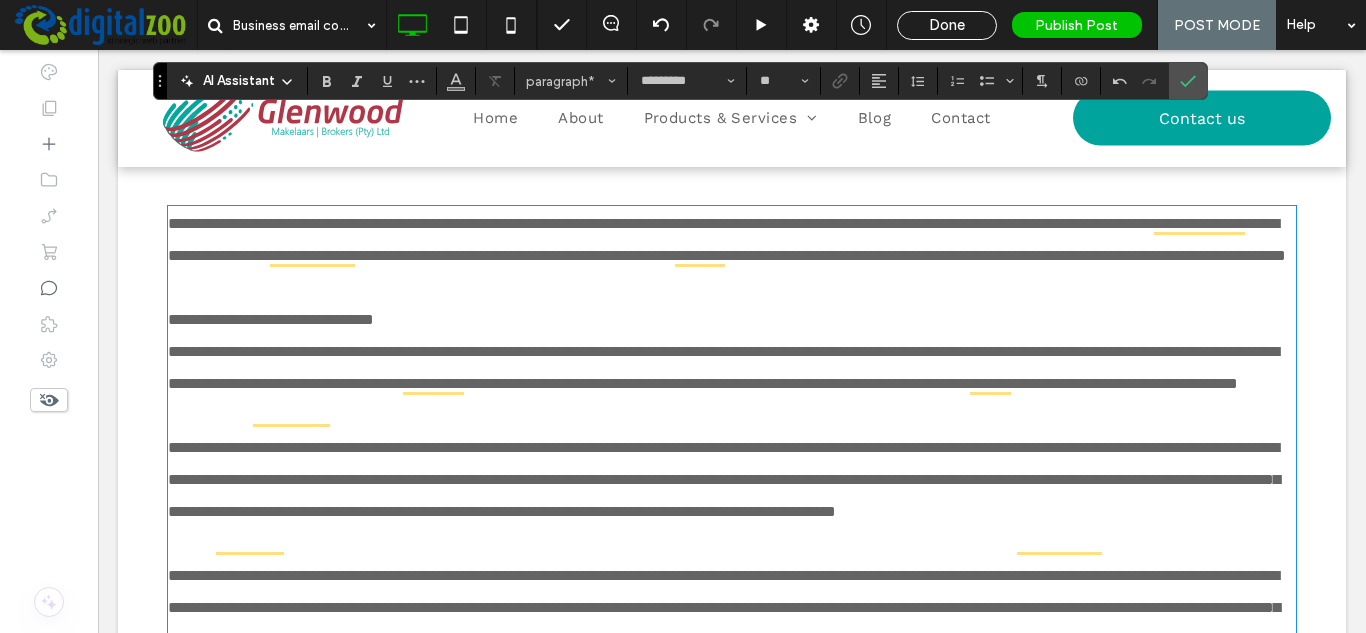scroll, scrollTop: 667, scrollLeft: 0, axis: vertical 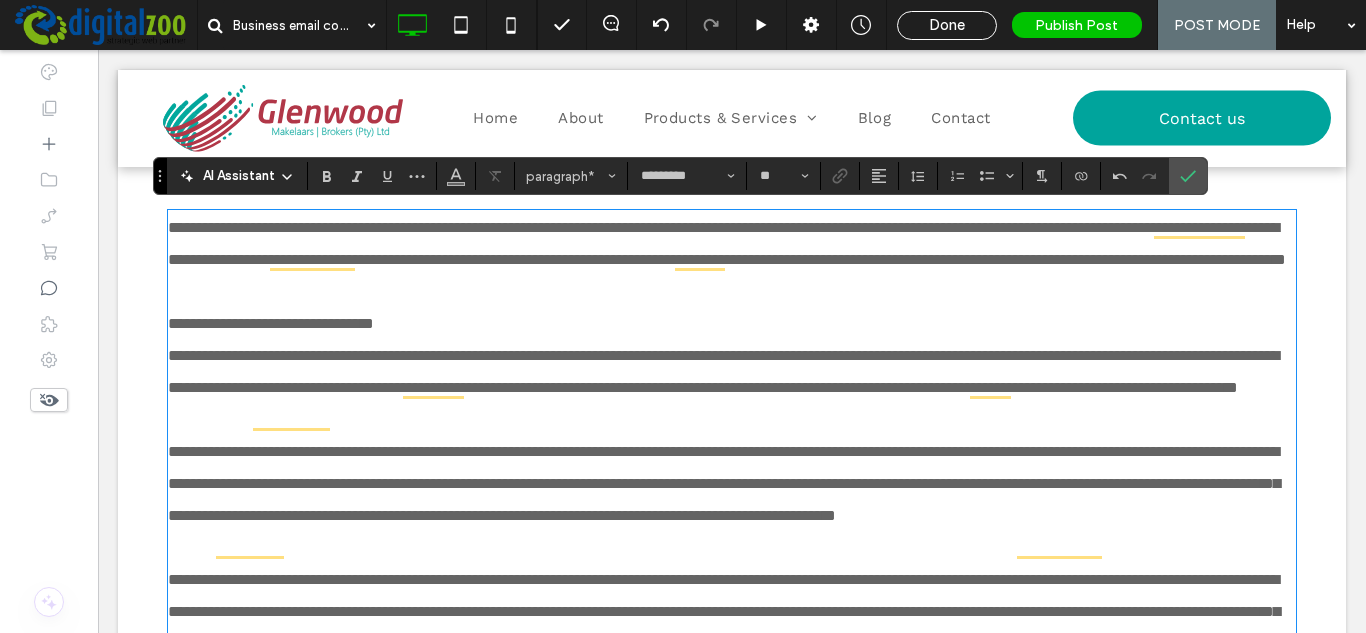 click on "**********" at bounding box center [732, 324] 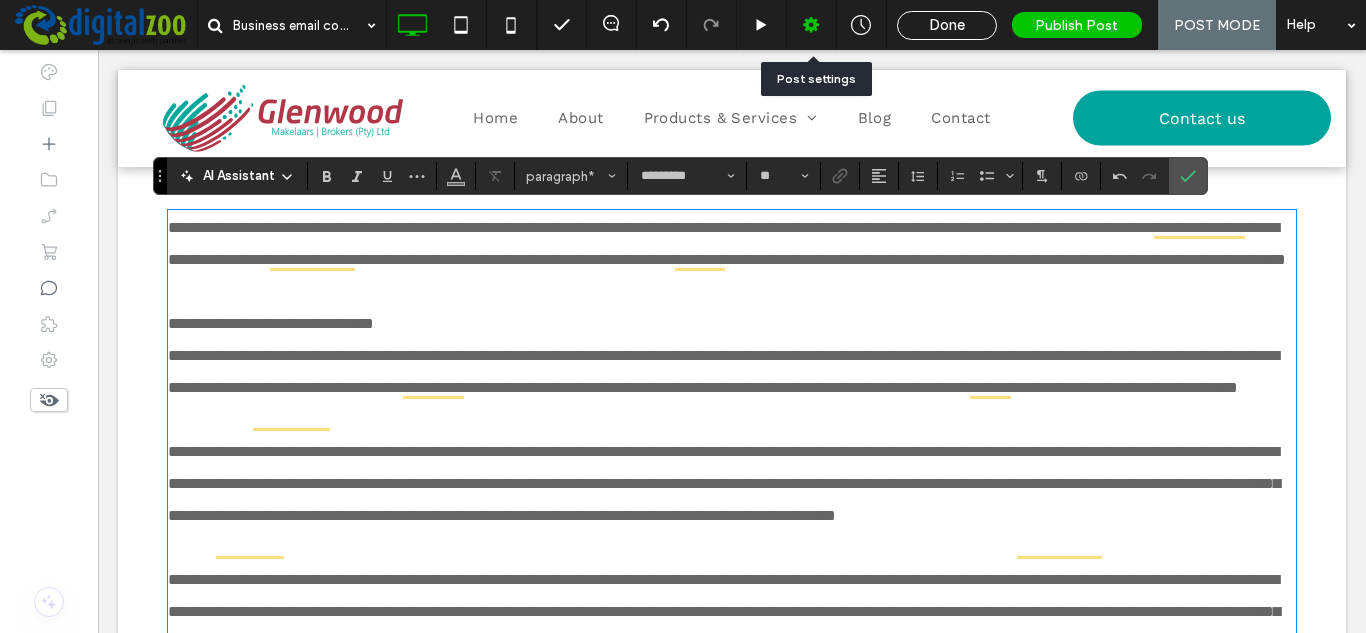 click 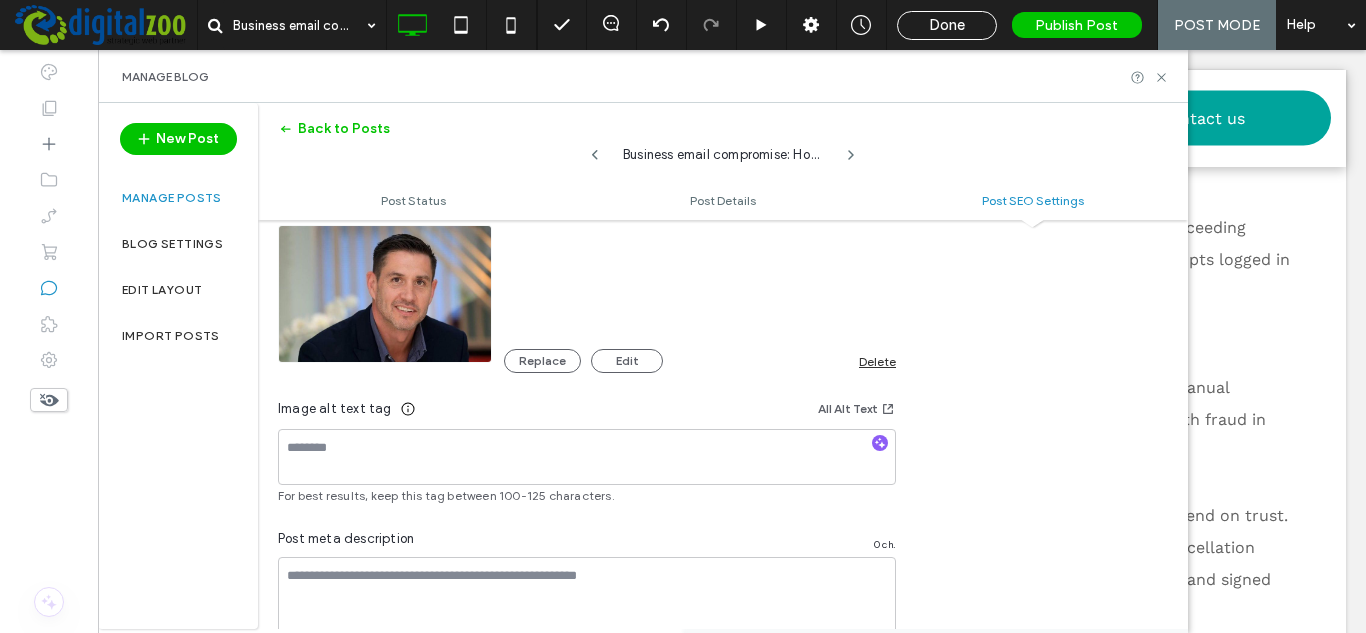 scroll, scrollTop: 1301, scrollLeft: 0, axis: vertical 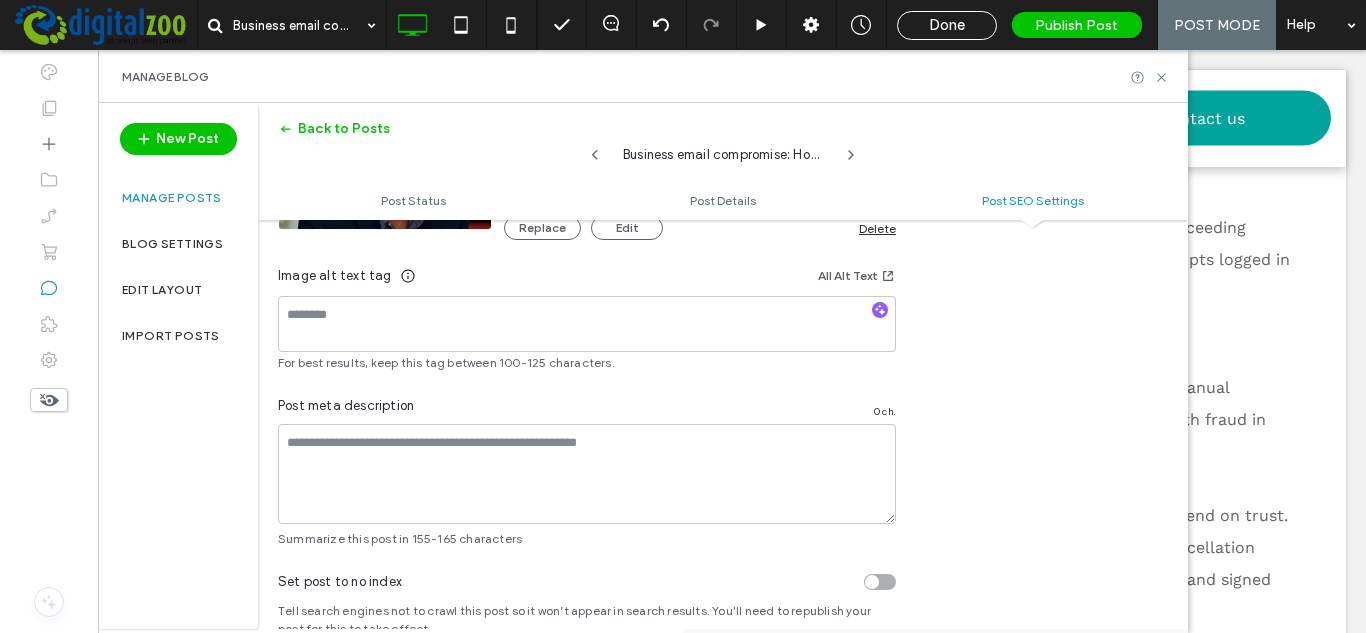 click on "Set post to no index" at bounding box center [340, 582] 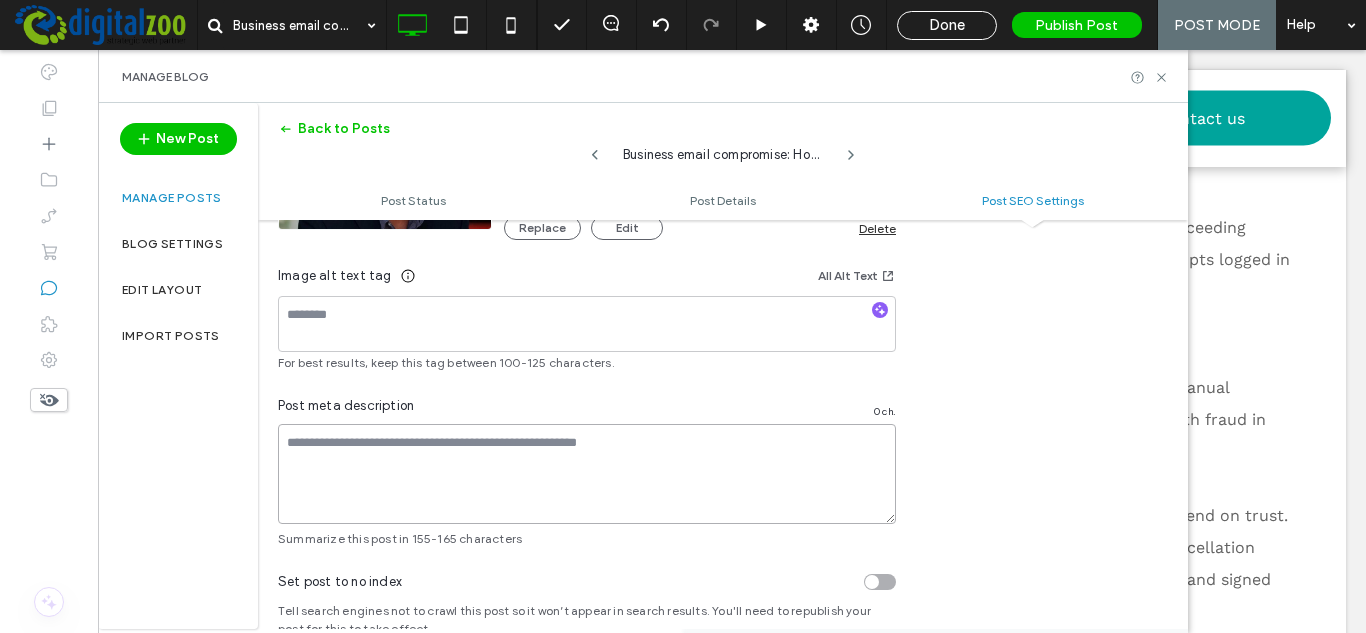 click at bounding box center [587, 474] 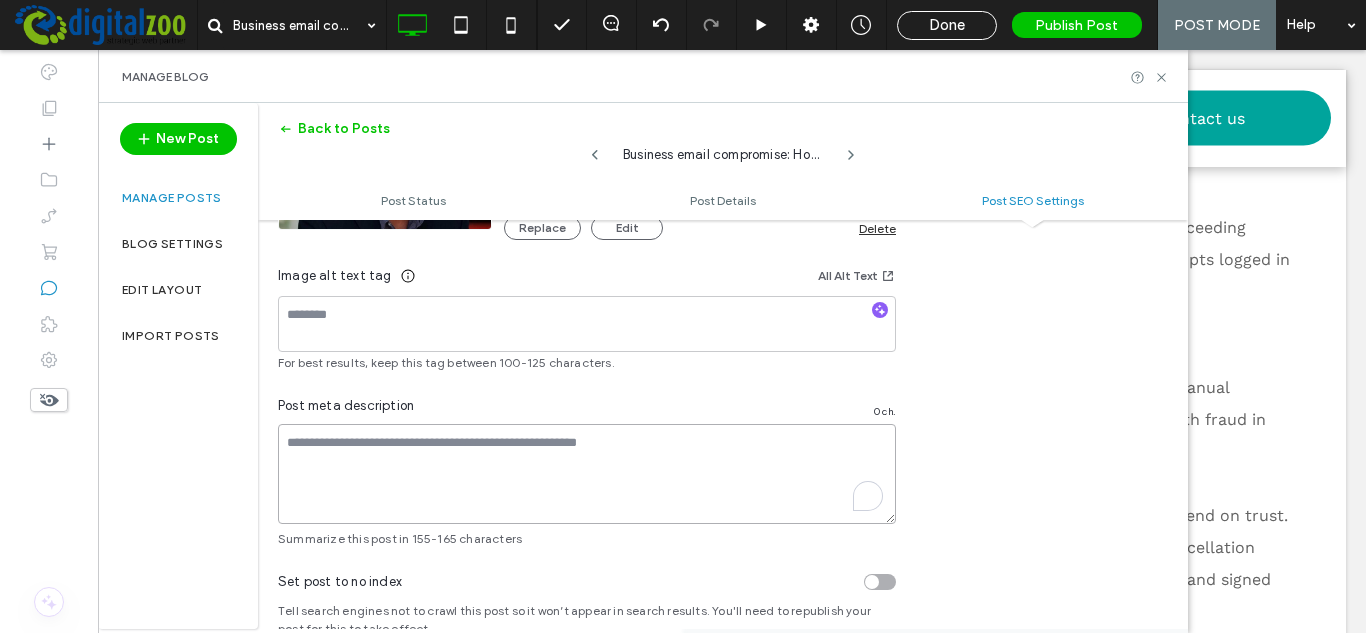 paste on "**********" 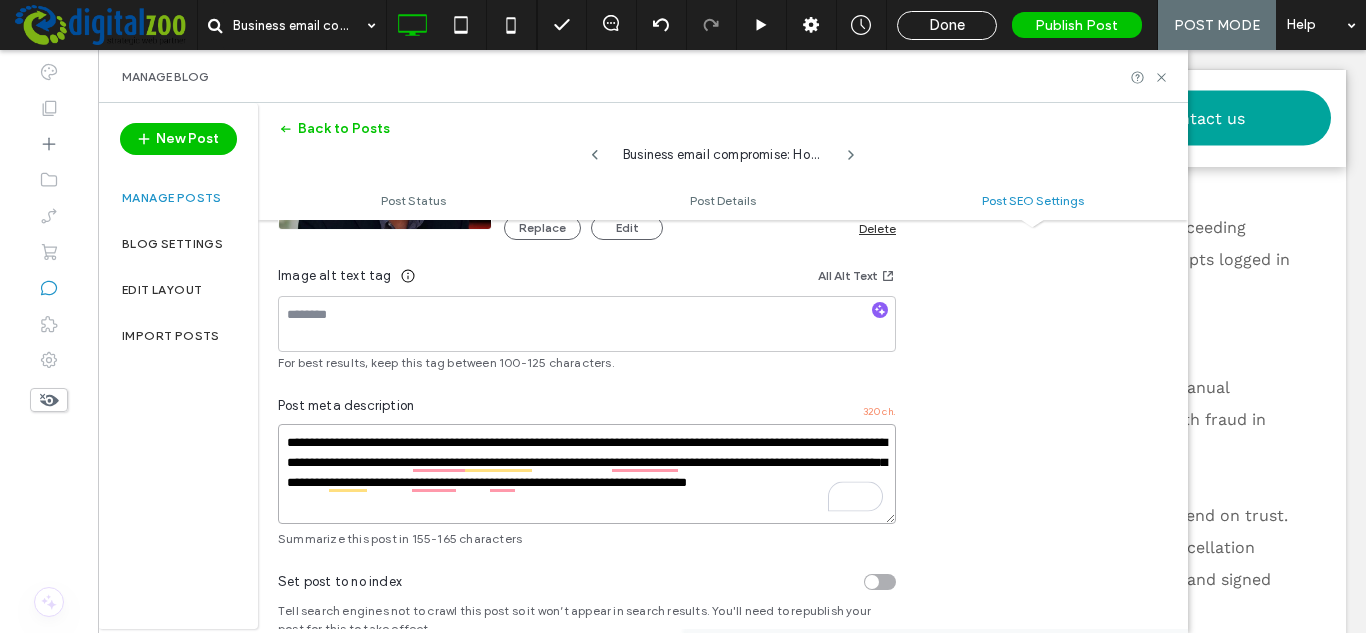 scroll, scrollTop: 1001, scrollLeft: 0, axis: vertical 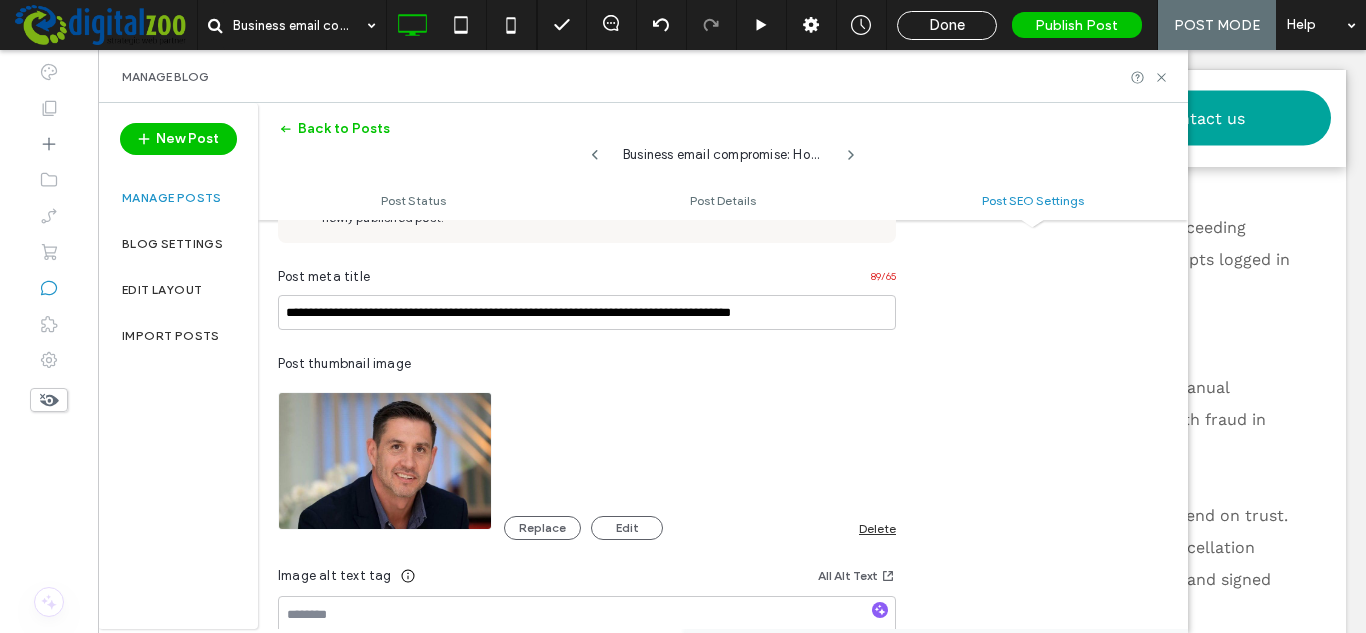 type on "**********" 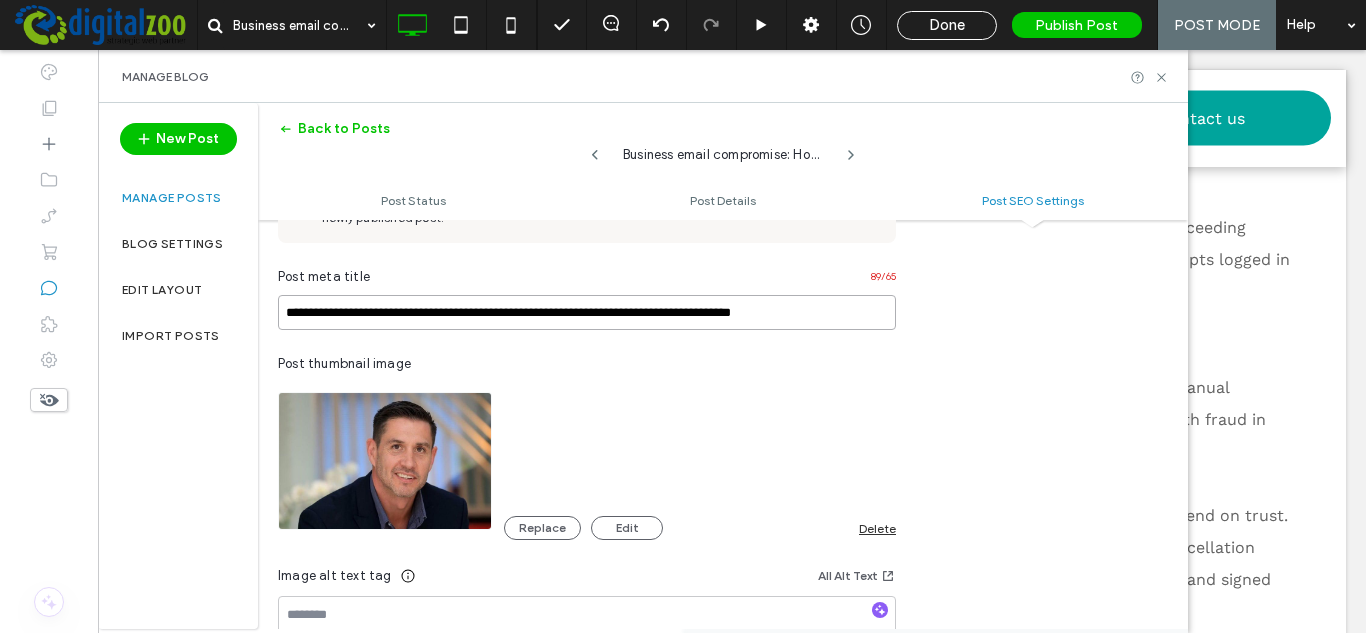 click on "**********" at bounding box center (587, 312) 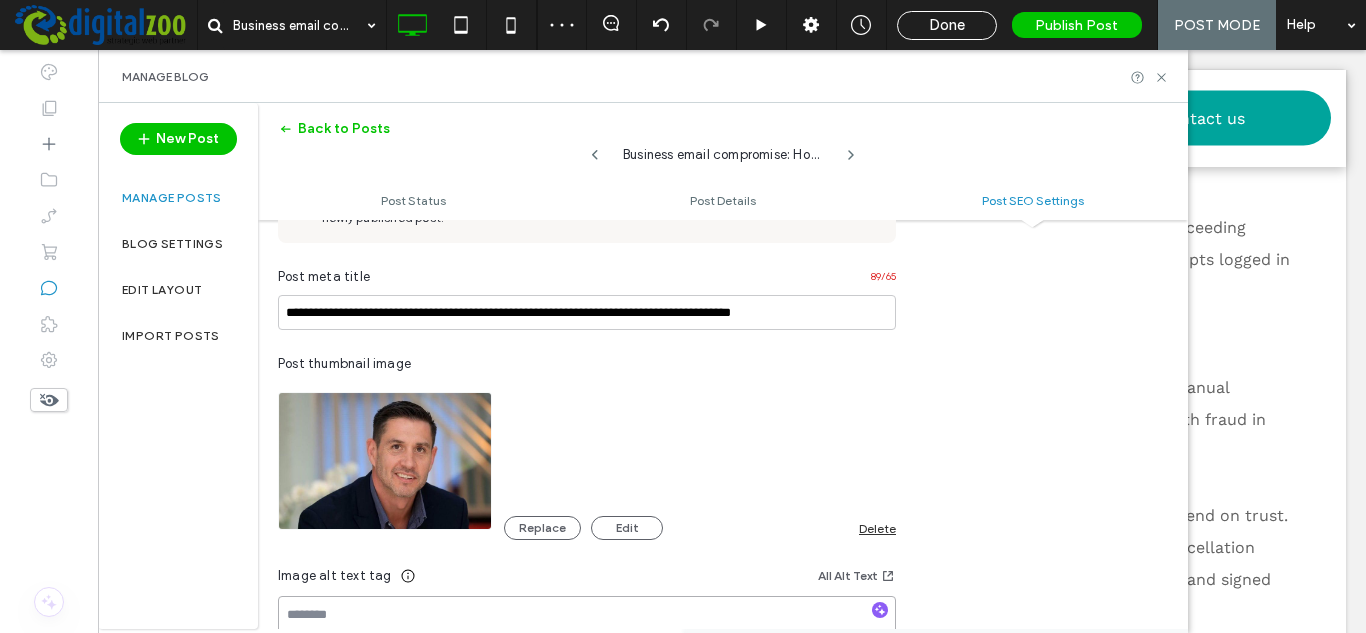 click on "Image alt text tag All Alt Text For best results, keep this tag between 100-125 characters." at bounding box center [587, 618] 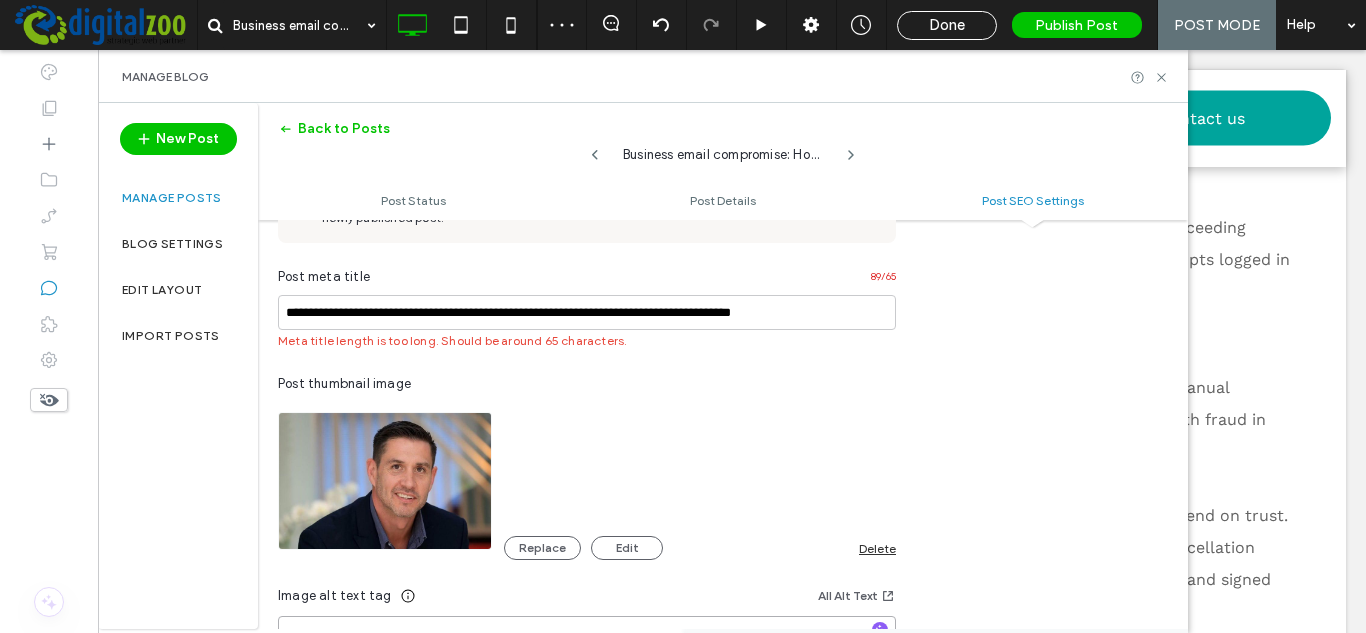 paste on "**********" 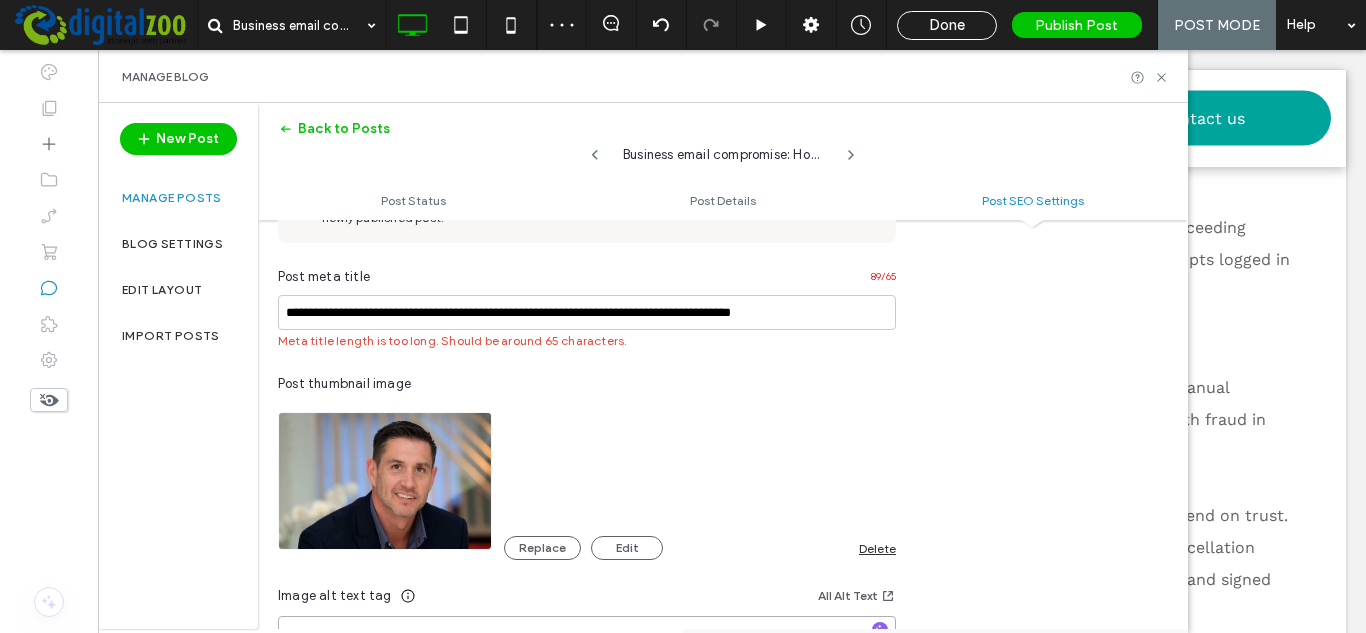 scroll, scrollTop: 13, scrollLeft: 0, axis: vertical 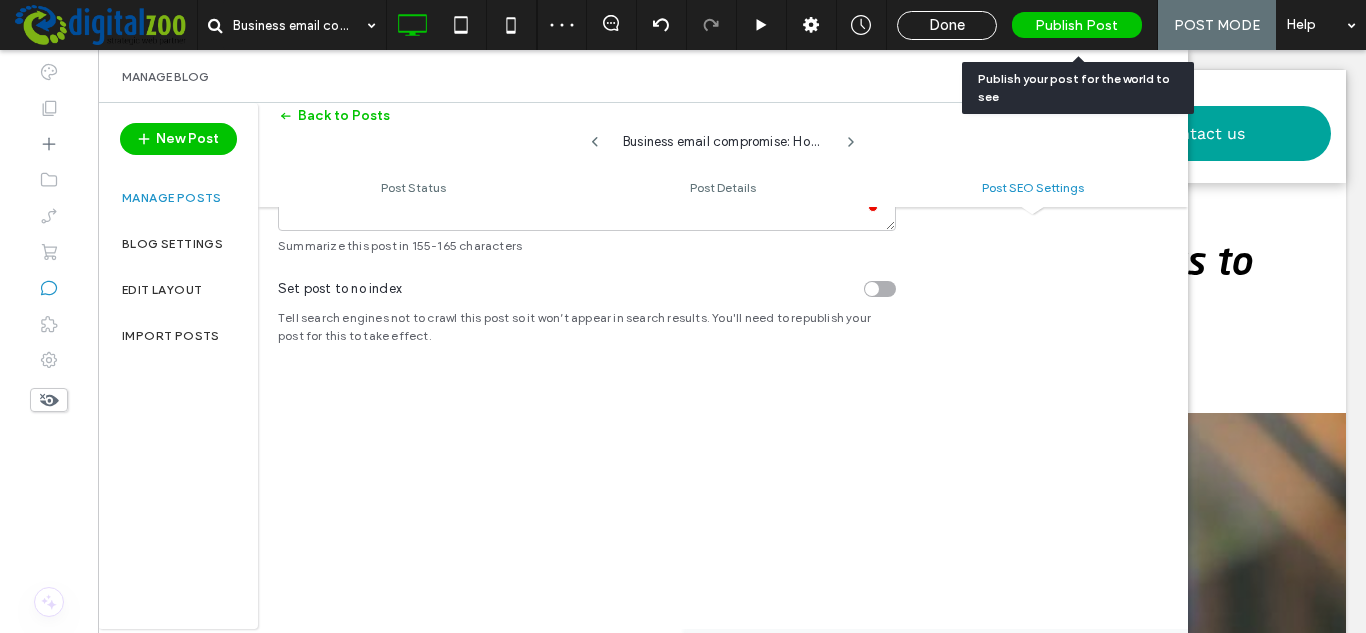 type on "**********" 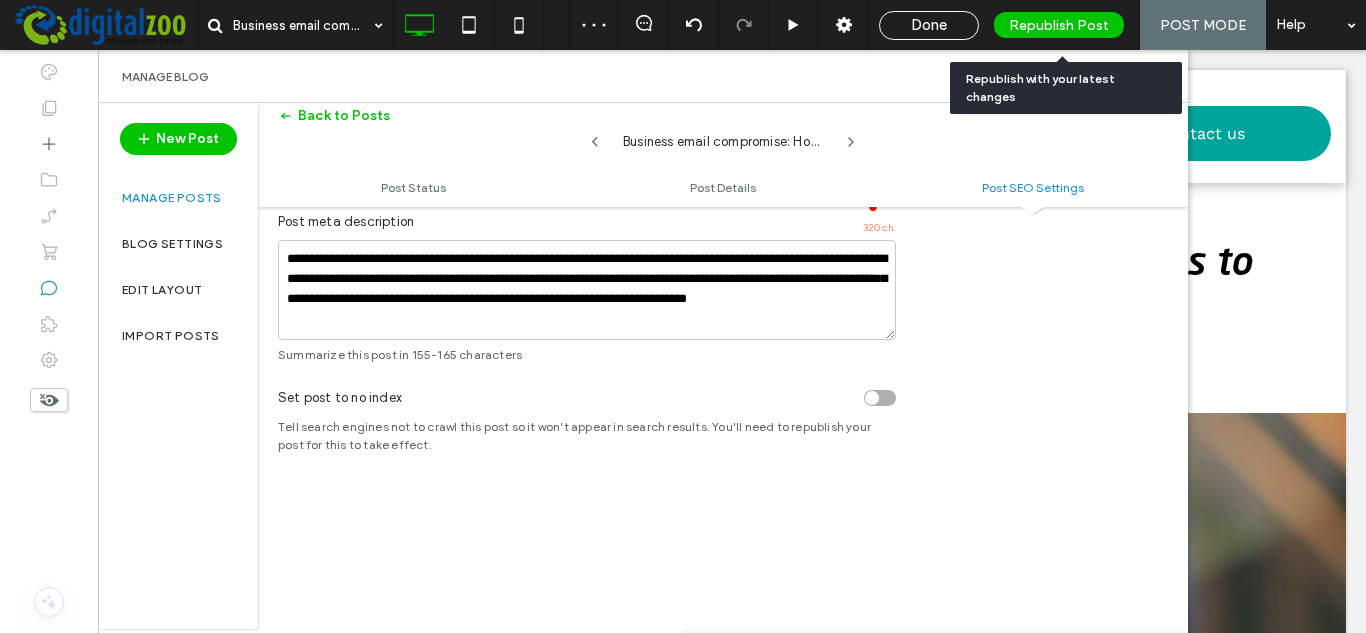scroll, scrollTop: 1710, scrollLeft: 0, axis: vertical 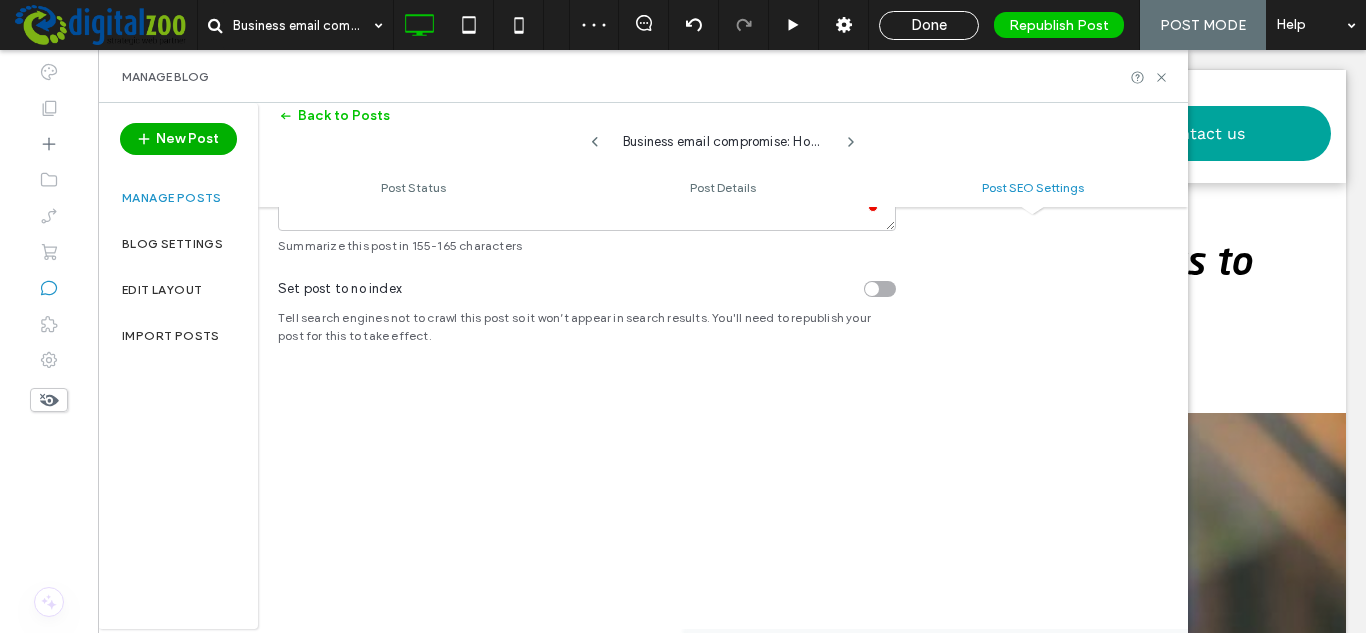 click on "New Post" at bounding box center [178, 139] 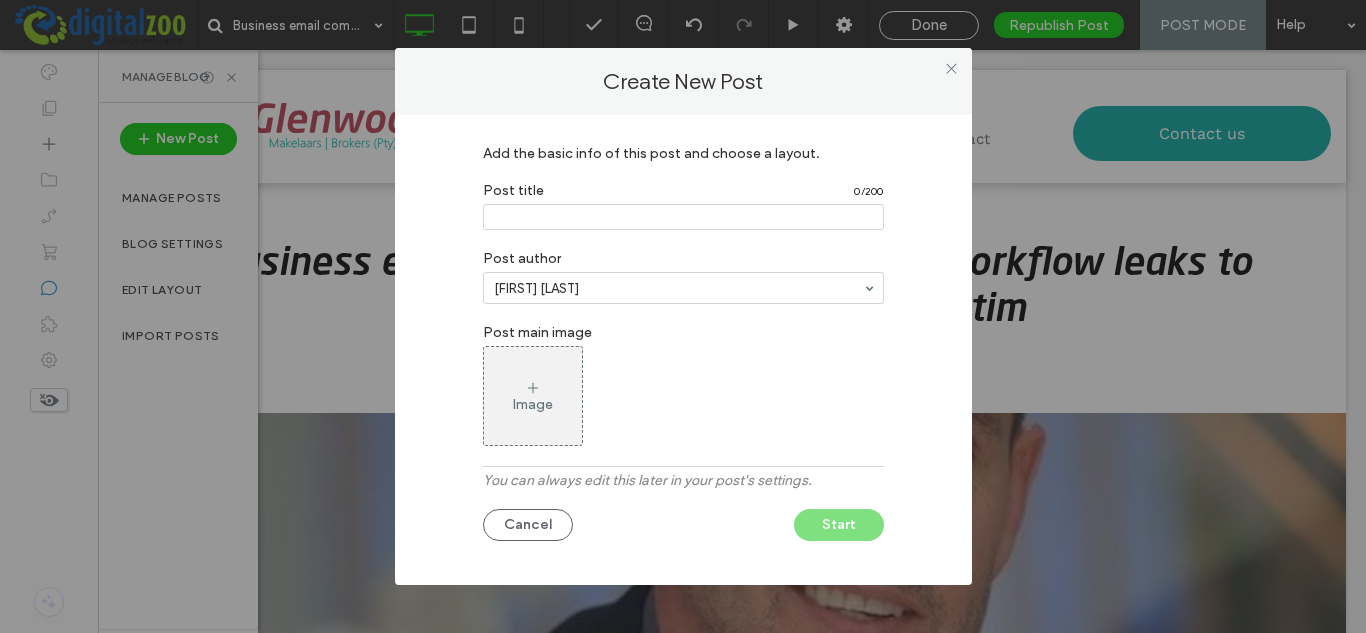 click at bounding box center [683, 217] 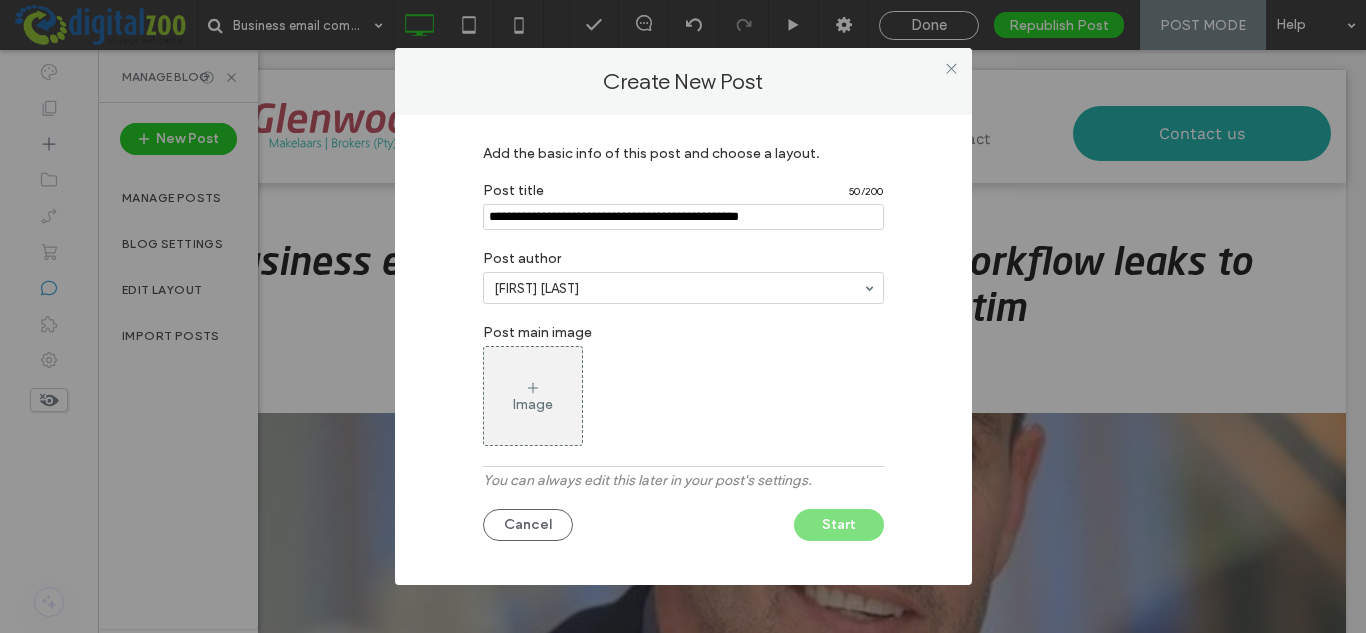 type on "**********" 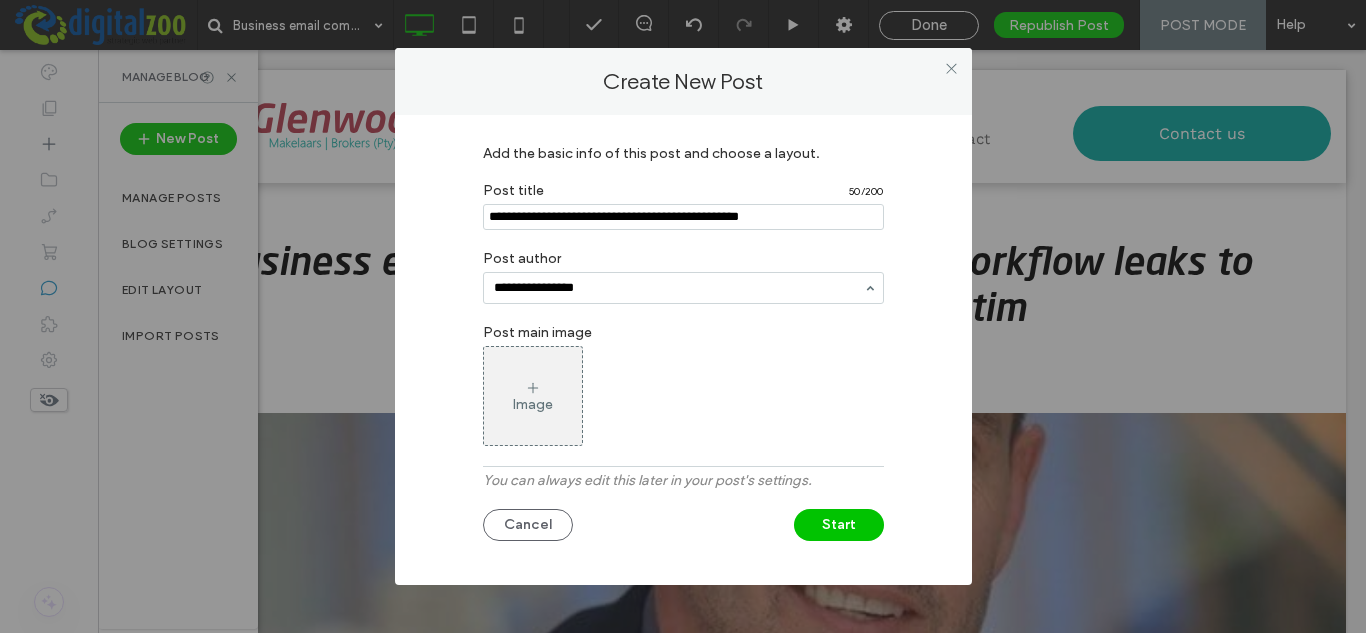 type on "**********" 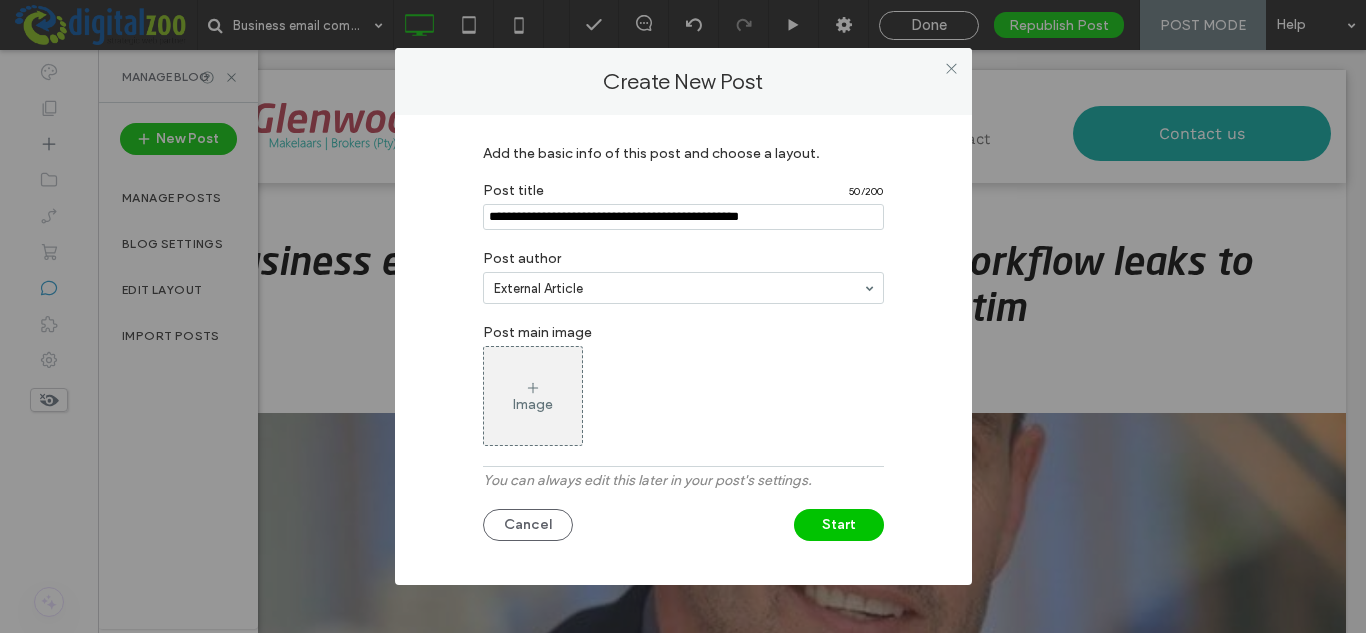 scroll, scrollTop: 0, scrollLeft: 0, axis: both 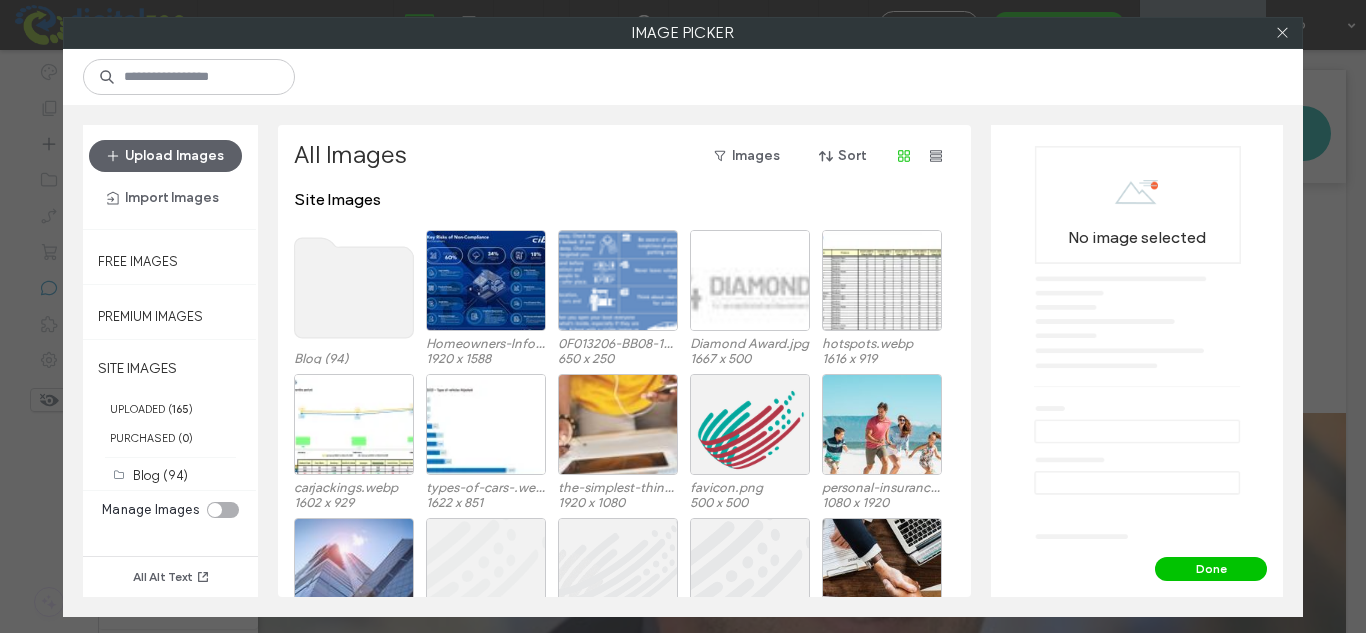 click 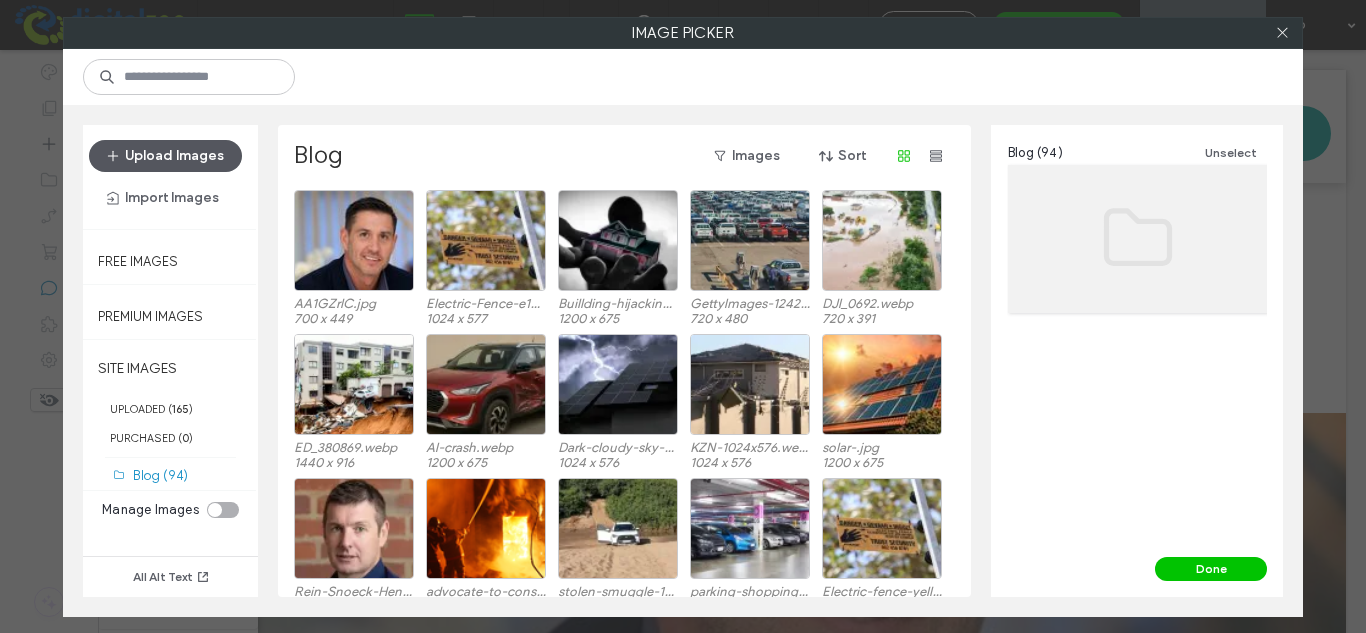 click on "Upload Images" at bounding box center [165, 156] 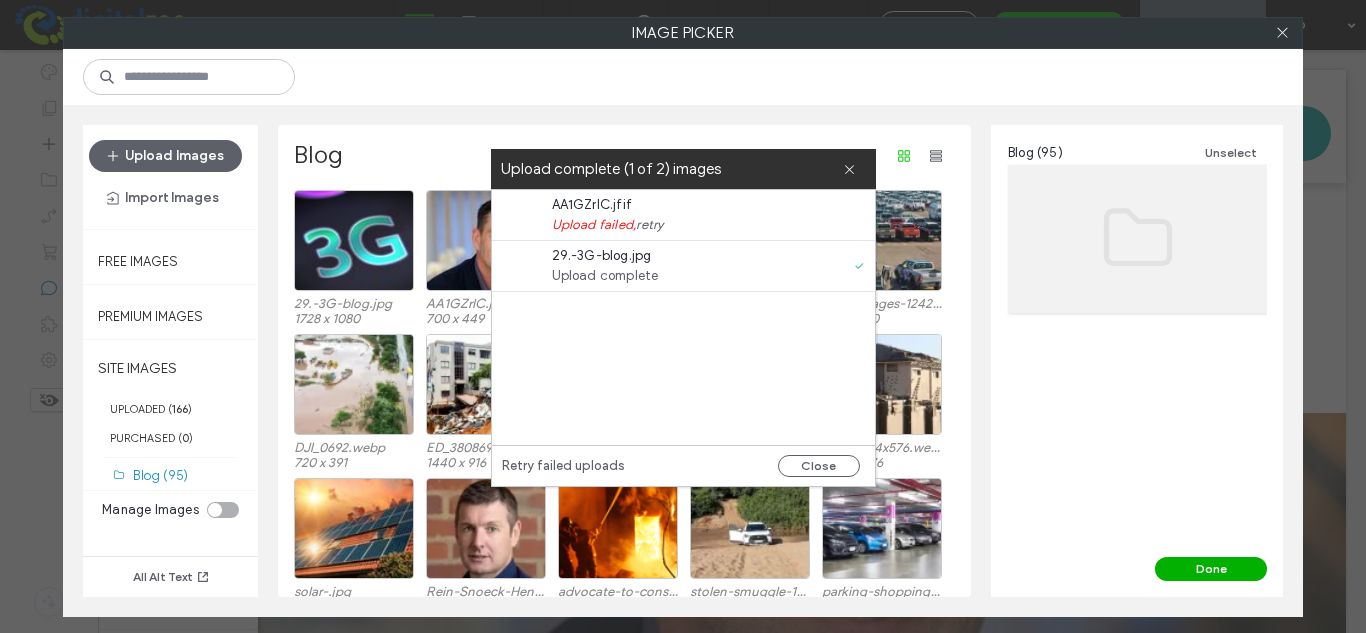 click on "Done" at bounding box center [1211, 569] 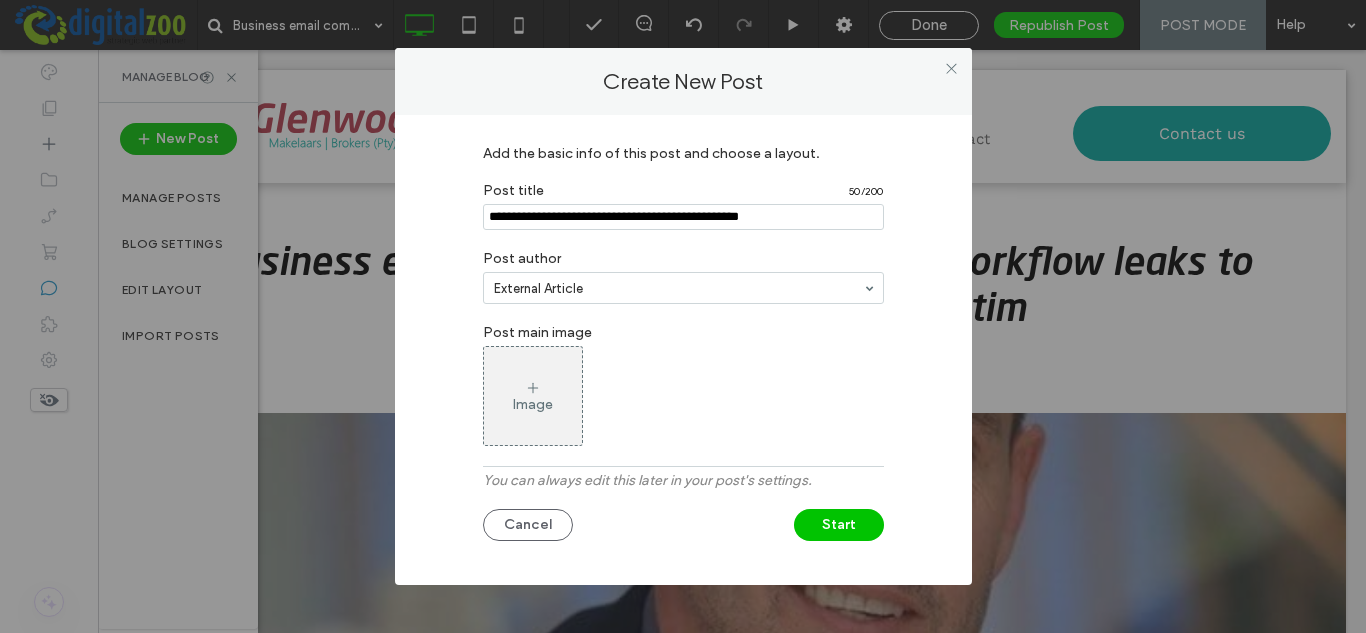 click on "Image" at bounding box center (533, 396) 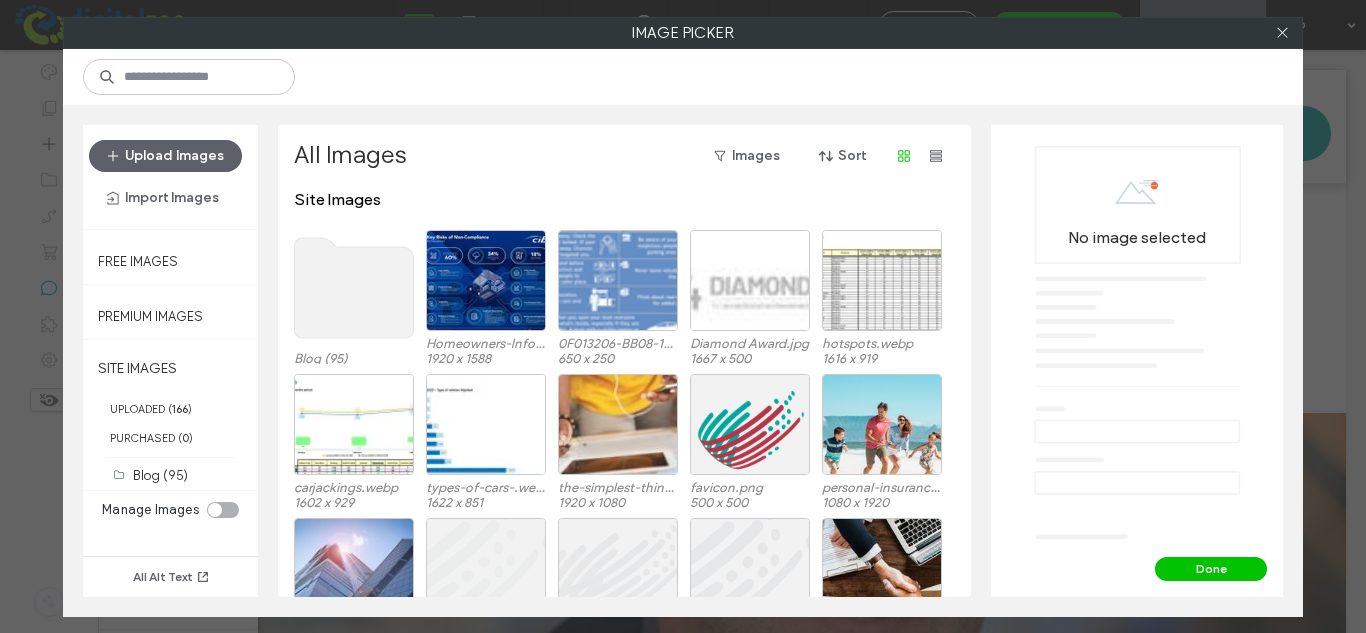click 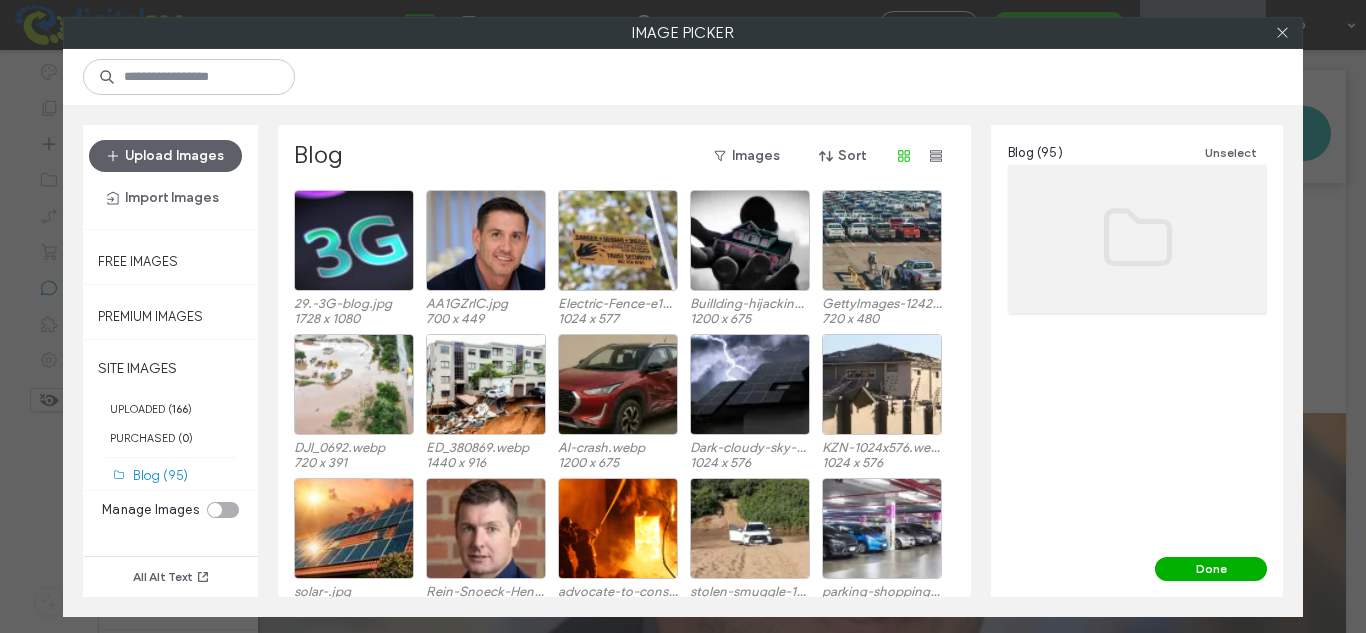 click on "Done" at bounding box center [1211, 569] 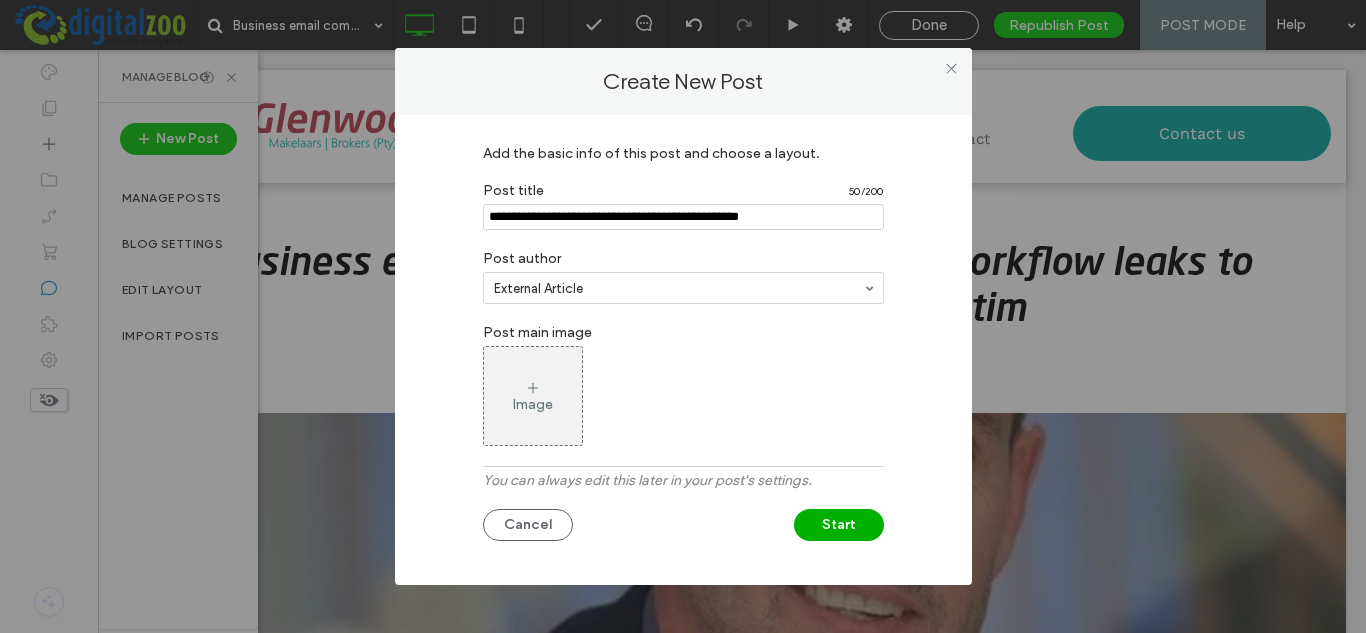 click on "Start" at bounding box center (839, 525) 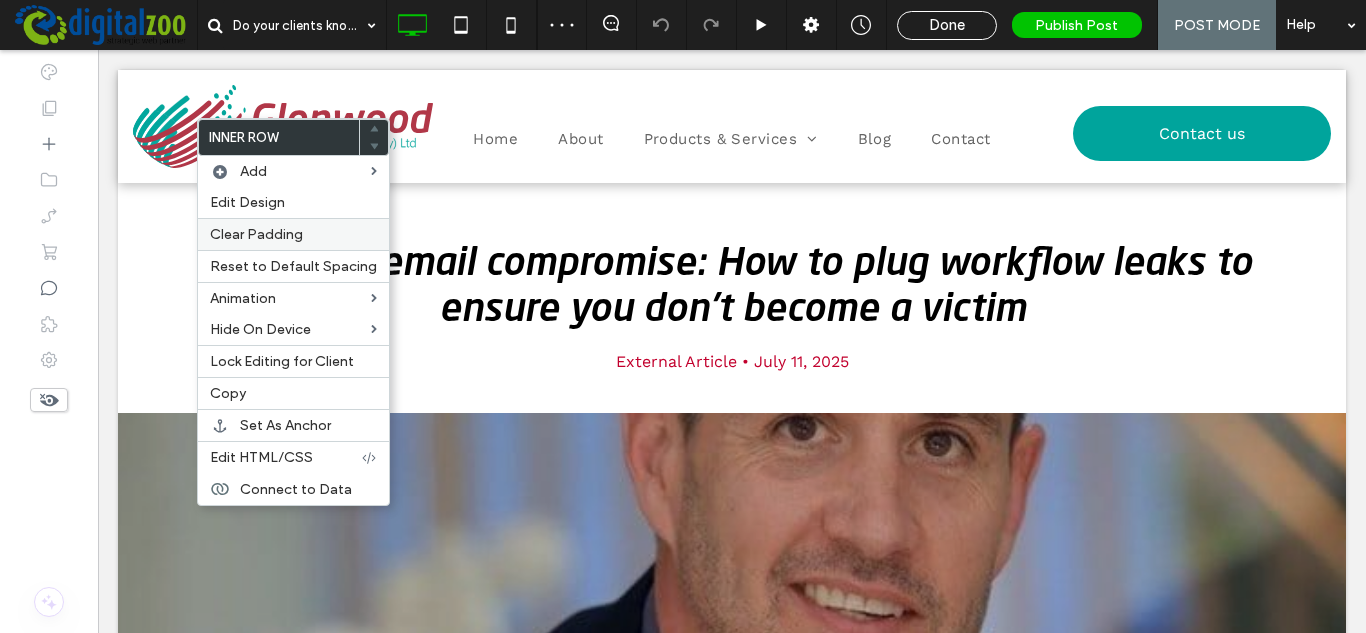 click on "Clear Padding" at bounding box center (256, 234) 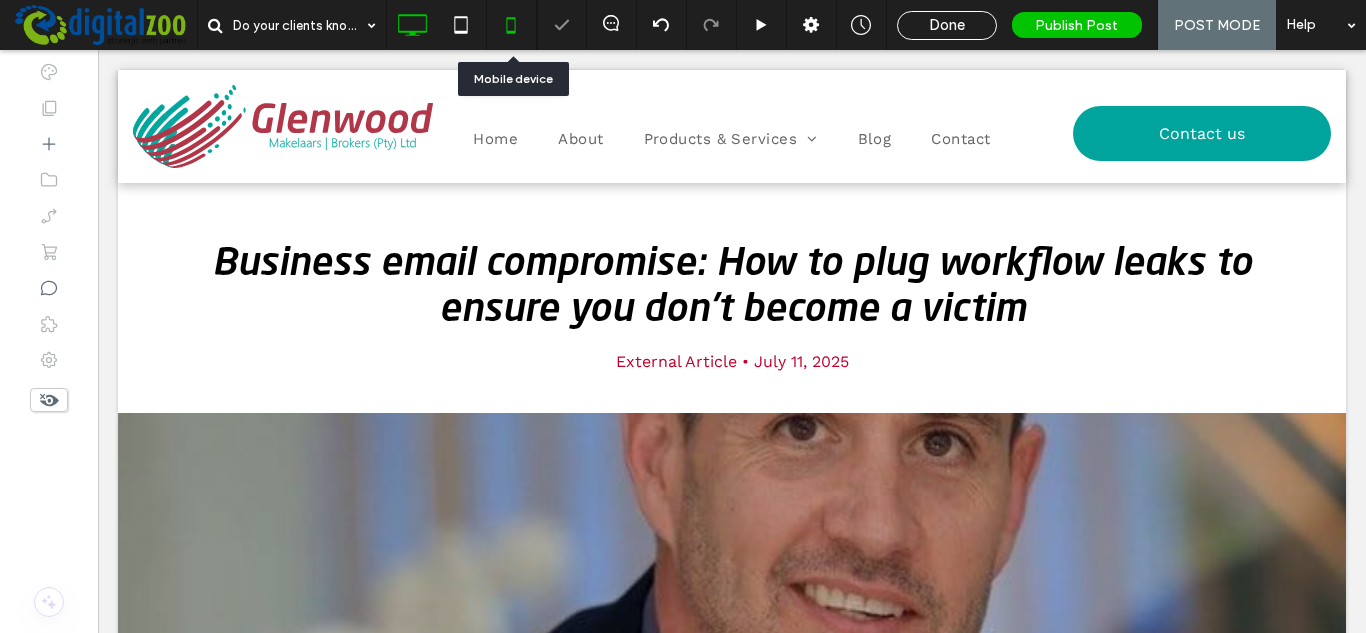 click 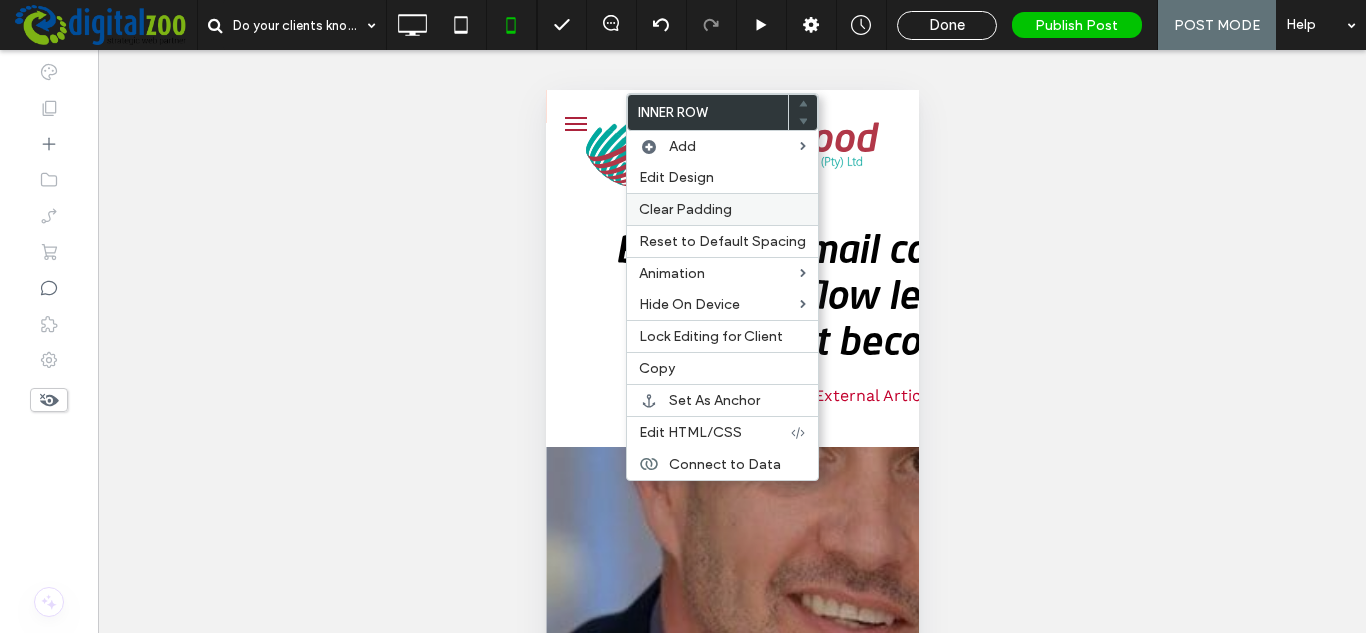 click on "Clear Padding" at bounding box center (685, 209) 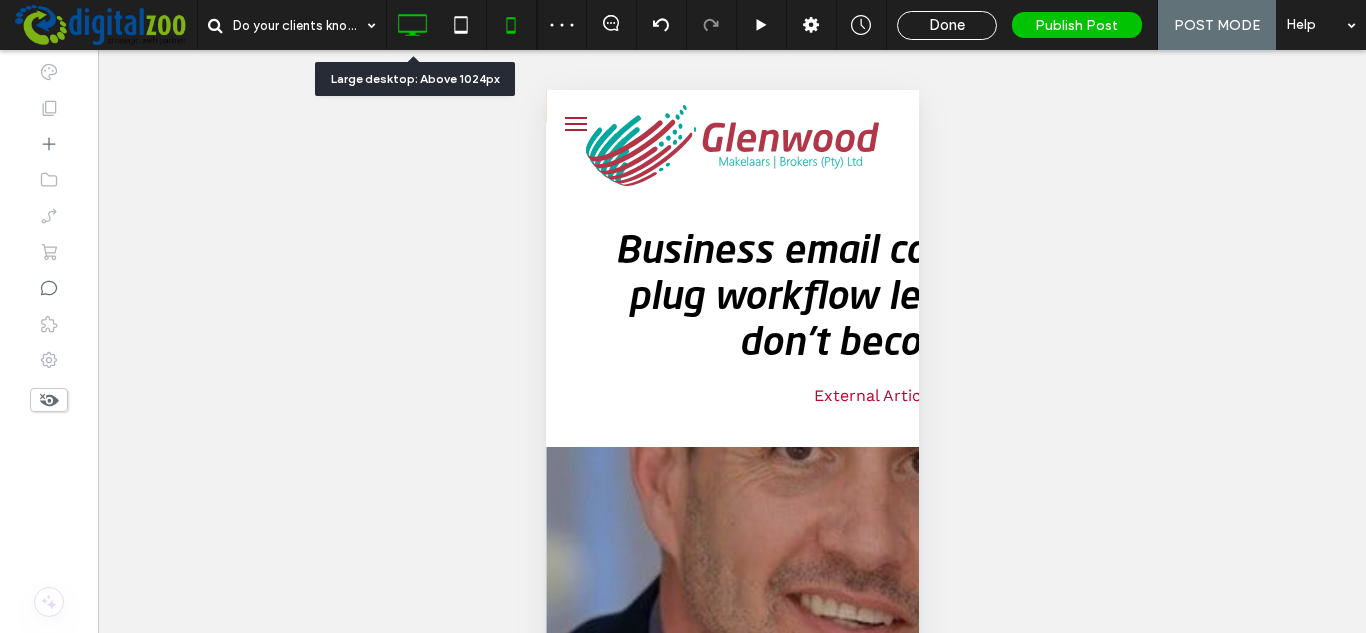 click 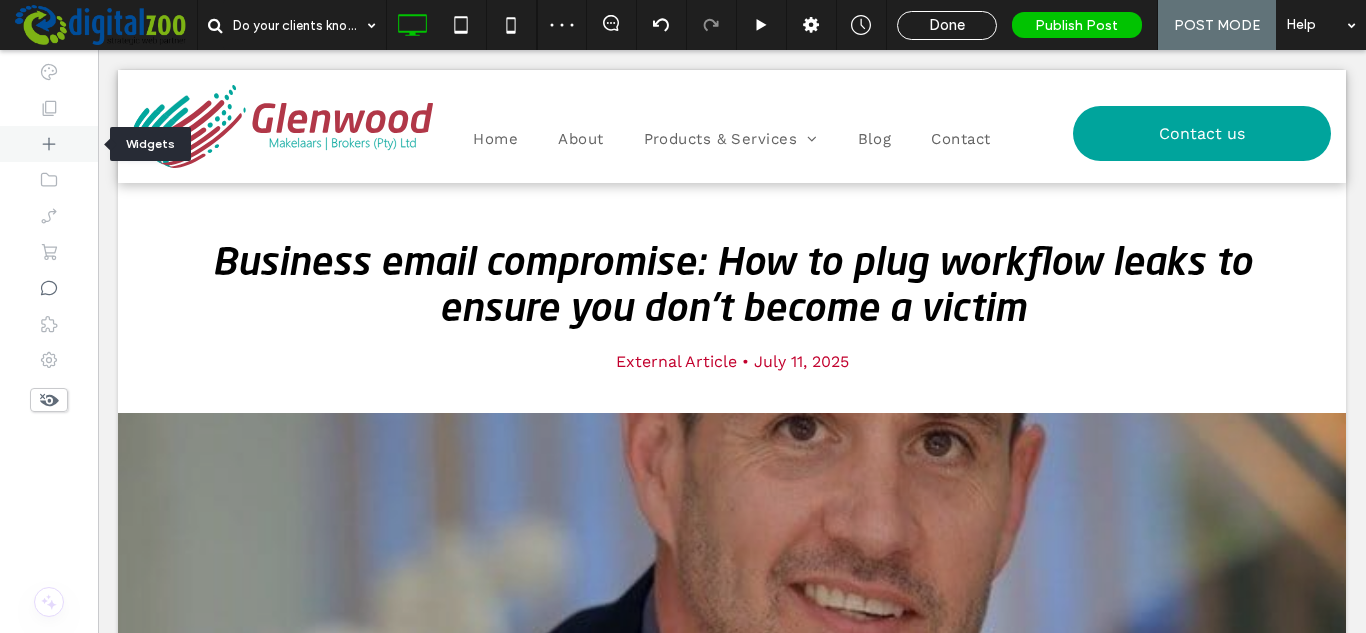 click at bounding box center [49, 144] 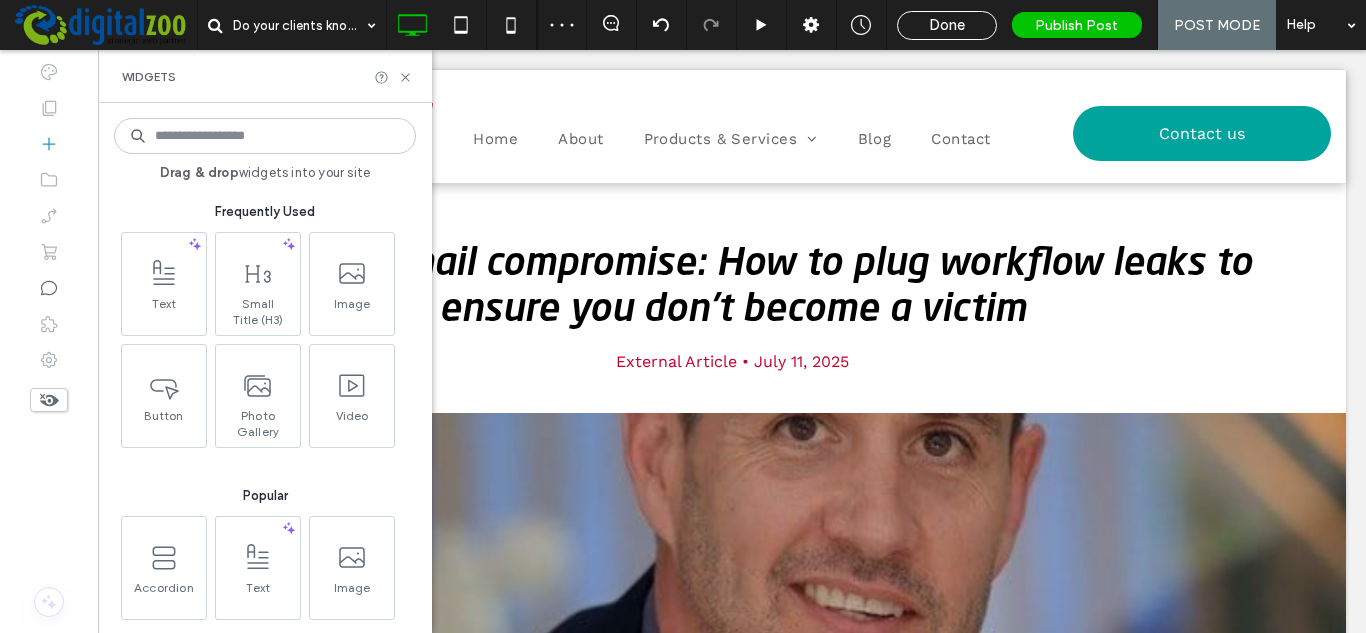 click at bounding box center (265, 136) 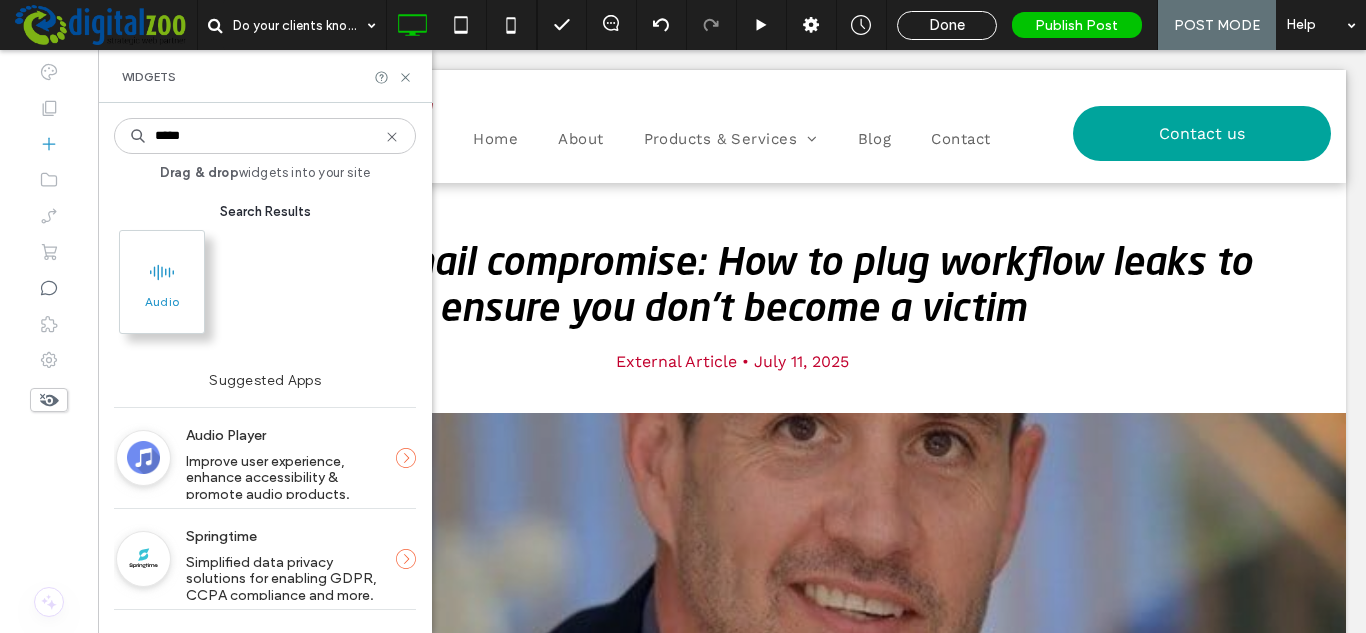 type on "*****" 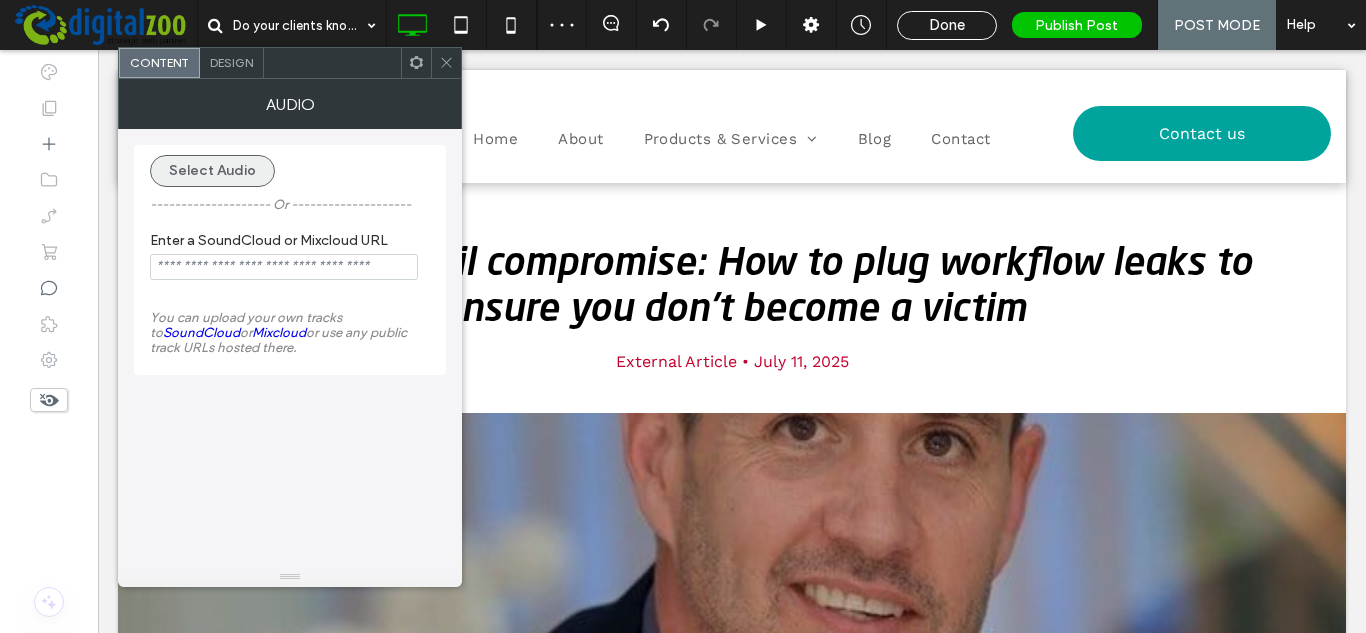 click on "Select Audio" at bounding box center [212, 171] 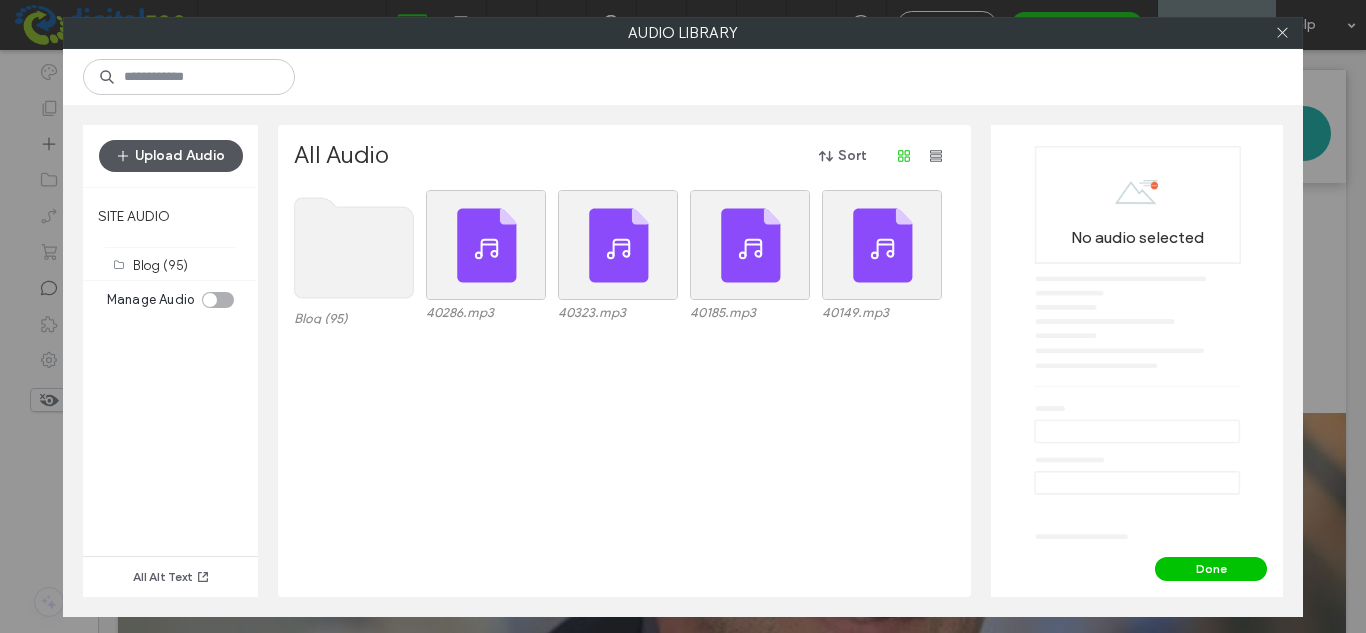 click on "Upload Audio" at bounding box center (171, 156) 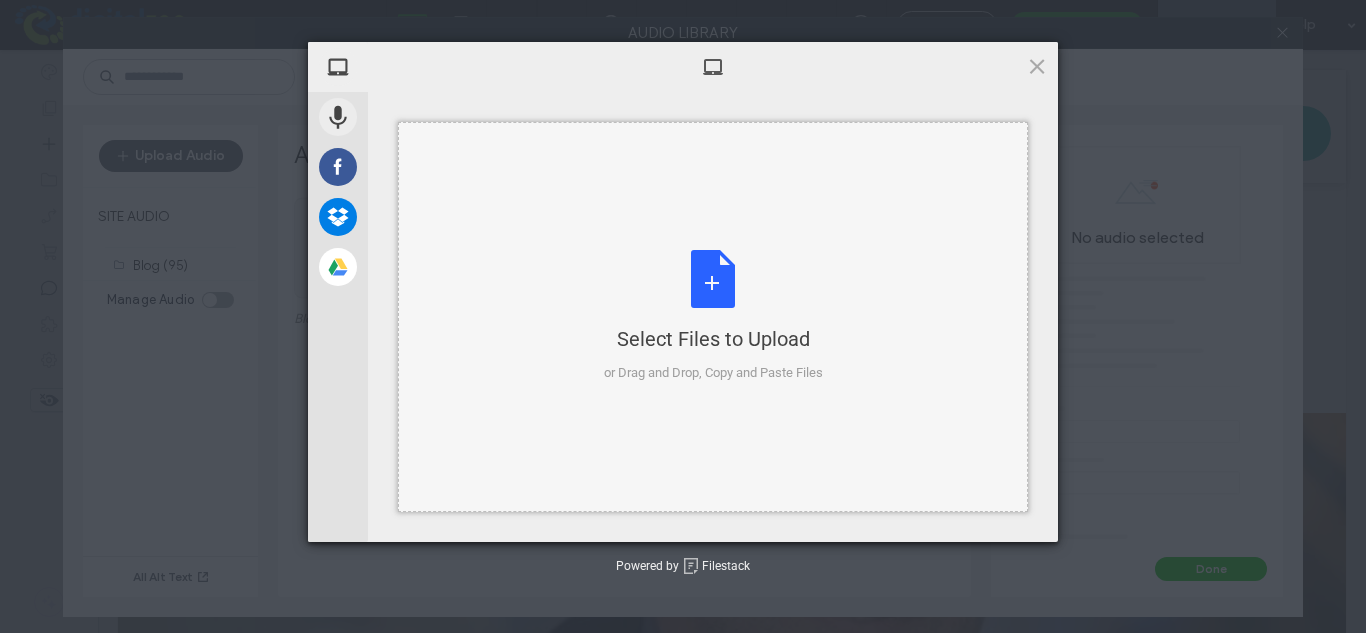 click on "Select Files to Upload" at bounding box center (713, 339) 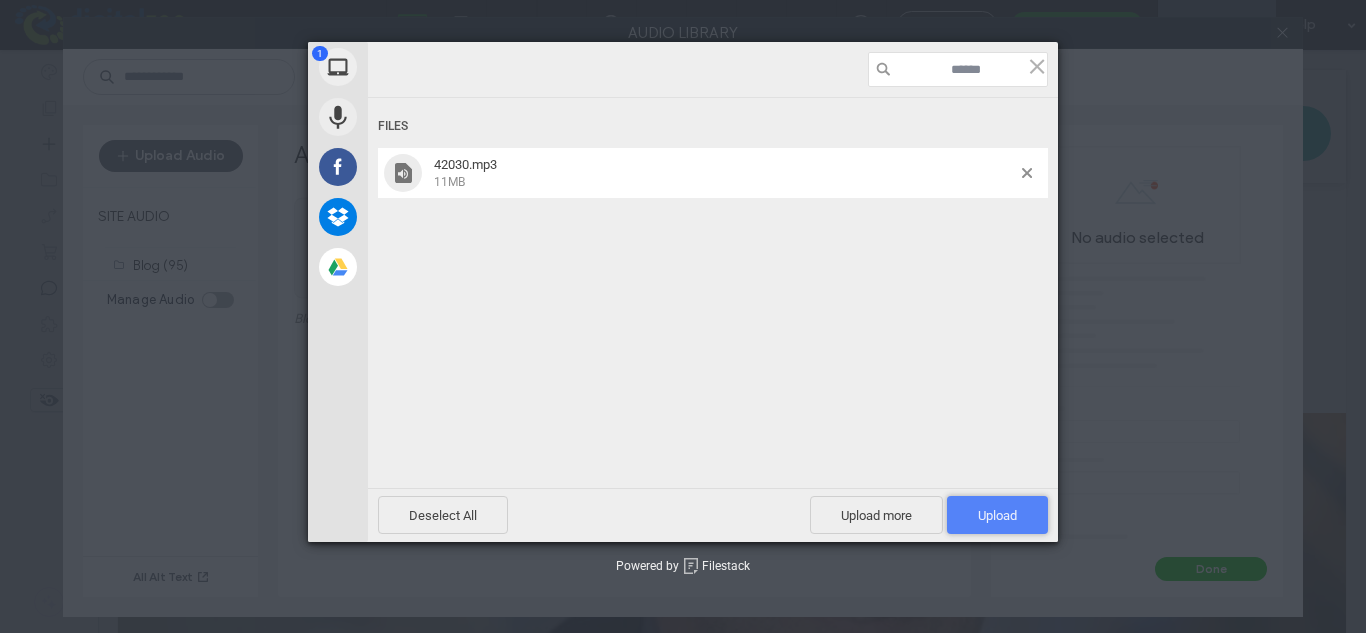 click on "Upload
1" at bounding box center [997, 515] 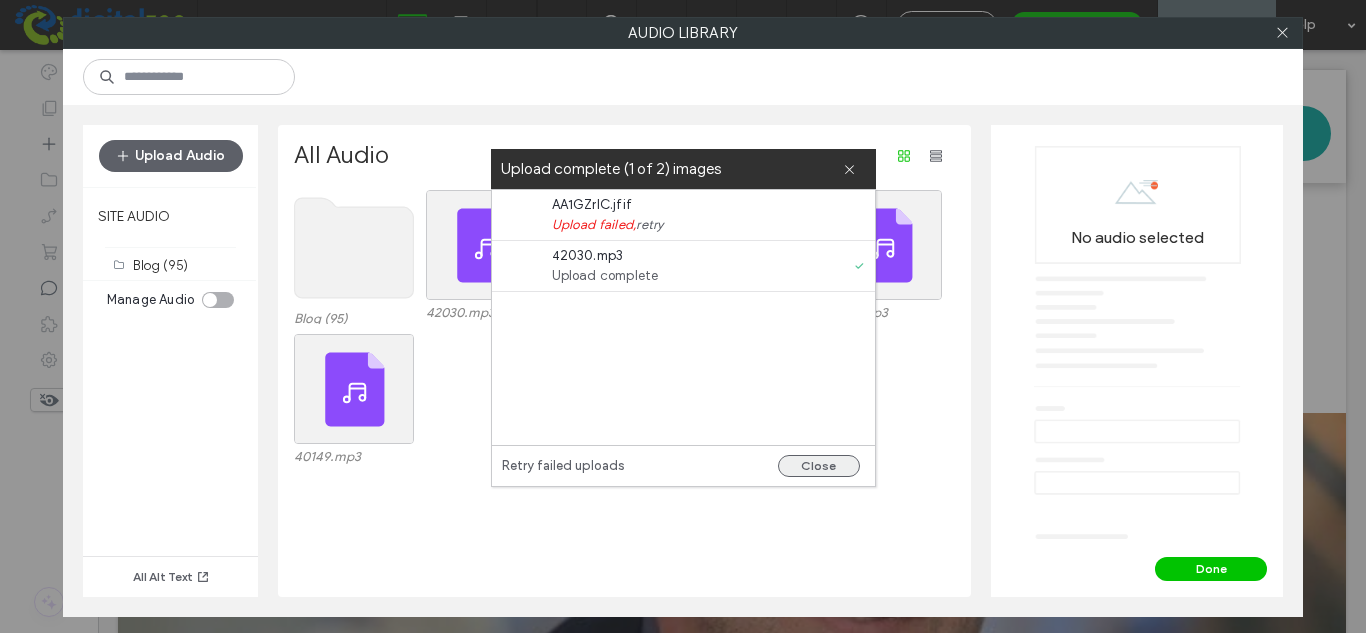 click on "Close" at bounding box center (819, 466) 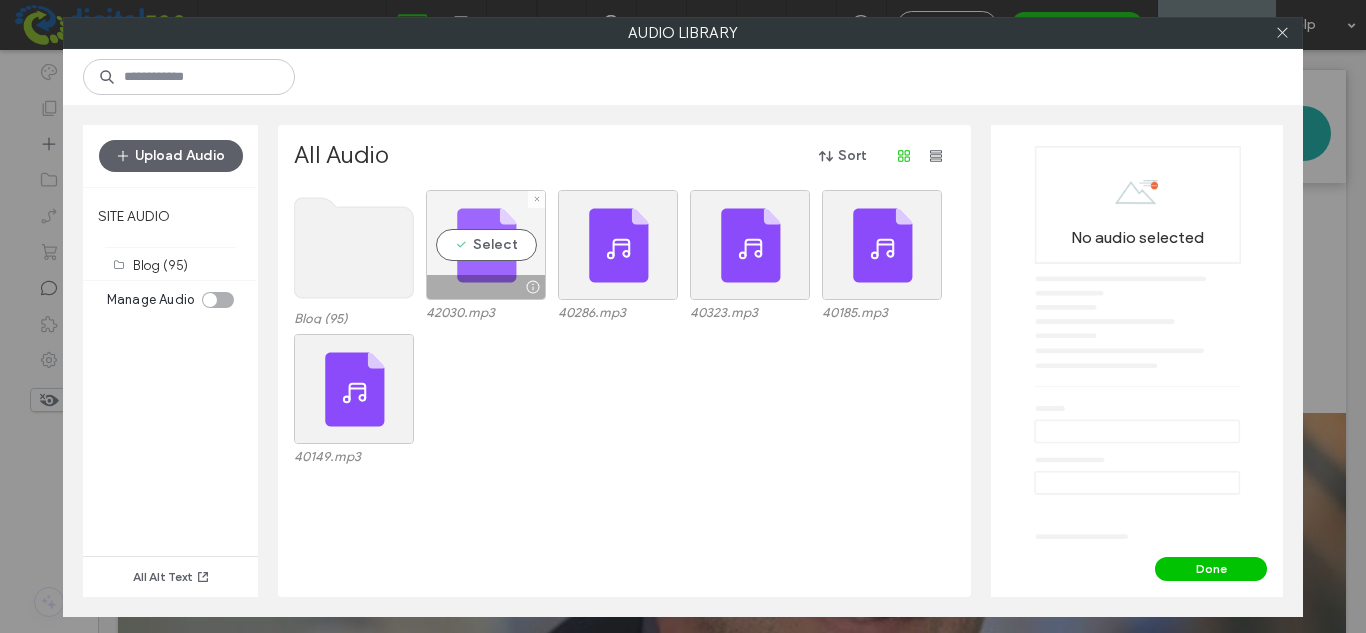 click on "Select" at bounding box center [486, 245] 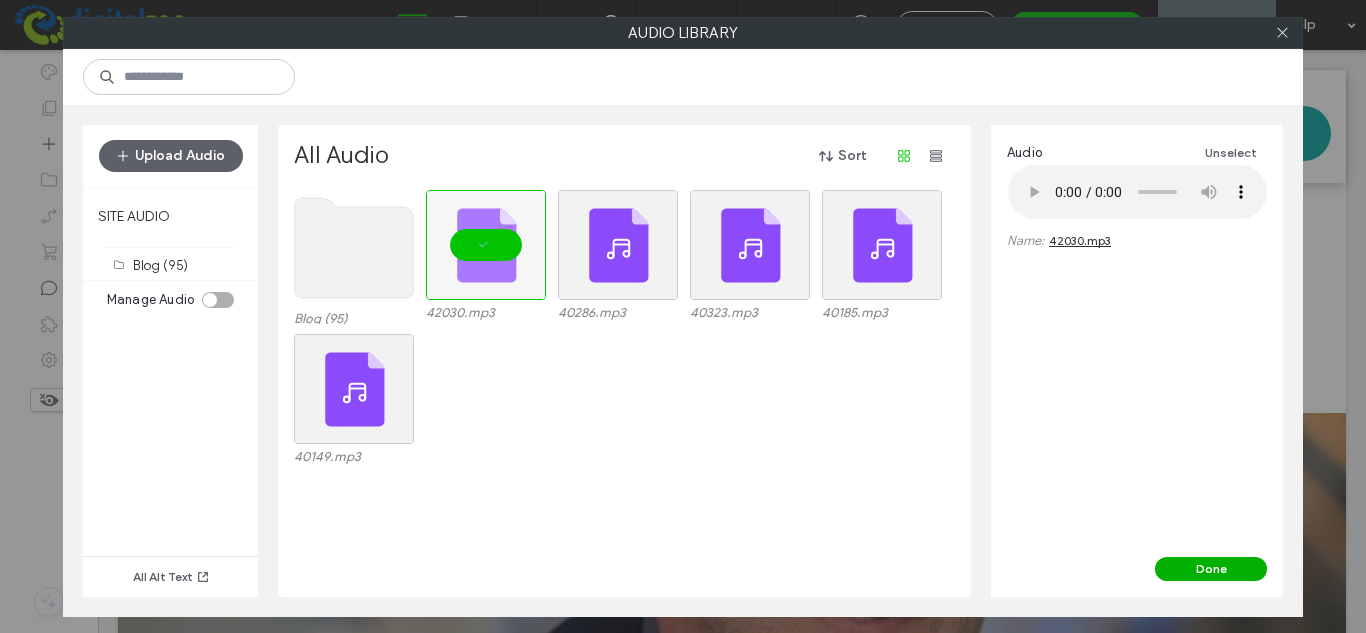 click on "Done" at bounding box center (1211, 569) 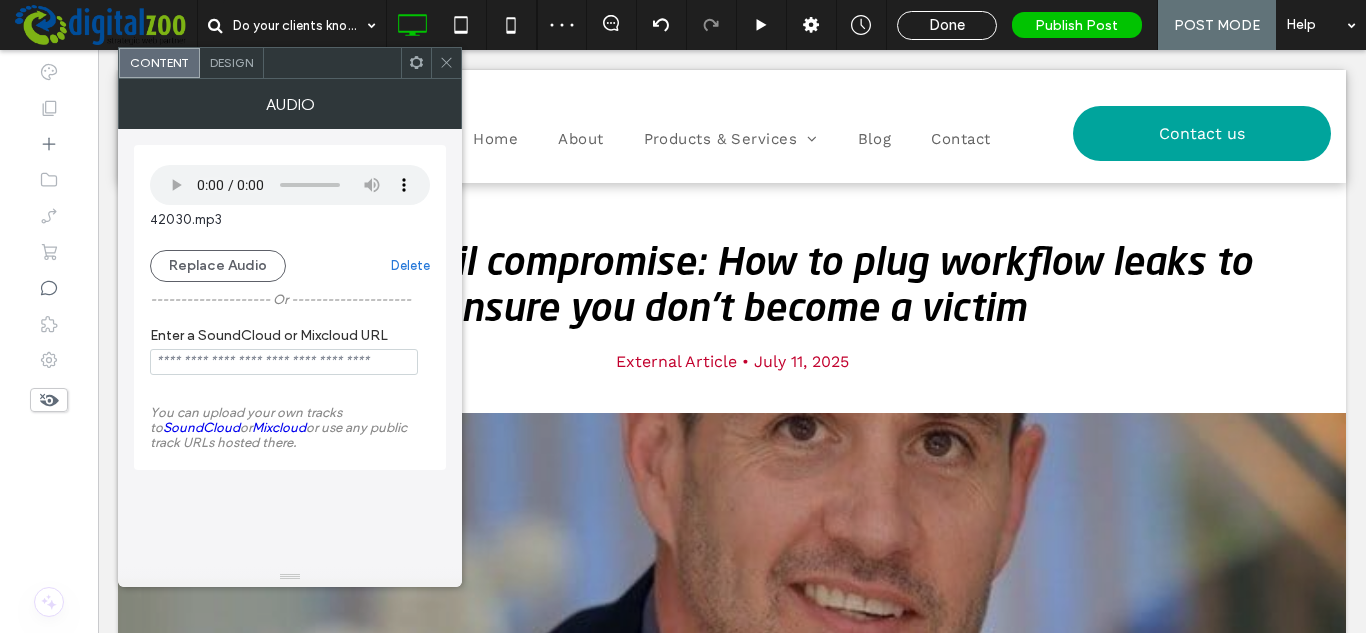 click at bounding box center [446, 63] 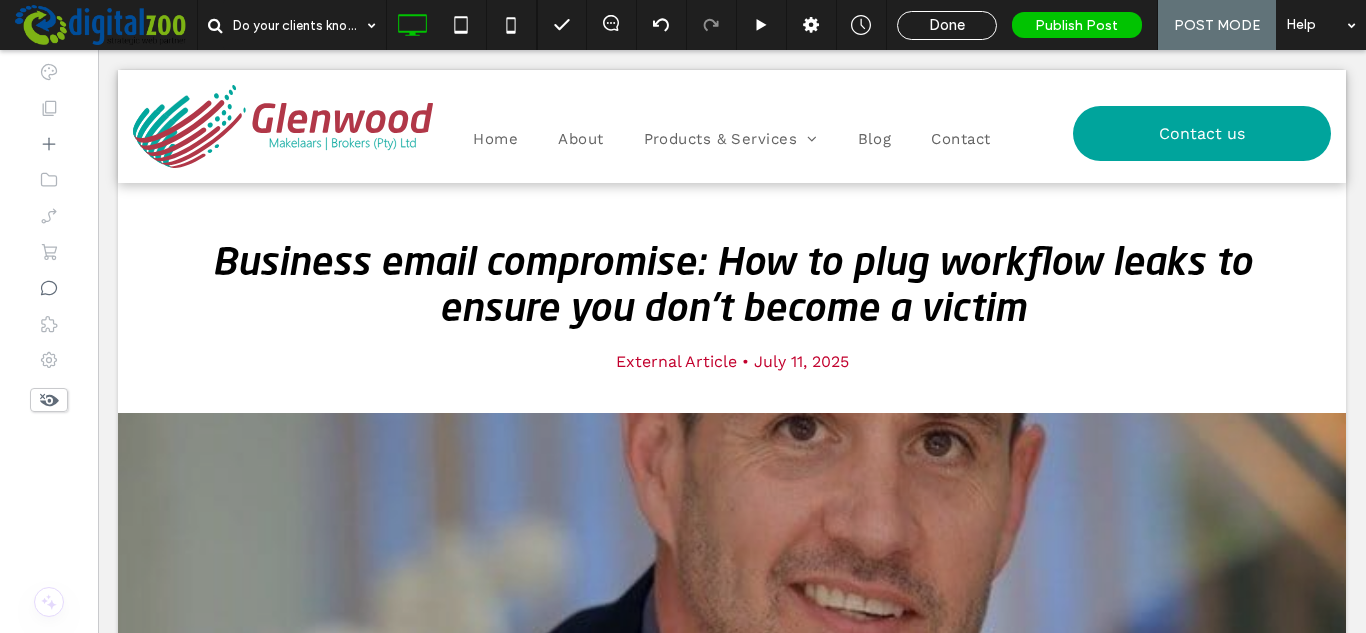 type on "*********" 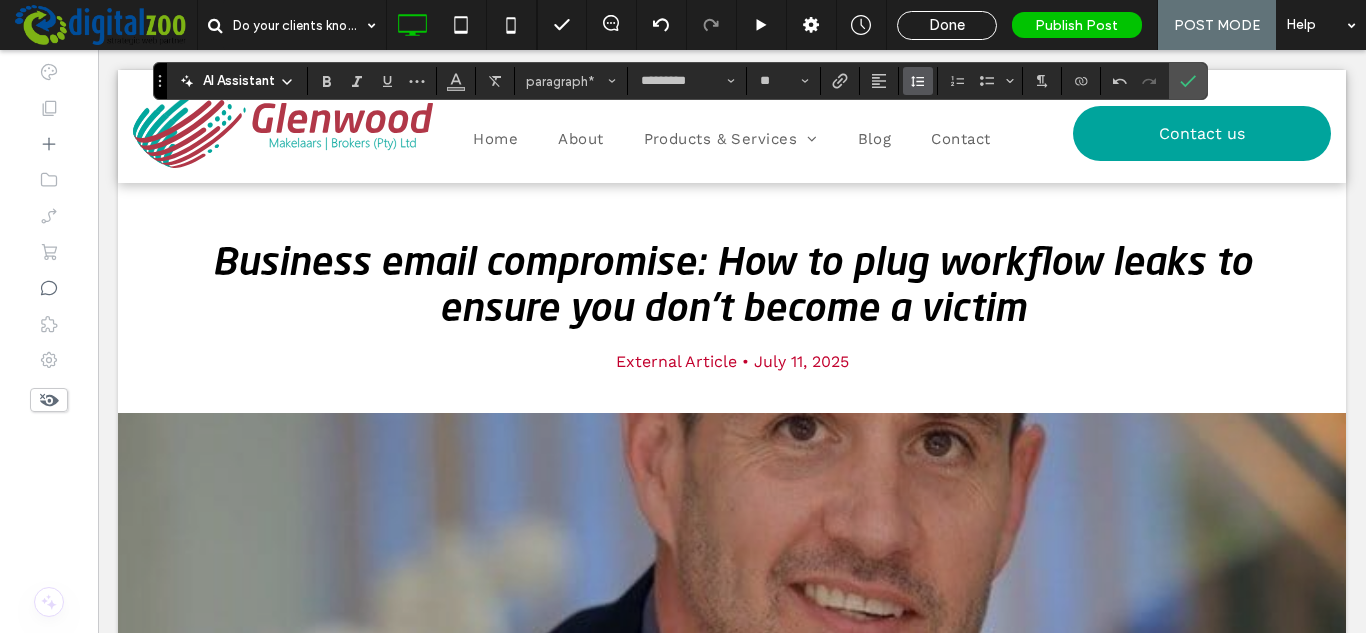 click 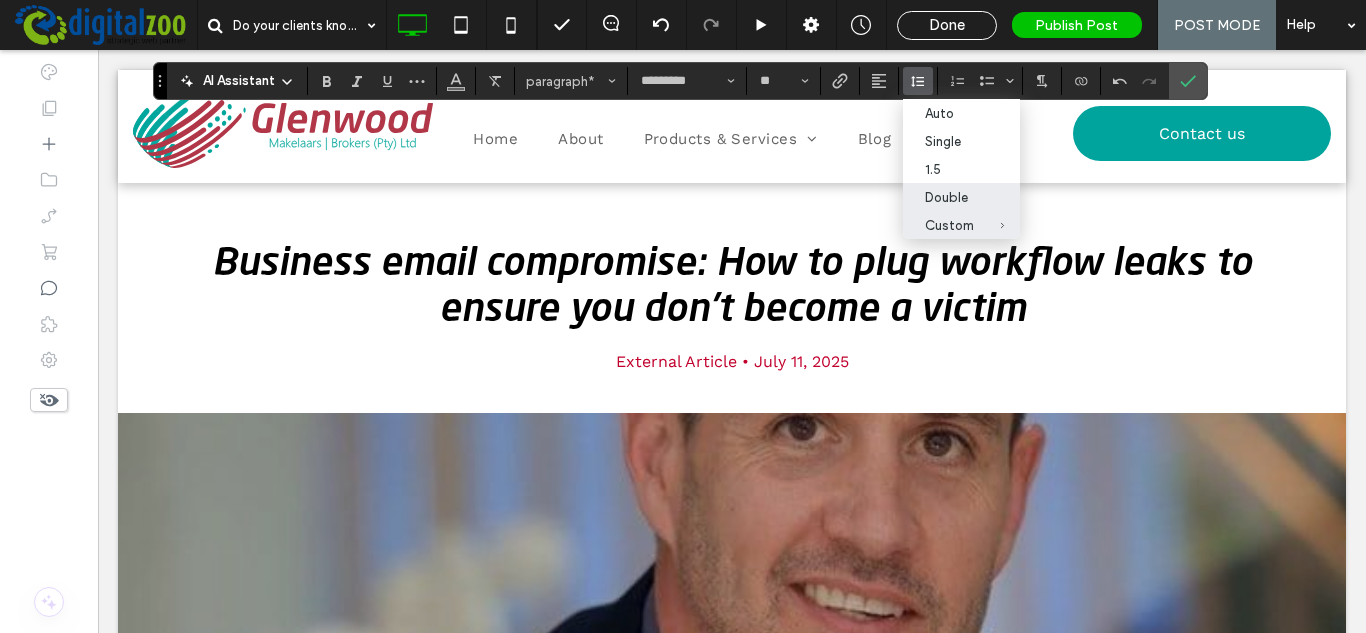 click on "Double" at bounding box center (949, 197) 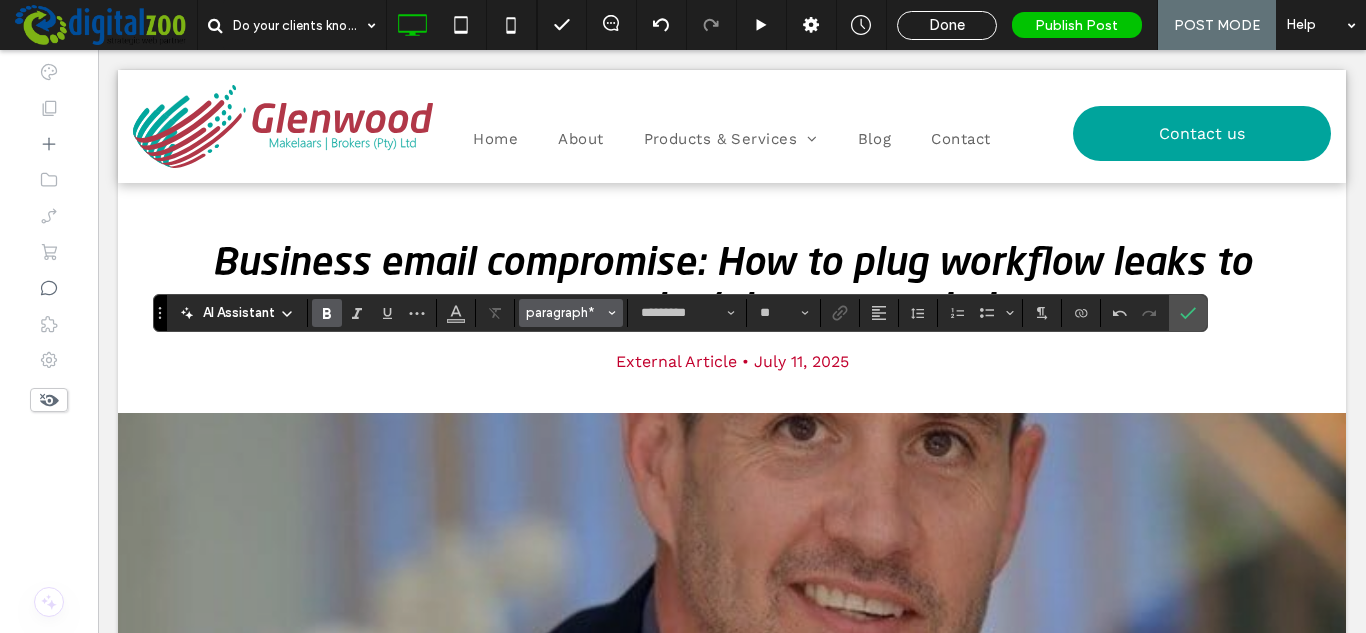 click on "paragraph*" at bounding box center (565, 312) 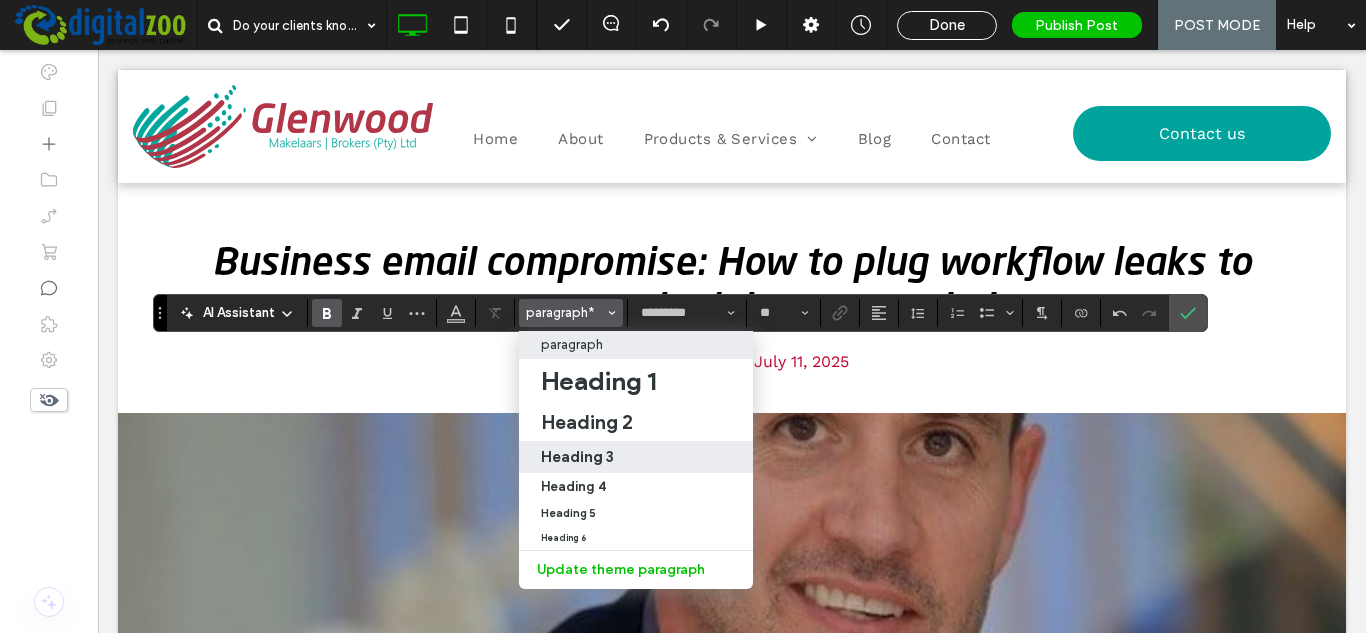 click on "Heading 3" at bounding box center (577, 456) 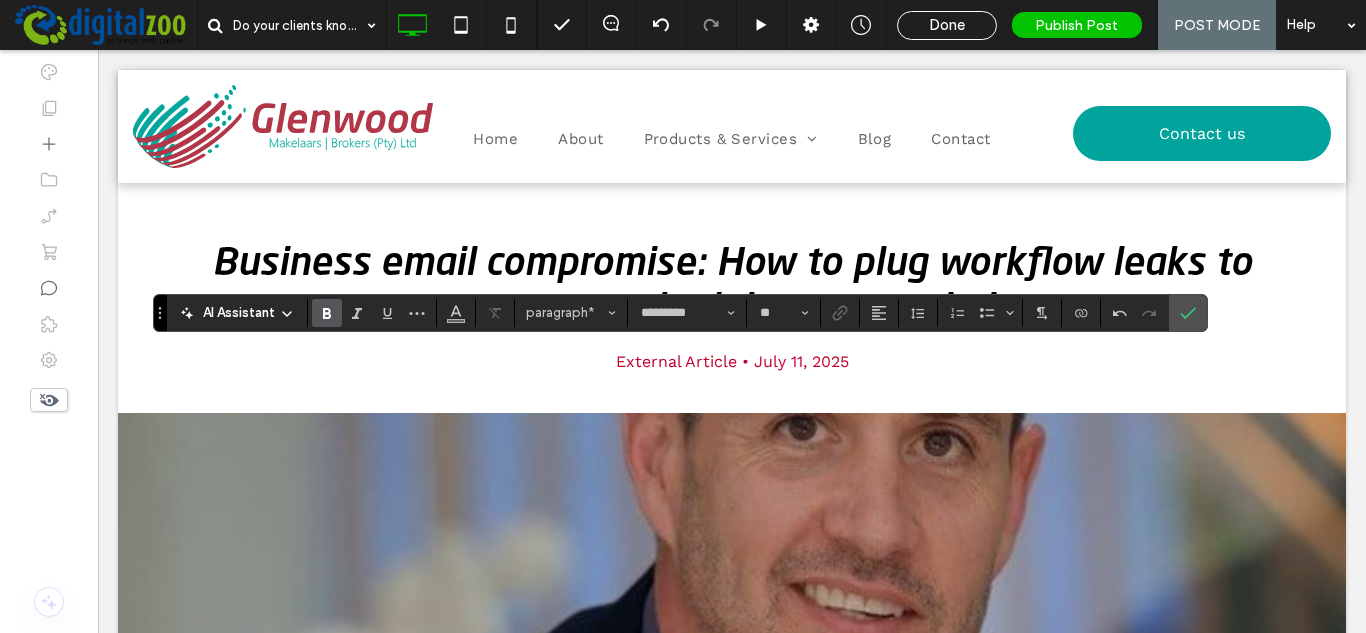 type on "**********" 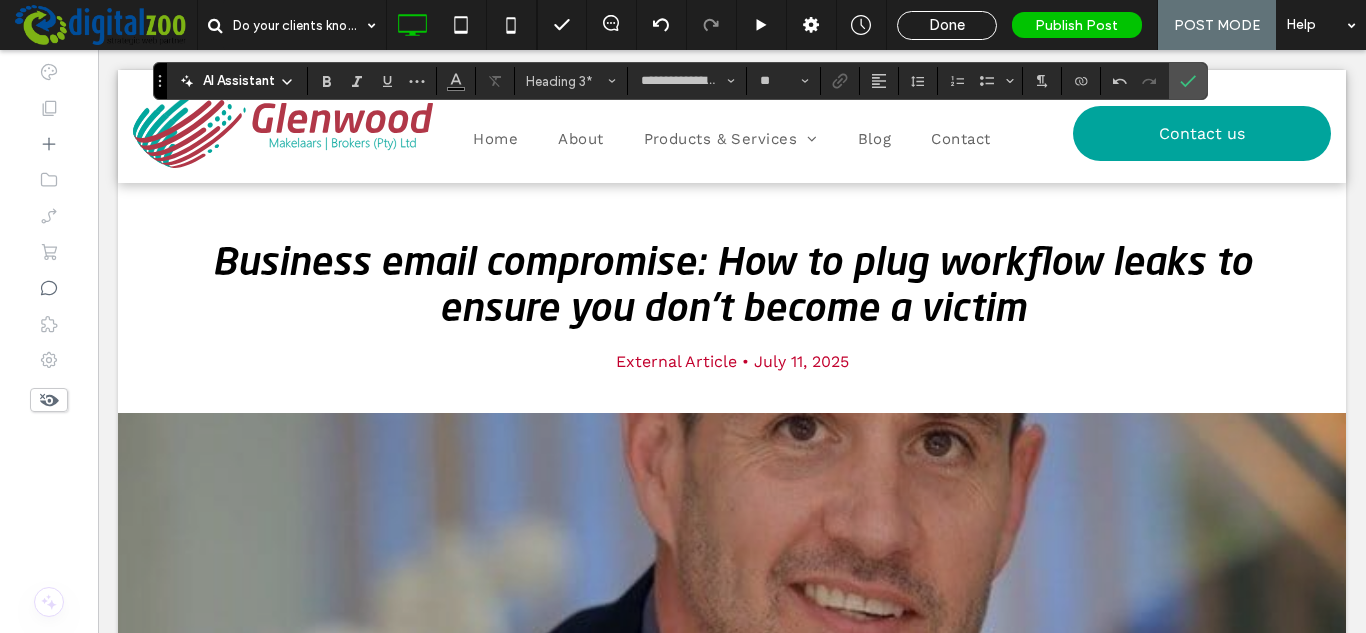 type on "*********" 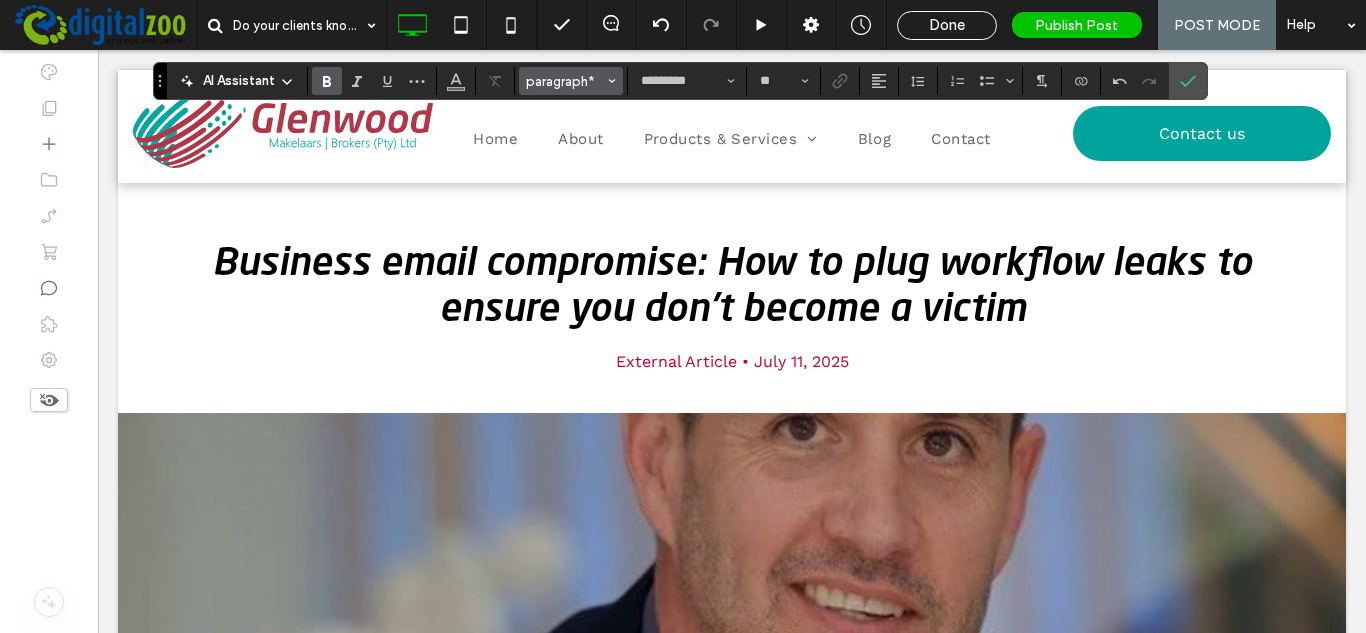 click on "paragraph*" at bounding box center [565, 81] 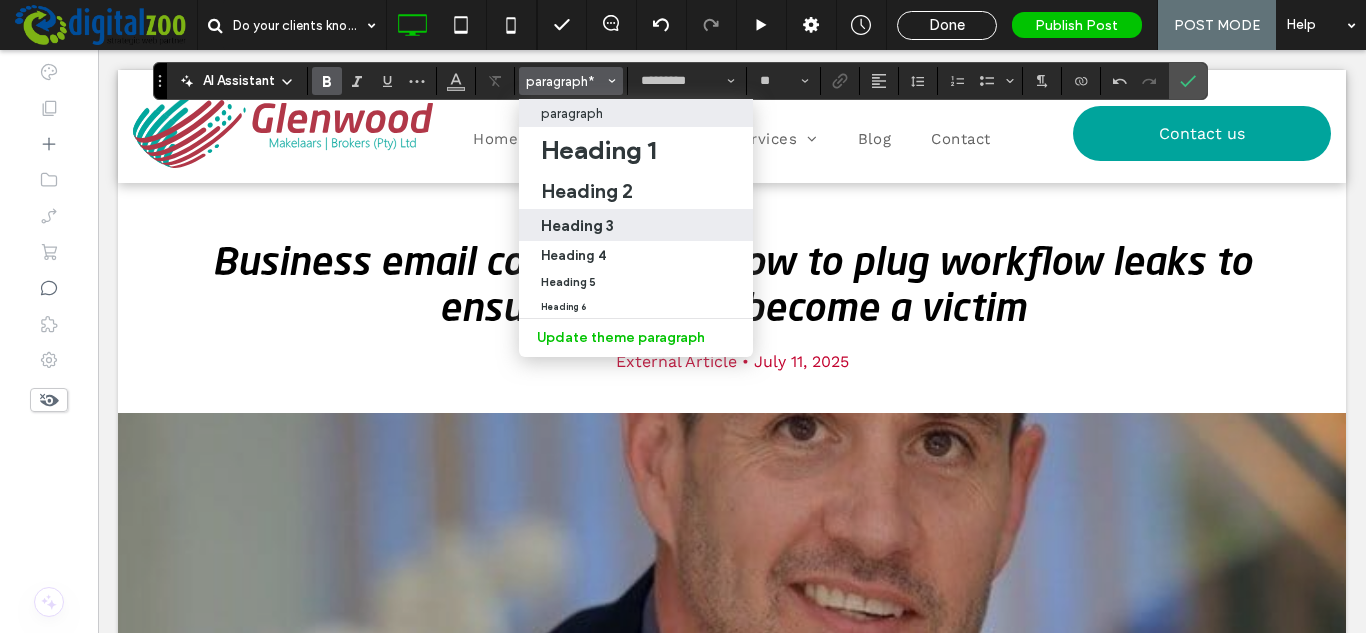 click on "Heading 3" at bounding box center [577, 225] 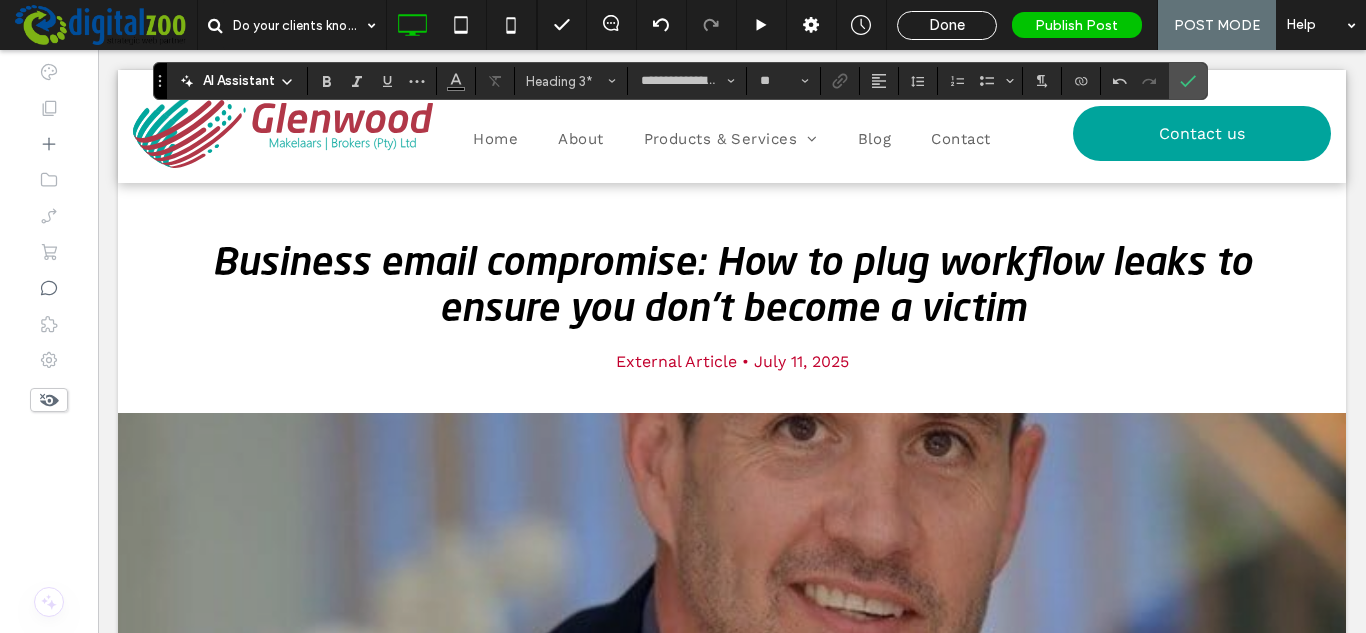type on "*********" 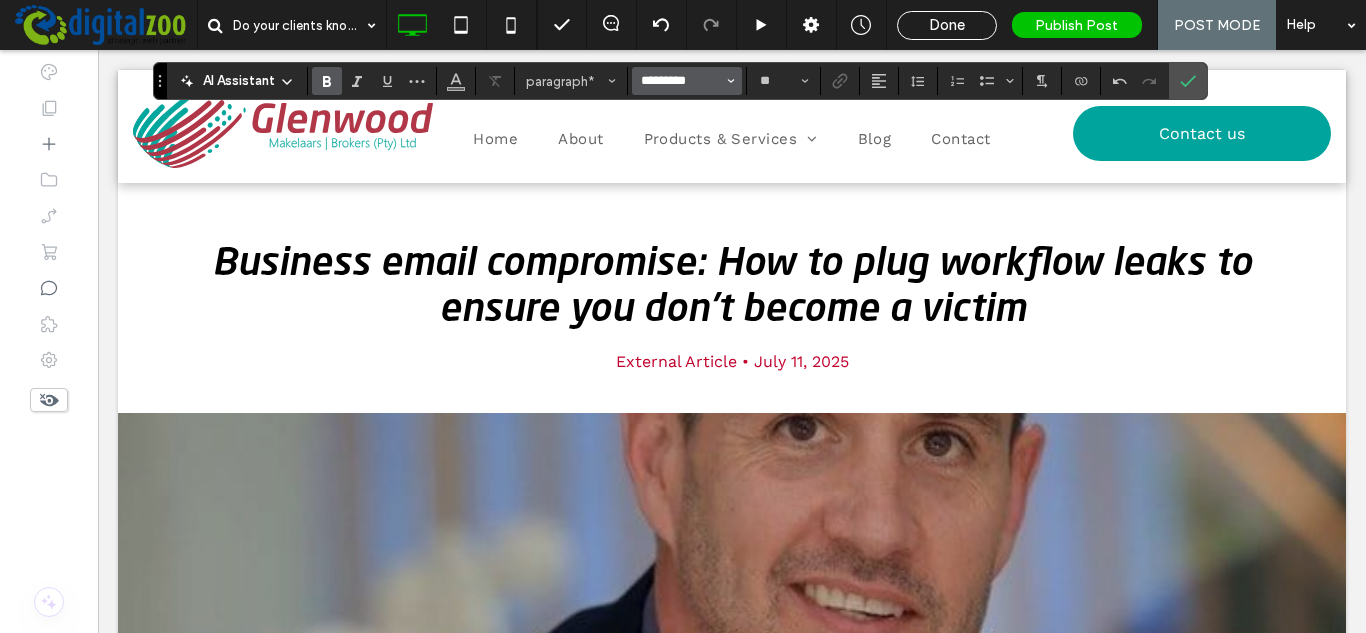 click on "*********" at bounding box center [681, 81] 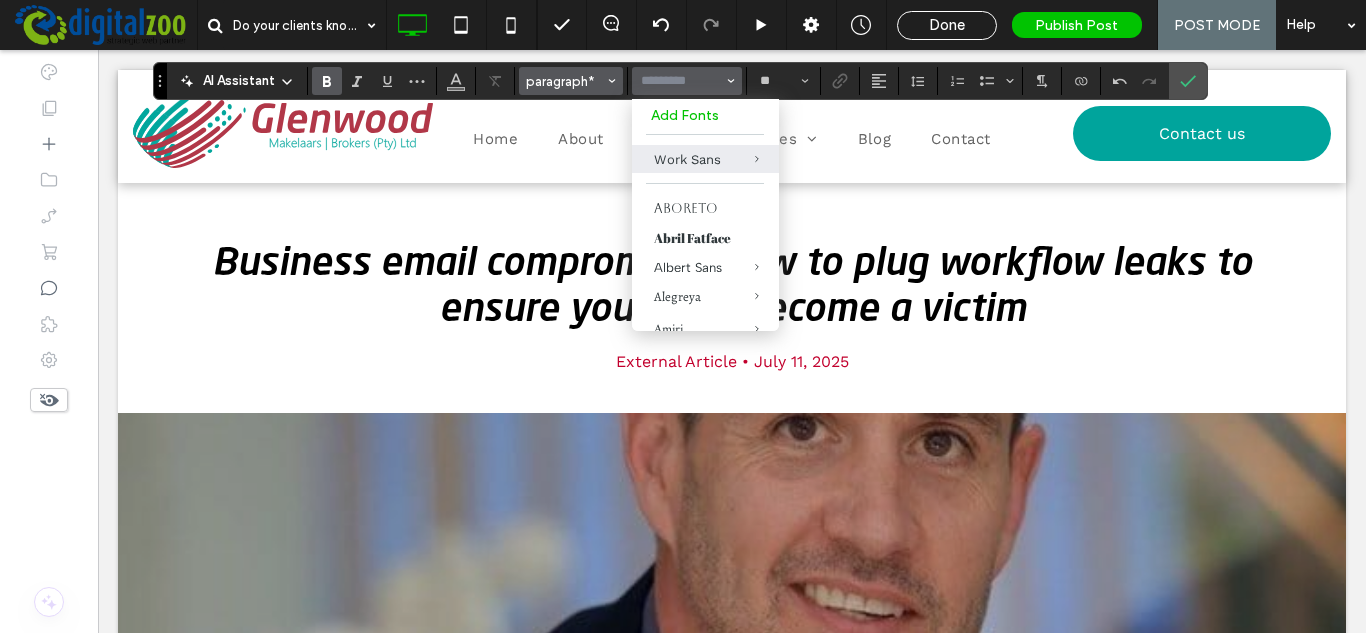 click on "paragraph*" at bounding box center (565, 81) 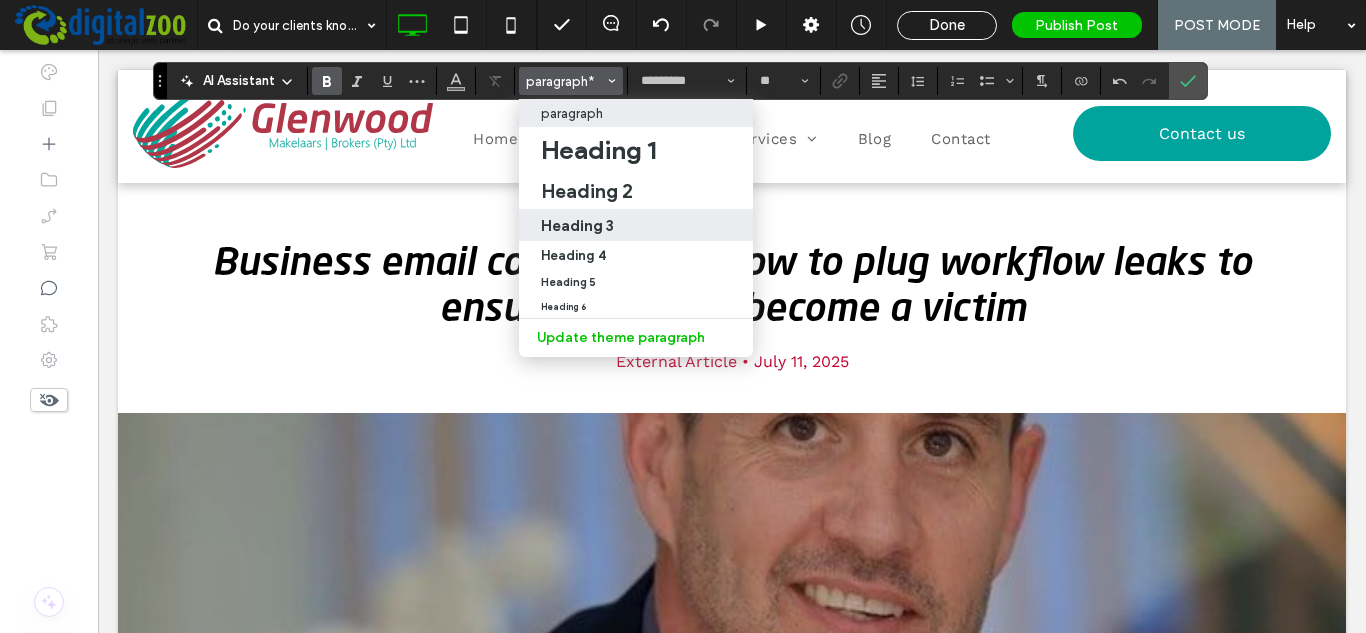 click on "Heading 3" at bounding box center (577, 225) 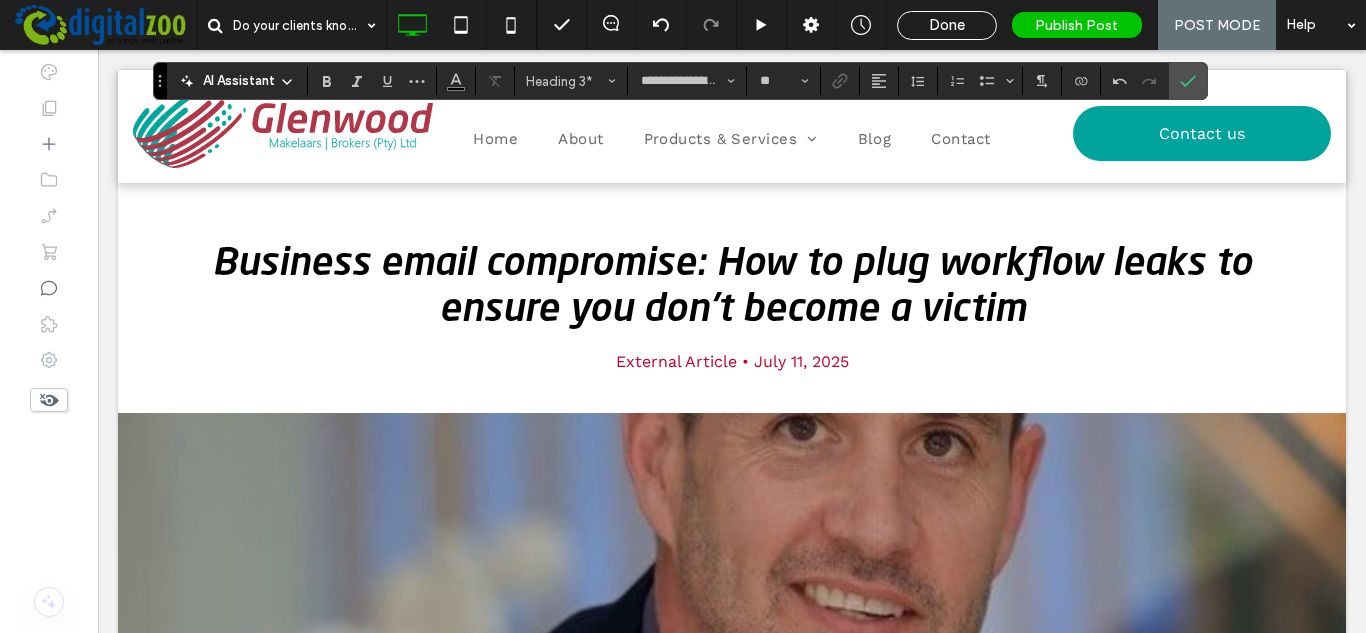type on "*********" 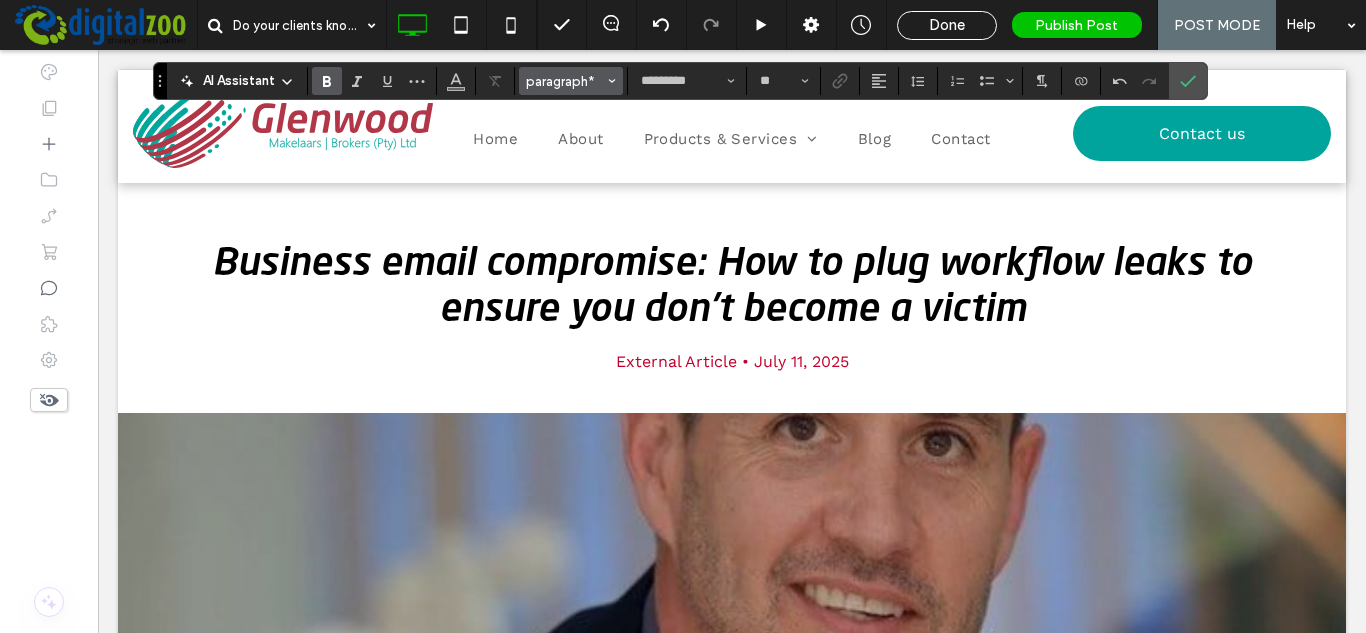 click on "paragraph*" at bounding box center (571, 81) 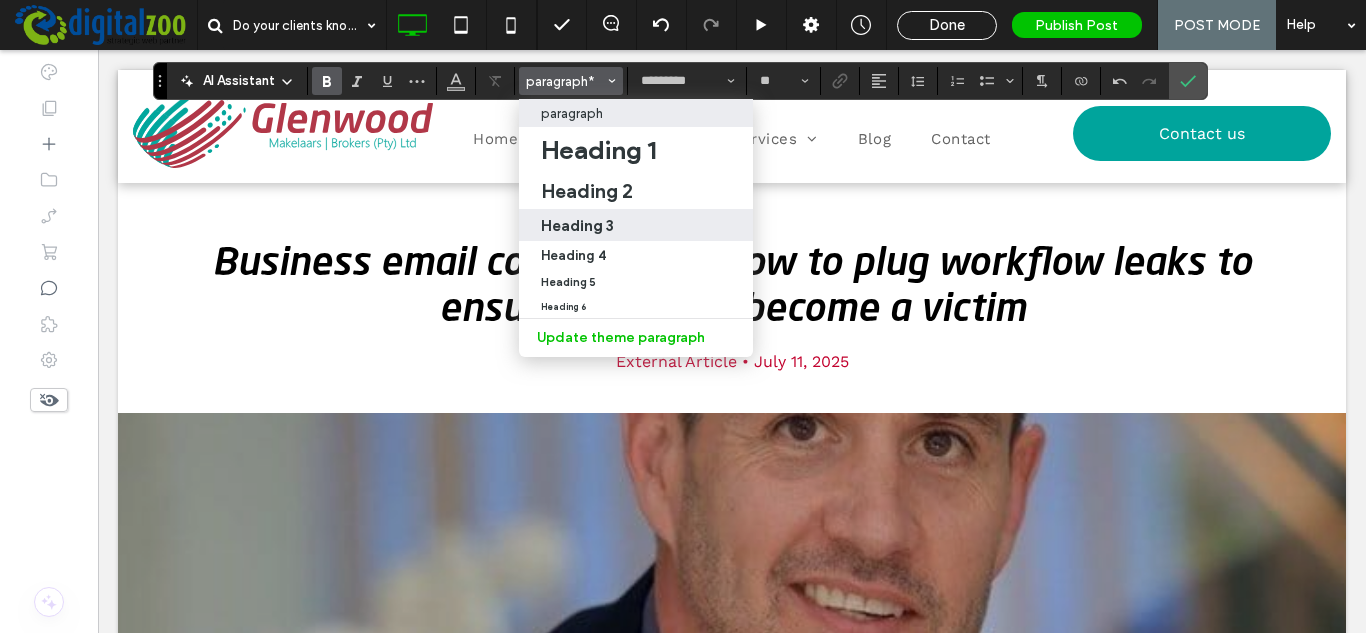 click on "Heading 3" at bounding box center [577, 225] 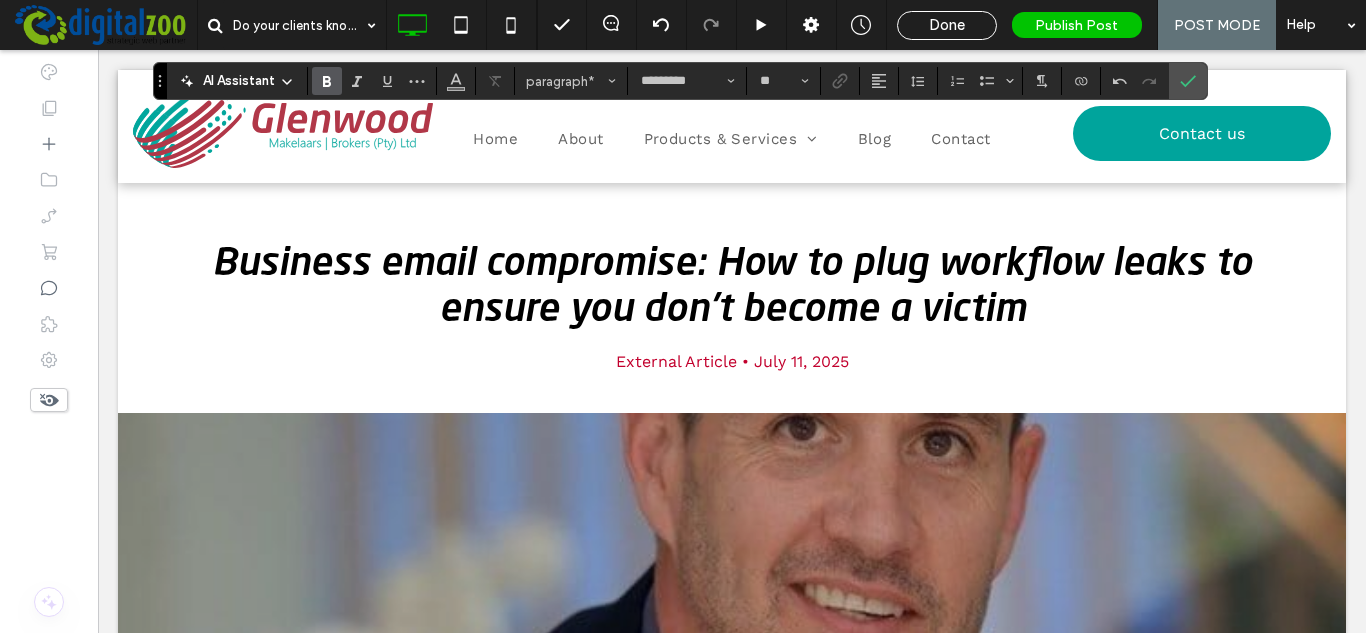 type on "**********" 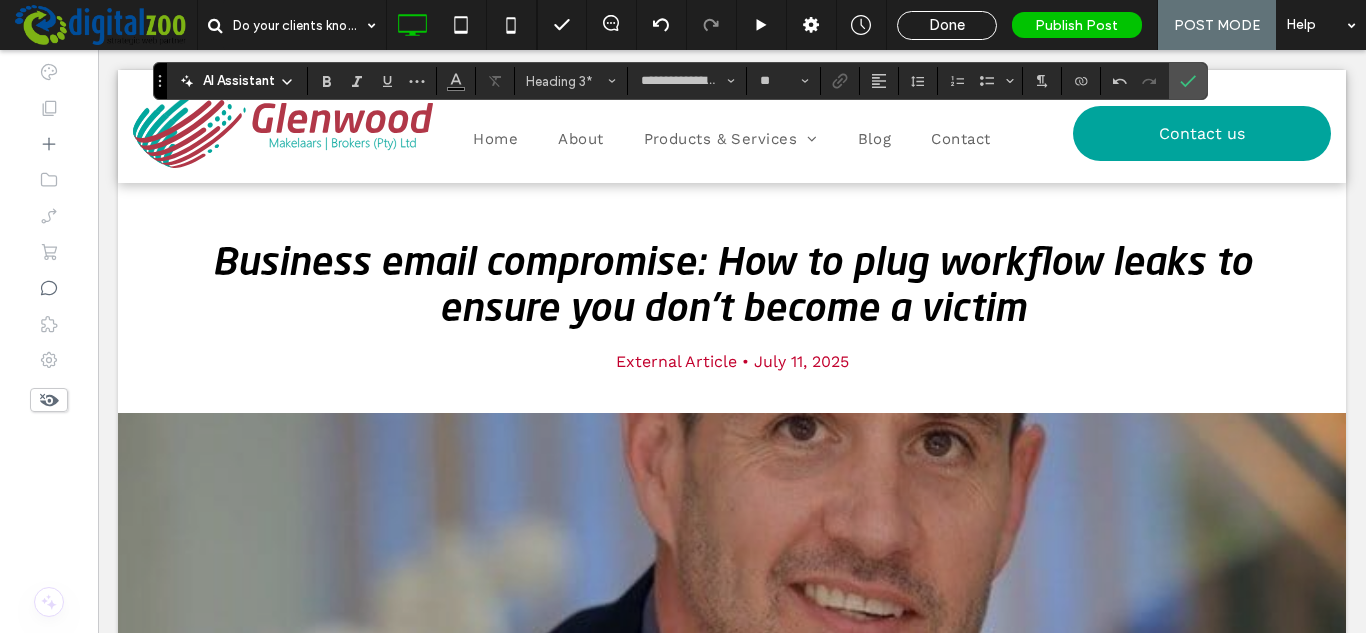 type on "*********" 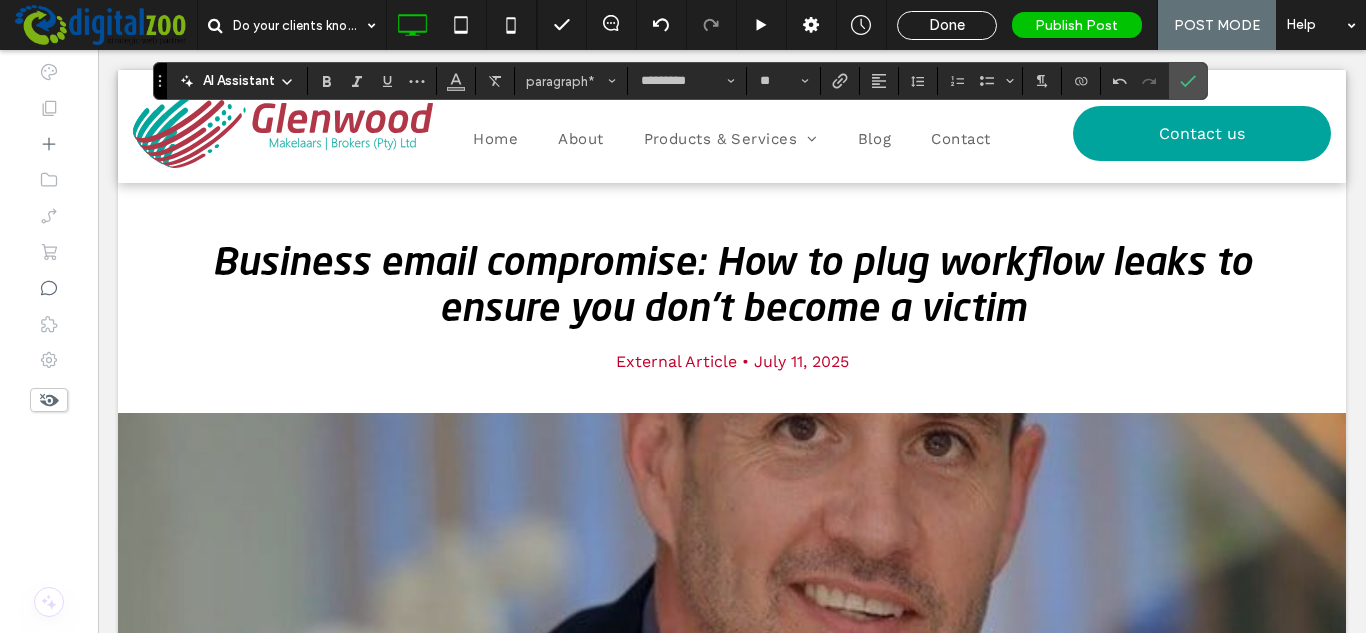 click at bounding box center [840, 81] 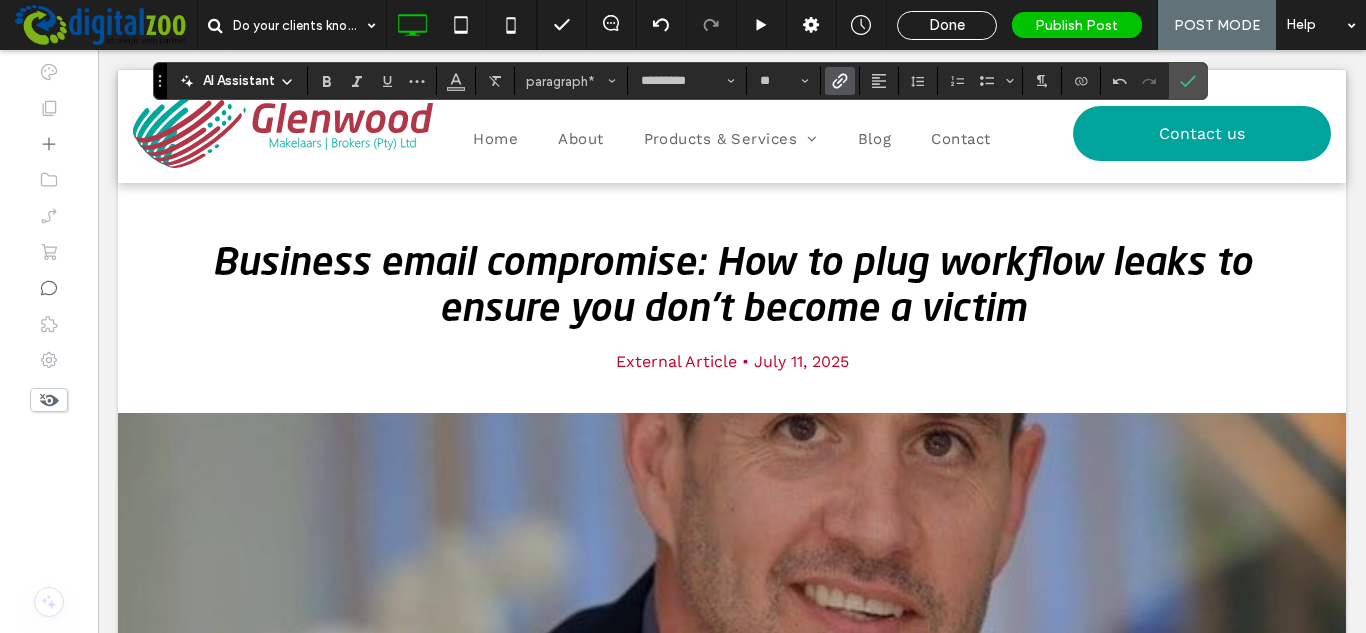 click at bounding box center (840, 81) 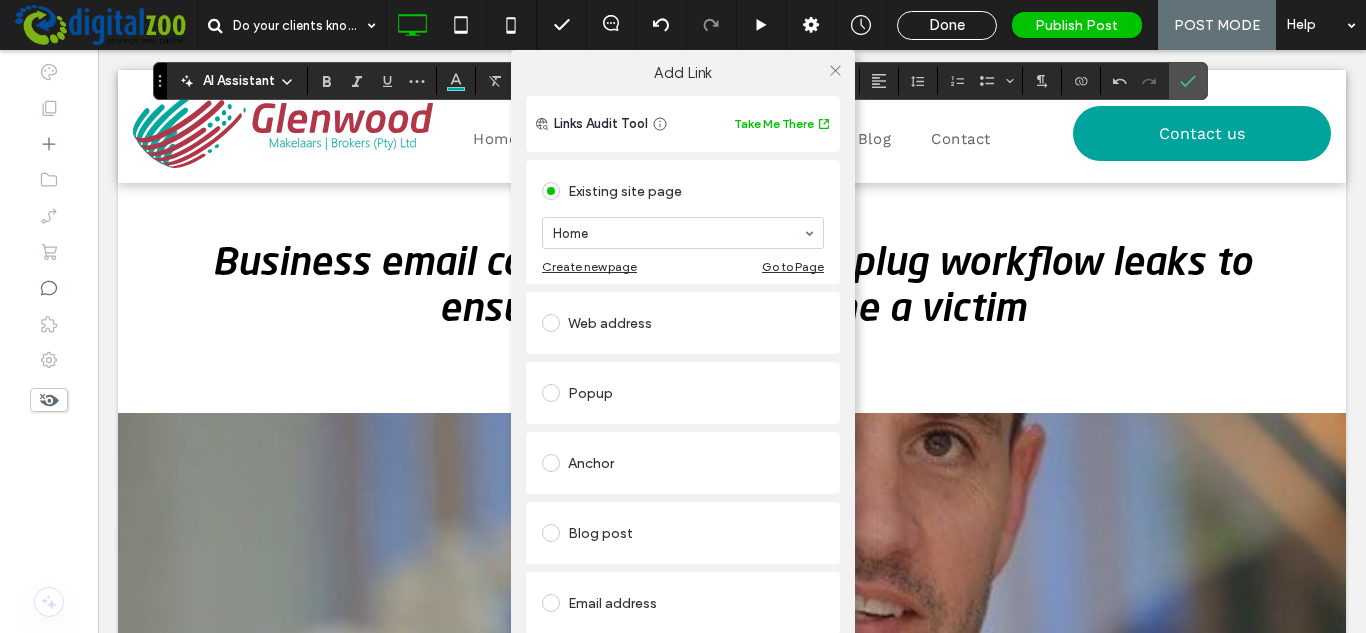 click on "Web address" at bounding box center [683, 323] 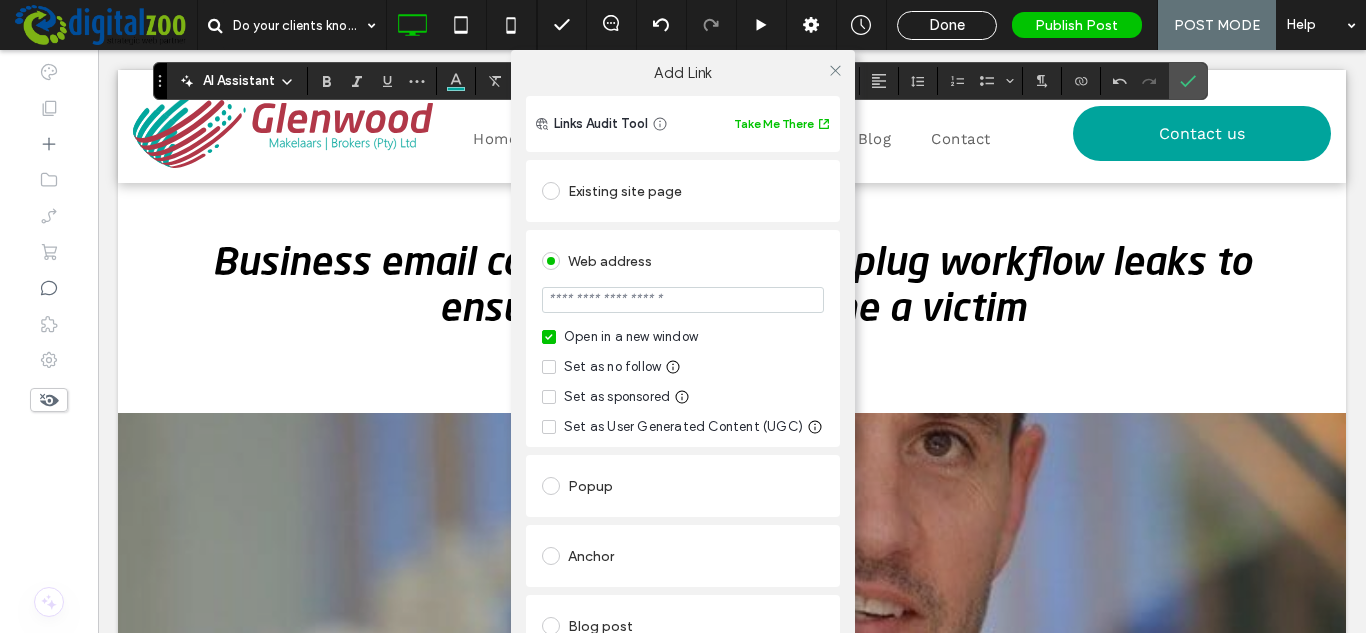 click at bounding box center [683, 300] 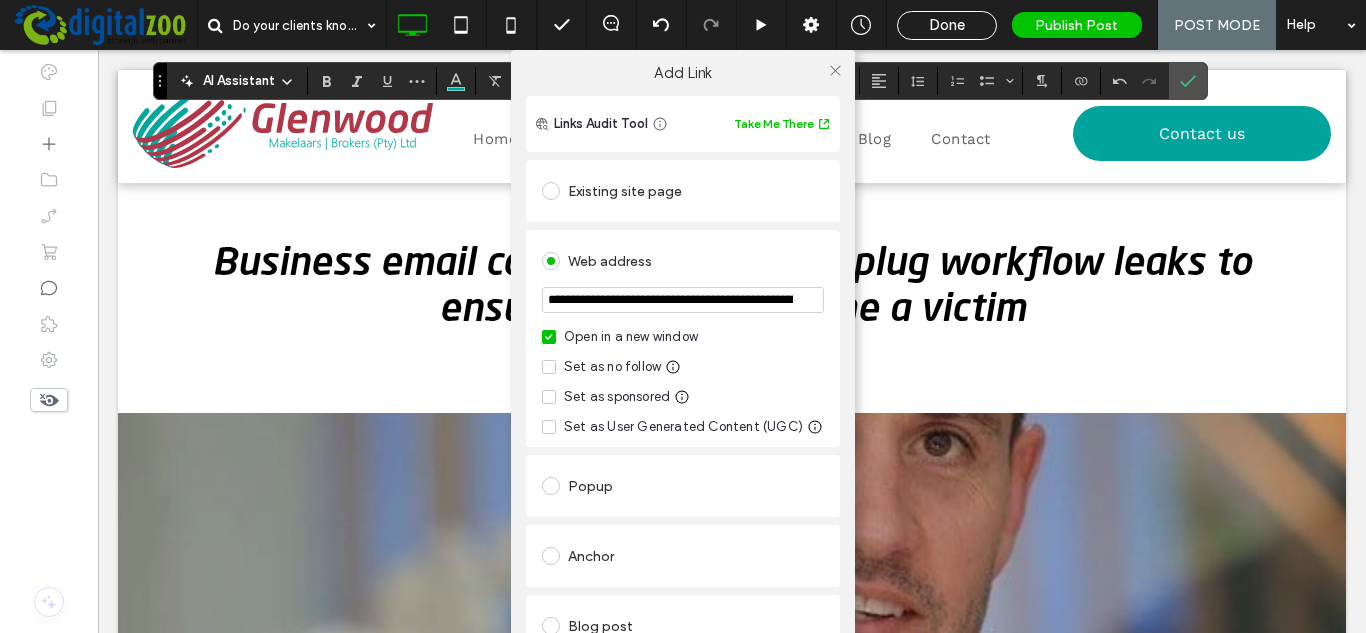 scroll, scrollTop: 0, scrollLeft: 585, axis: horizontal 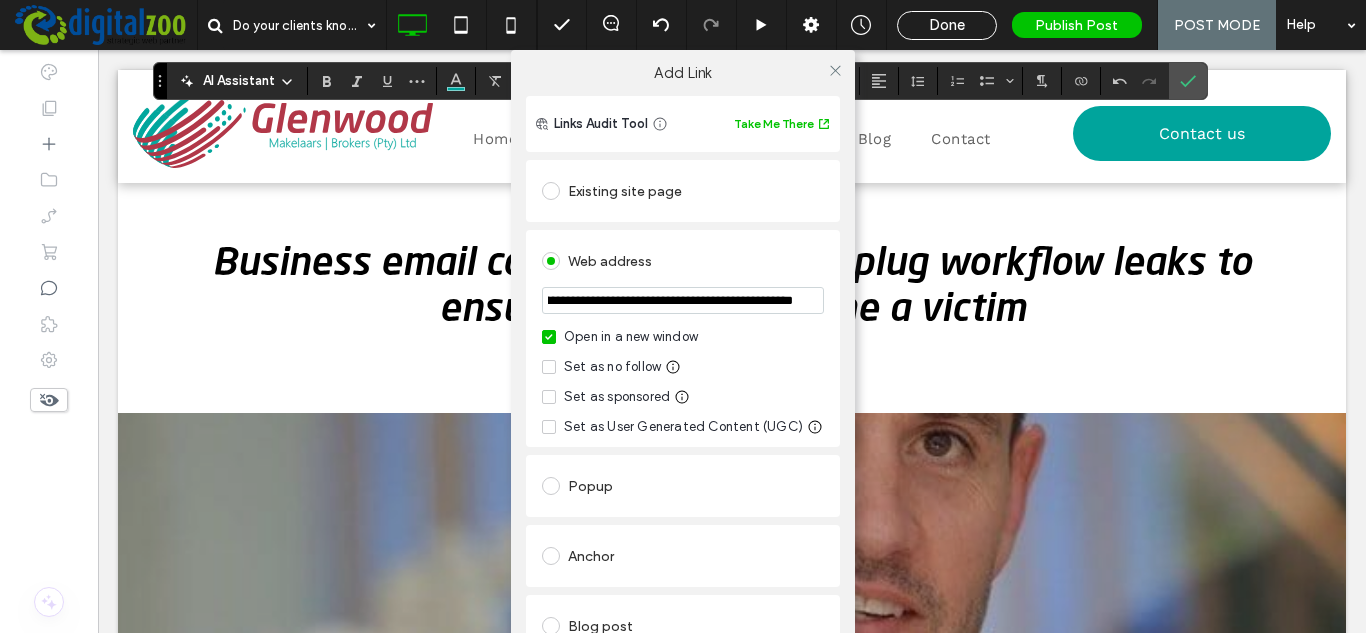 type on "**********" 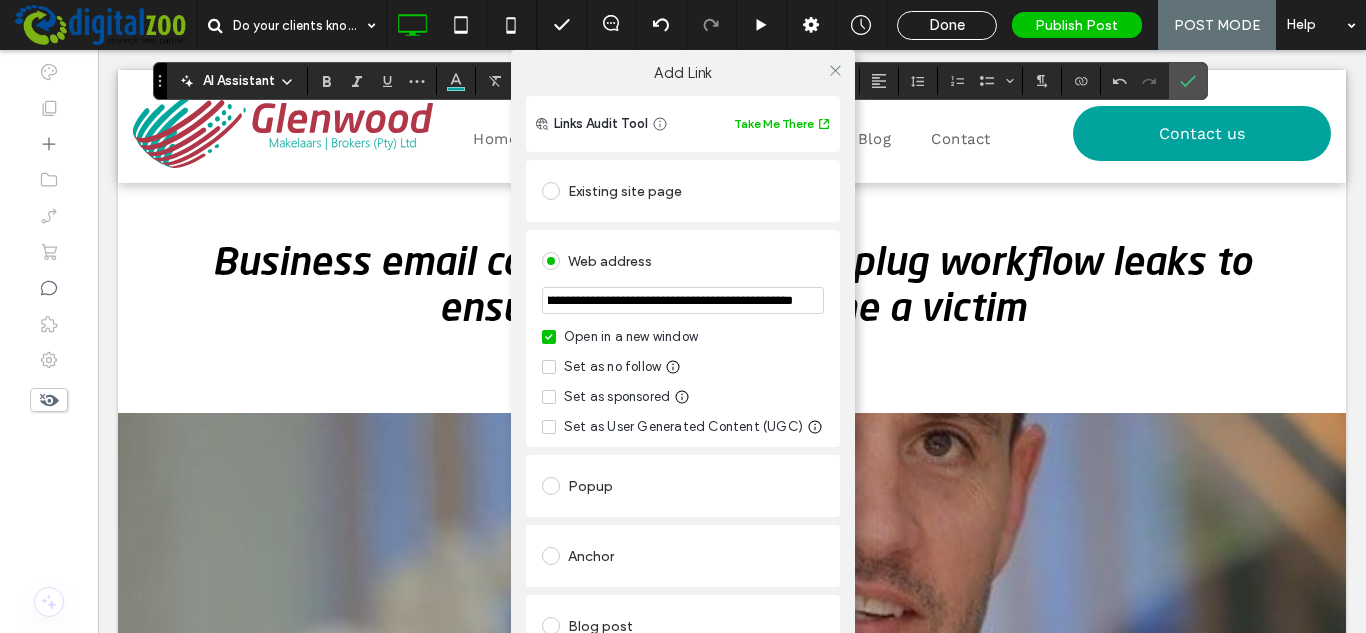 click on "Web address" at bounding box center (683, 261) 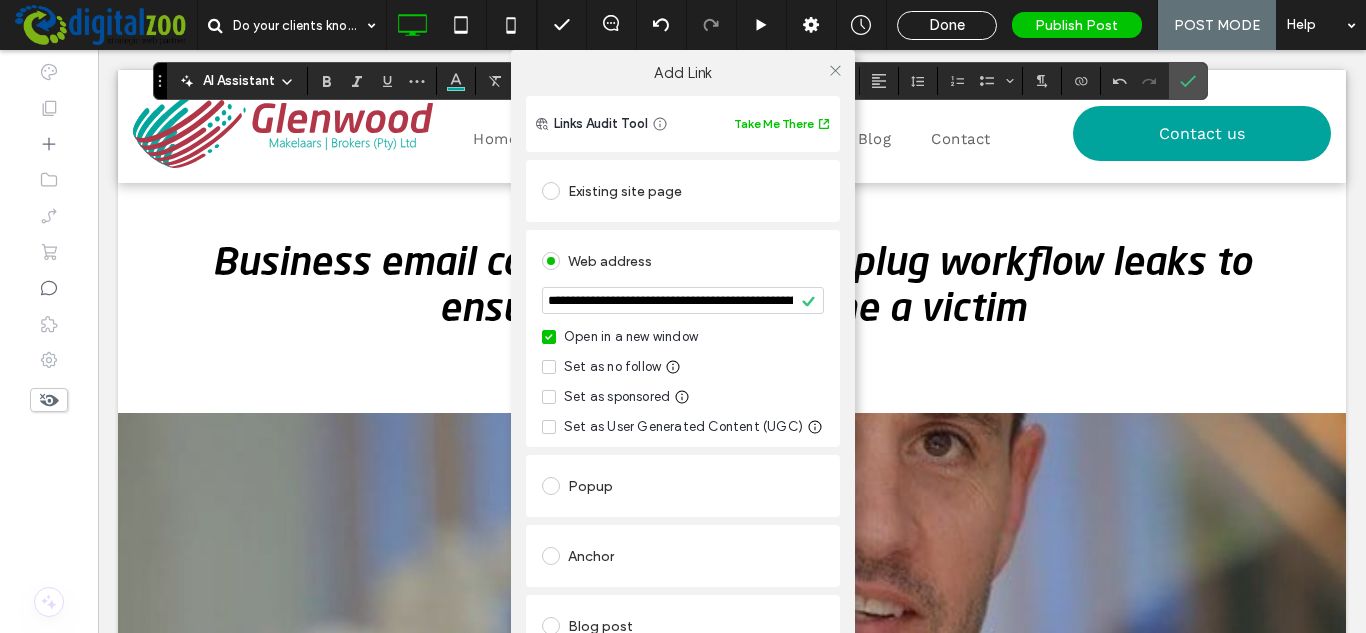 click at bounding box center [835, 70] 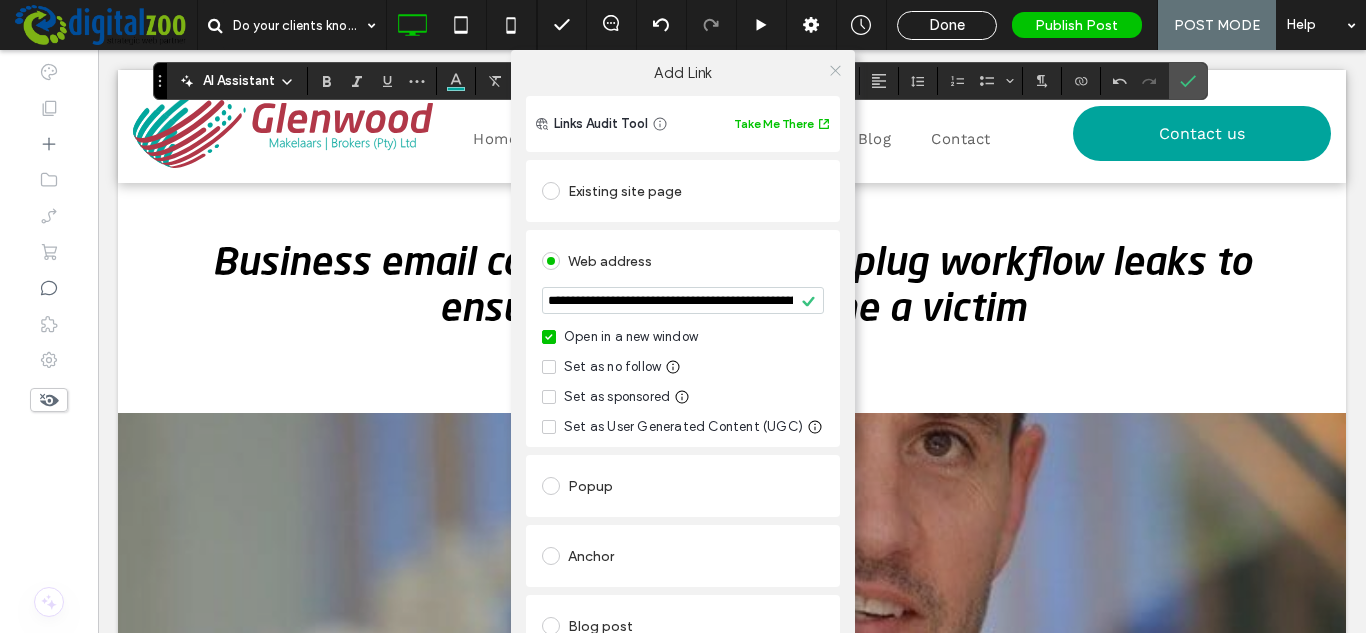 click 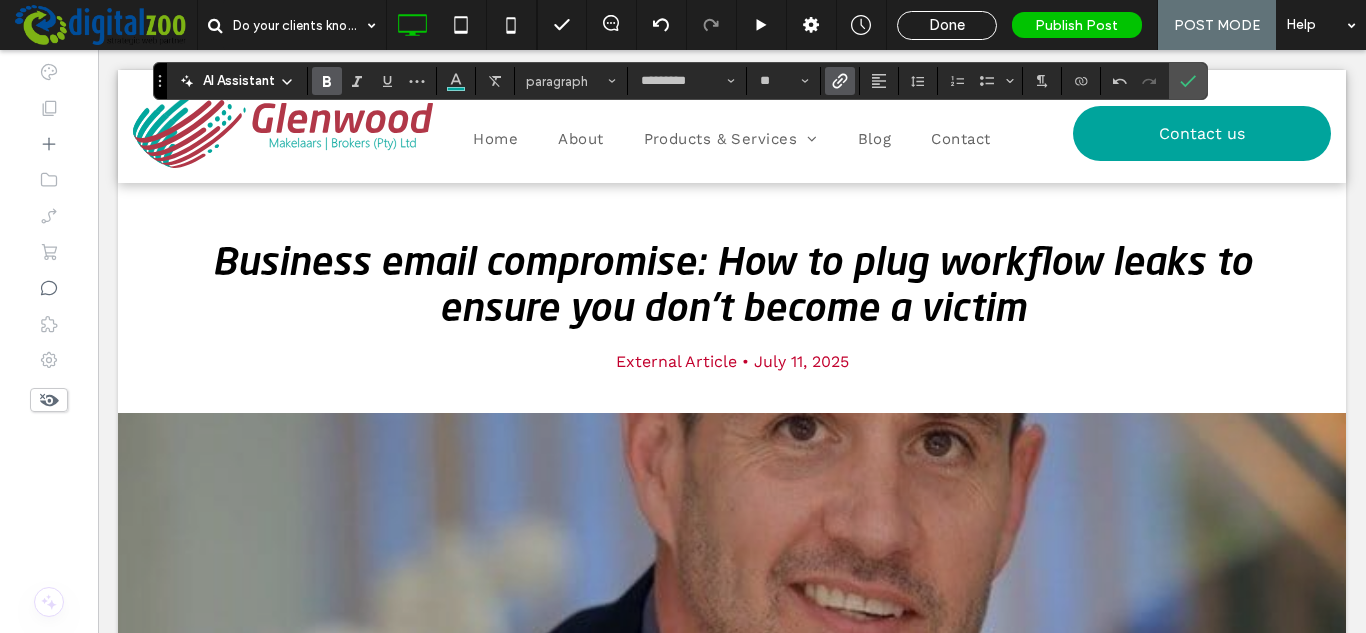click at bounding box center (327, 81) 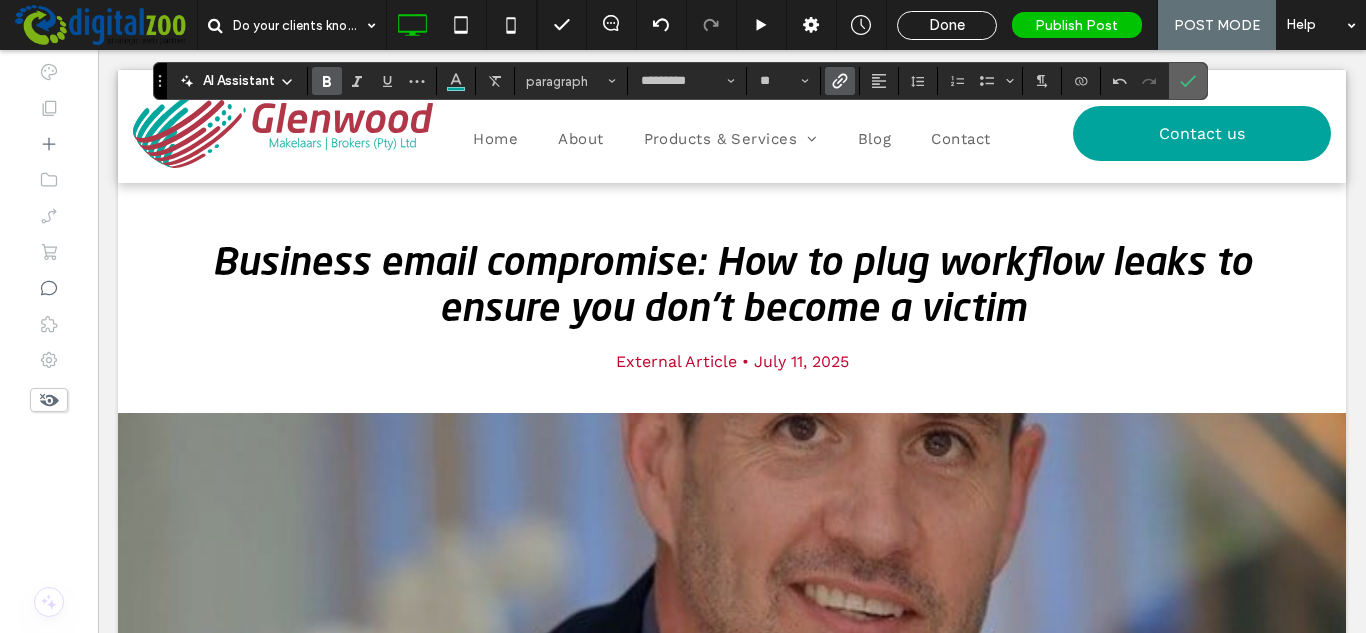 click 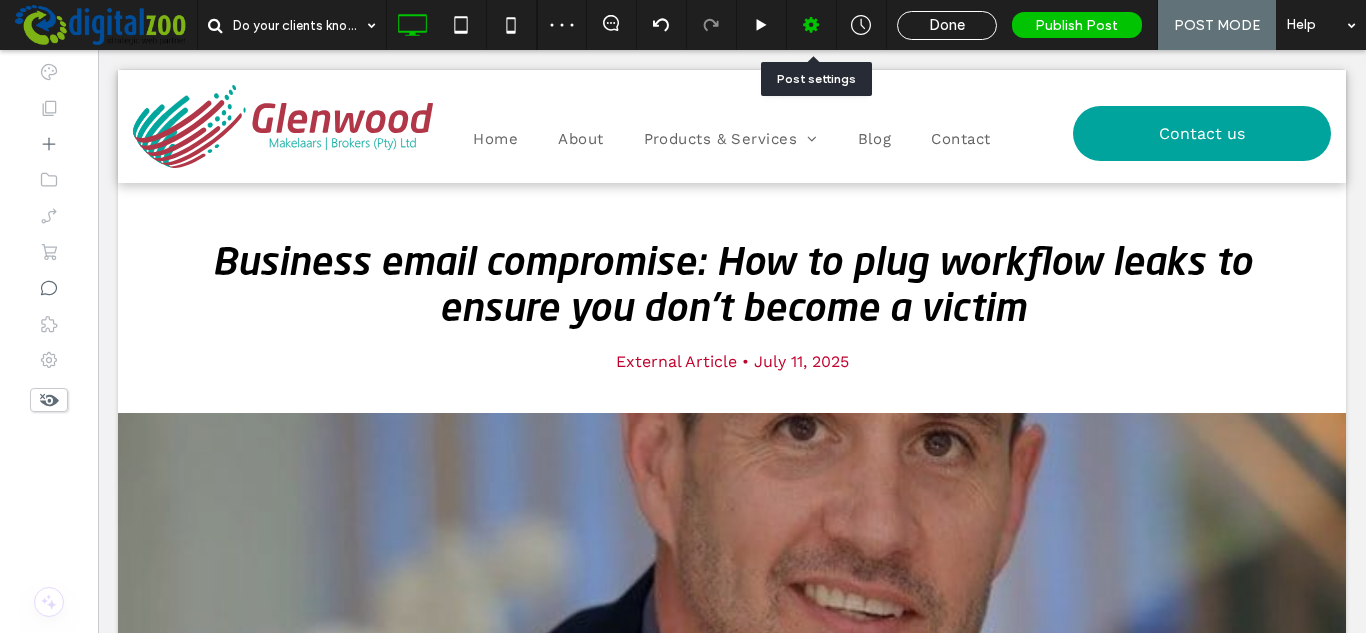 click at bounding box center (811, 25) 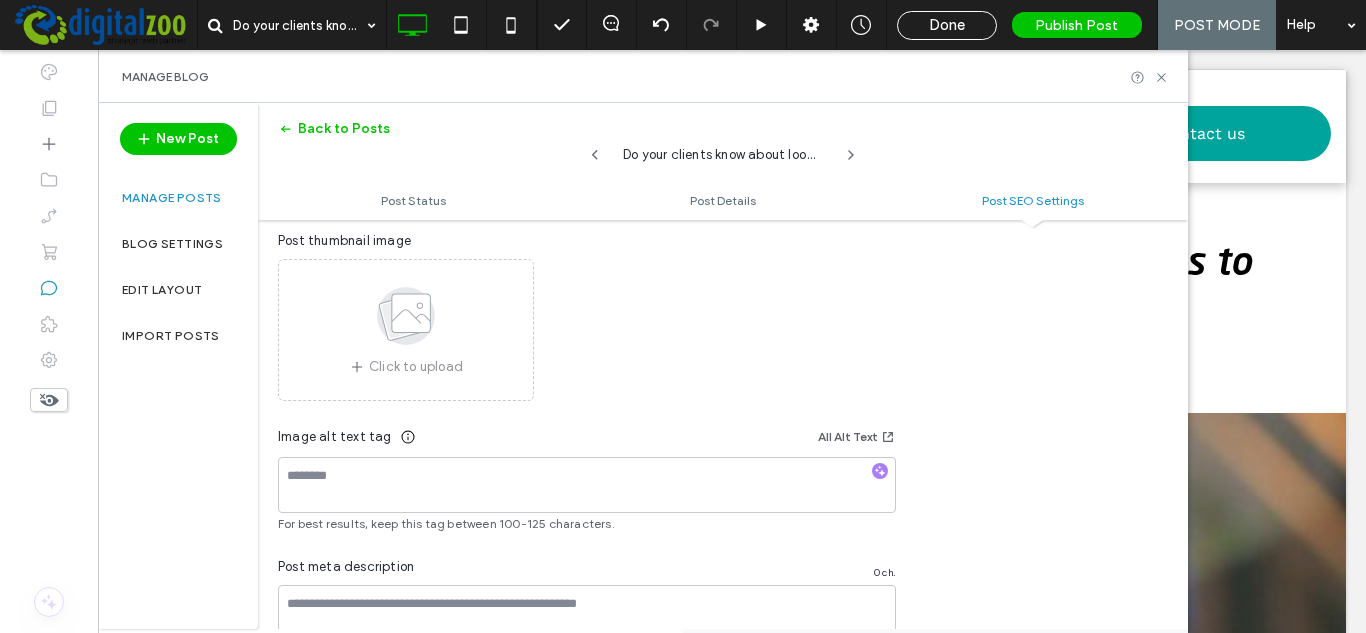 scroll, scrollTop: 1201, scrollLeft: 0, axis: vertical 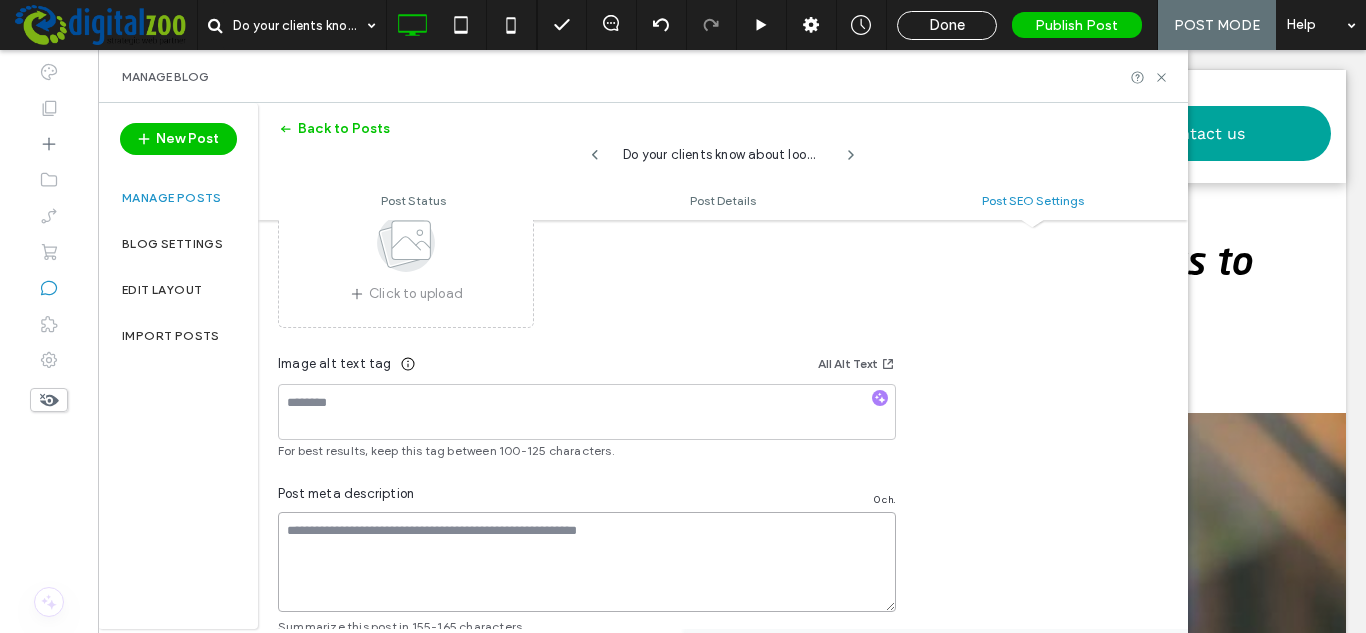 click at bounding box center (587, 562) 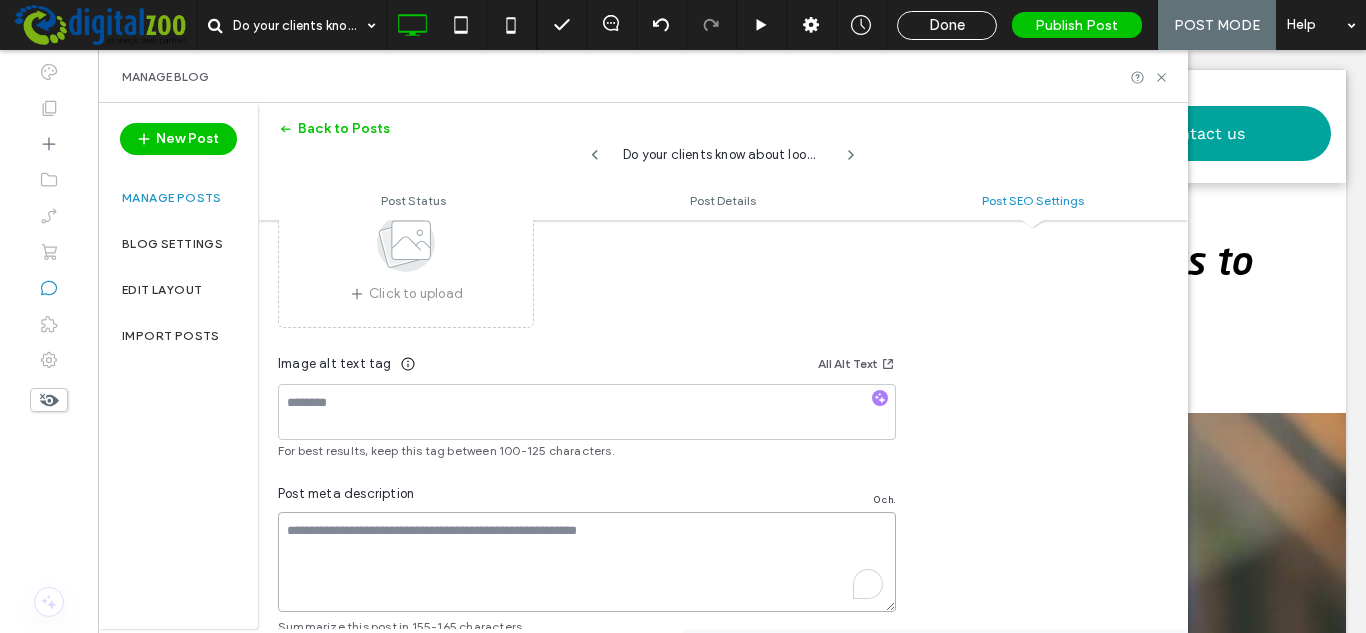 paste on "**********" 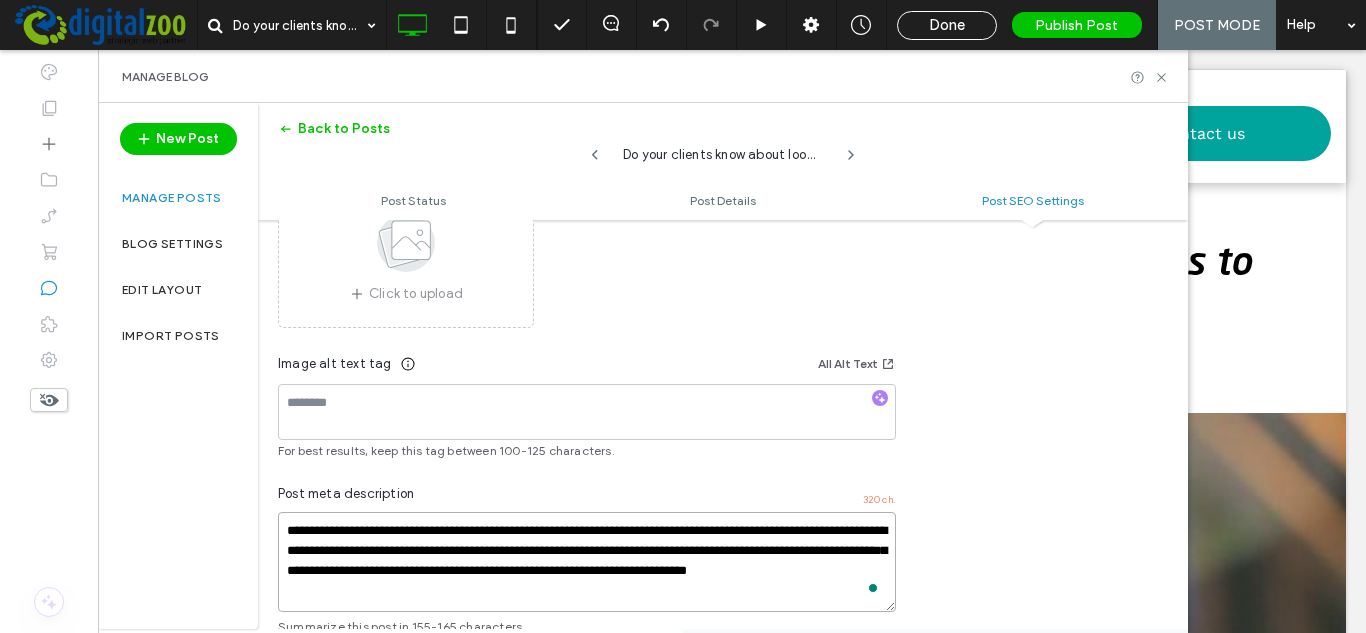 scroll, scrollTop: 901, scrollLeft: 0, axis: vertical 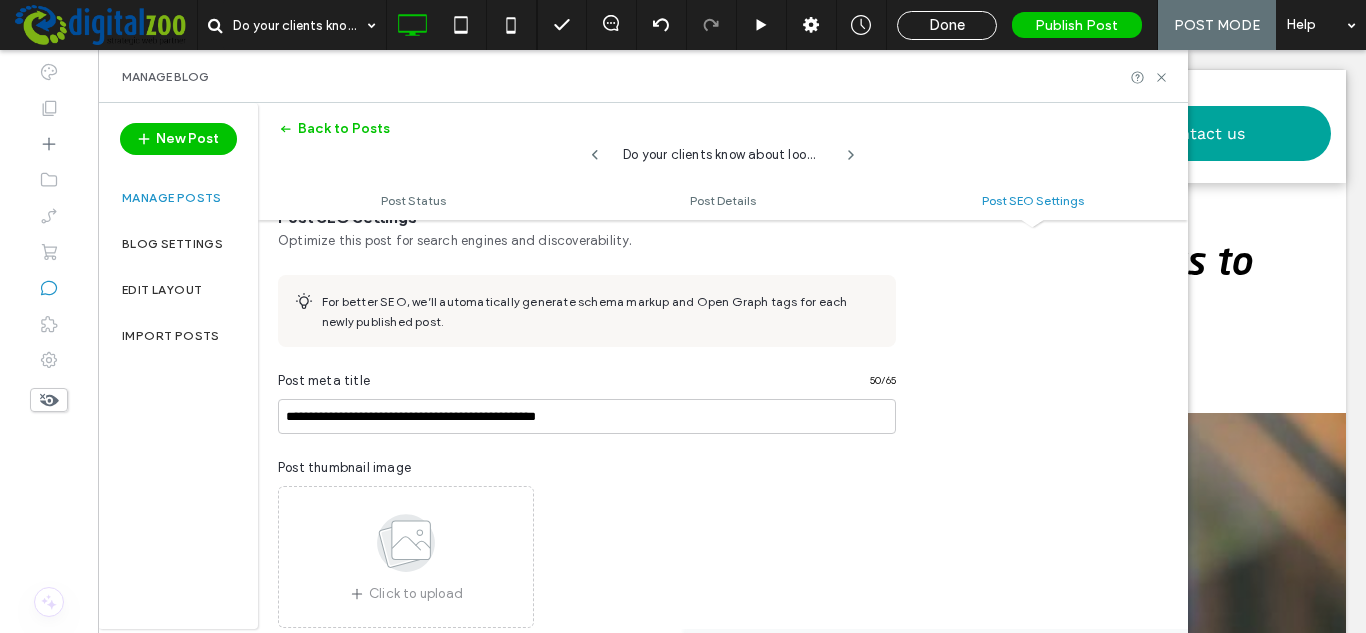 type on "**********" 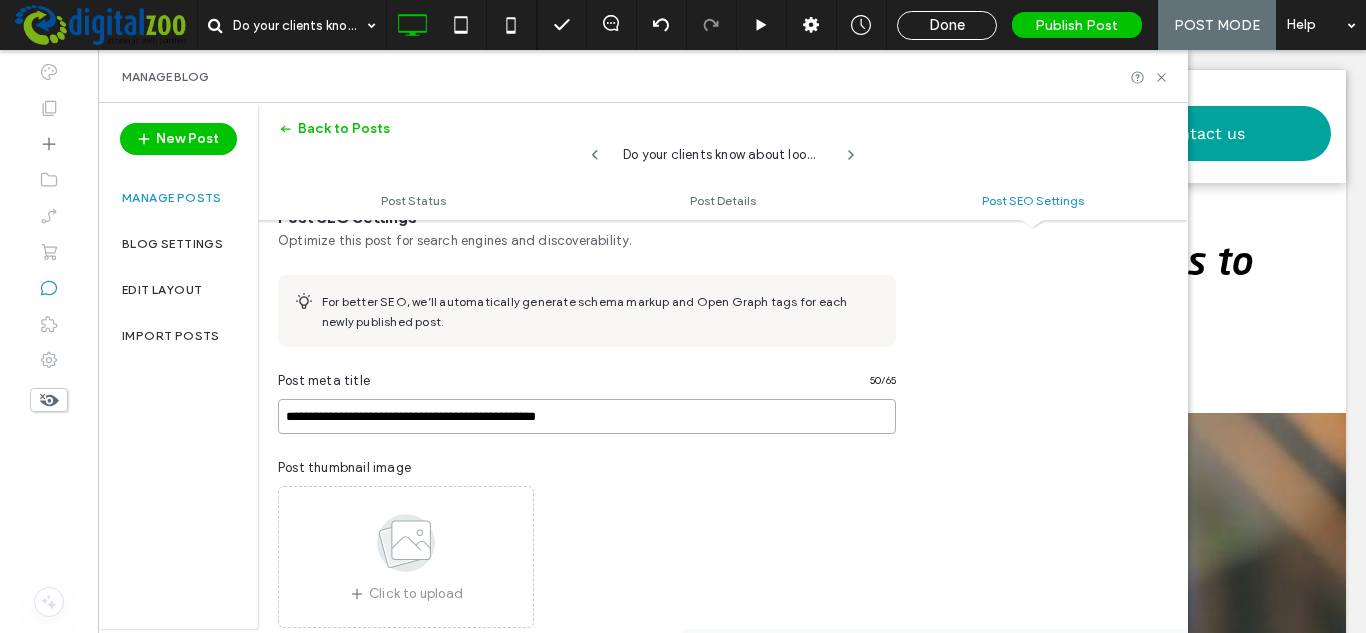 click on "**********" at bounding box center [587, 416] 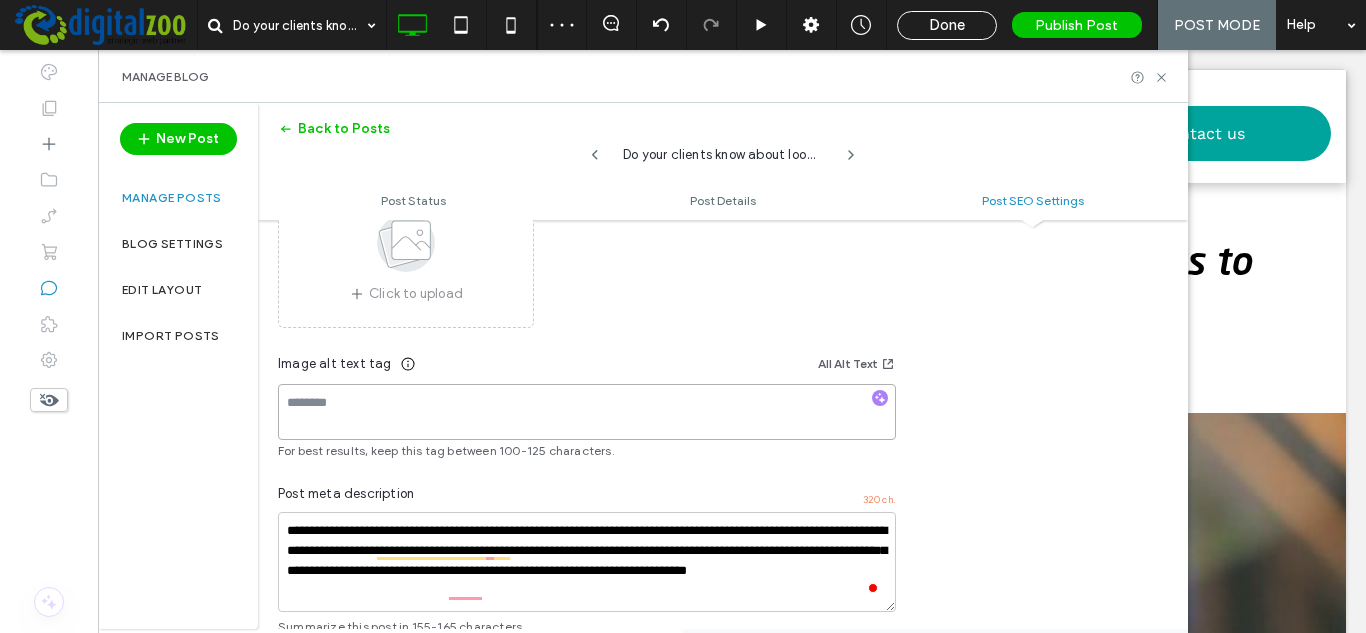 click at bounding box center [587, 412] 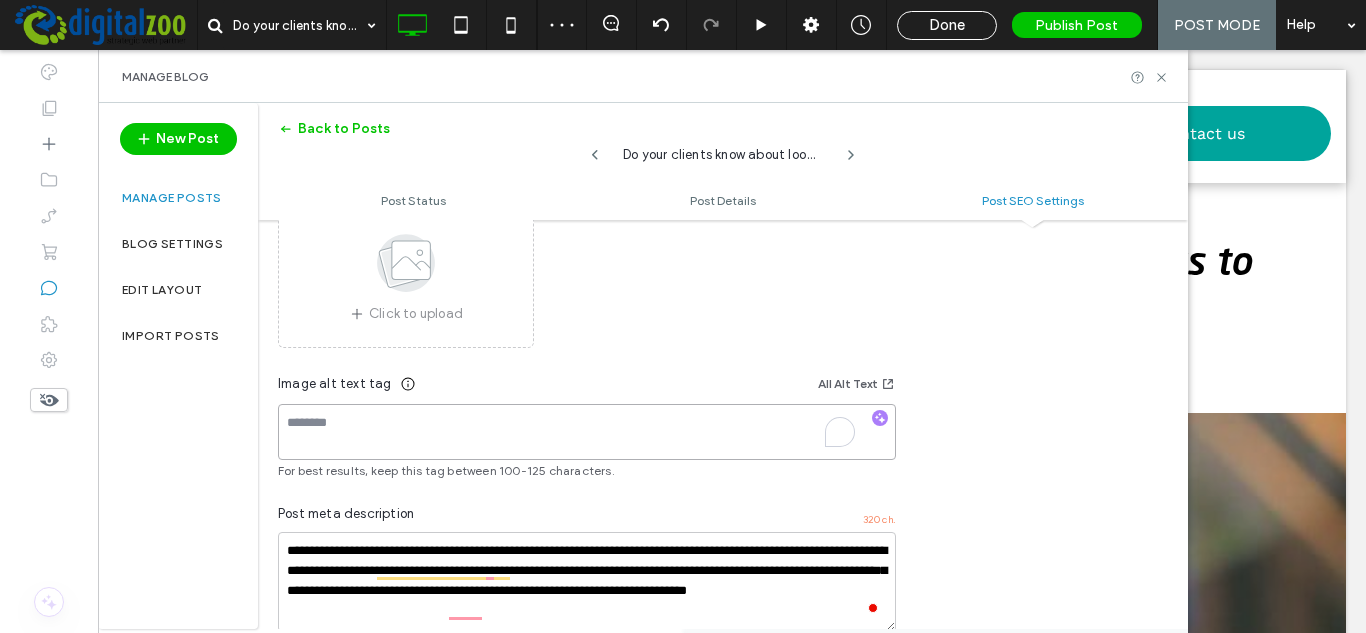 paste on "**********" 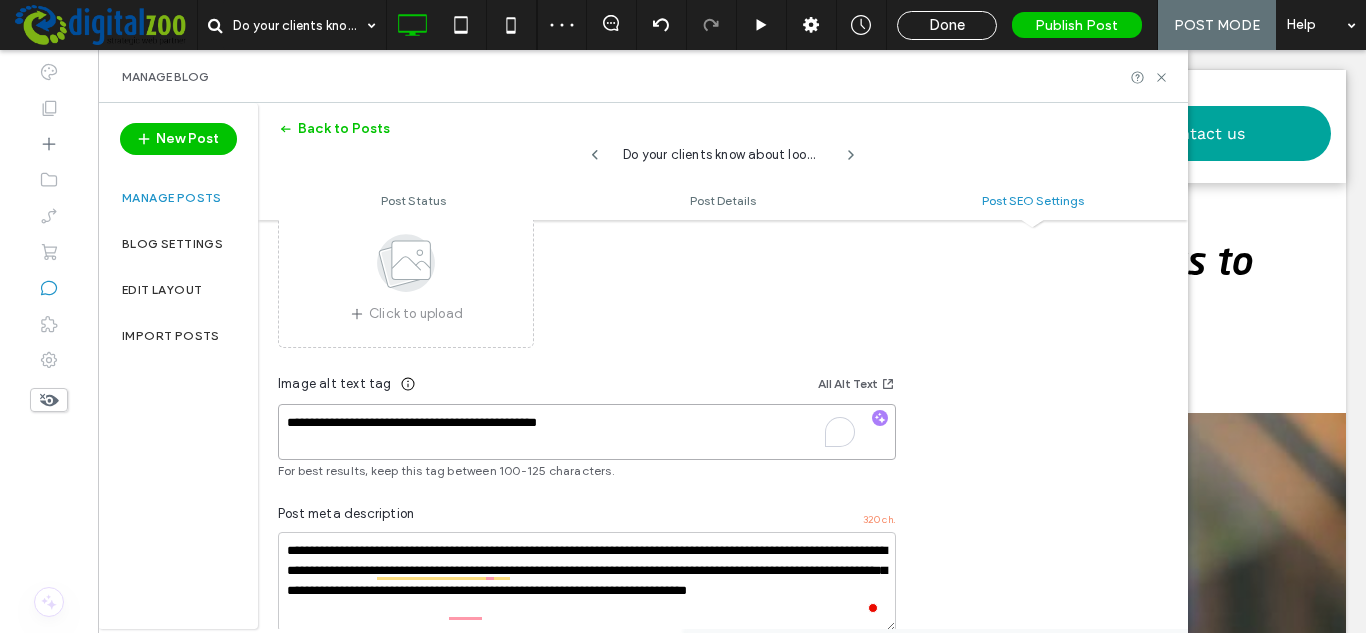 scroll, scrollTop: 1221, scrollLeft: 0, axis: vertical 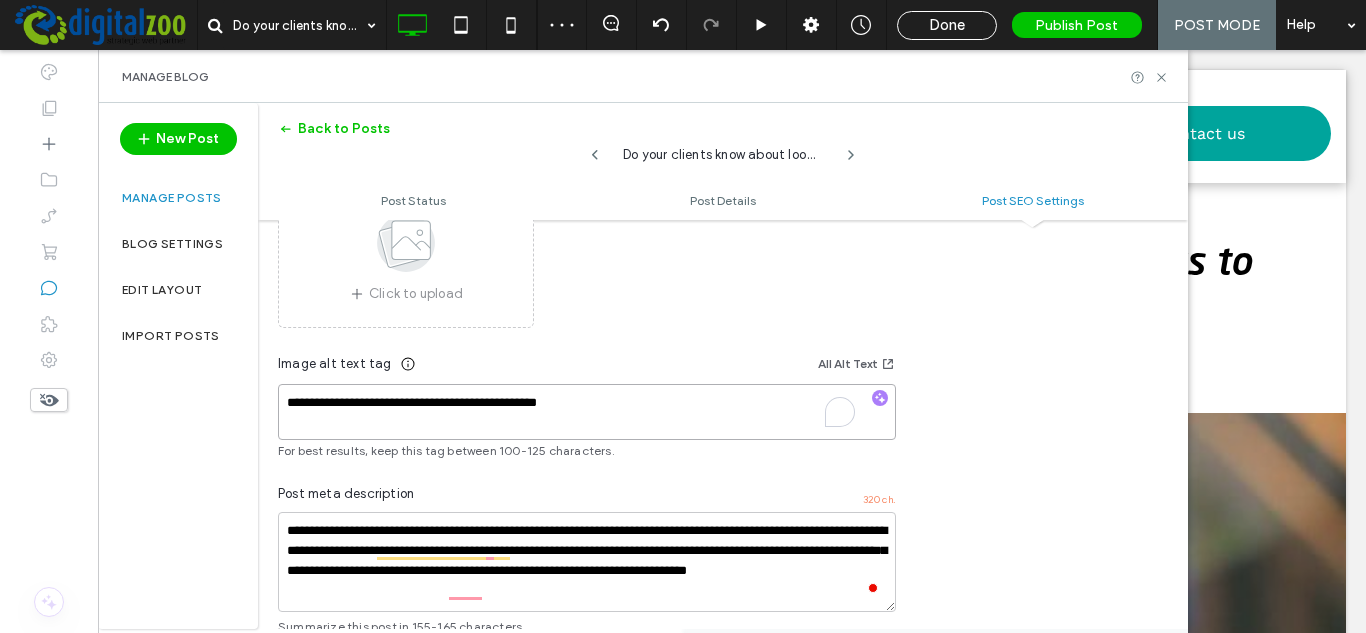 type on "**********" 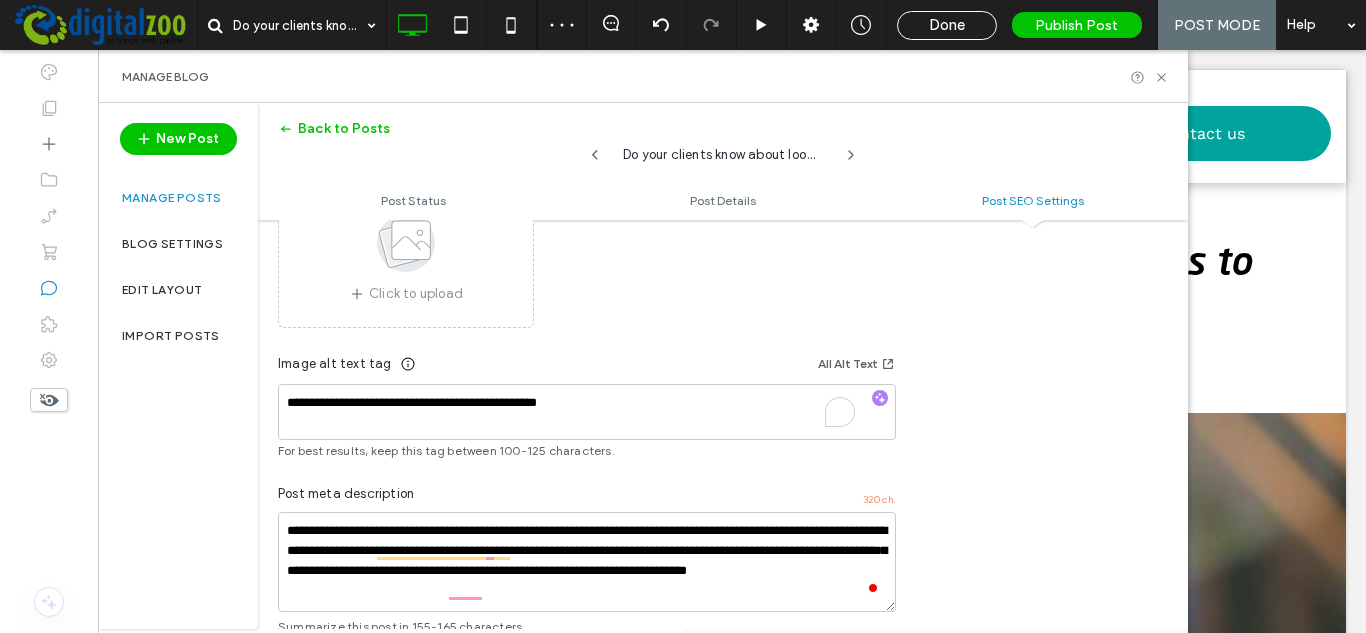 click on "Click to upload" at bounding box center [416, 294] 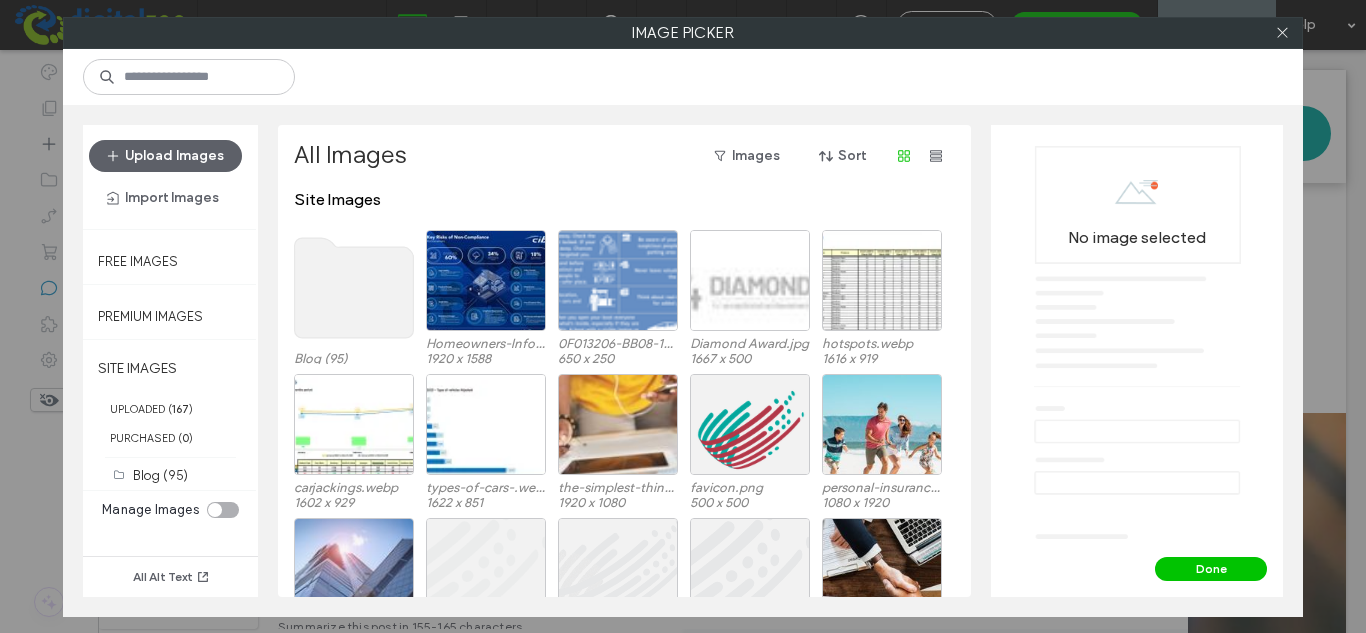 click 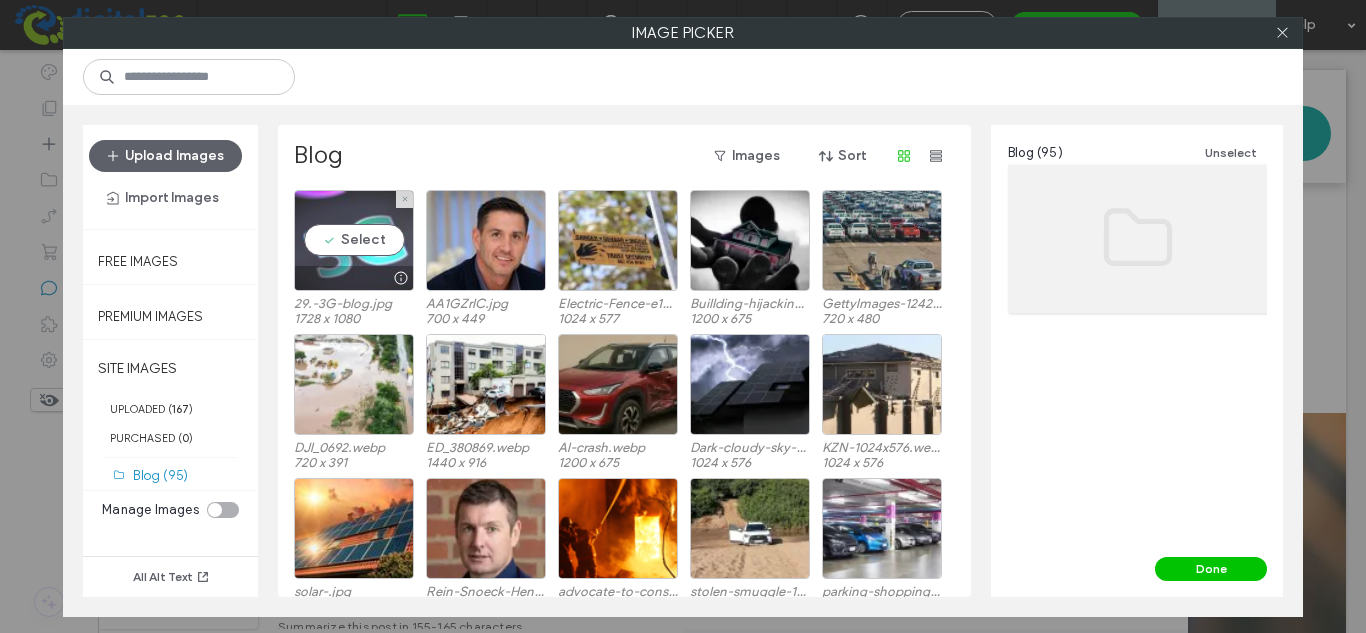 click on "Select" at bounding box center [354, 240] 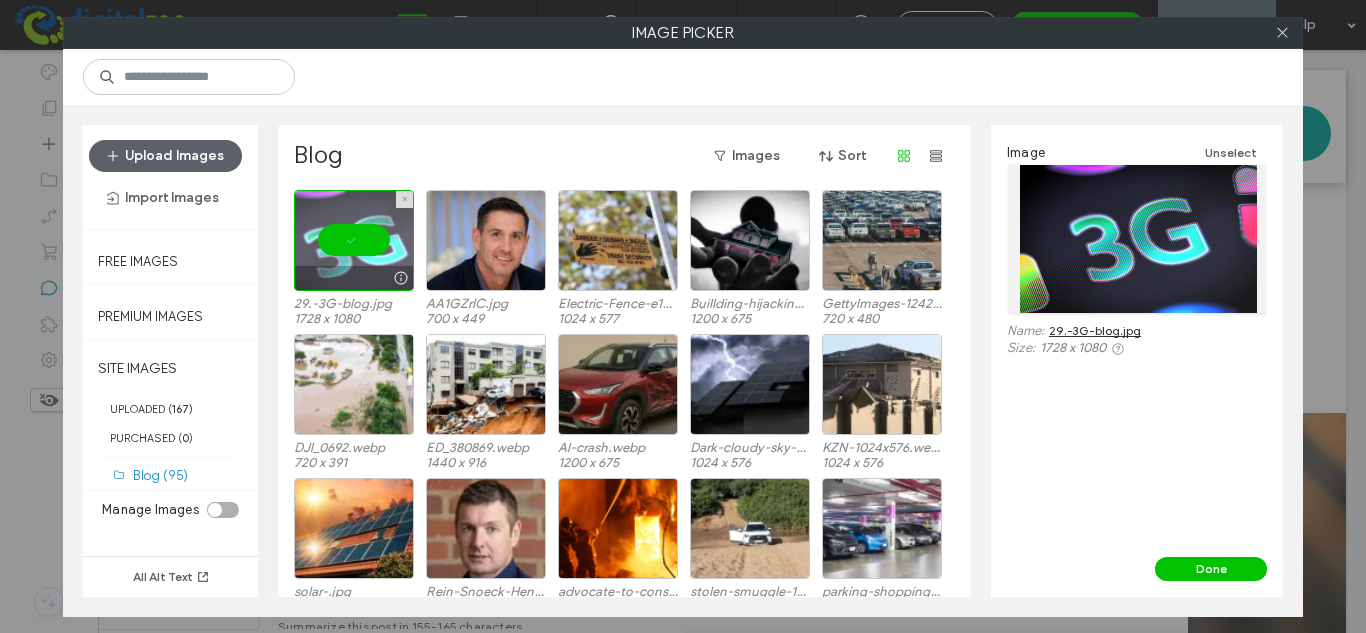 click at bounding box center [354, 240] 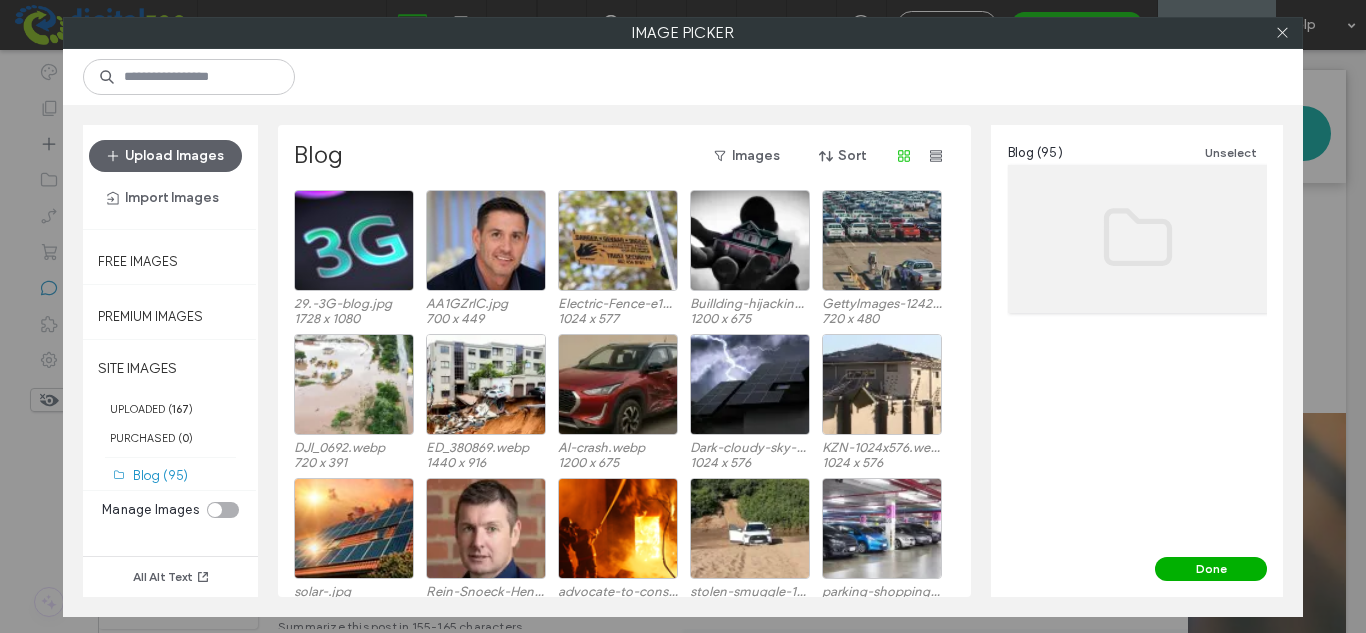 click on "Done" at bounding box center [1211, 569] 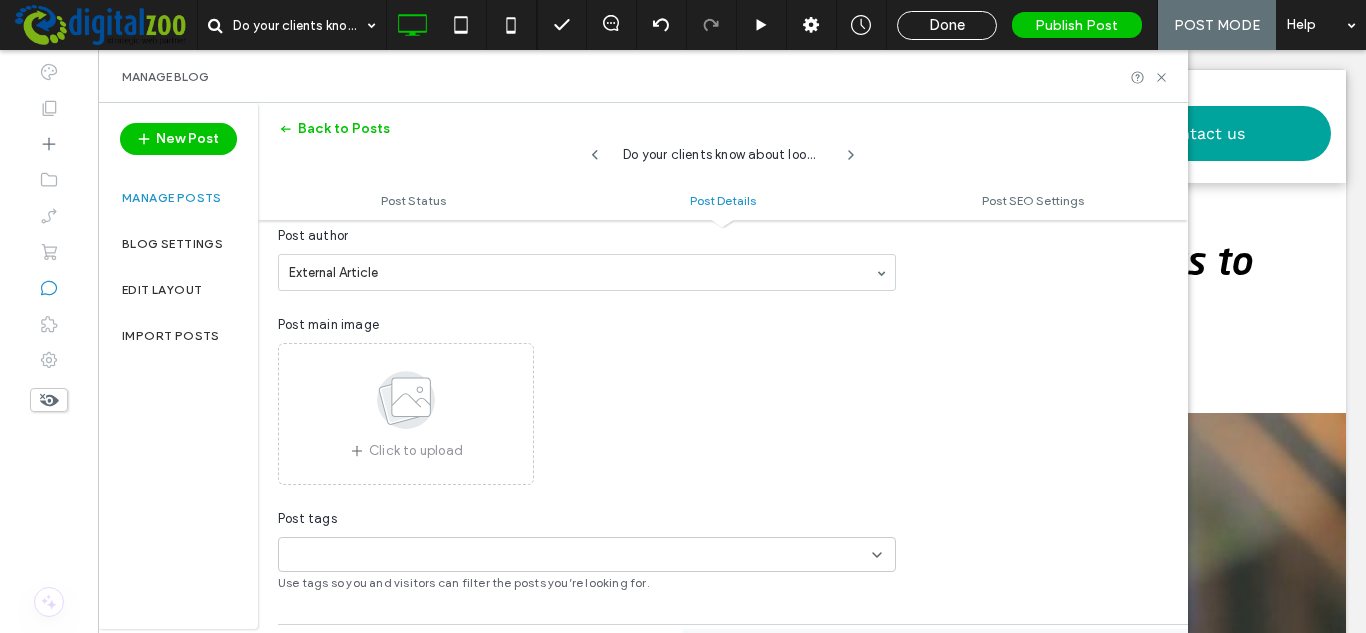 scroll, scrollTop: 421, scrollLeft: 0, axis: vertical 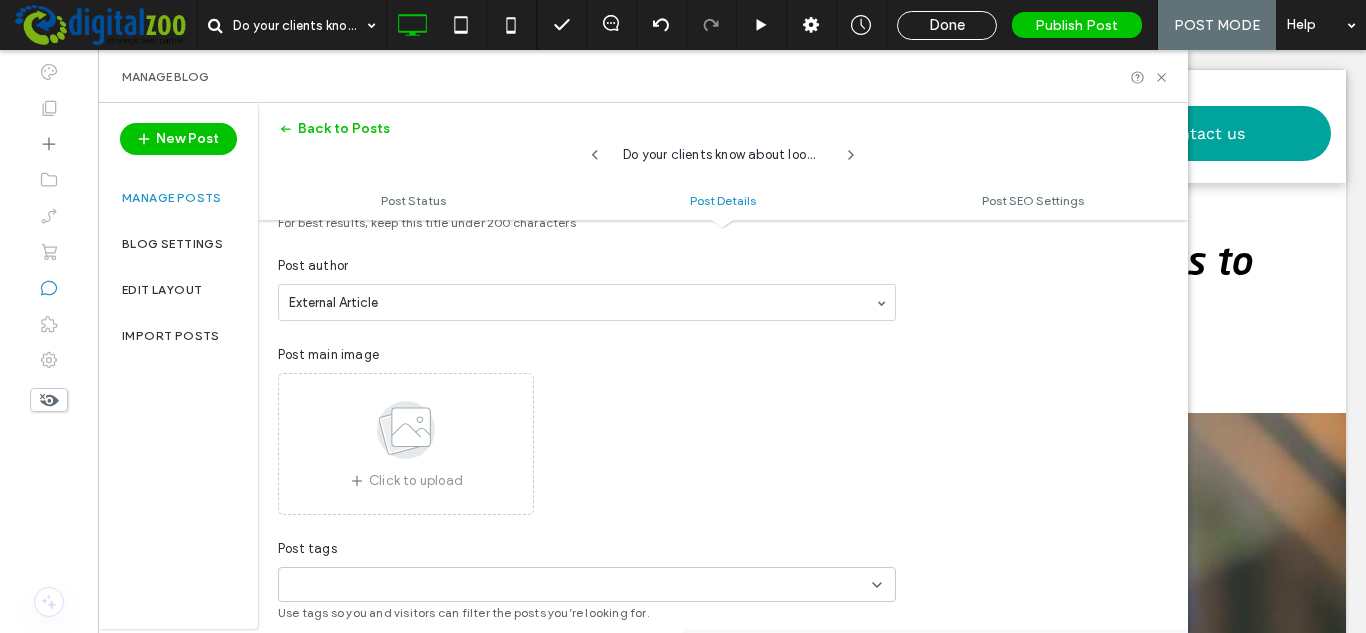 click 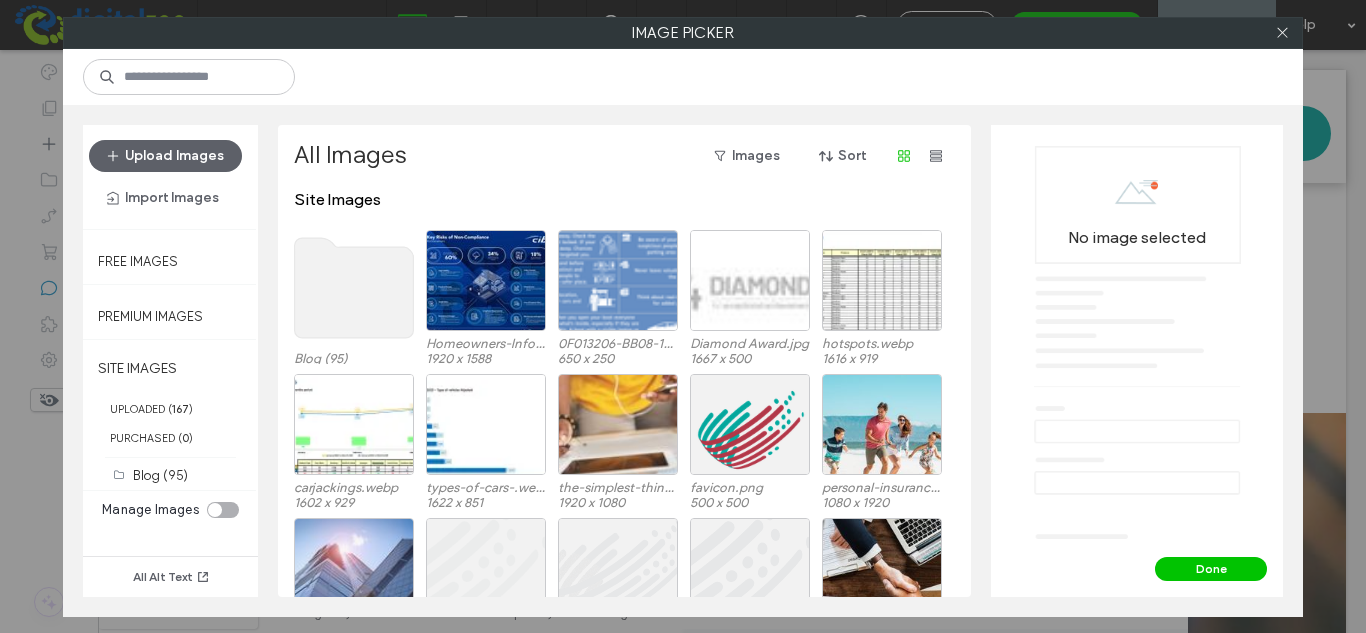 click 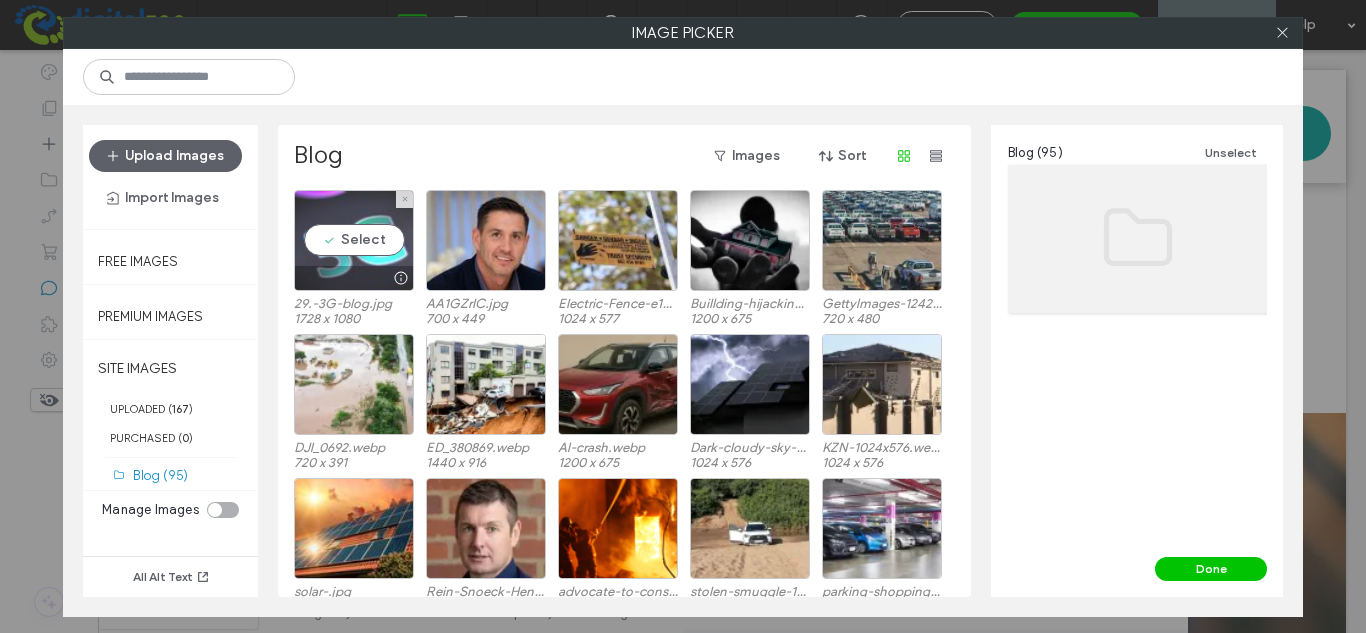 click on "Select" at bounding box center [354, 240] 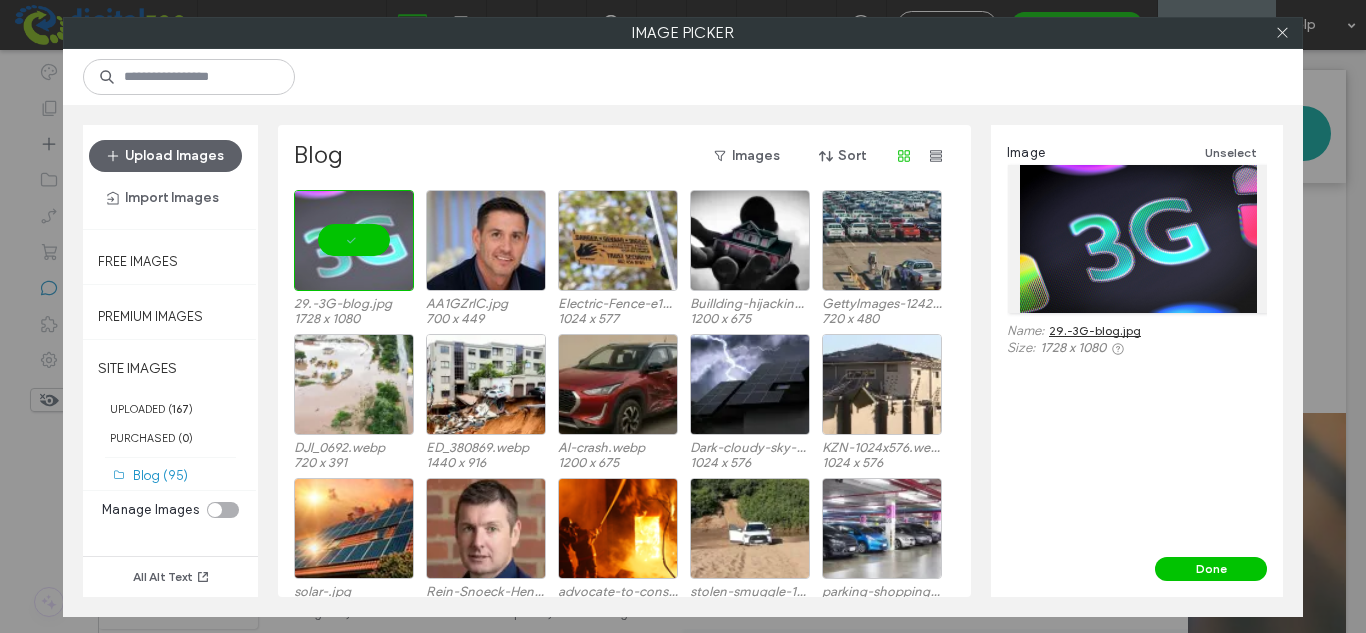 click on "Done" at bounding box center [1137, 577] 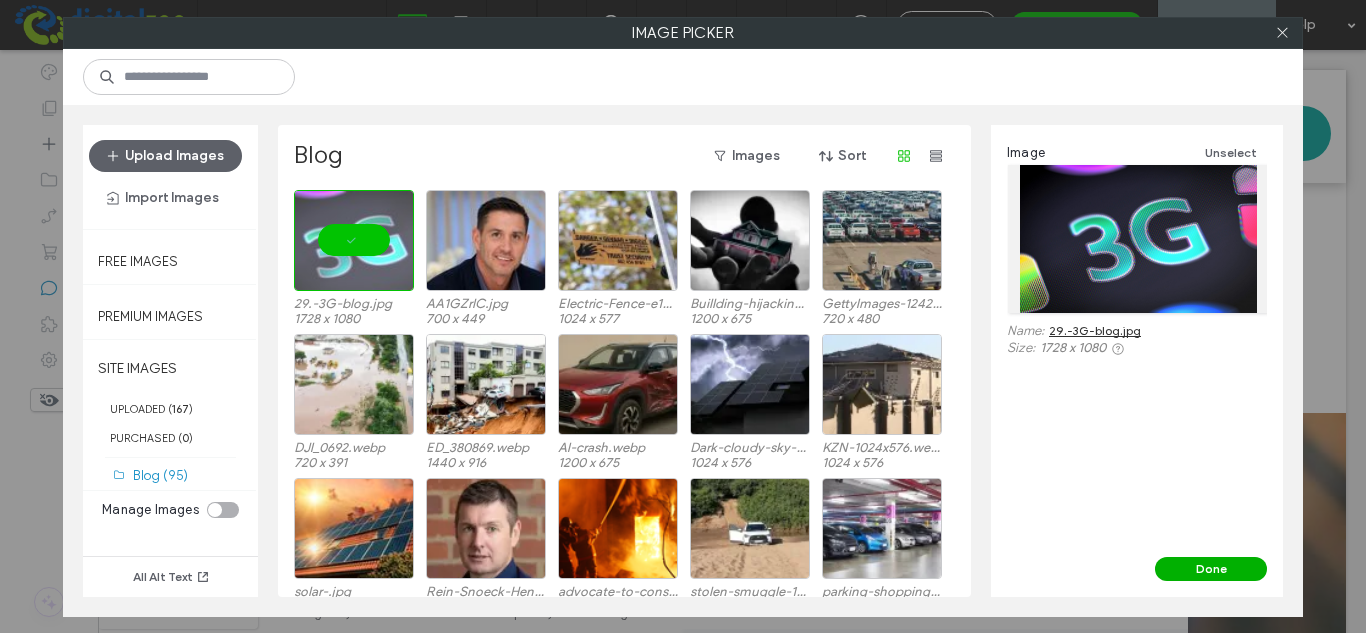 click on "Done" at bounding box center (1211, 569) 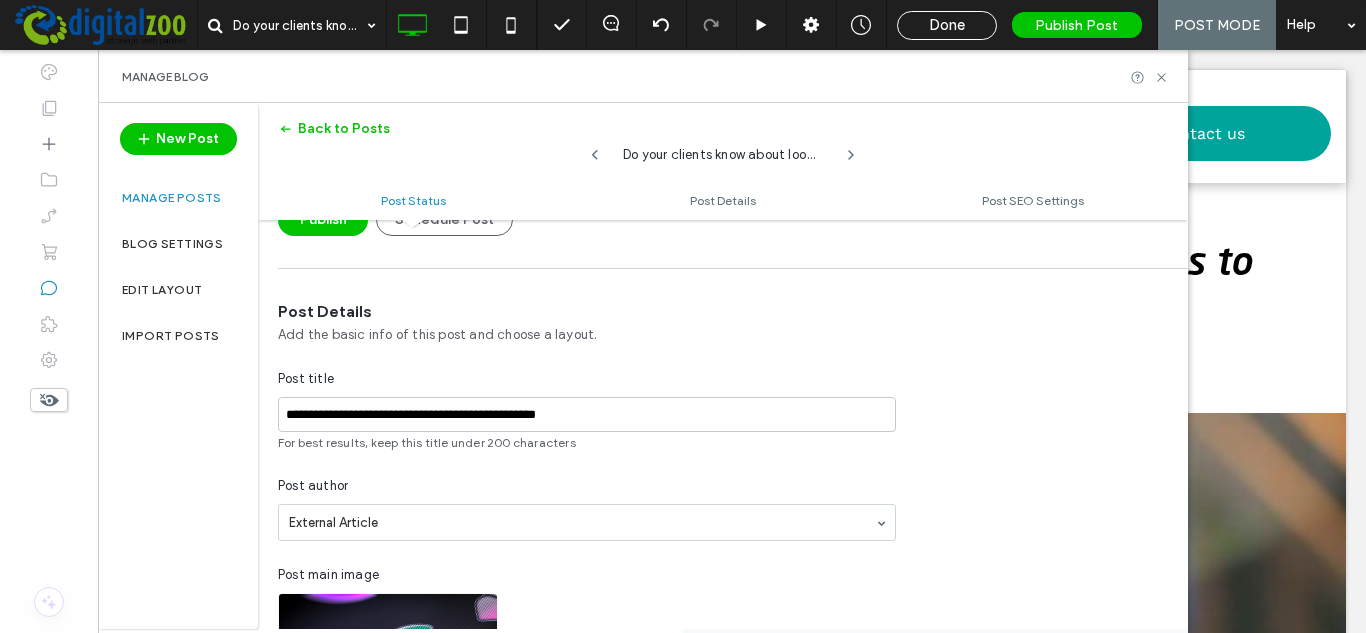 scroll, scrollTop: 21, scrollLeft: 0, axis: vertical 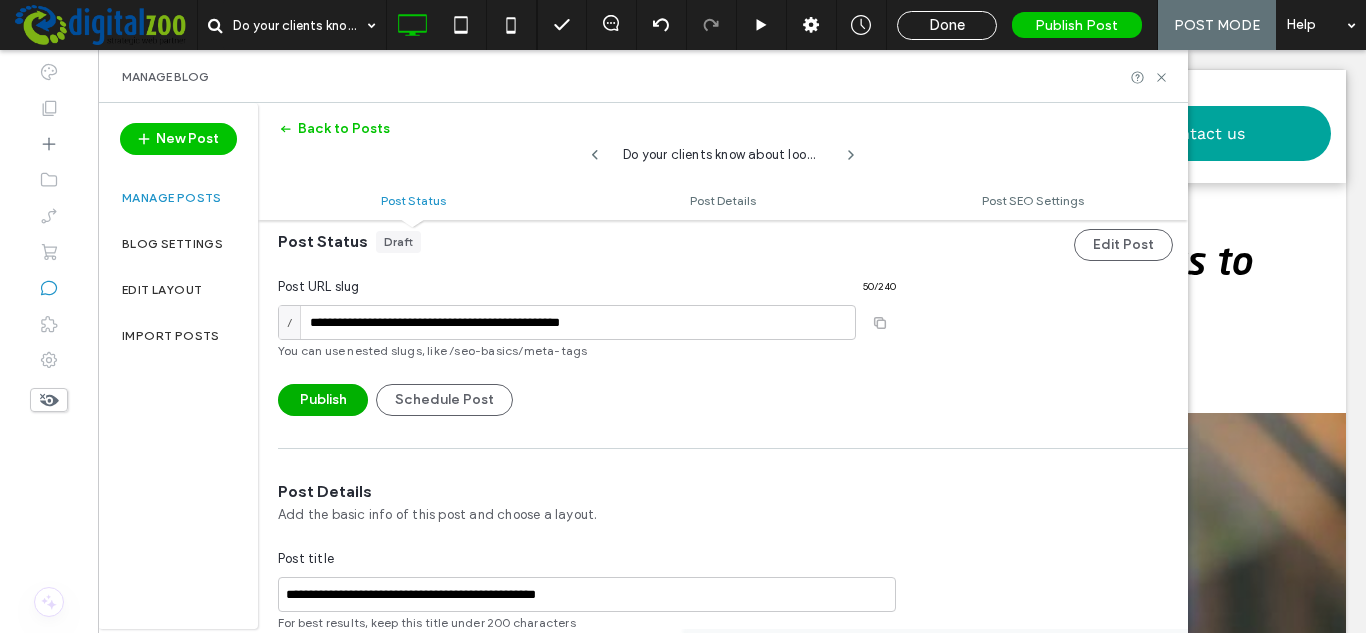 click on "Publish" at bounding box center (323, 400) 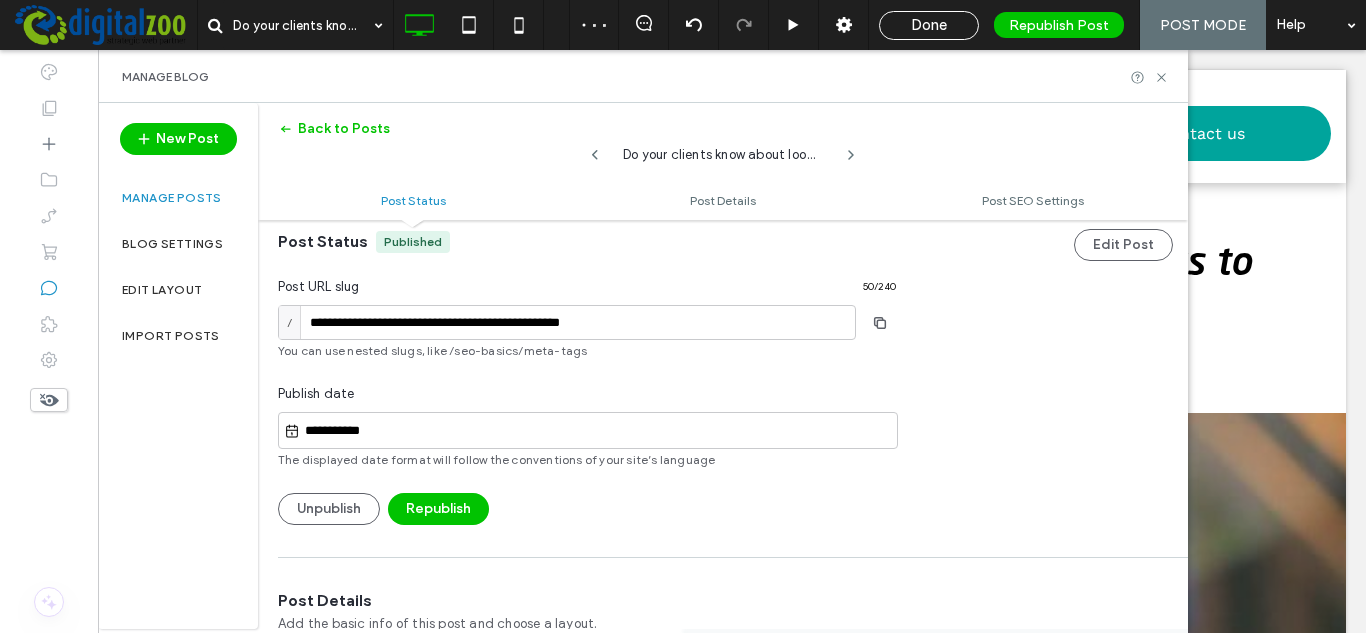 click 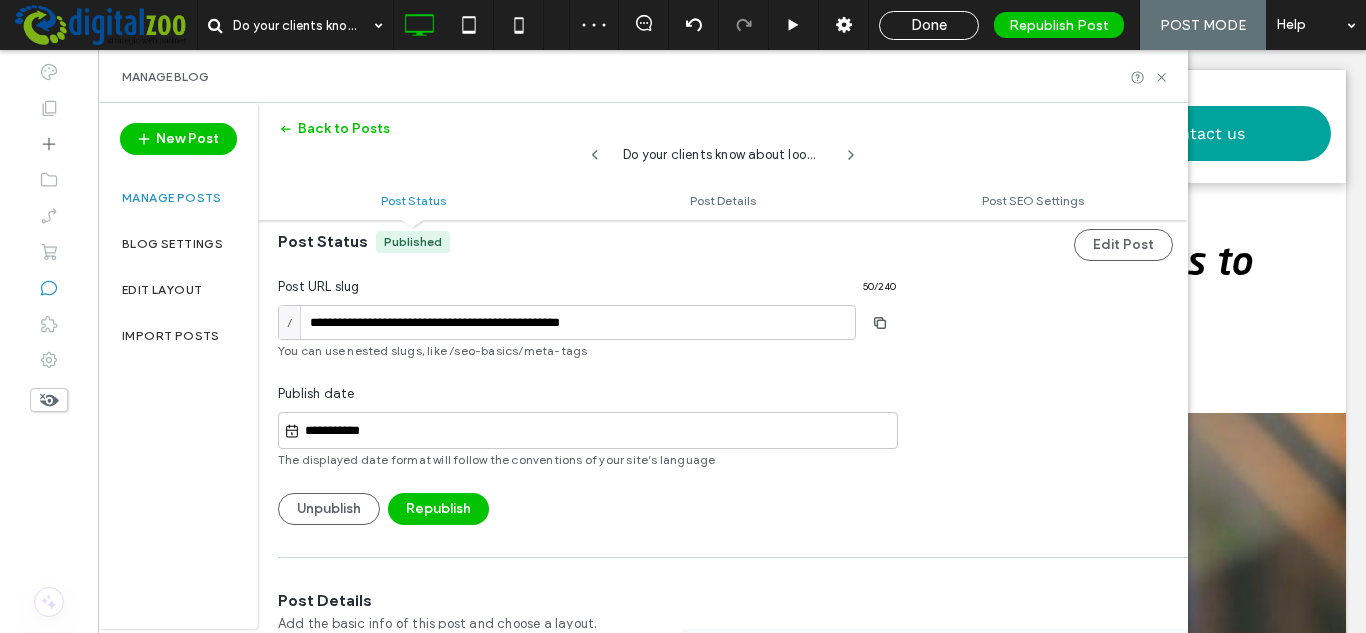 type on "**********" 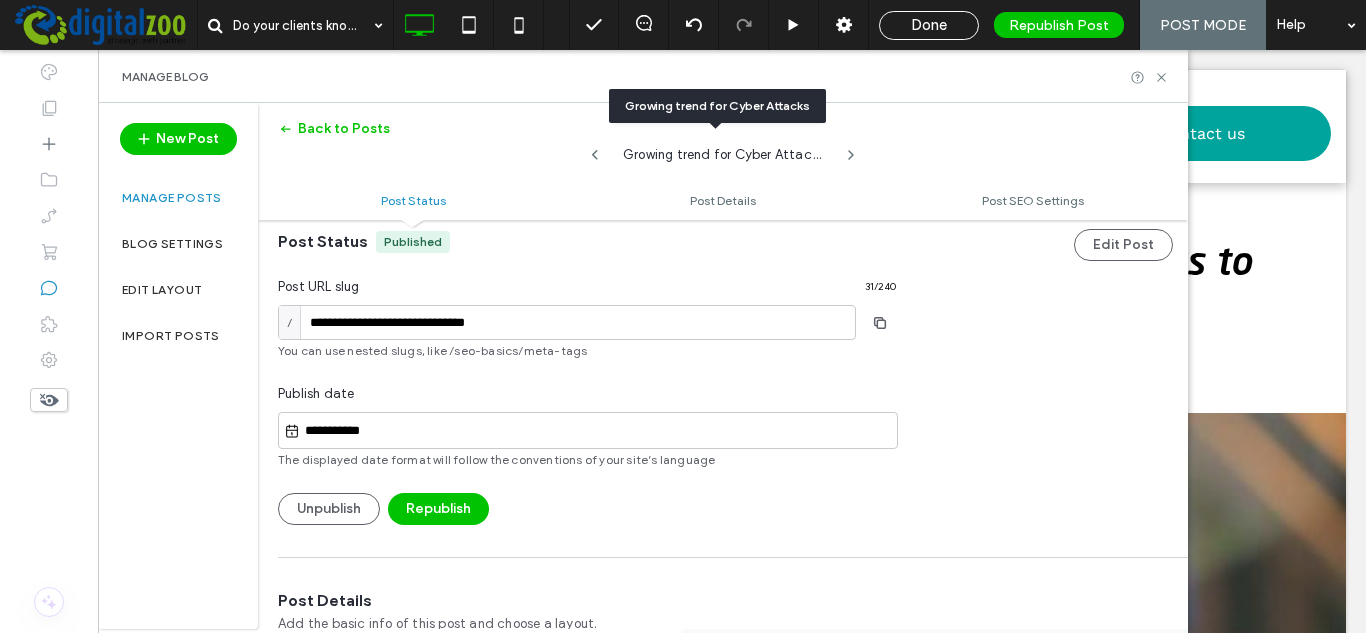 click 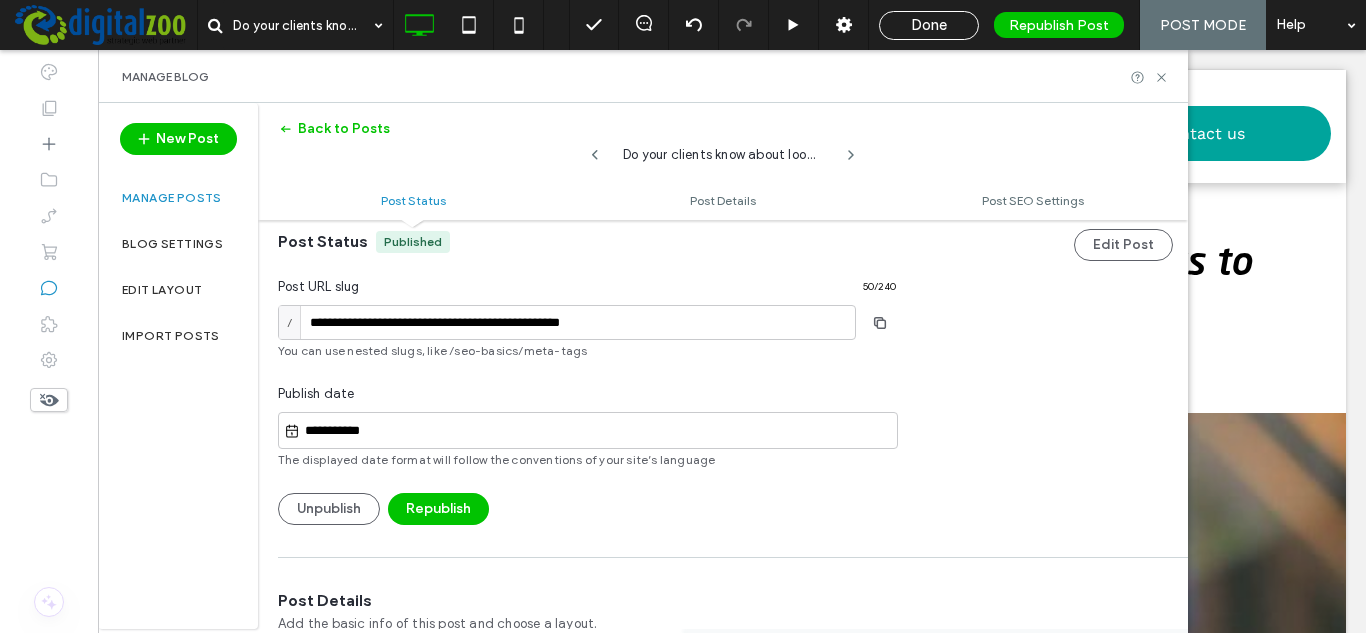 click 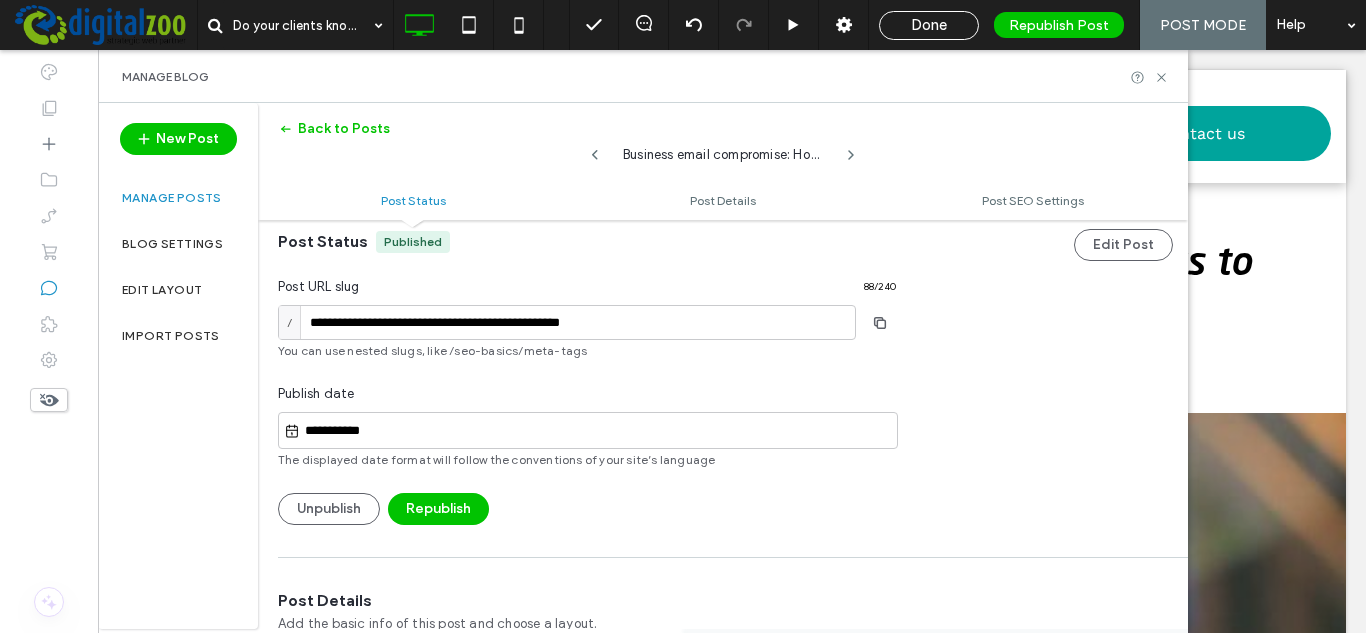 type on "**********" 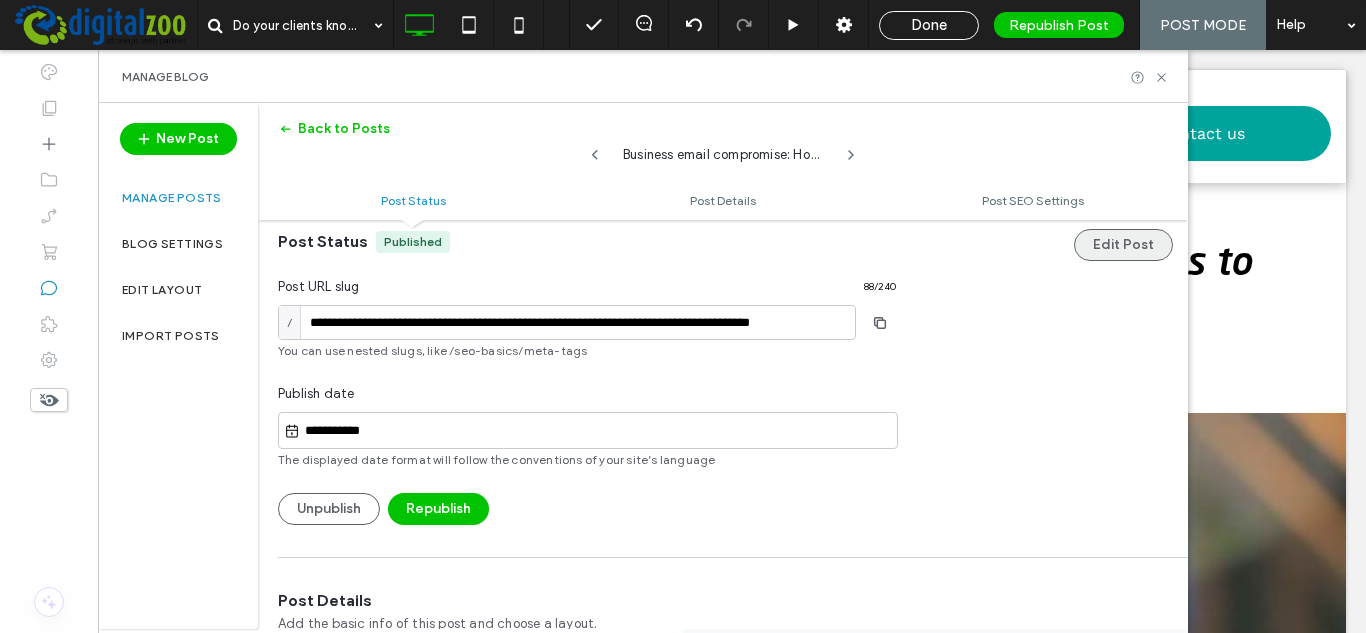 click on "Edit Post" at bounding box center (1123, 245) 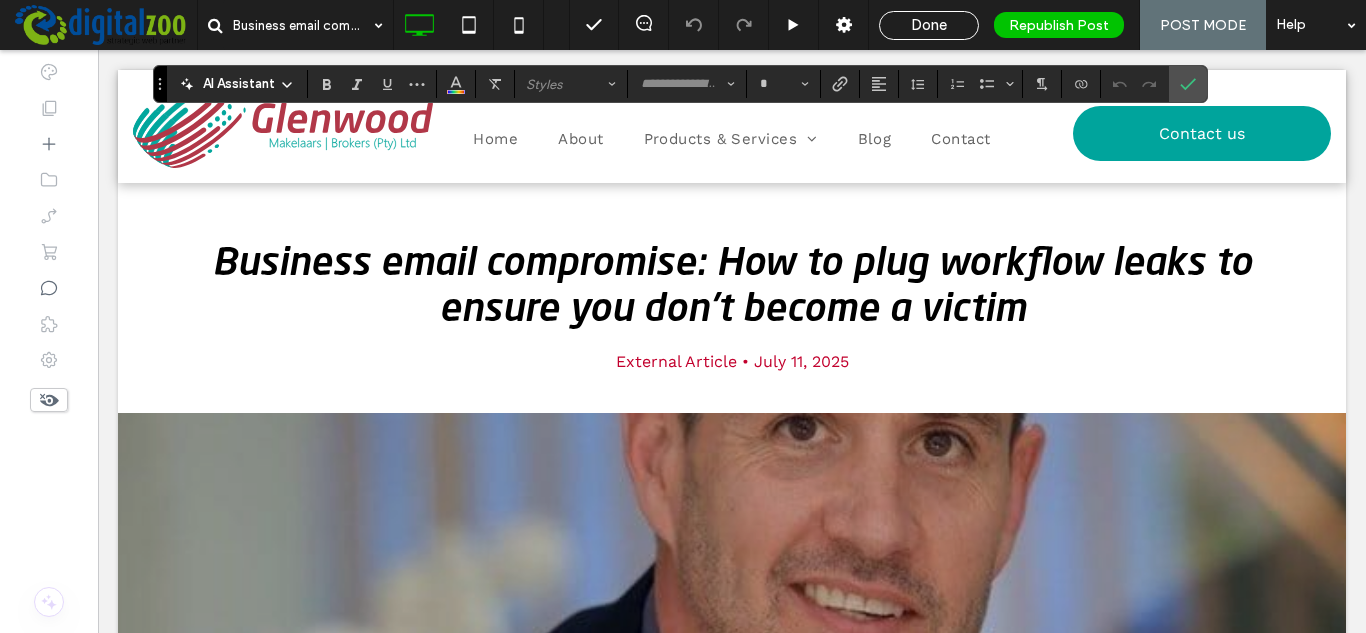 type on "*********" 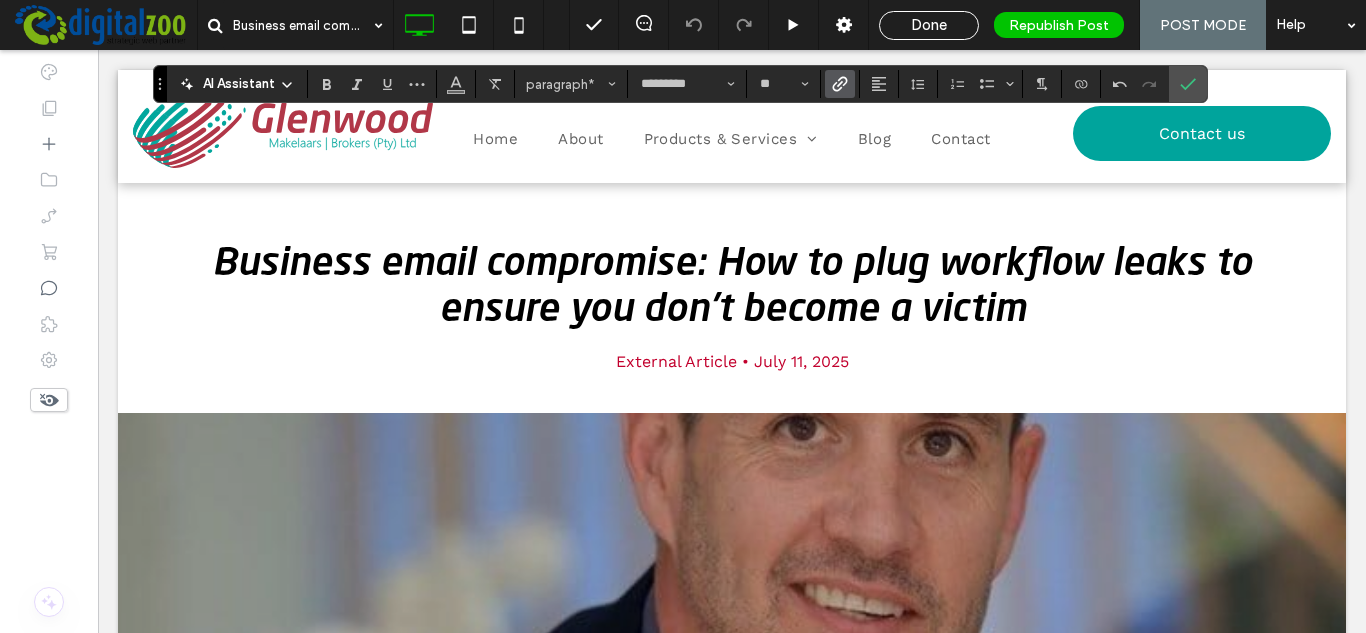 click 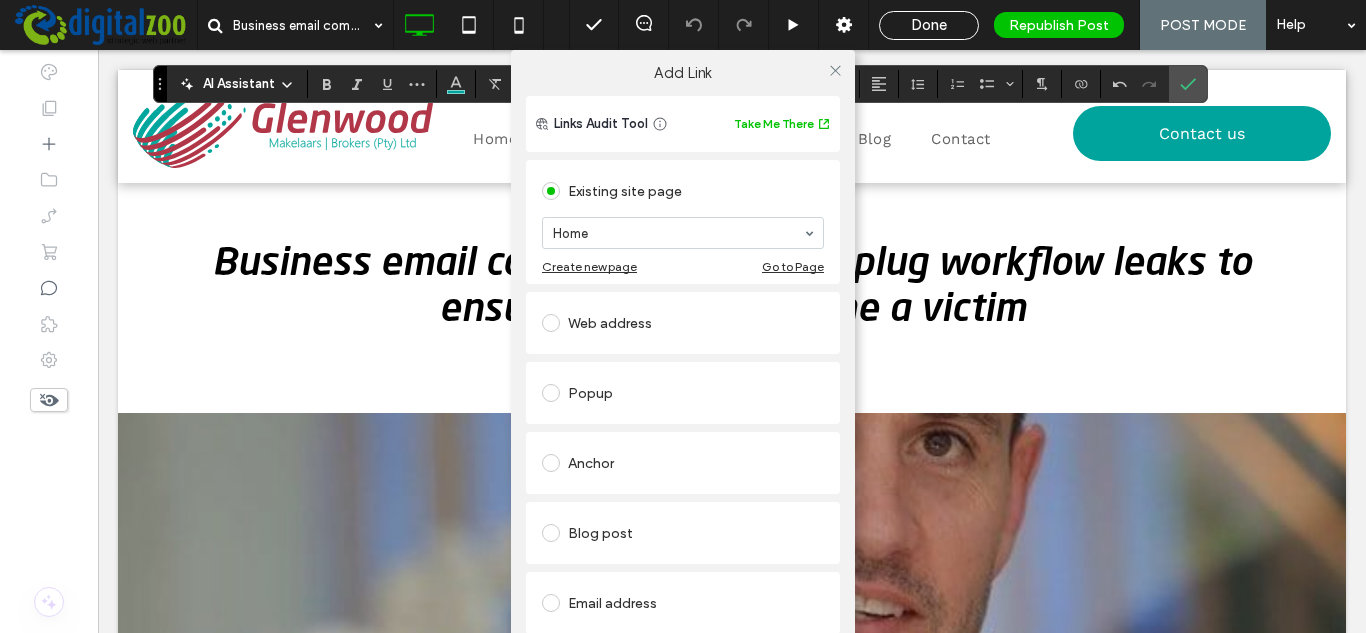 click on "Web address" at bounding box center [683, 323] 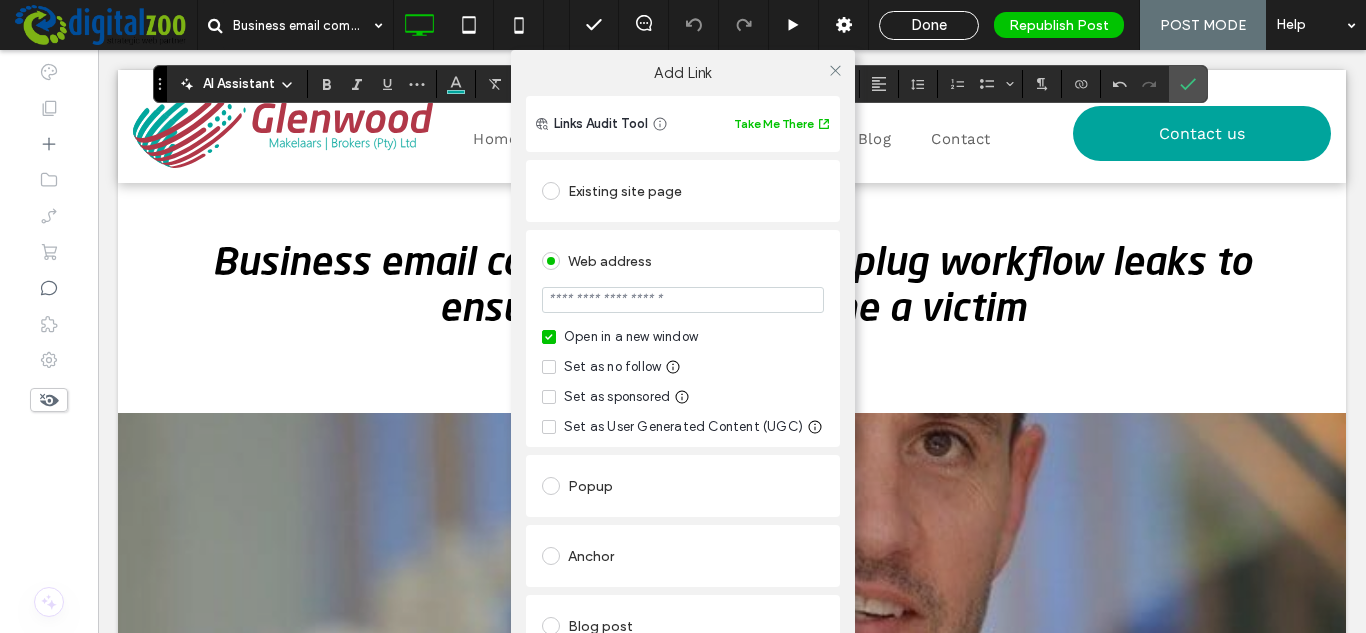 click at bounding box center [683, 302] 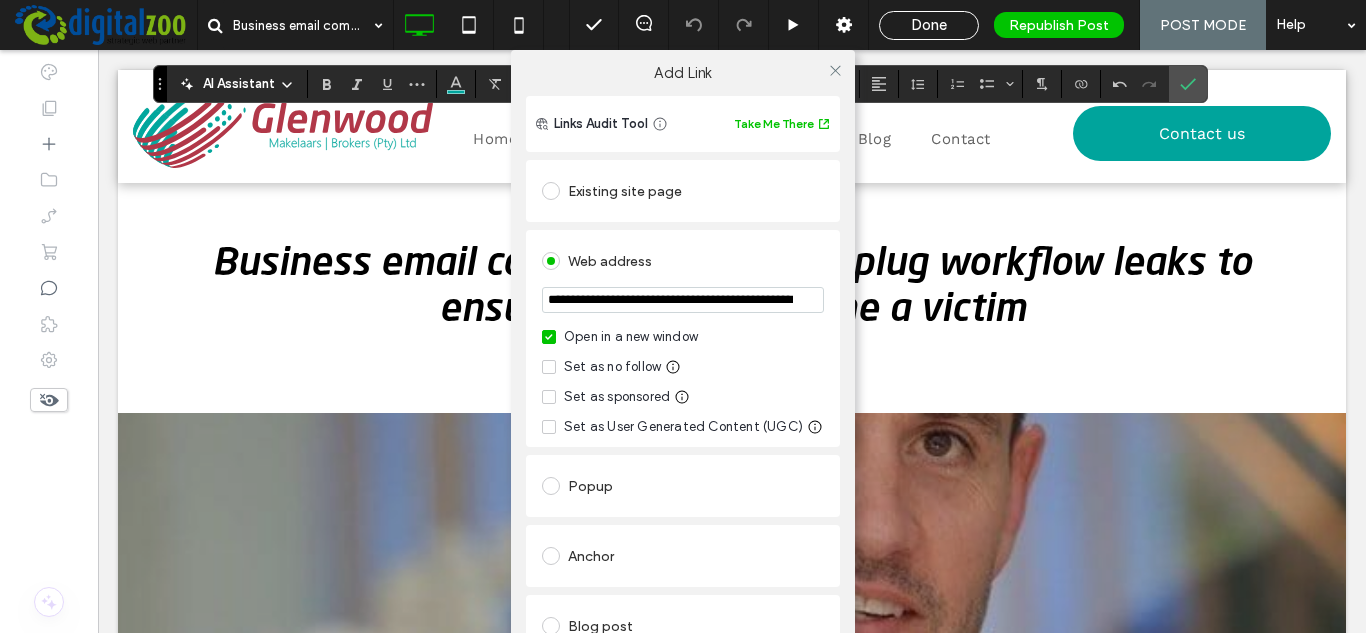 scroll, scrollTop: 0, scrollLeft: 72, axis: horizontal 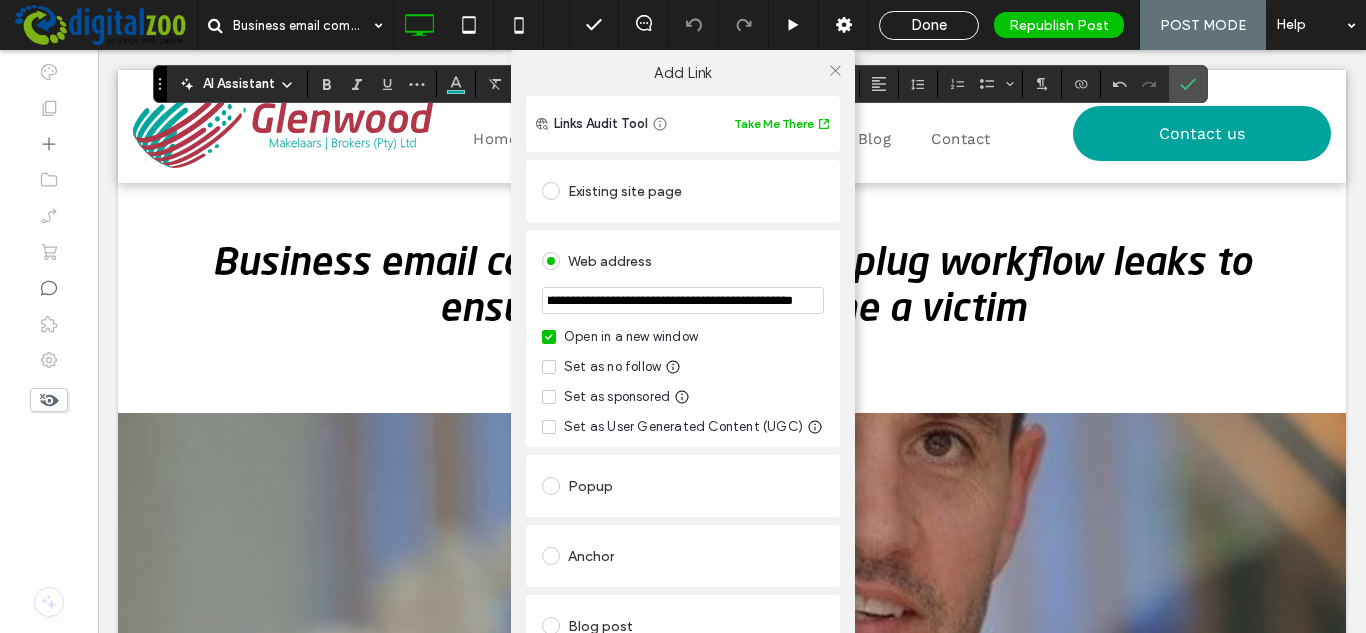 click on "Web address" at bounding box center (683, 261) 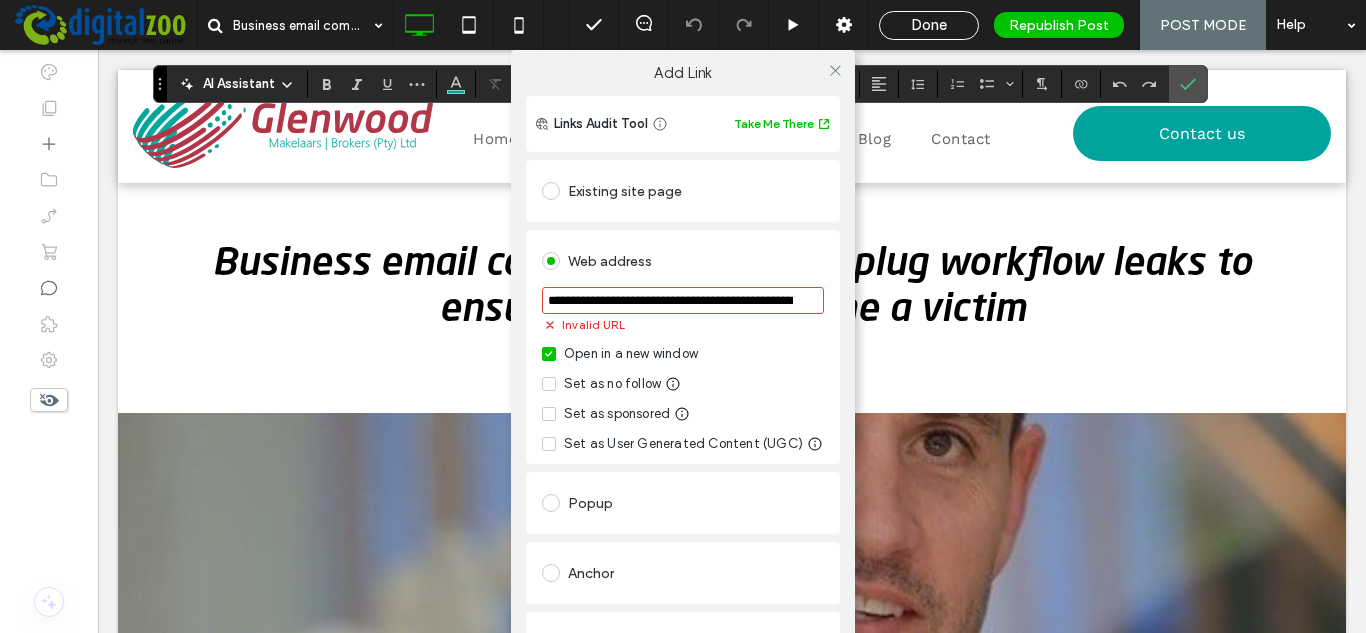 click on "**********" at bounding box center (683, 300) 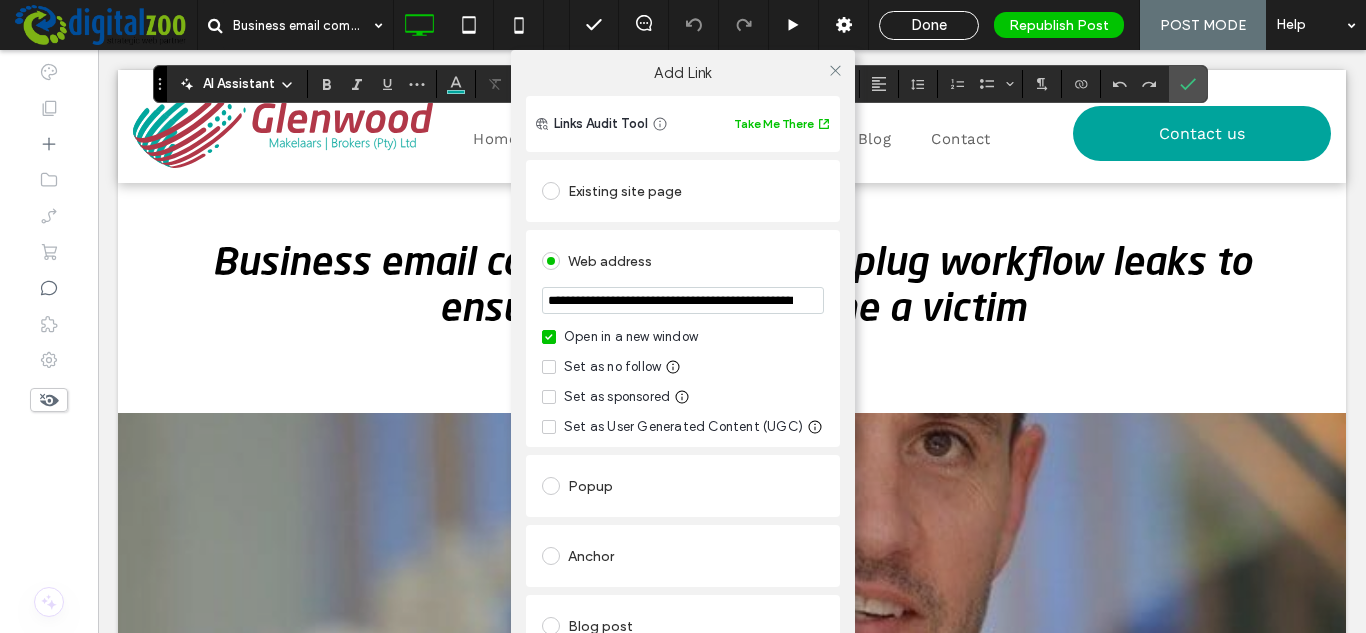 paste on "**********" 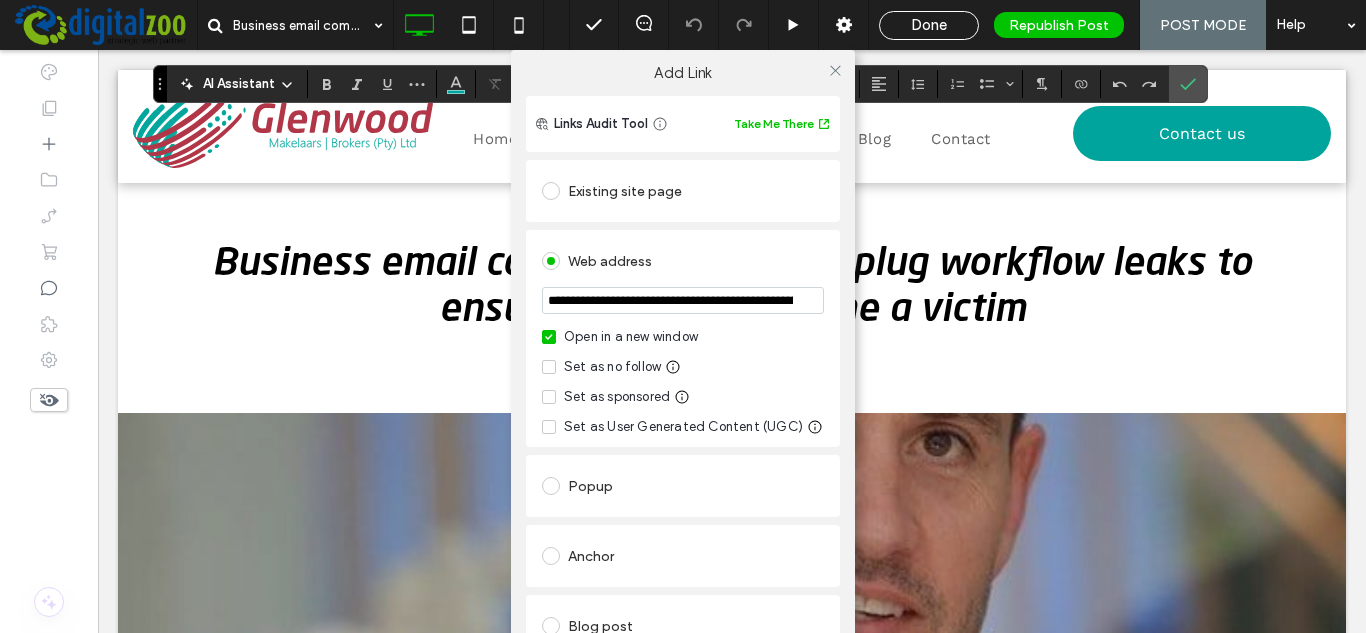 scroll, scrollTop: 0, scrollLeft: 1186, axis: horizontal 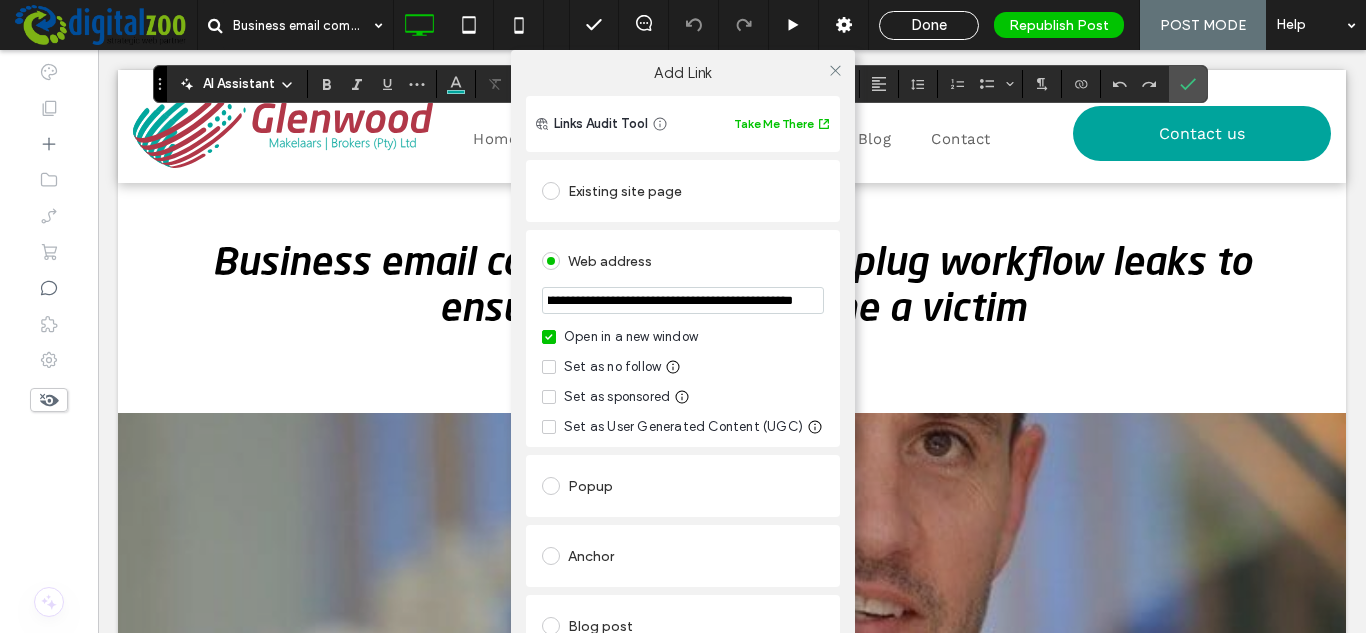 type on "**********" 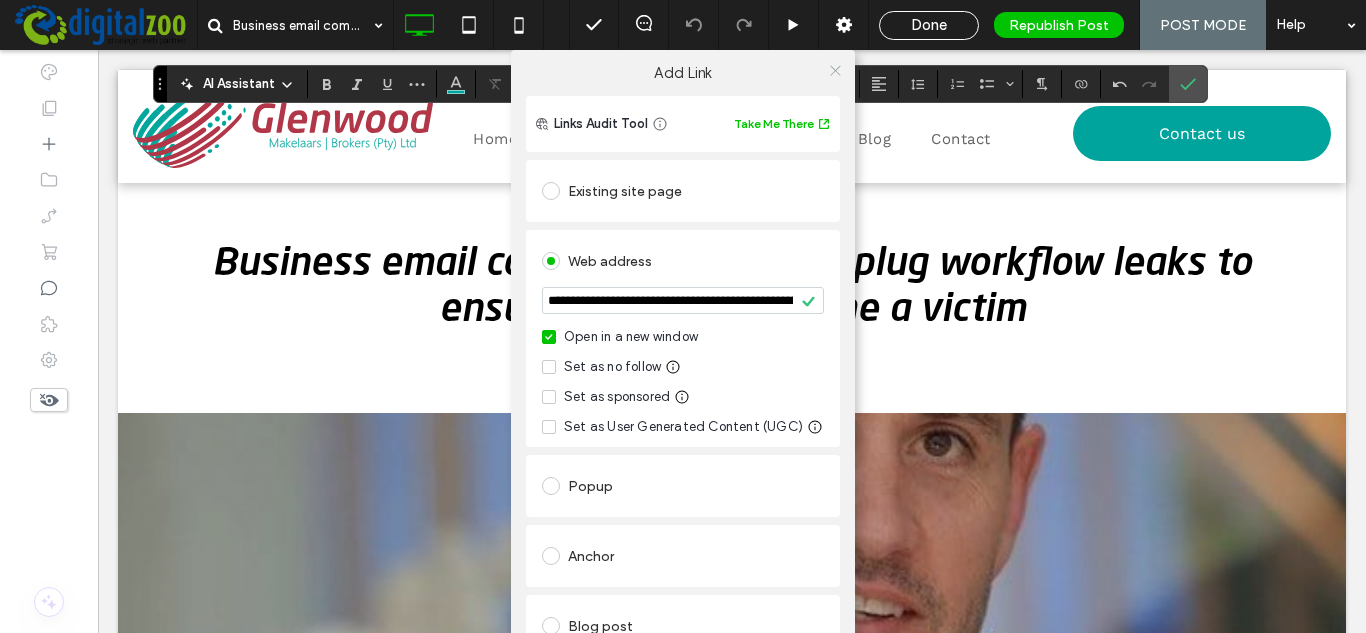 click 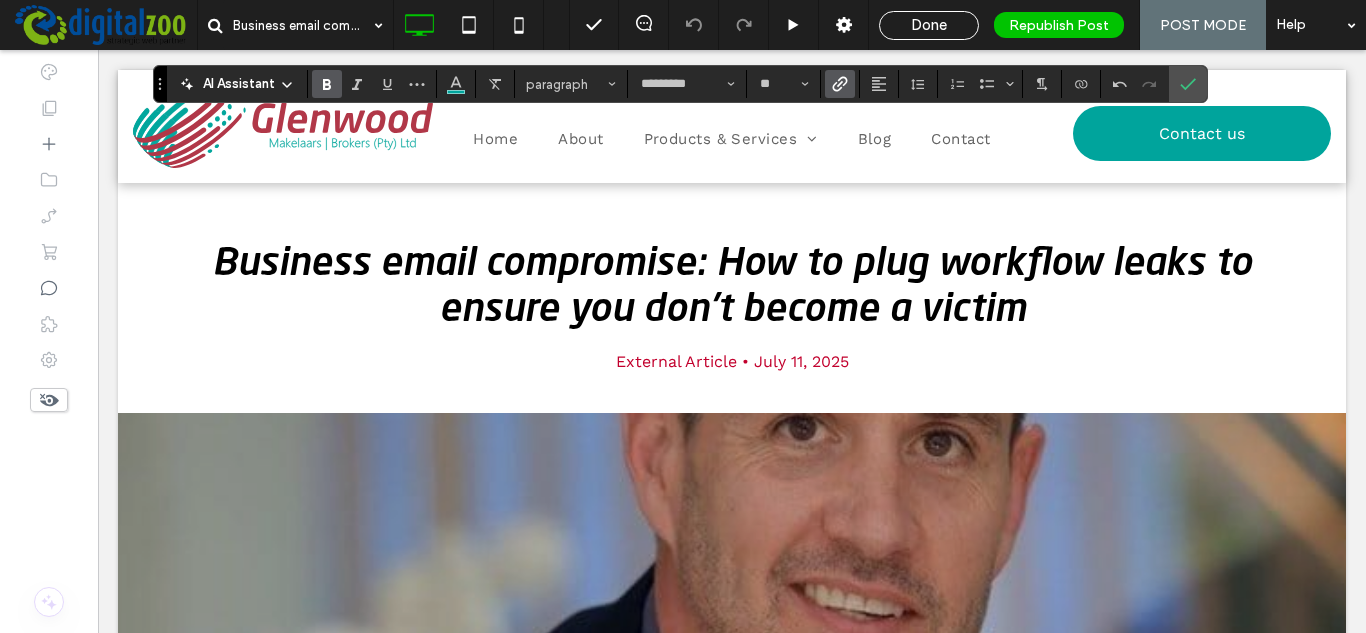 click 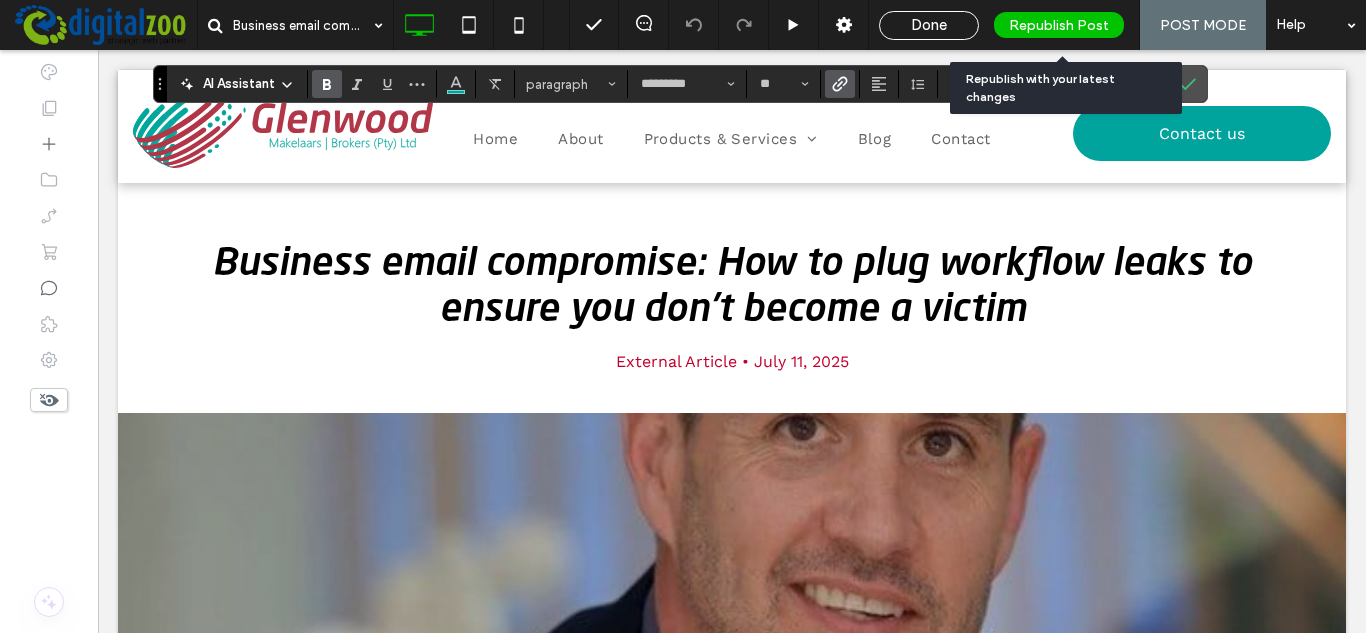 click on "Republish Post" at bounding box center [1059, 25] 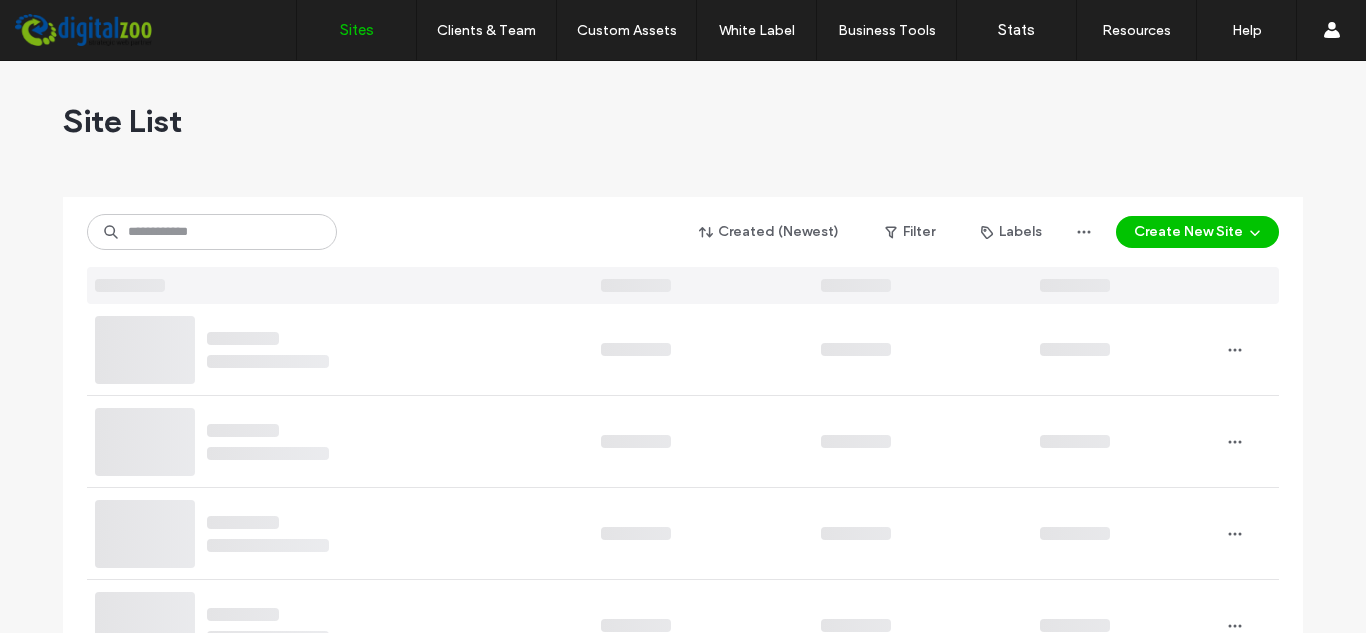 scroll, scrollTop: 0, scrollLeft: 0, axis: both 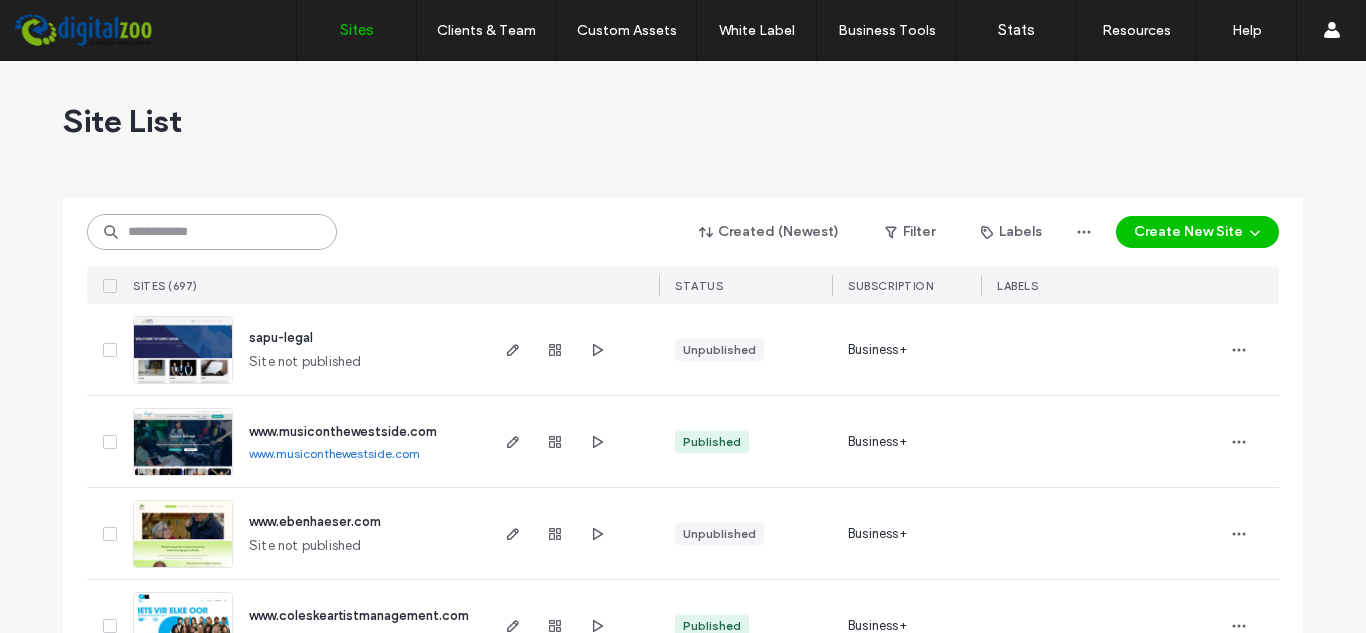 click at bounding box center (212, 232) 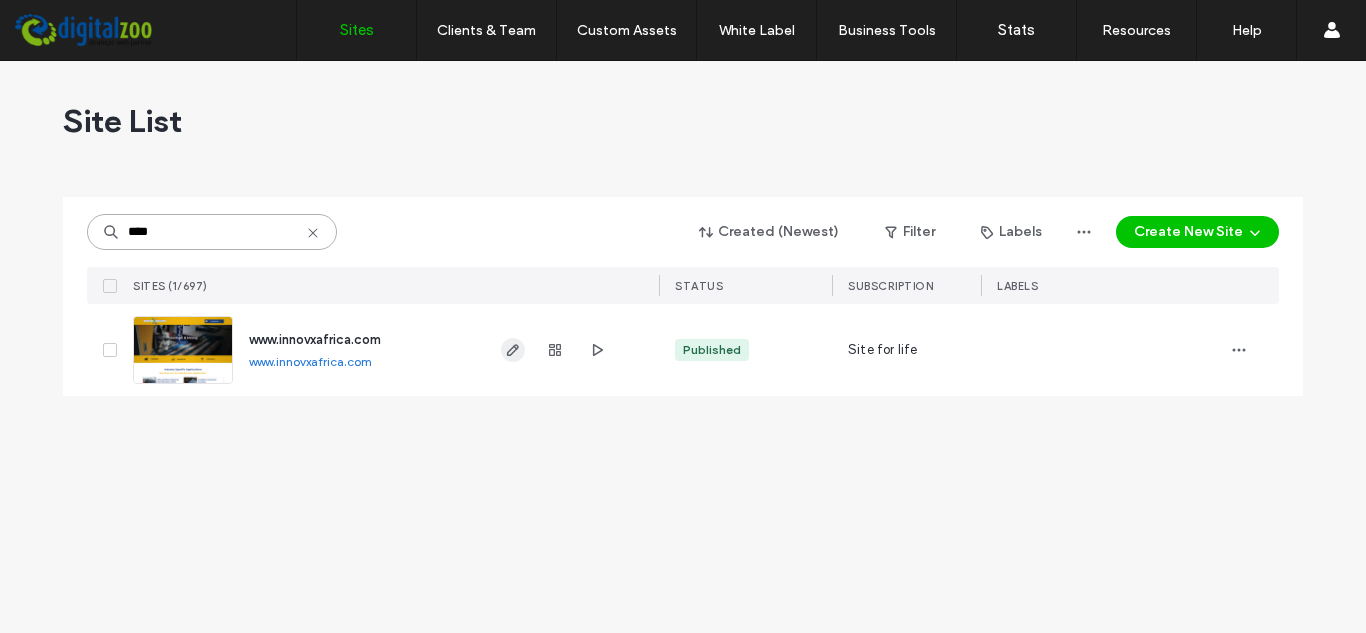 type on "****" 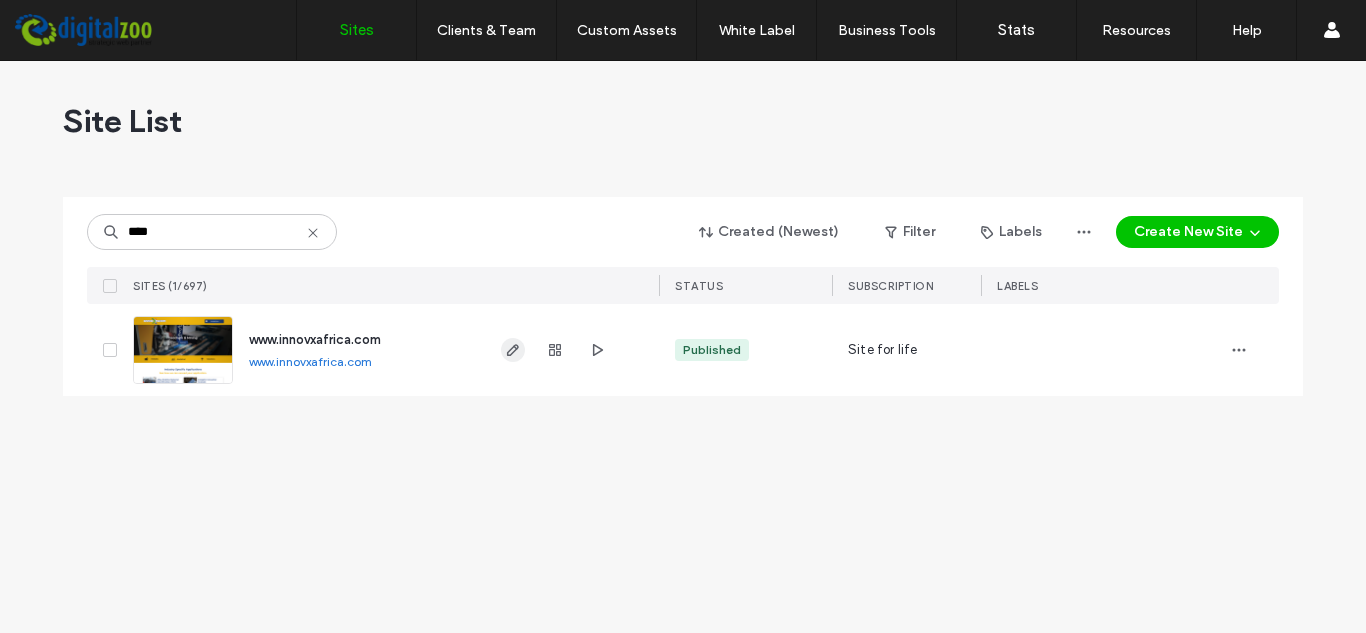 click 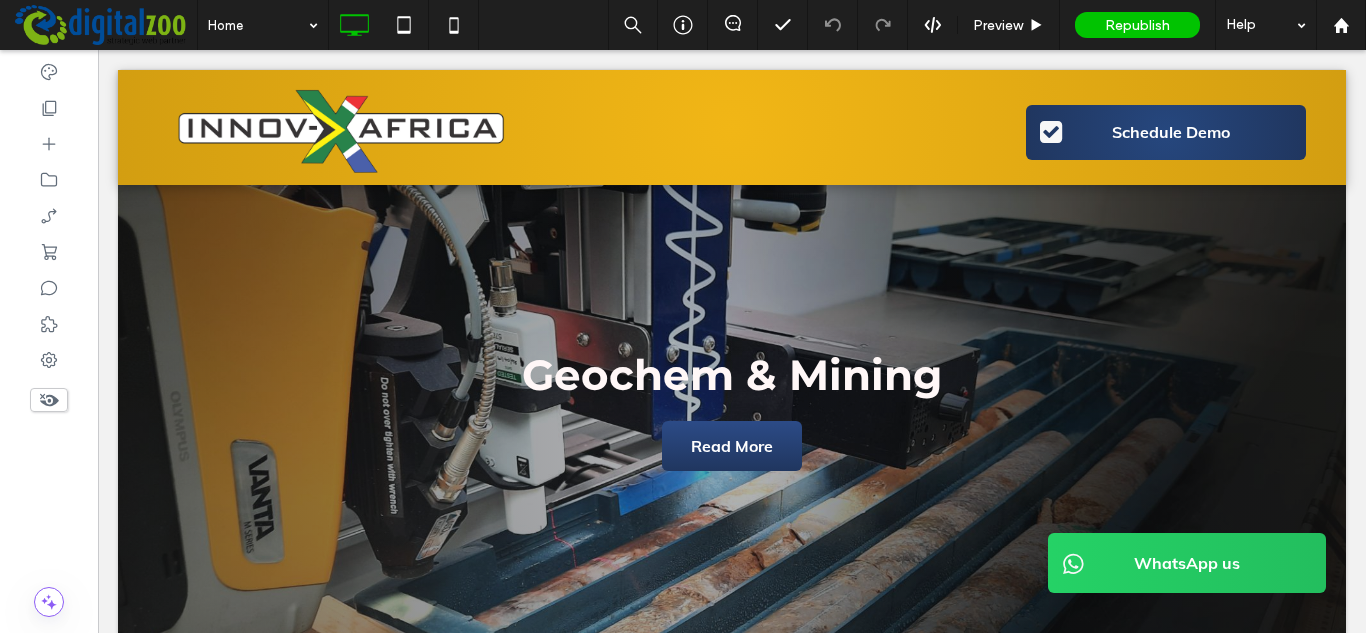 scroll, scrollTop: 0, scrollLeft: 0, axis: both 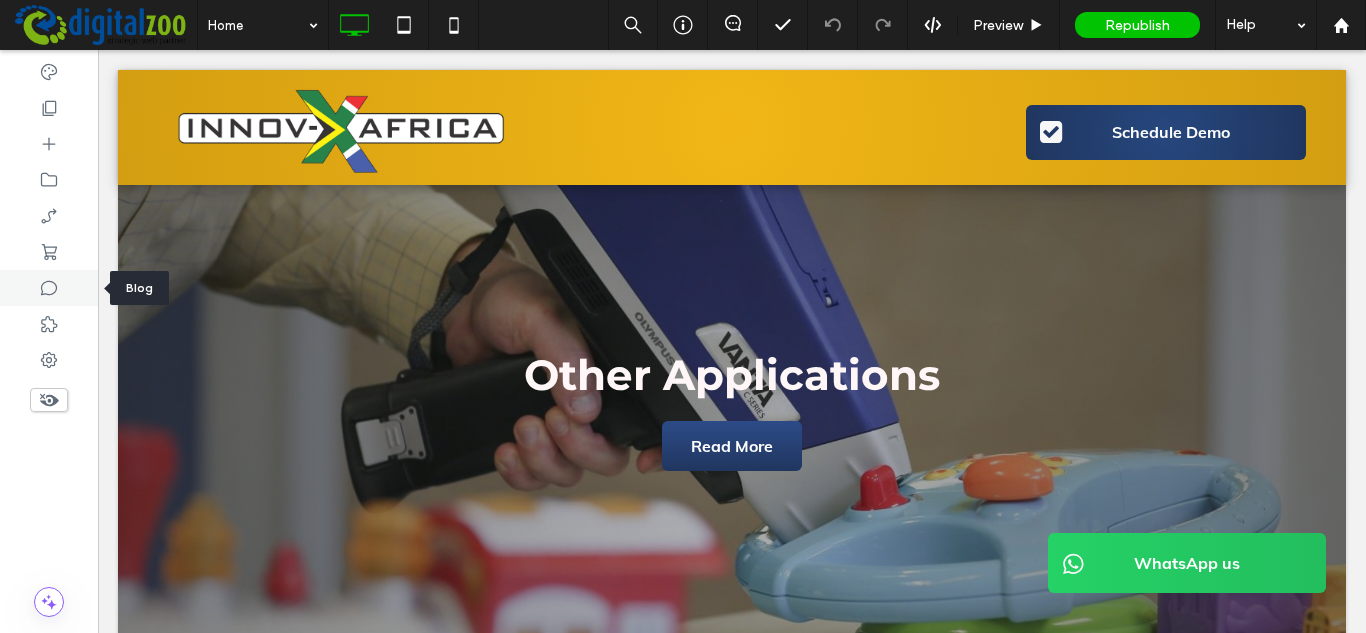 drag, startPoint x: 2, startPoint y: 244, endPoint x: 60, endPoint y: 293, distance: 75.9276 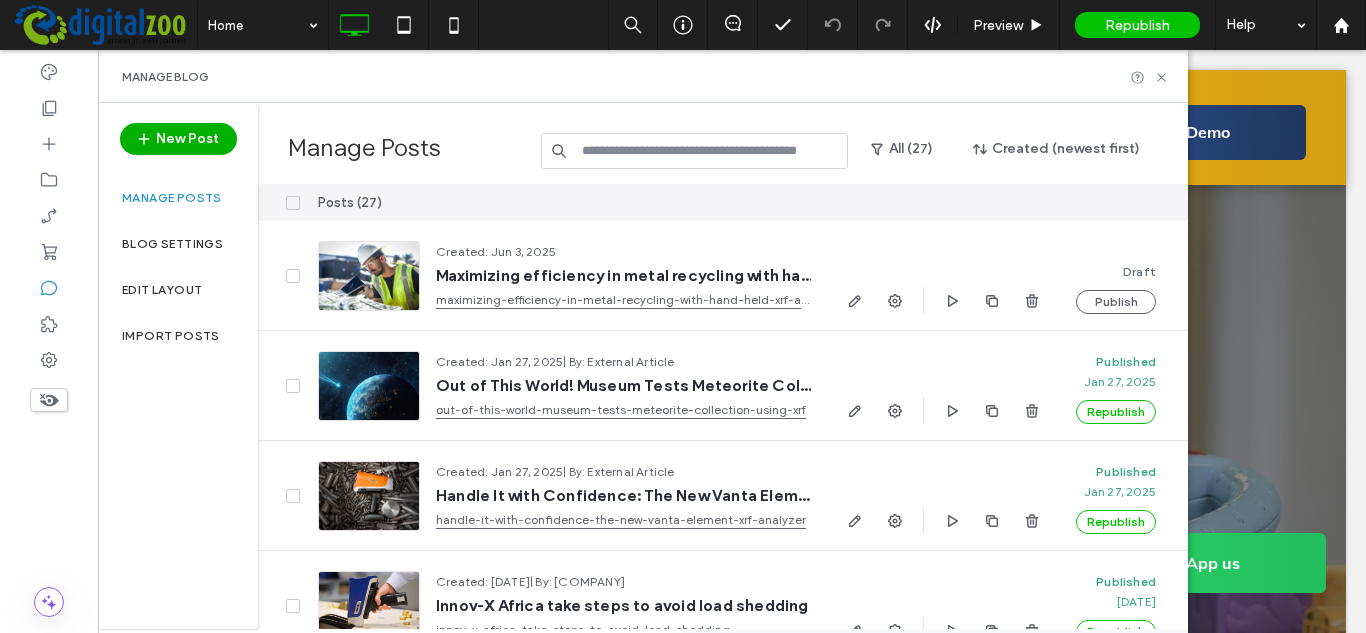 click on "New Post" at bounding box center [178, 139] 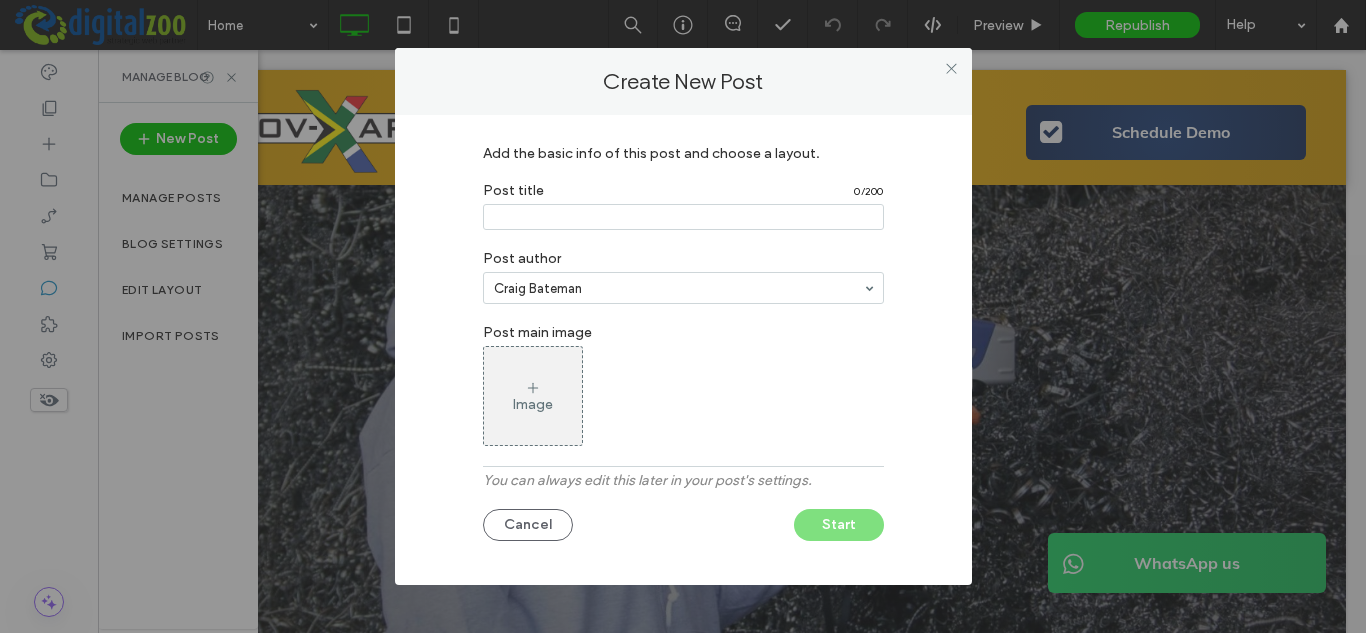 click at bounding box center [683, 217] 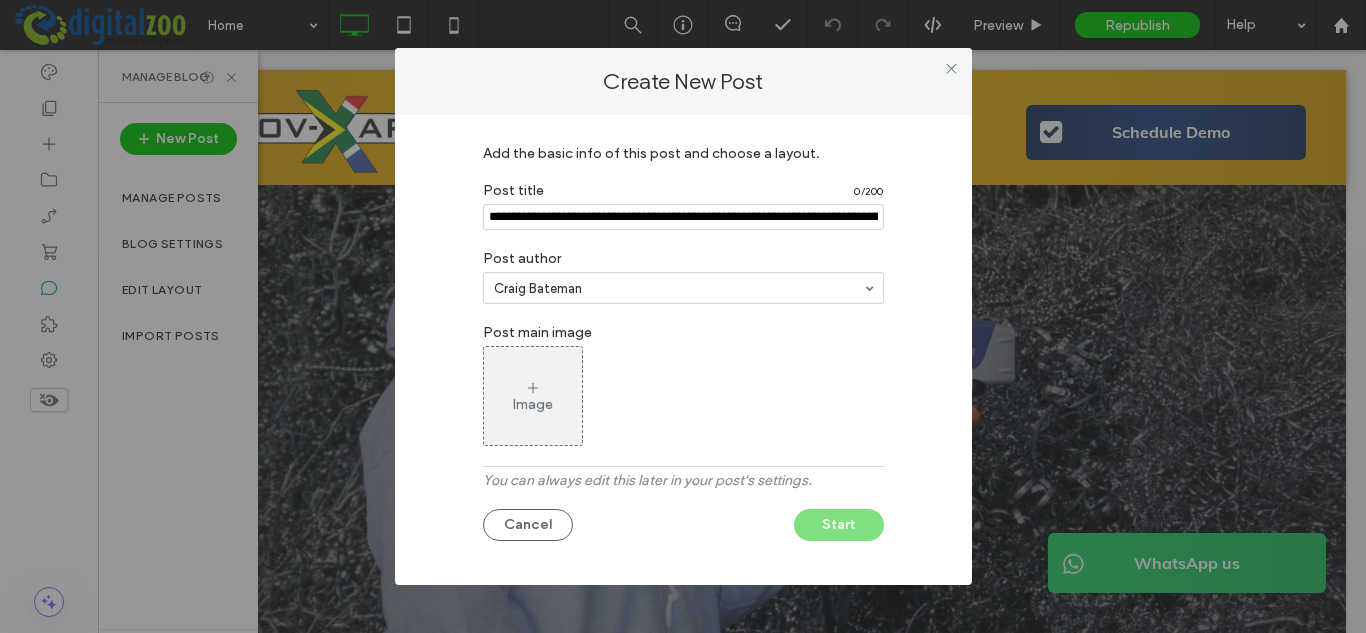 scroll, scrollTop: 0, scrollLeft: 118, axis: horizontal 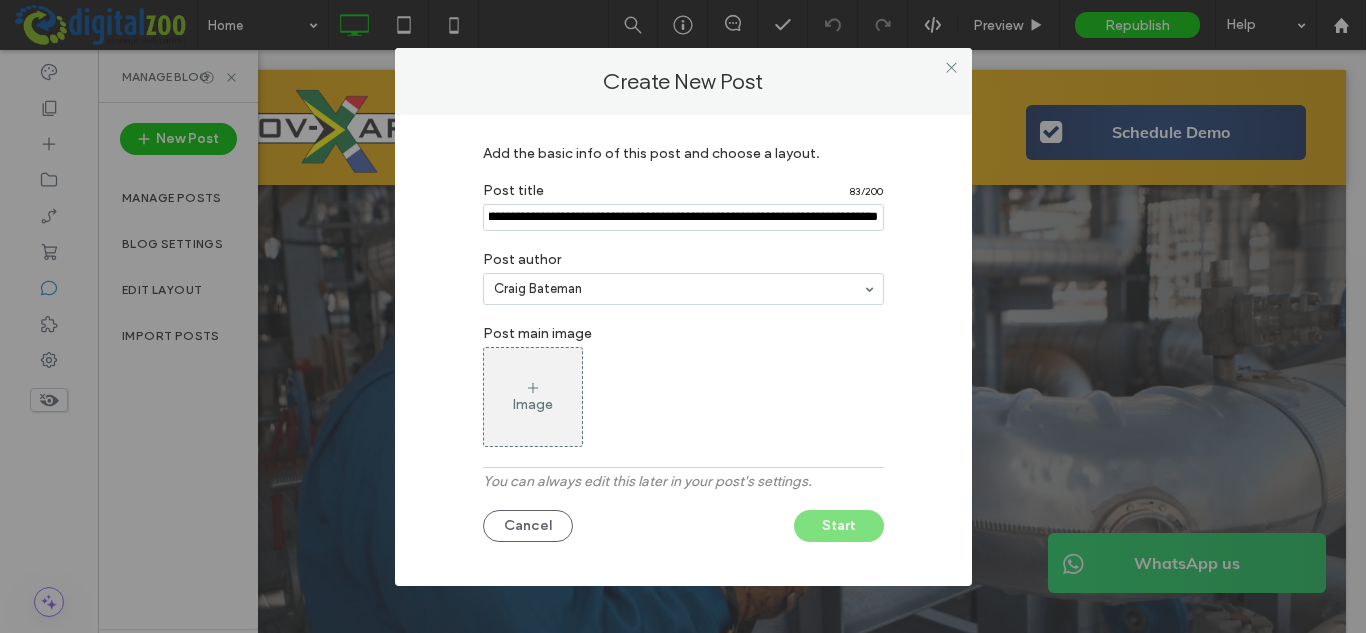 type on "**********" 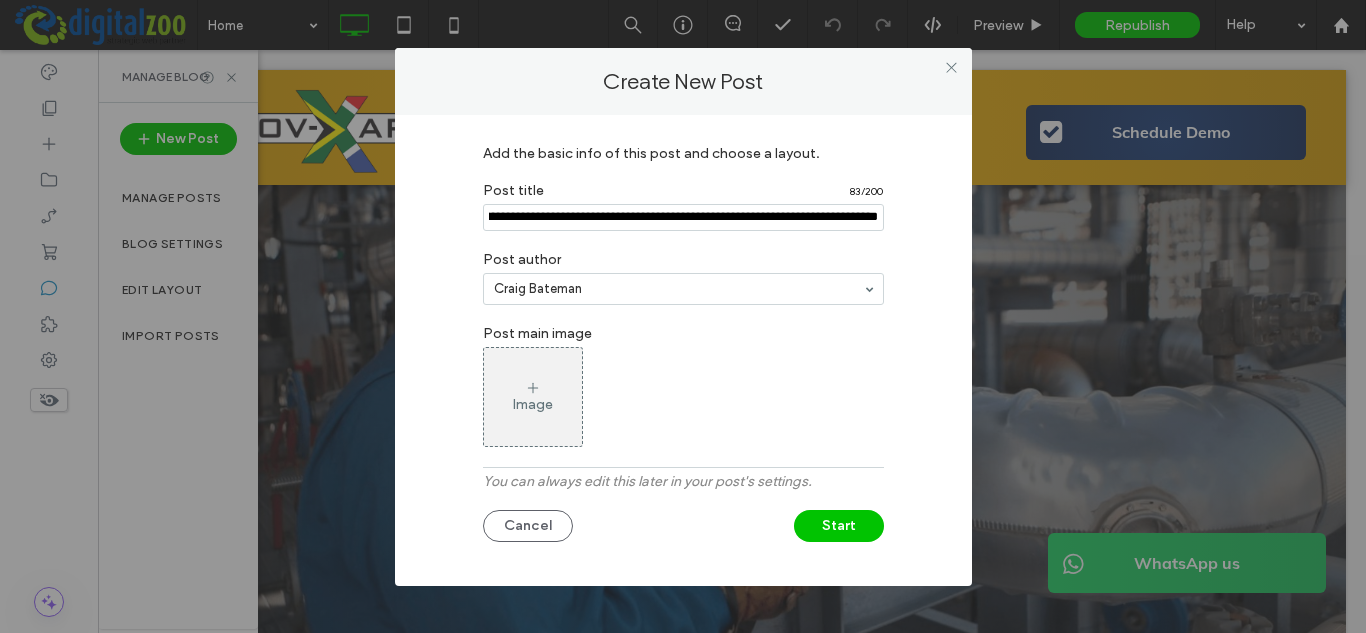 scroll, scrollTop: 0, scrollLeft: 0, axis: both 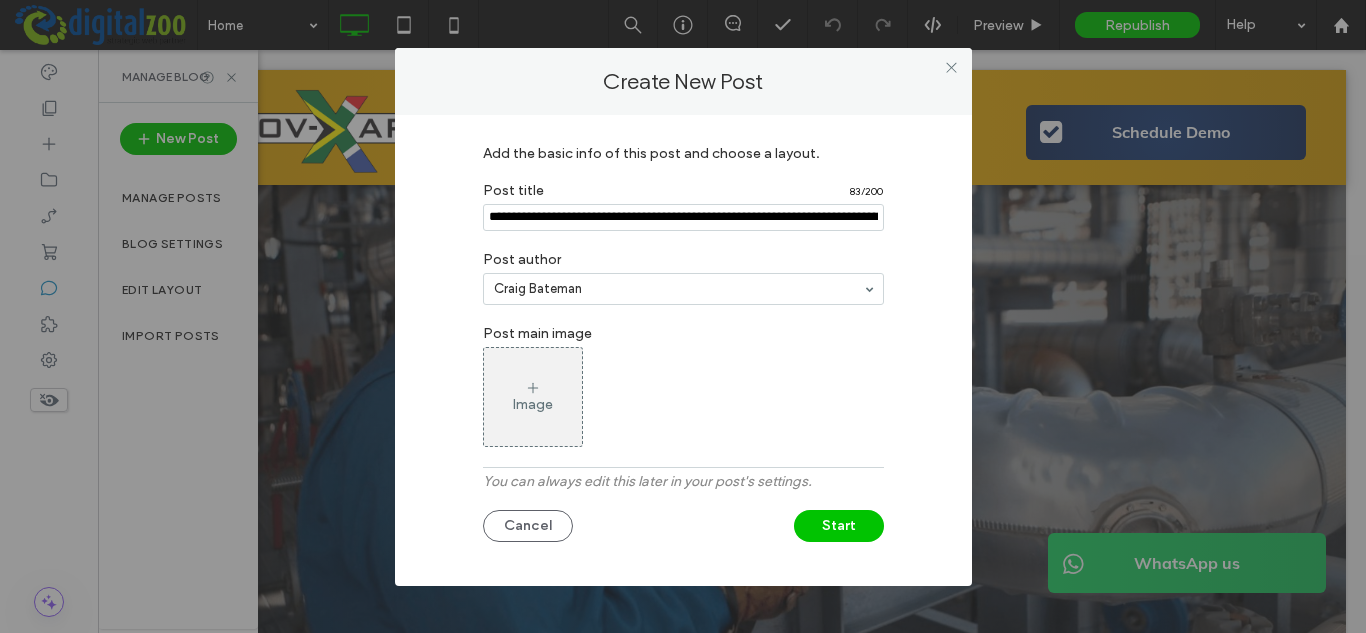 click on "Image" at bounding box center (533, 397) 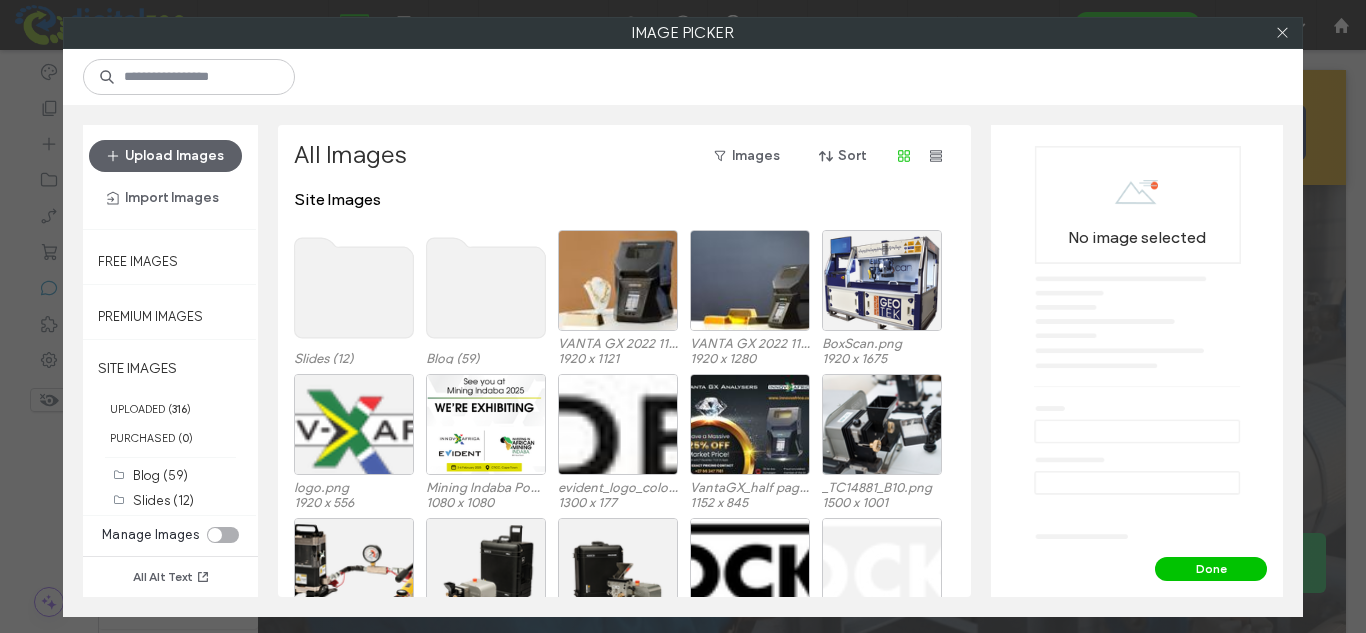 click 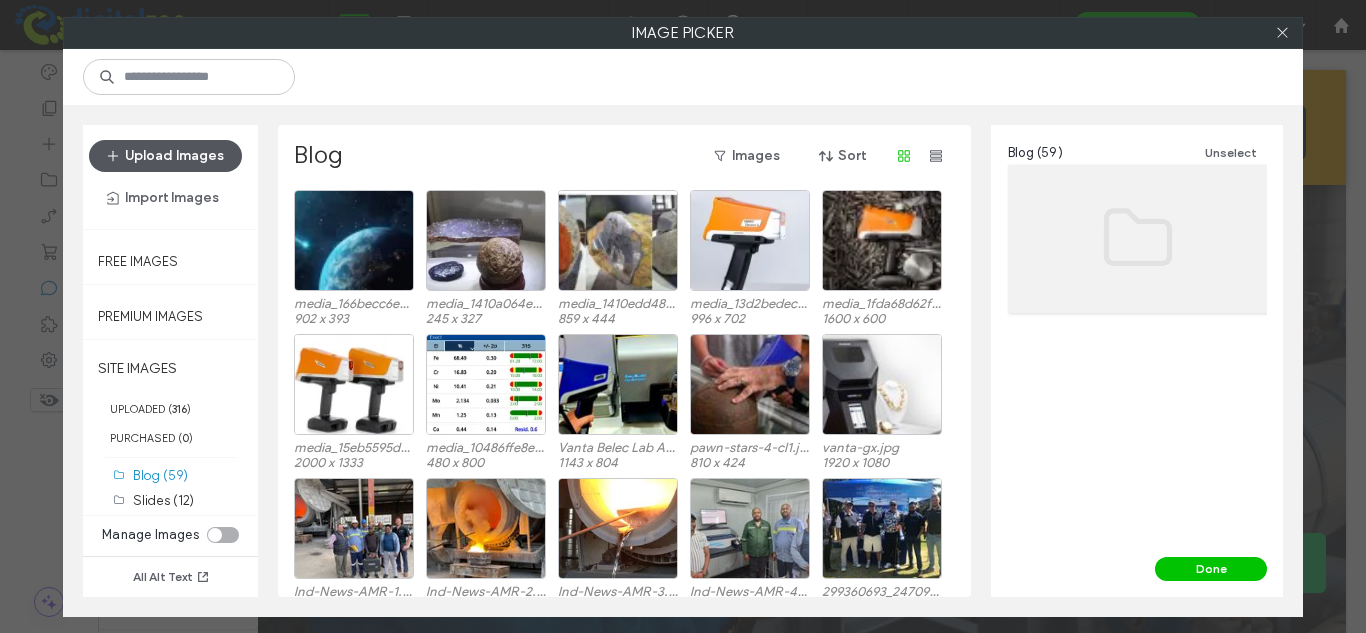 click on "Upload Images" at bounding box center (165, 156) 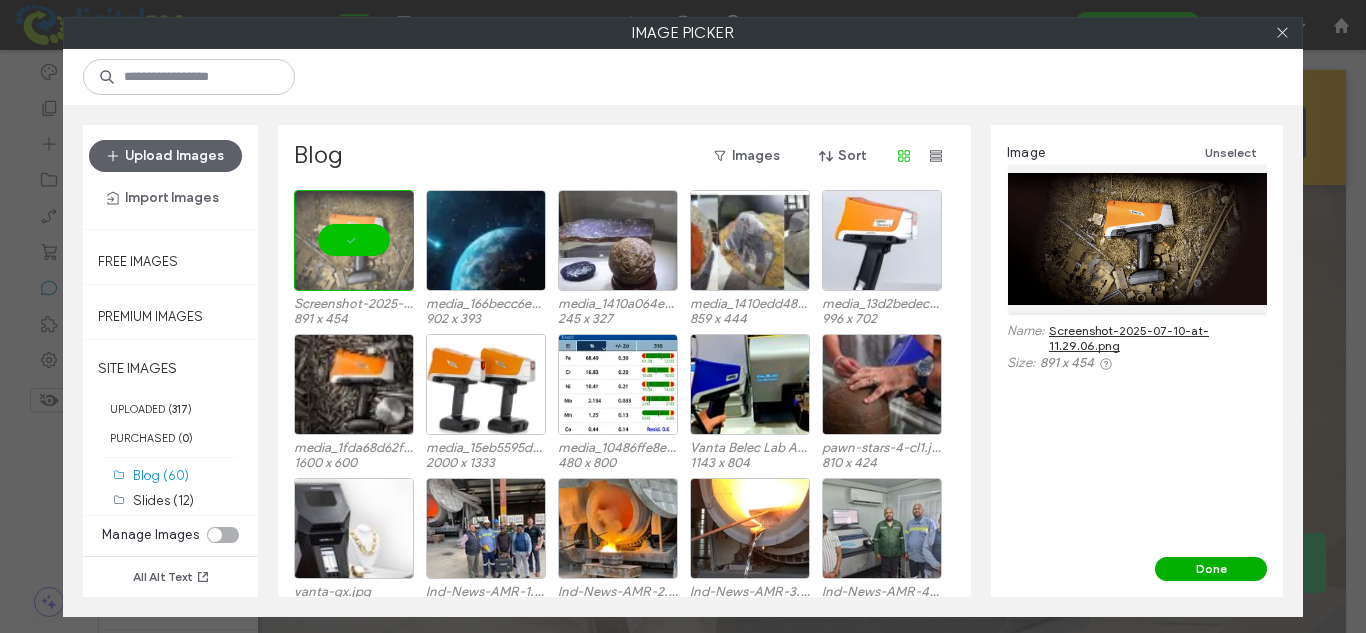 click on "Done" at bounding box center [1211, 569] 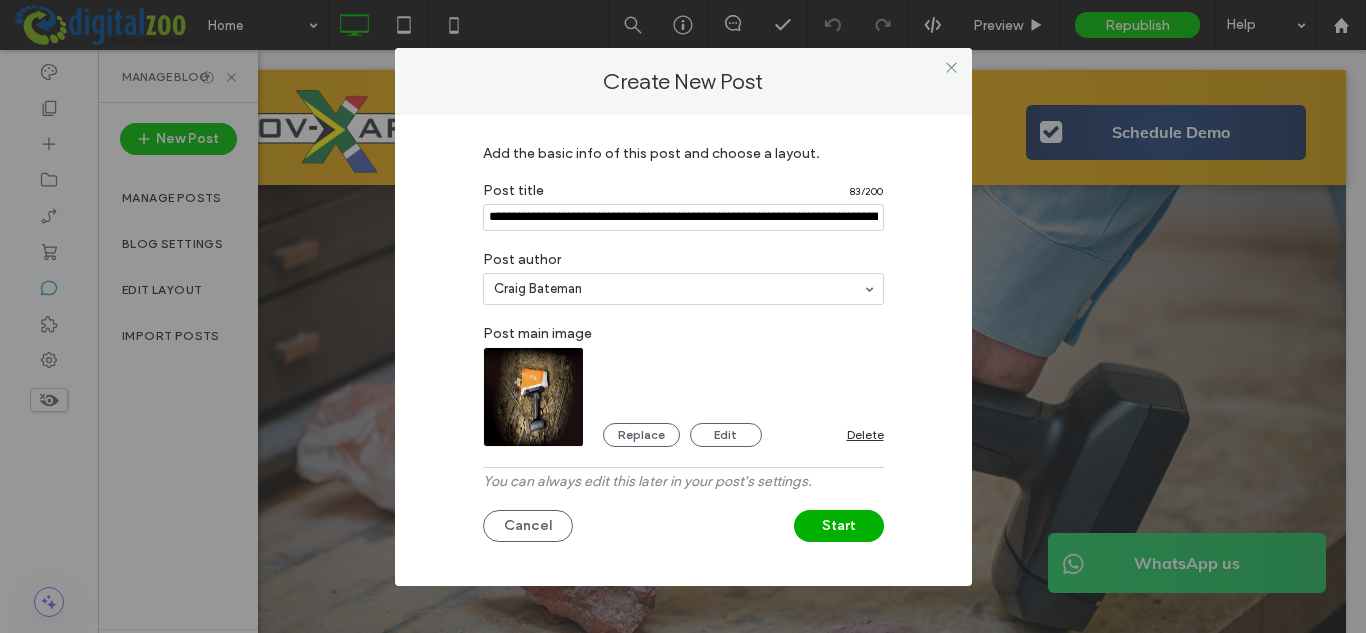 click on "Start" at bounding box center [839, 526] 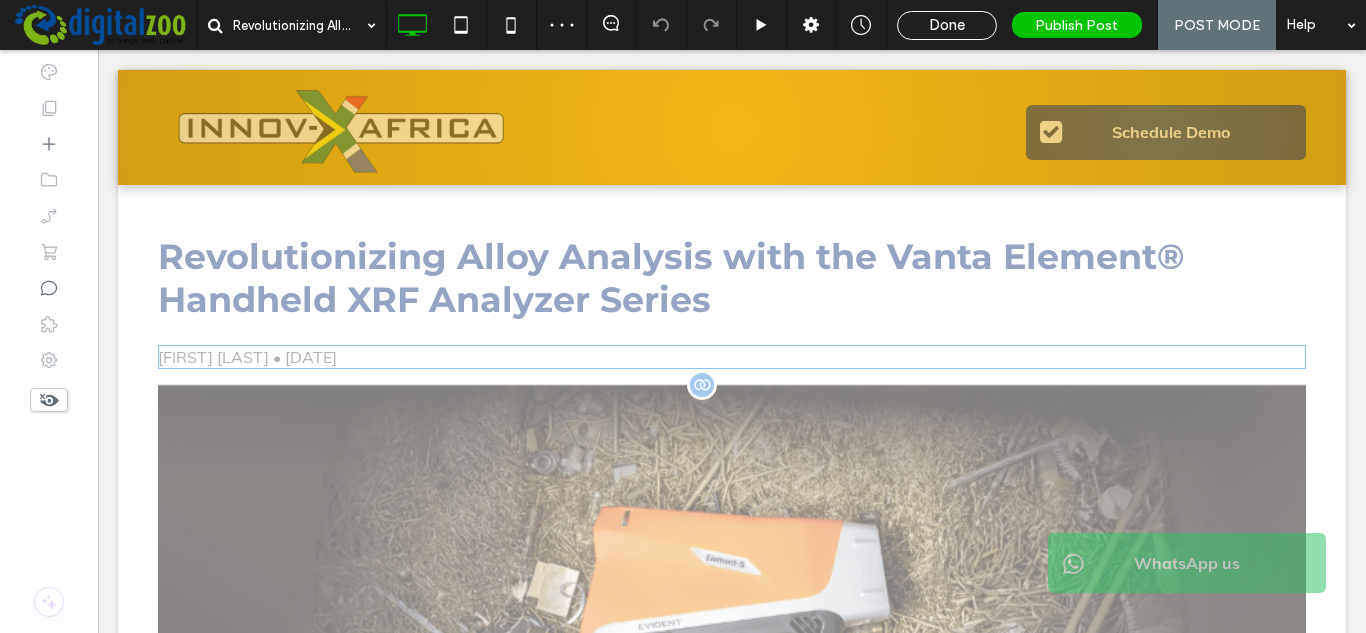 scroll, scrollTop: 0, scrollLeft: 0, axis: both 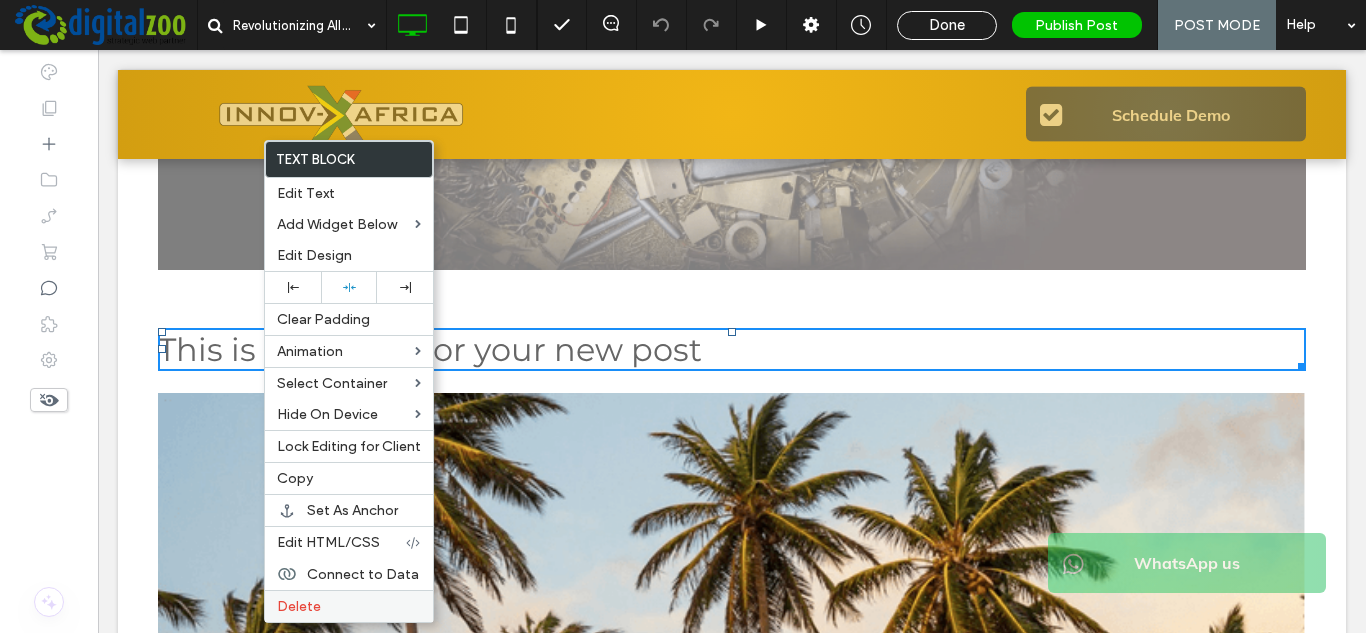 click on "Delete" at bounding box center [349, 606] 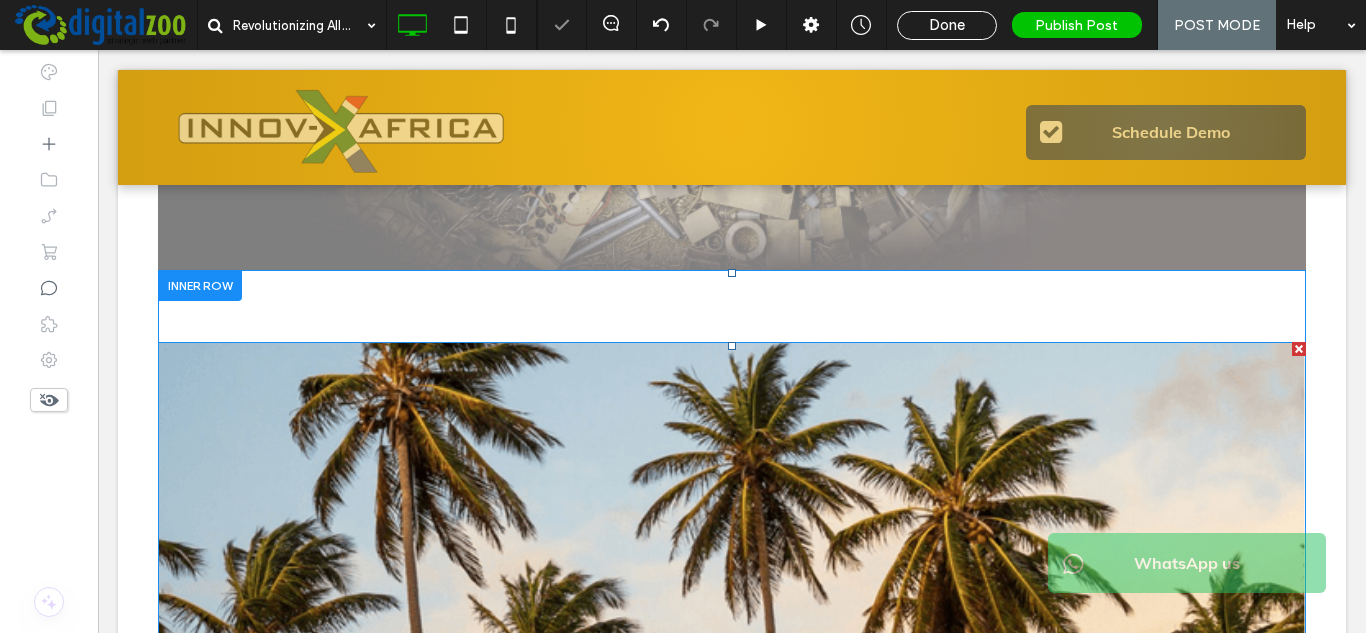 click at bounding box center (1299, 349) 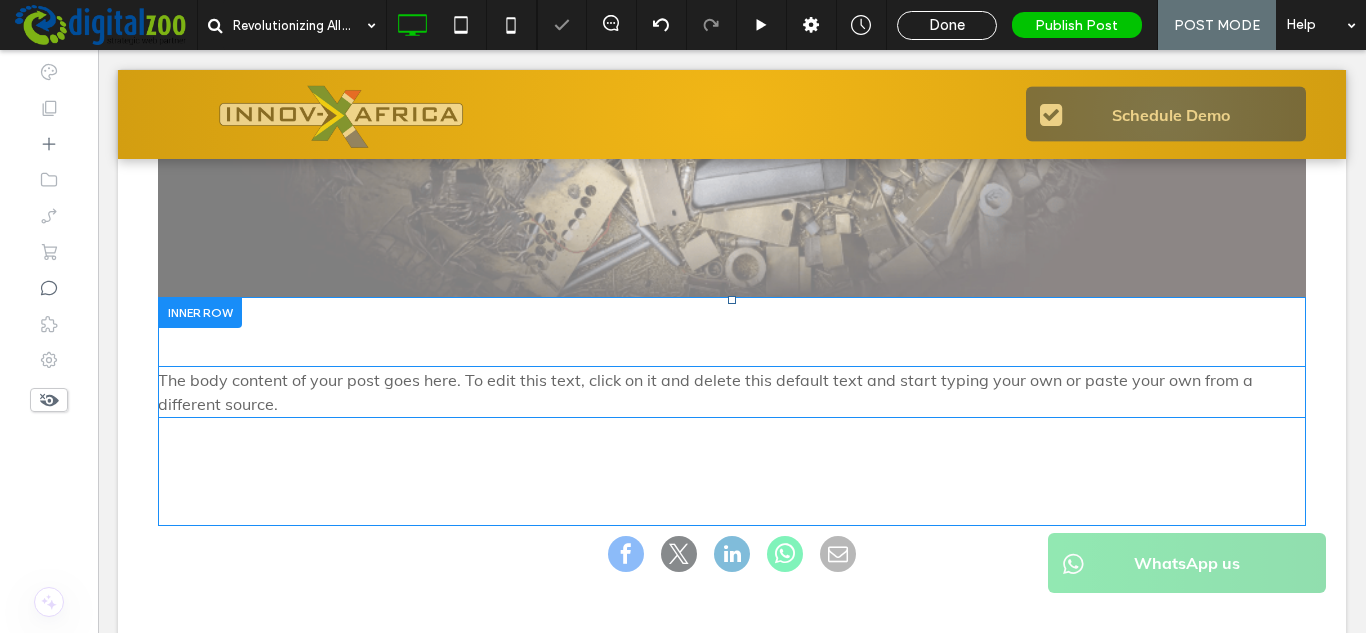 scroll, scrollTop: 700, scrollLeft: 0, axis: vertical 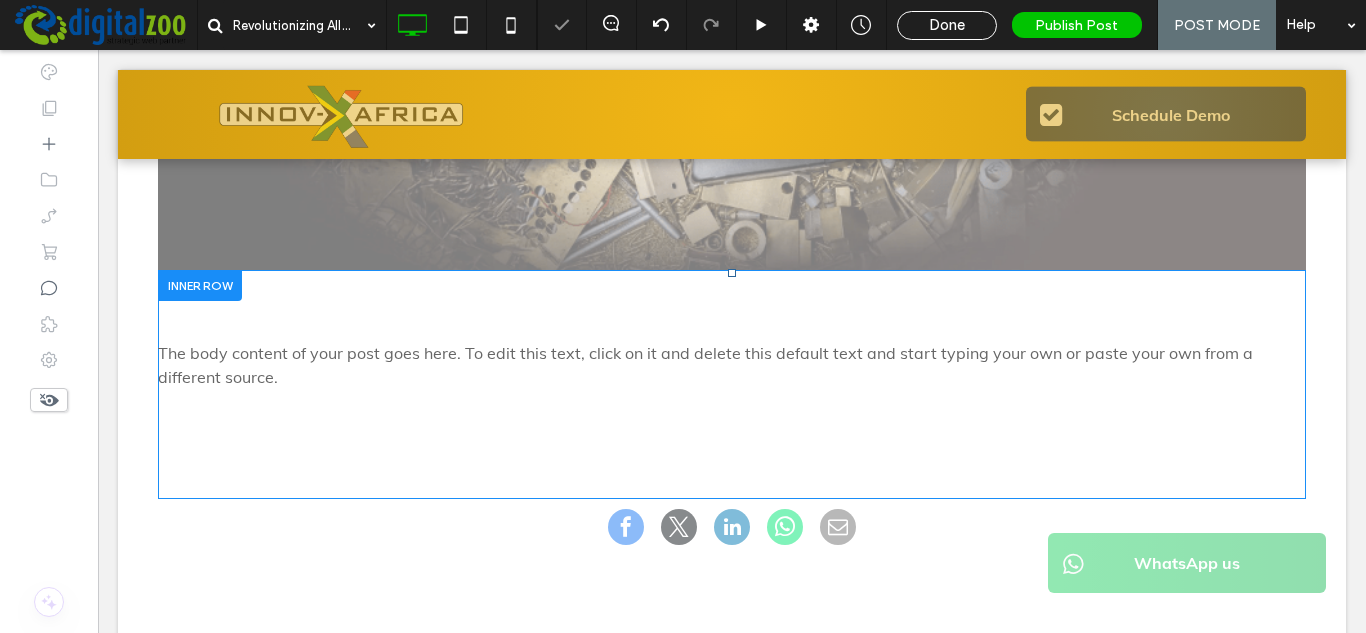 click at bounding box center (200, 285) 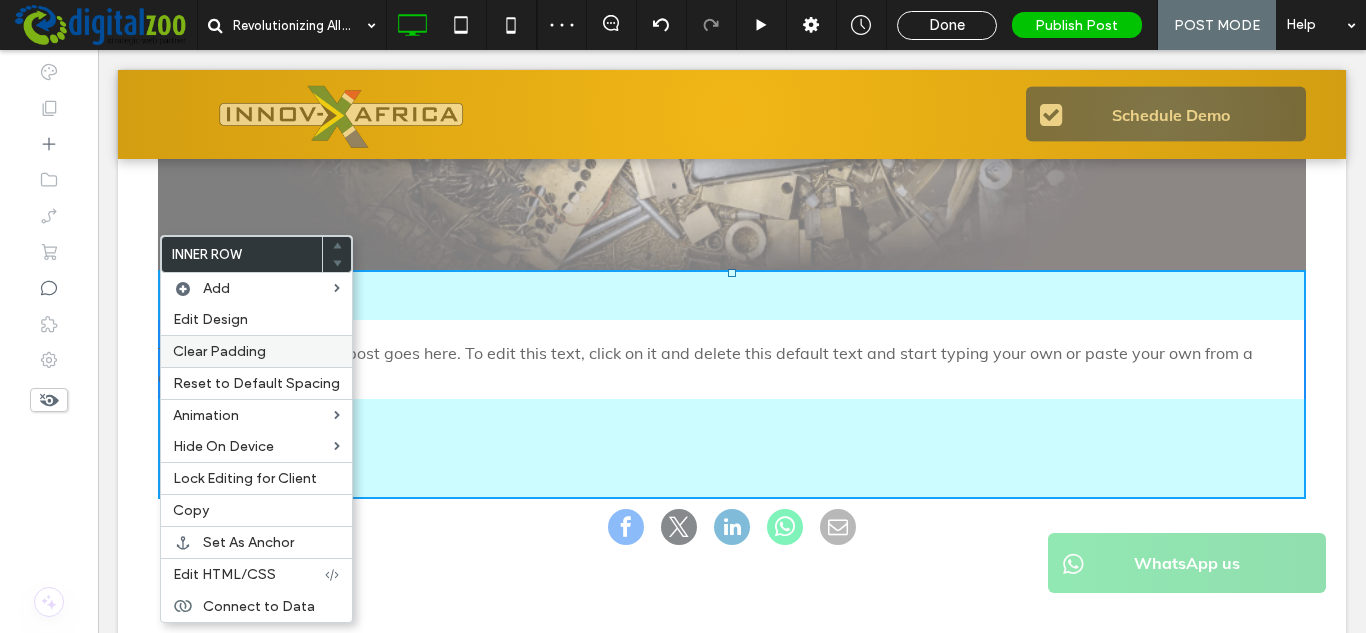 click on "Clear Padding" at bounding box center (219, 351) 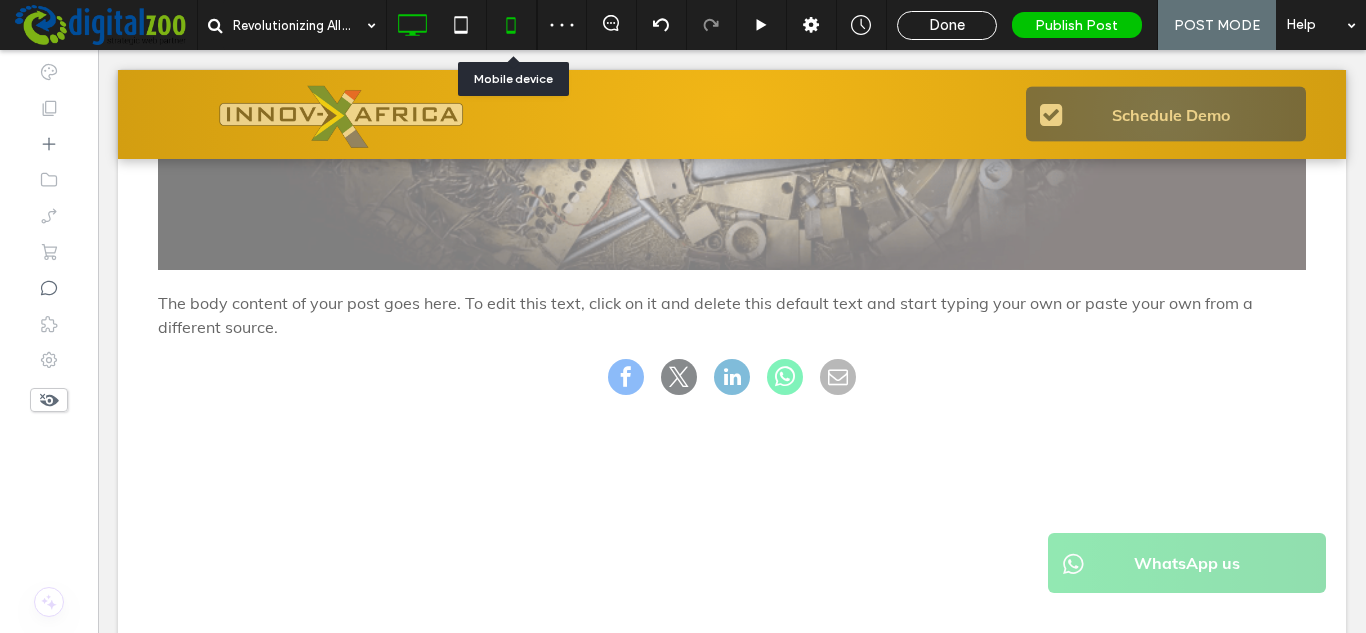 click 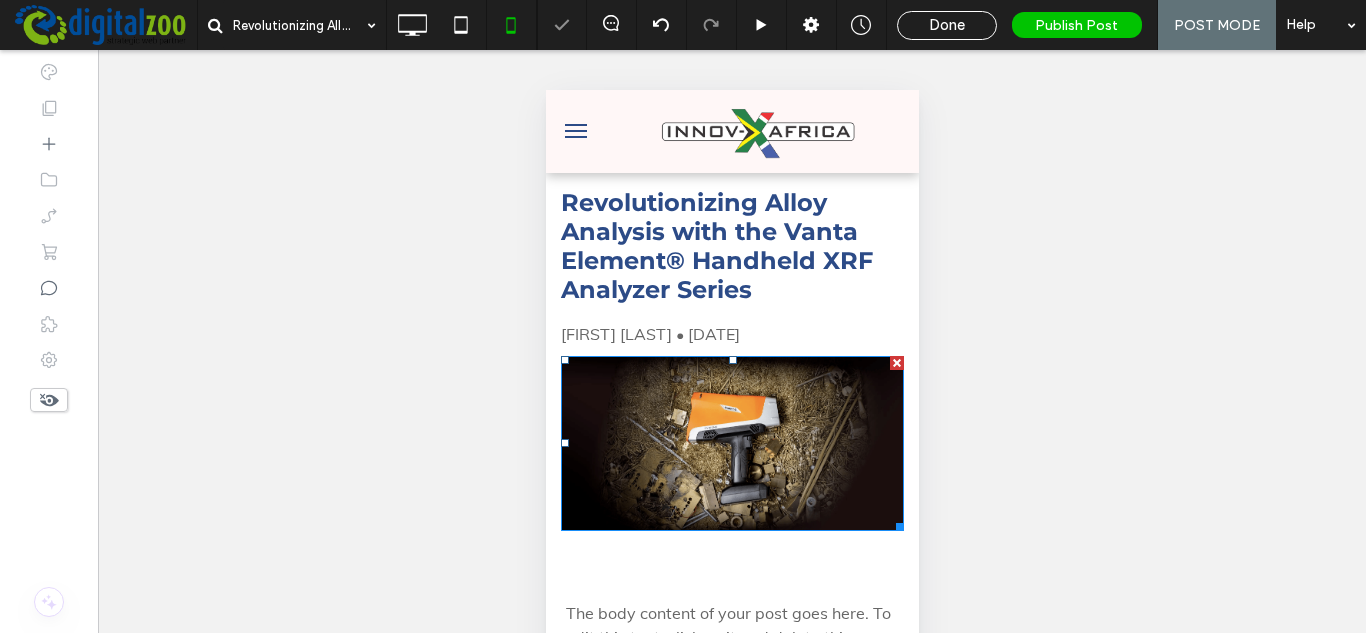 scroll, scrollTop: 0, scrollLeft: 0, axis: both 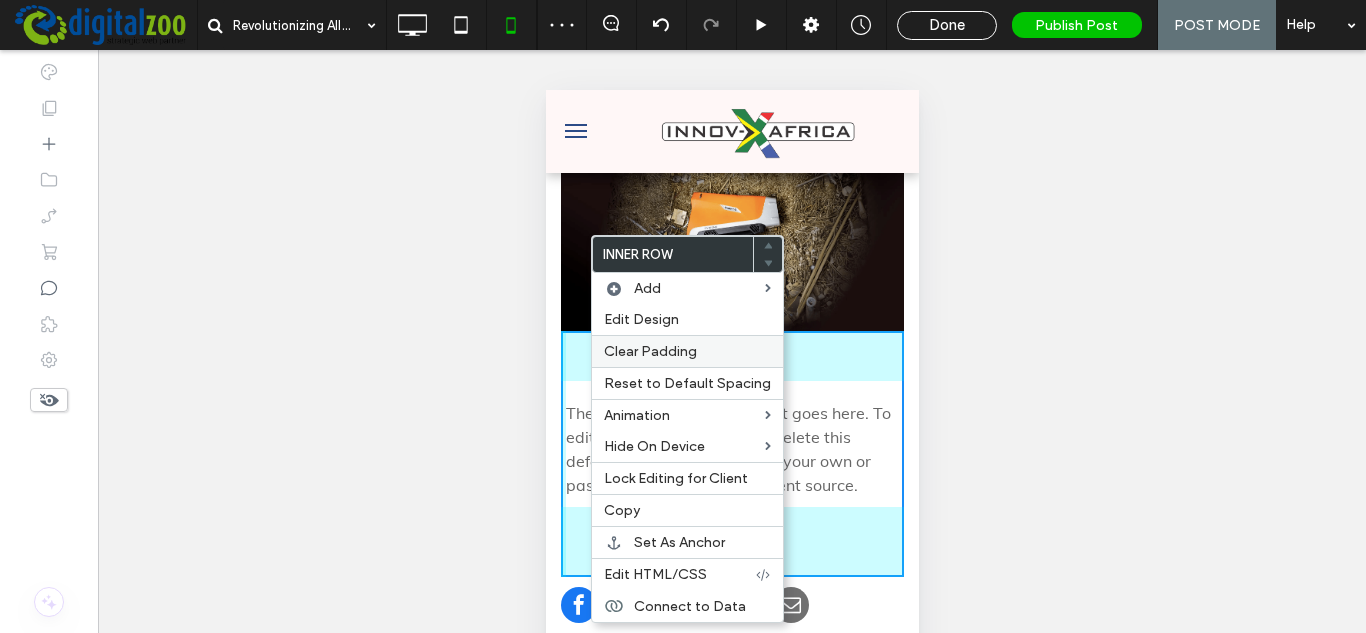click on "Clear Padding" at bounding box center (687, 351) 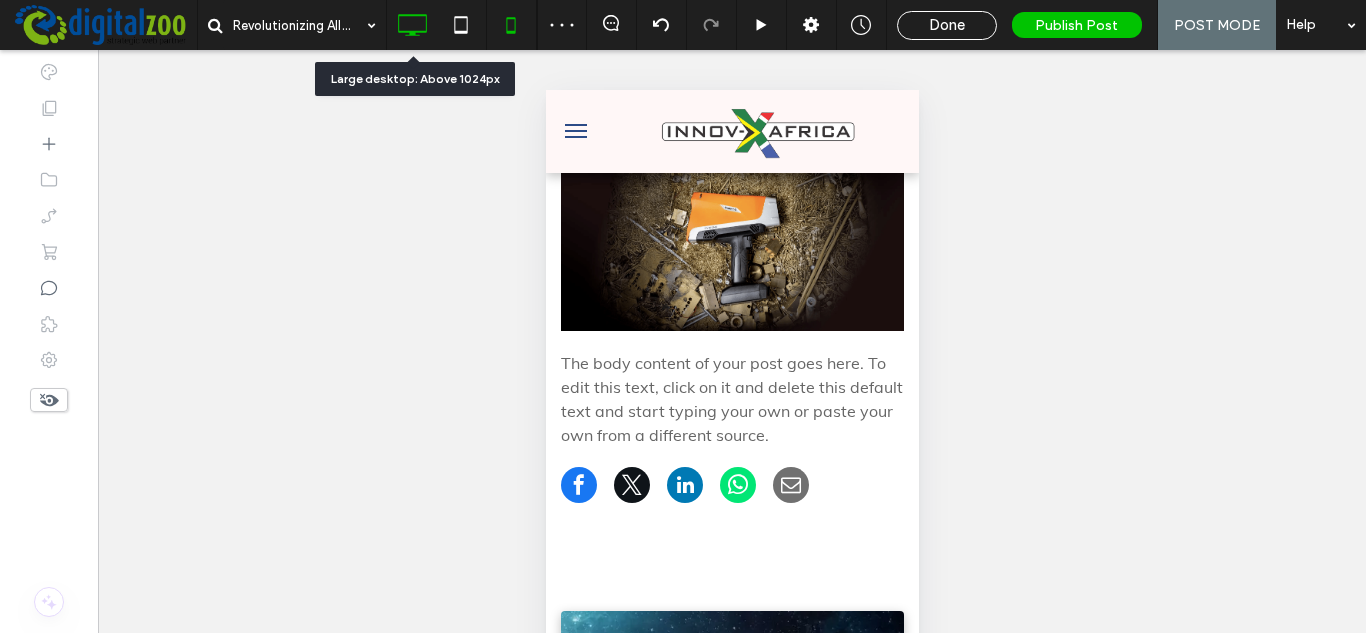 click 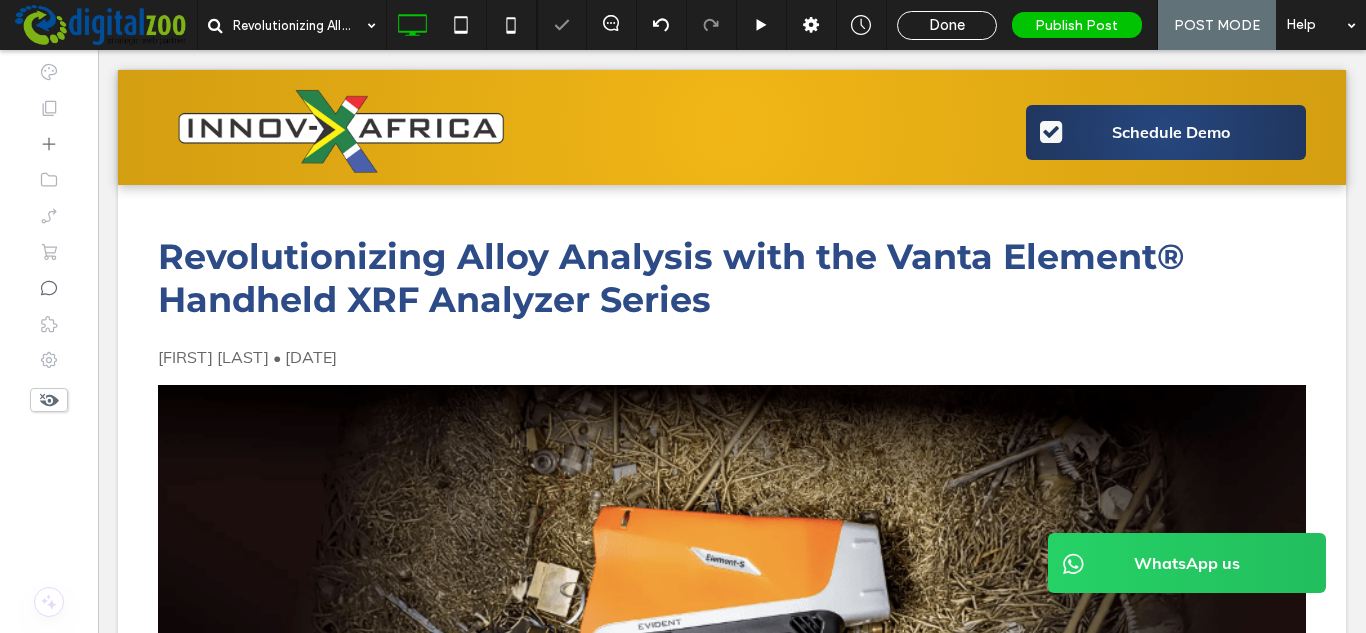 scroll, scrollTop: 0, scrollLeft: 0, axis: both 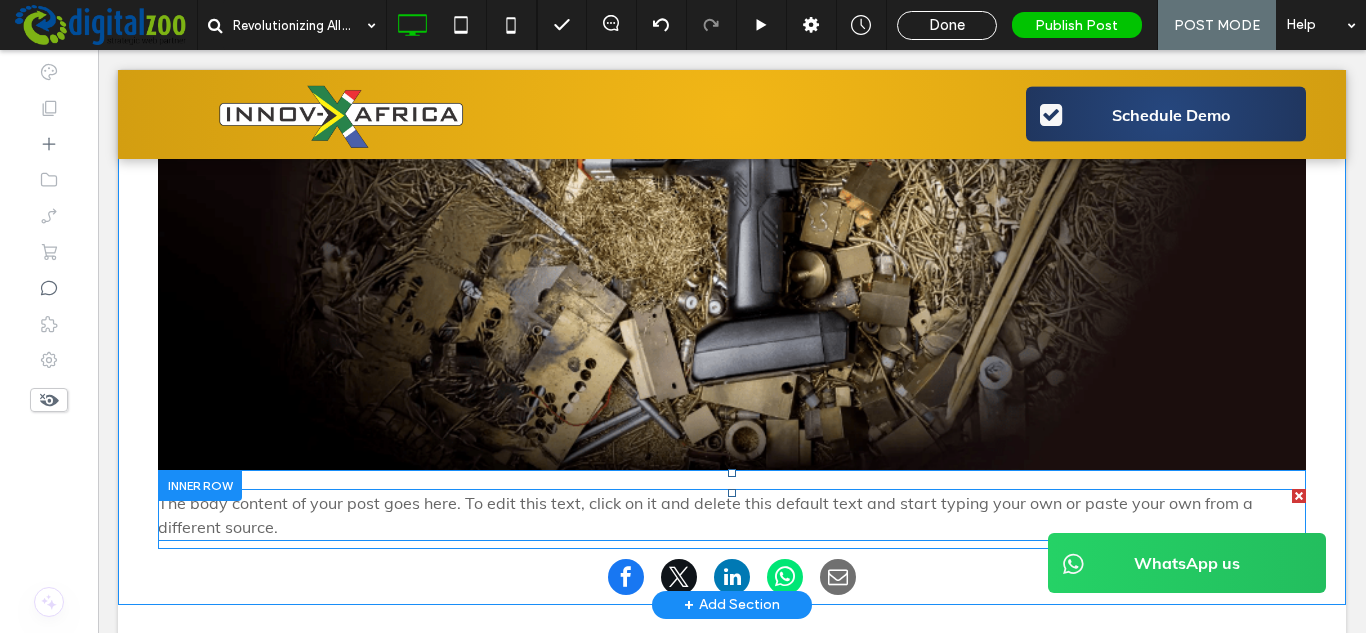 click on "The body content of your post goes here. To edit this text, click on it and delete this default text and start typing your own or paste your own from a different source." at bounding box center (705, 515) 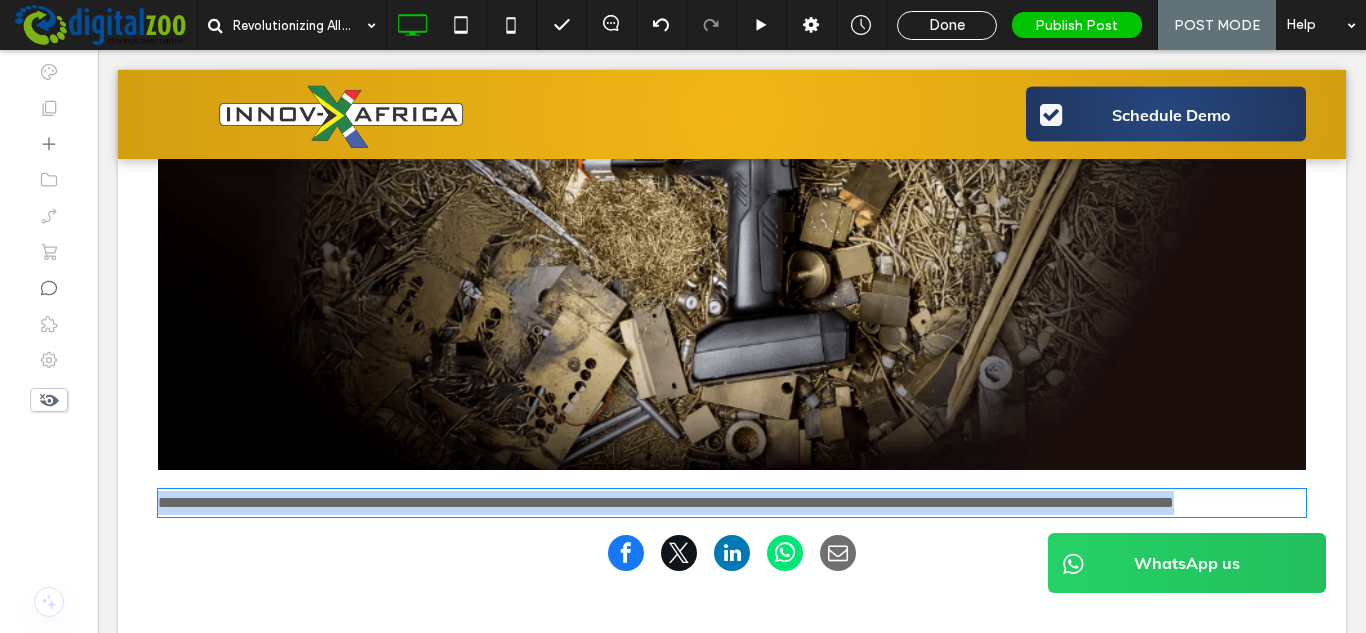 type on "****" 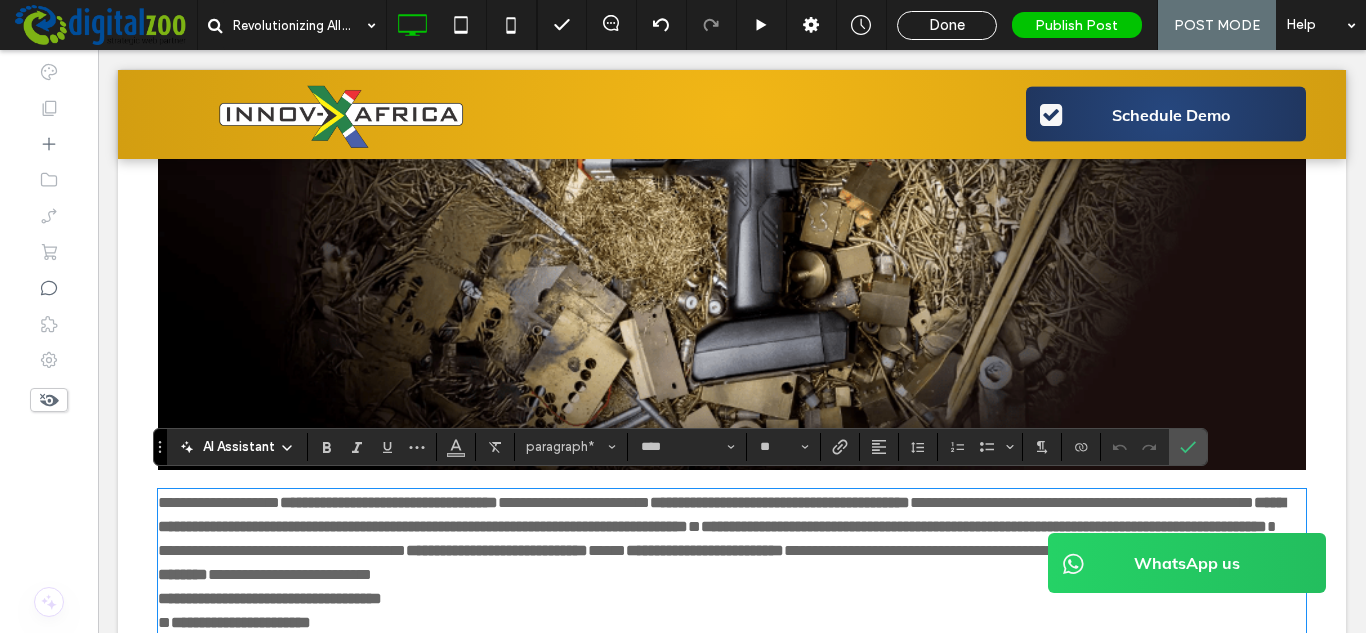 scroll, scrollTop: 1193, scrollLeft: 0, axis: vertical 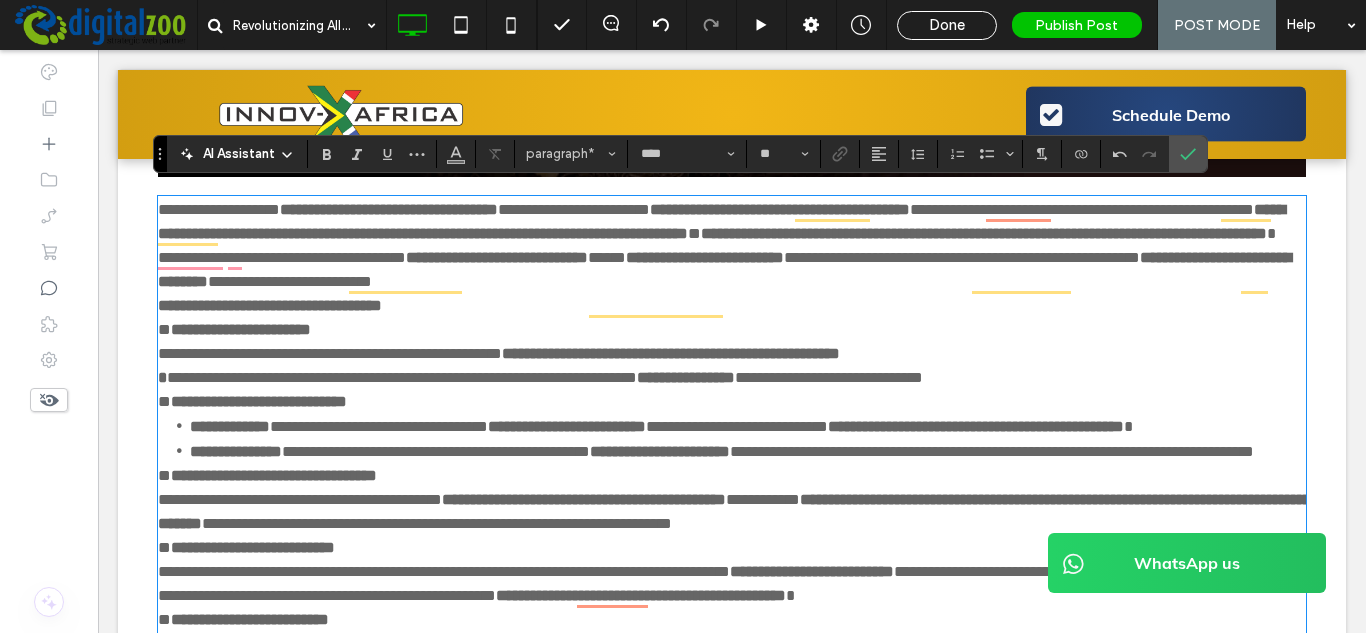 click on "**********" at bounding box center [732, 222] 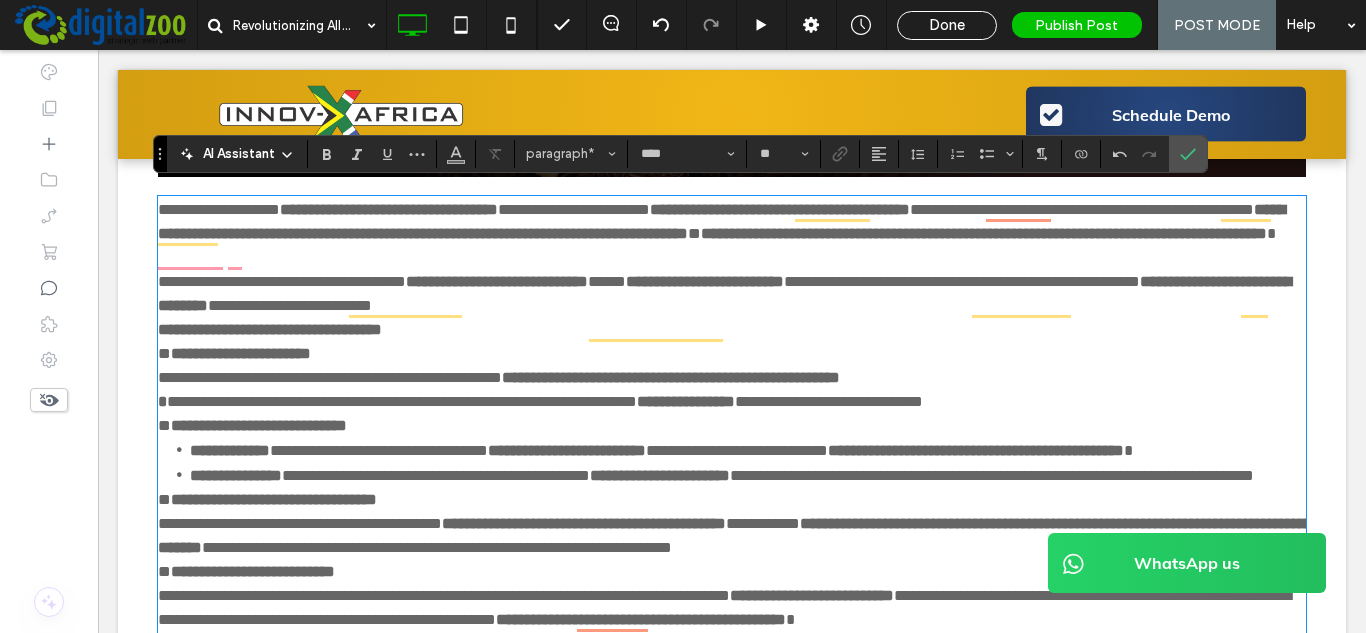click on "**********" at bounding box center [732, 294] 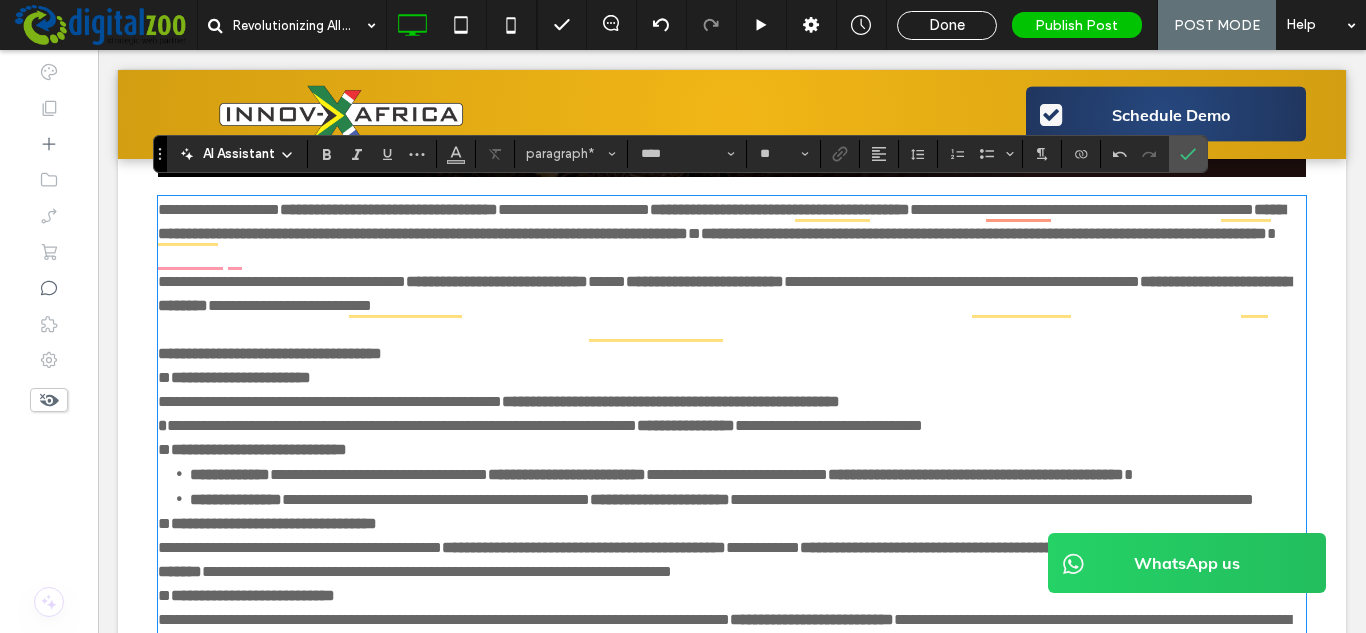 click on "**********" at bounding box center (732, 354) 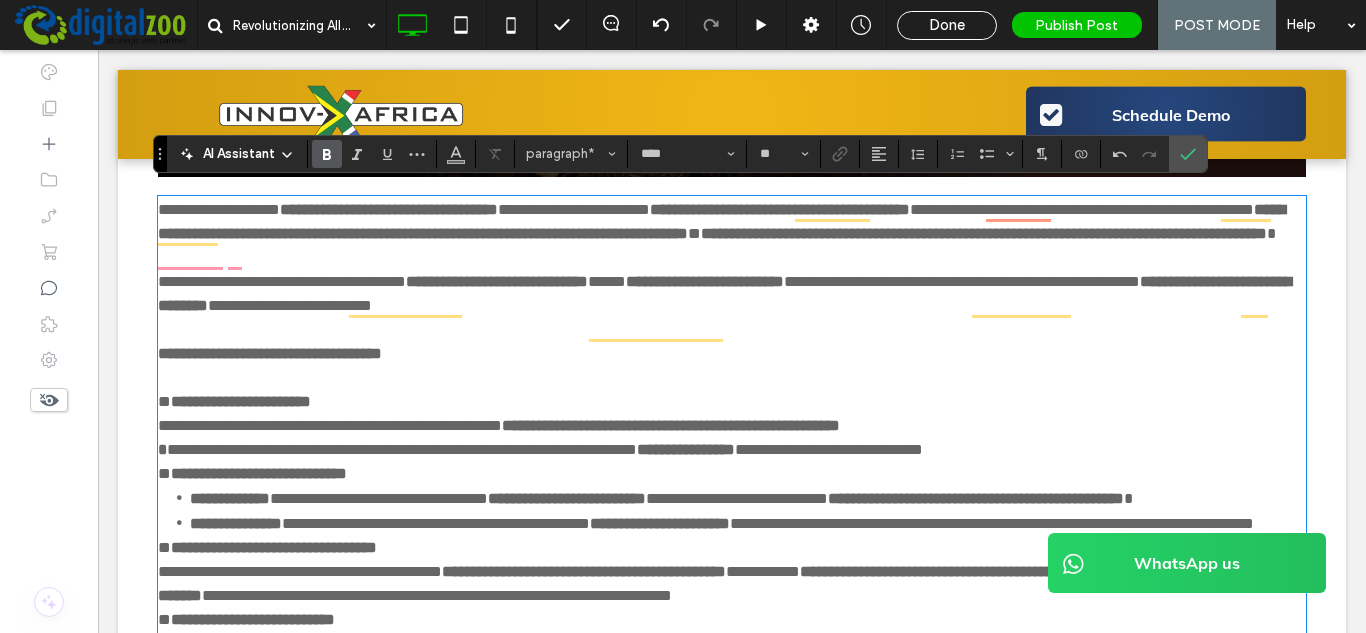 click on "**********" at bounding box center (270, 353) 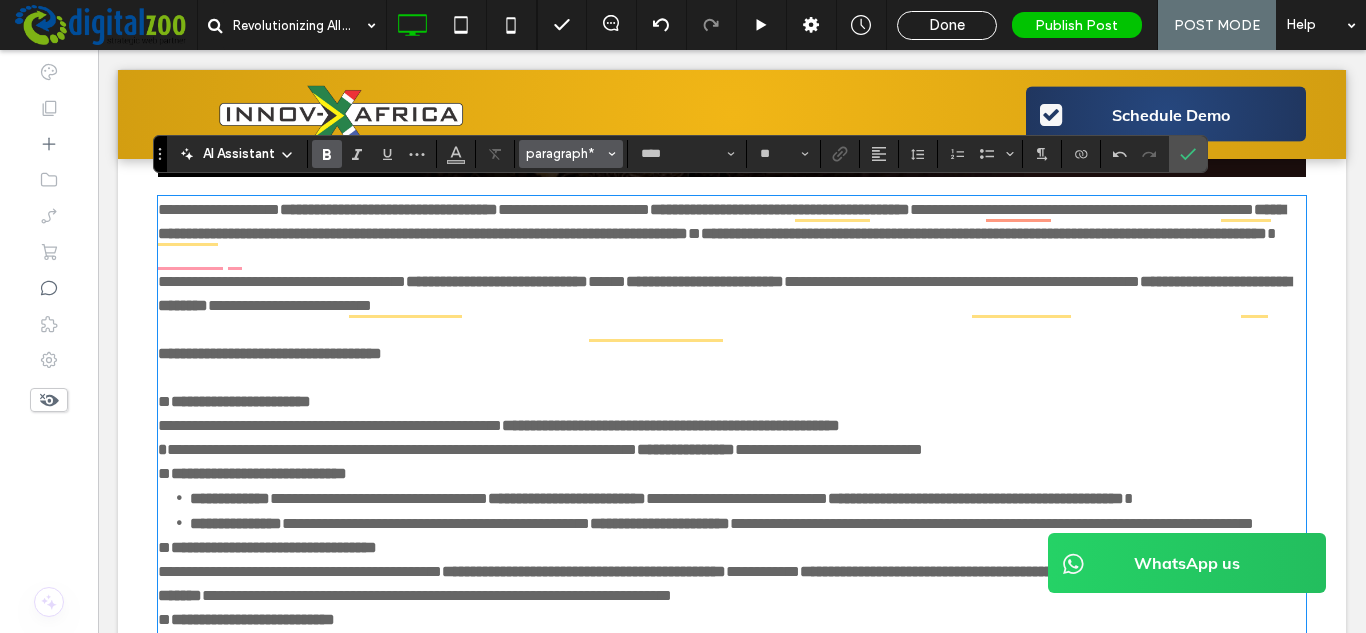 click on "paragraph*" at bounding box center [565, 153] 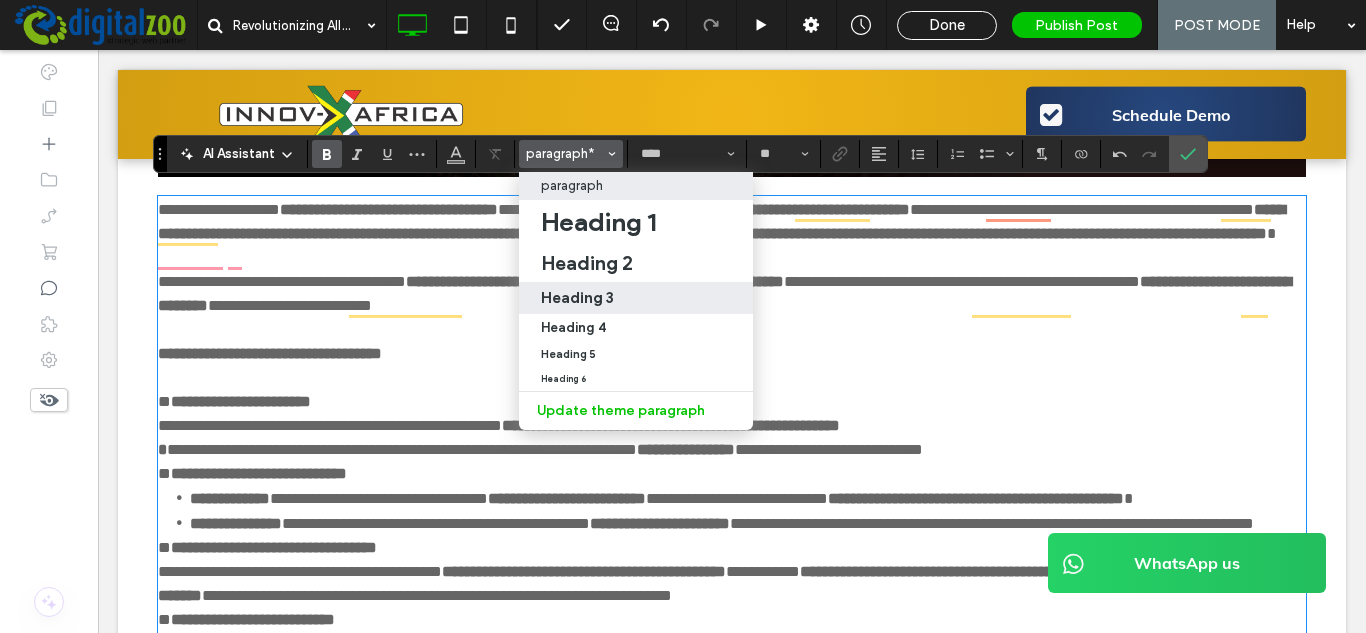 click on "Heading 3" at bounding box center (577, 297) 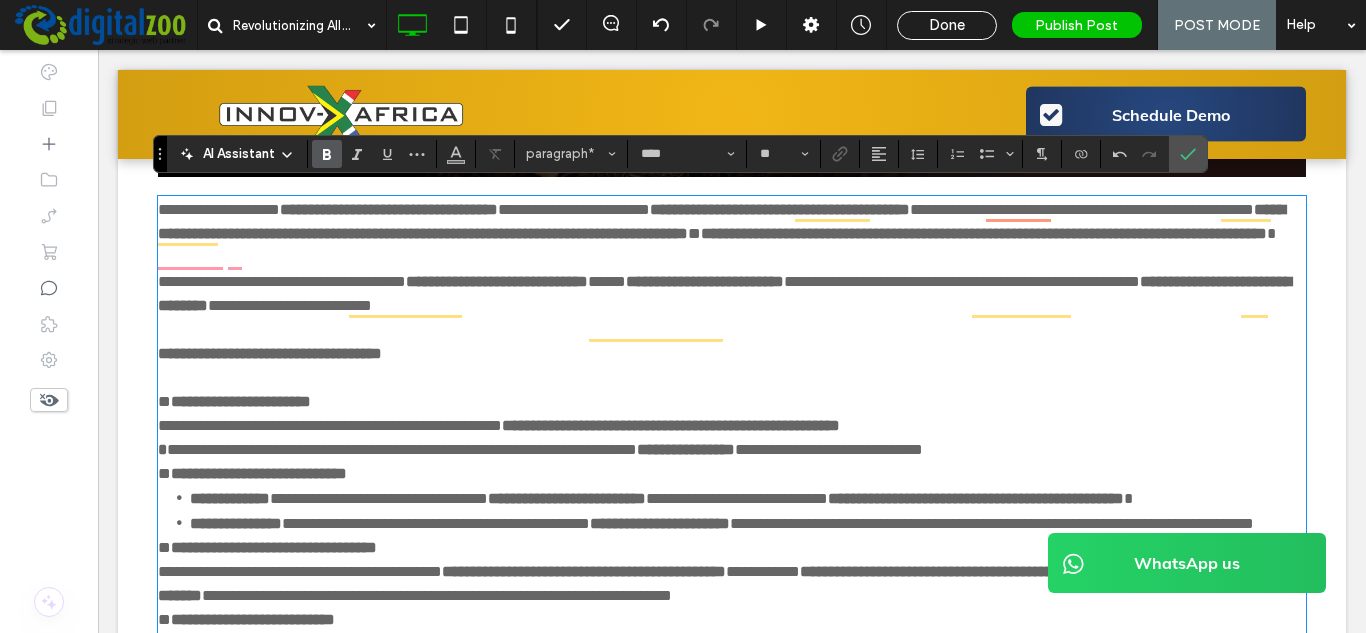 type on "**********" 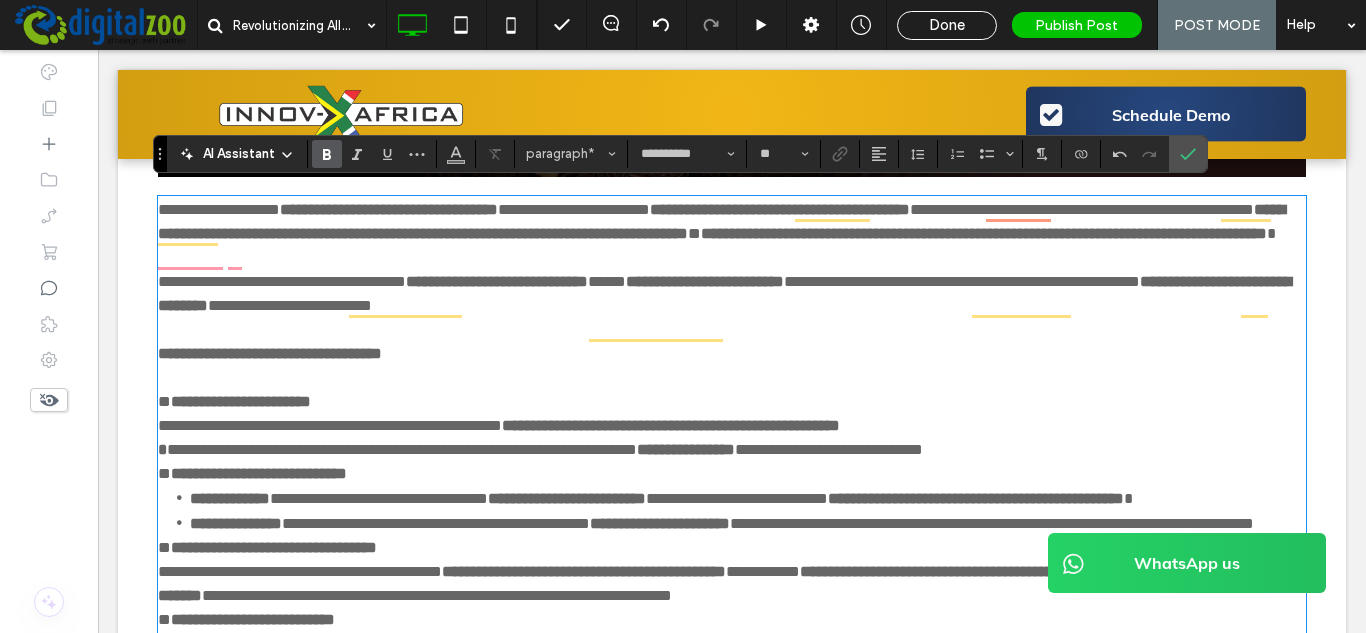 type on "**" 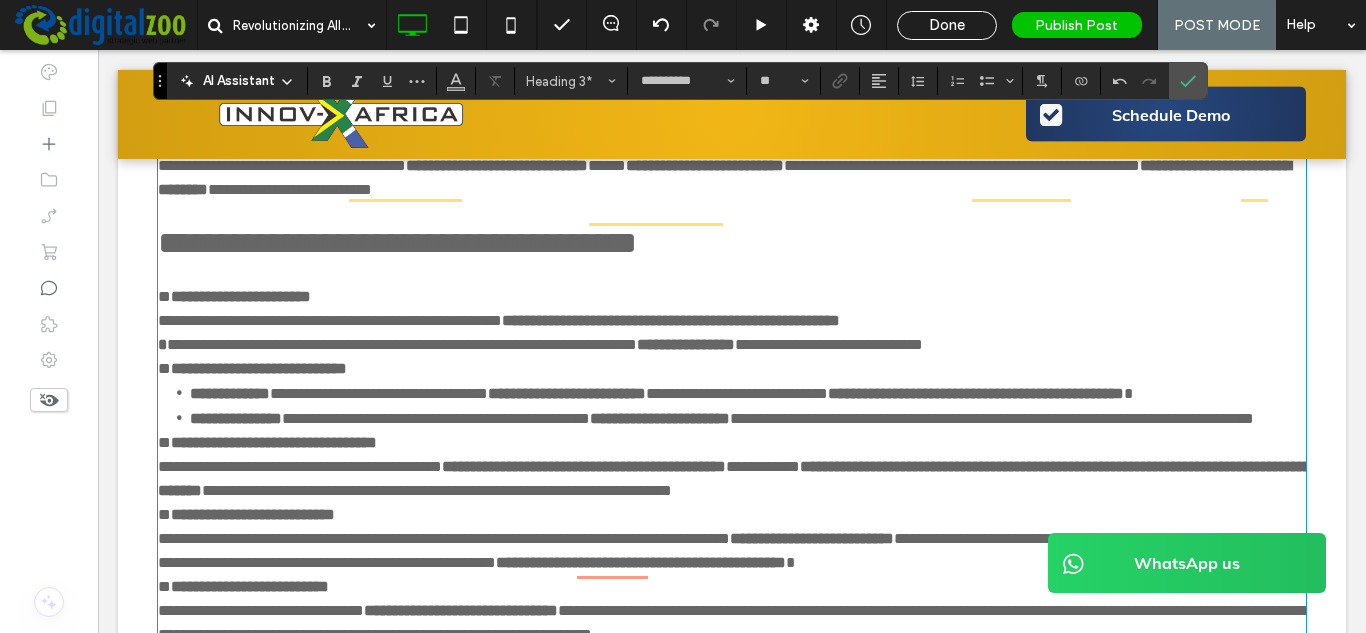 scroll, scrollTop: 893, scrollLeft: 0, axis: vertical 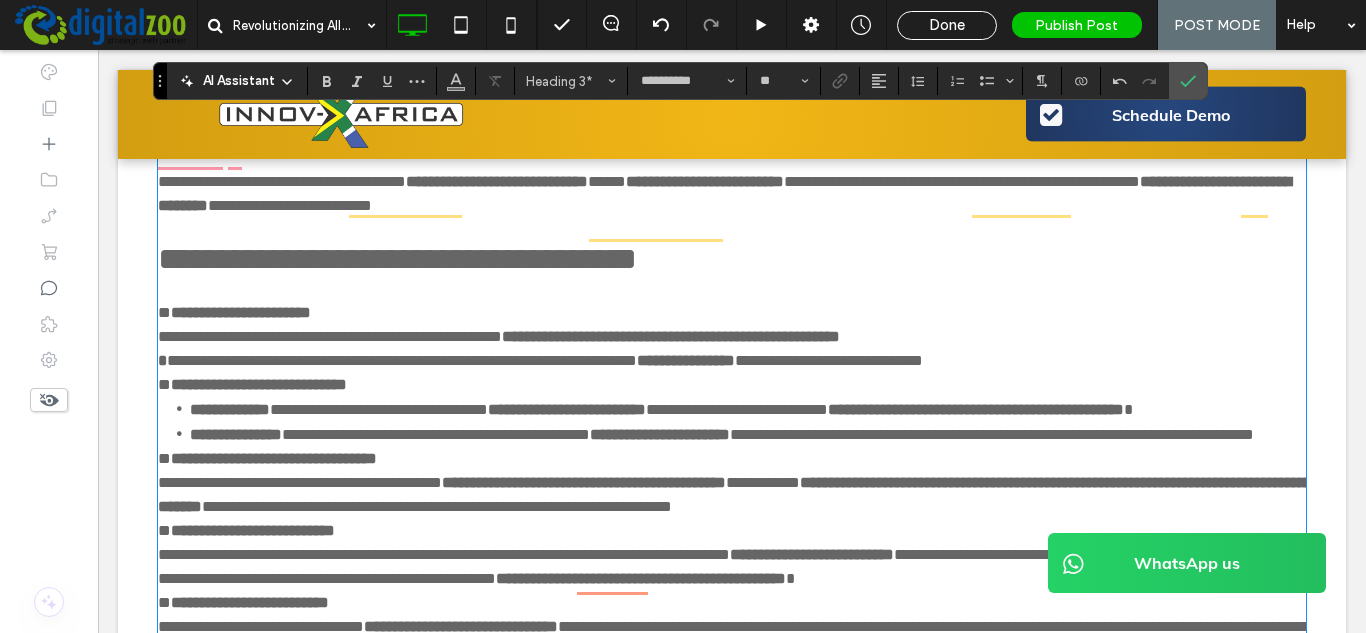 type on "****" 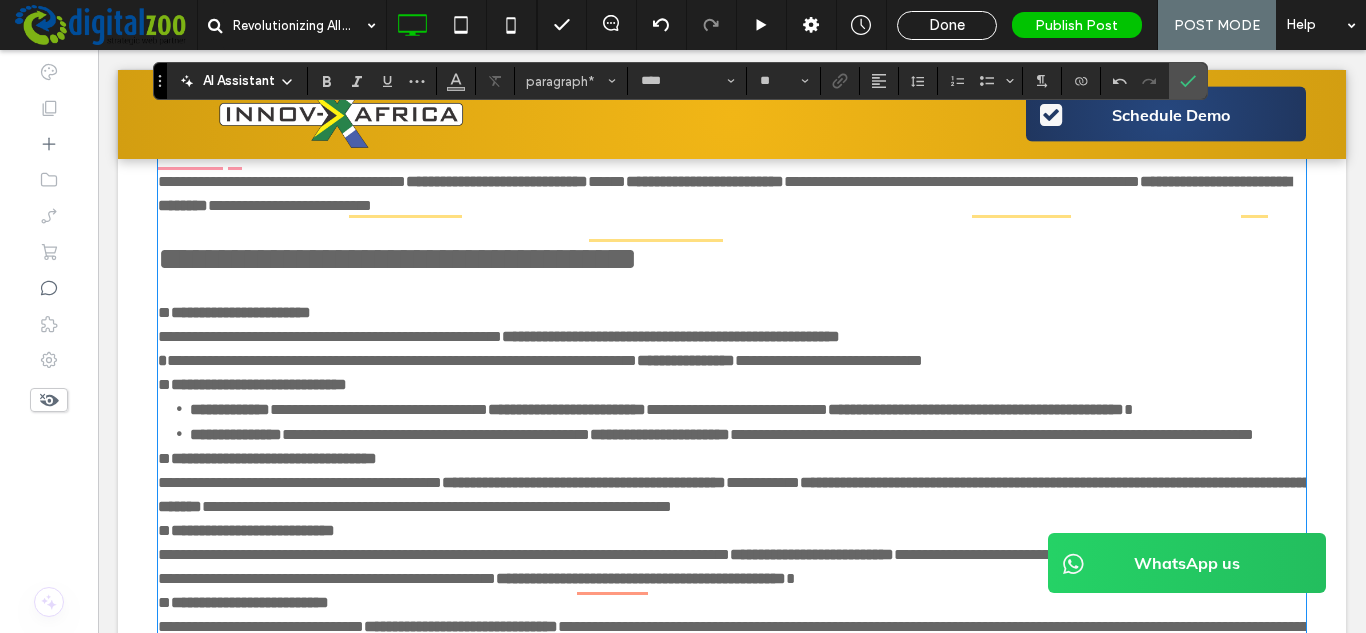 click on "**********" at bounding box center (732, 337) 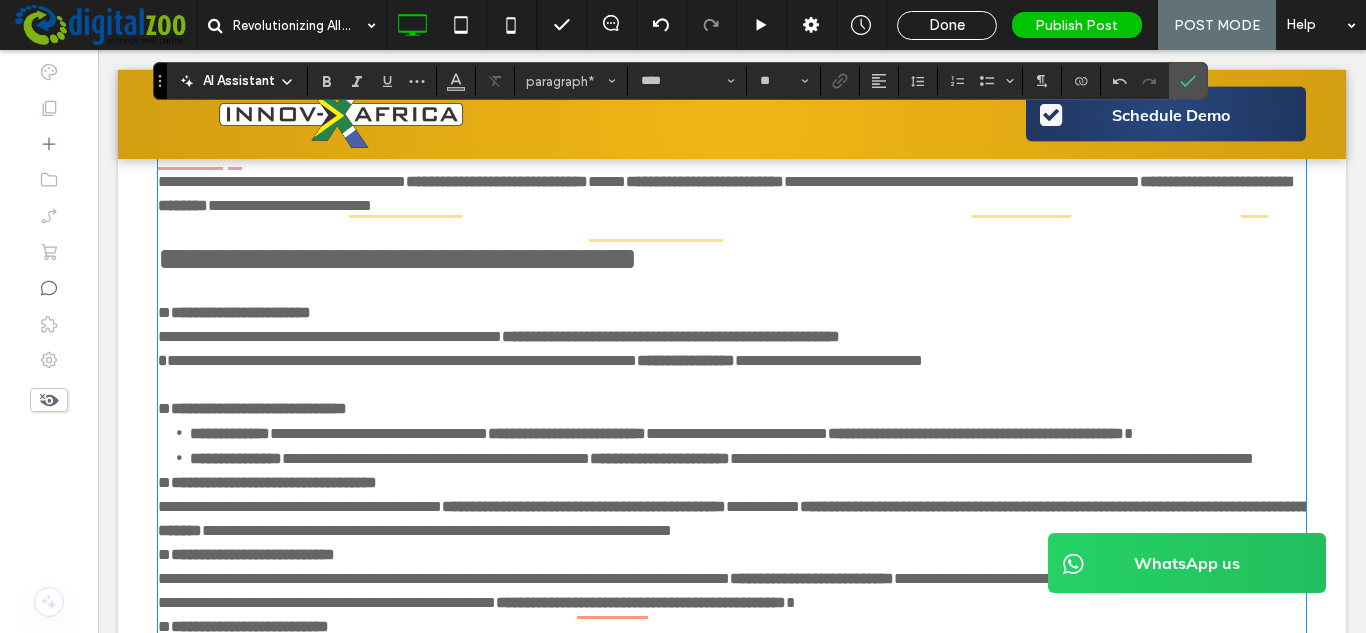click on "**********" at bounding box center (748, 458) 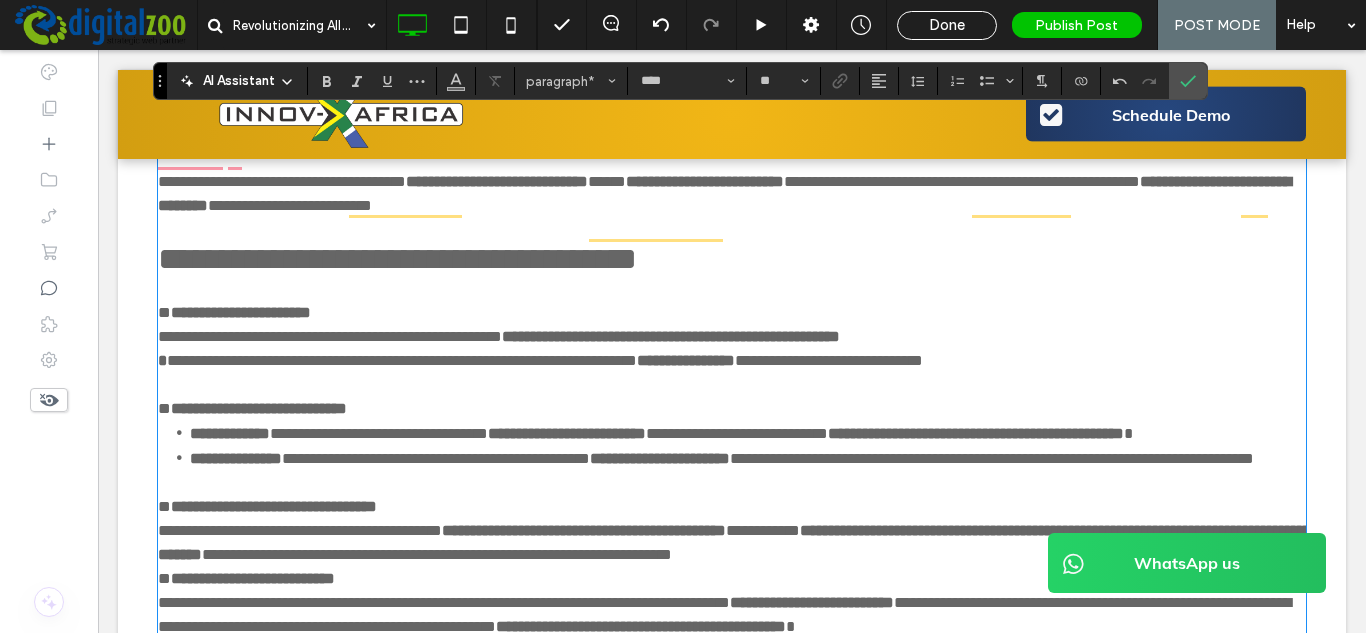 scroll, scrollTop: 1093, scrollLeft: 0, axis: vertical 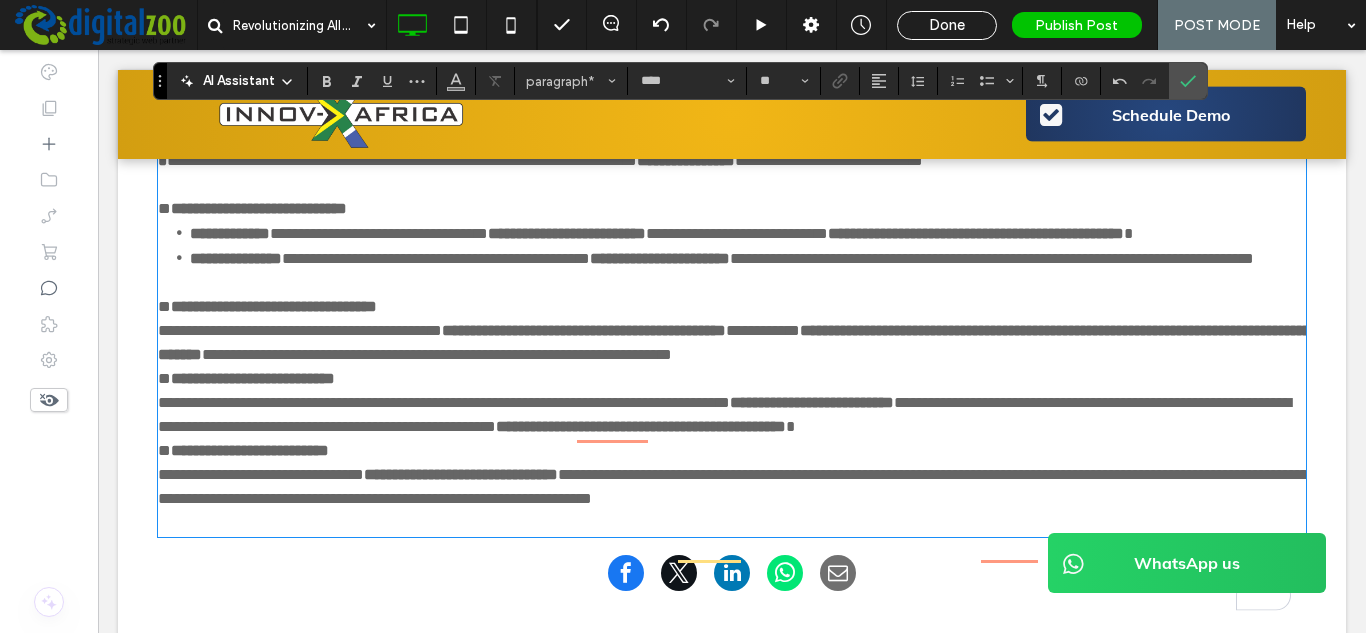 click on "**********" at bounding box center [732, 331] 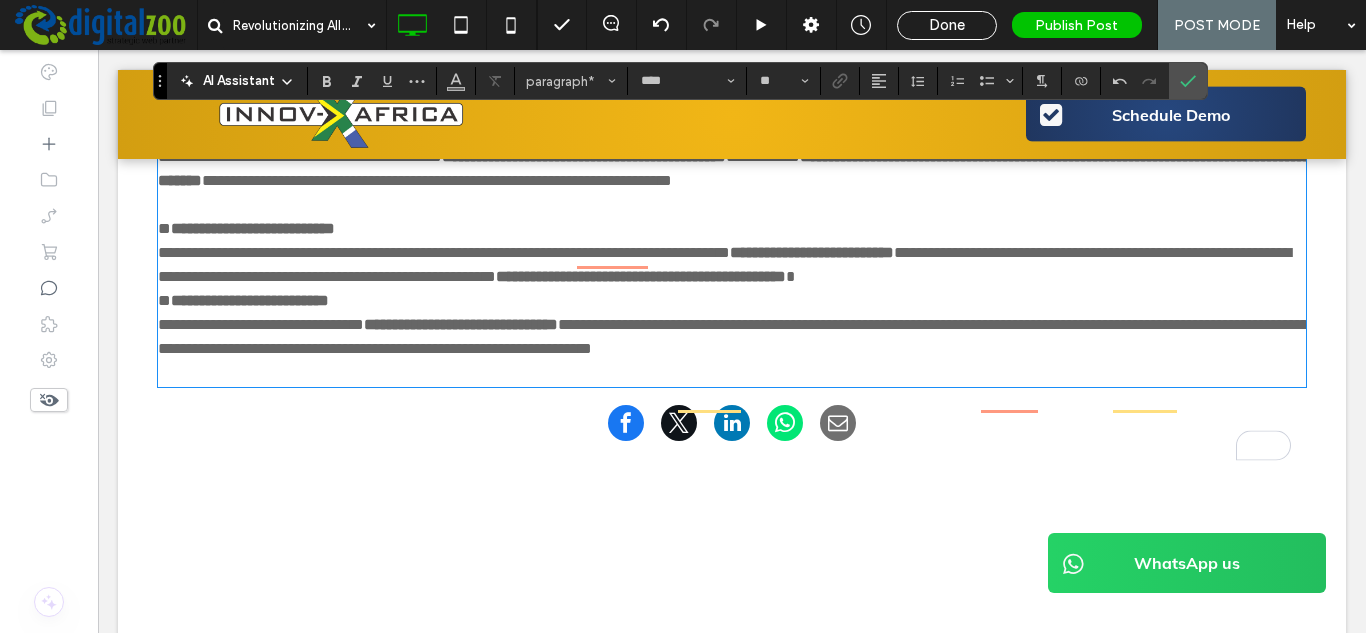 scroll, scrollTop: 1293, scrollLeft: 0, axis: vertical 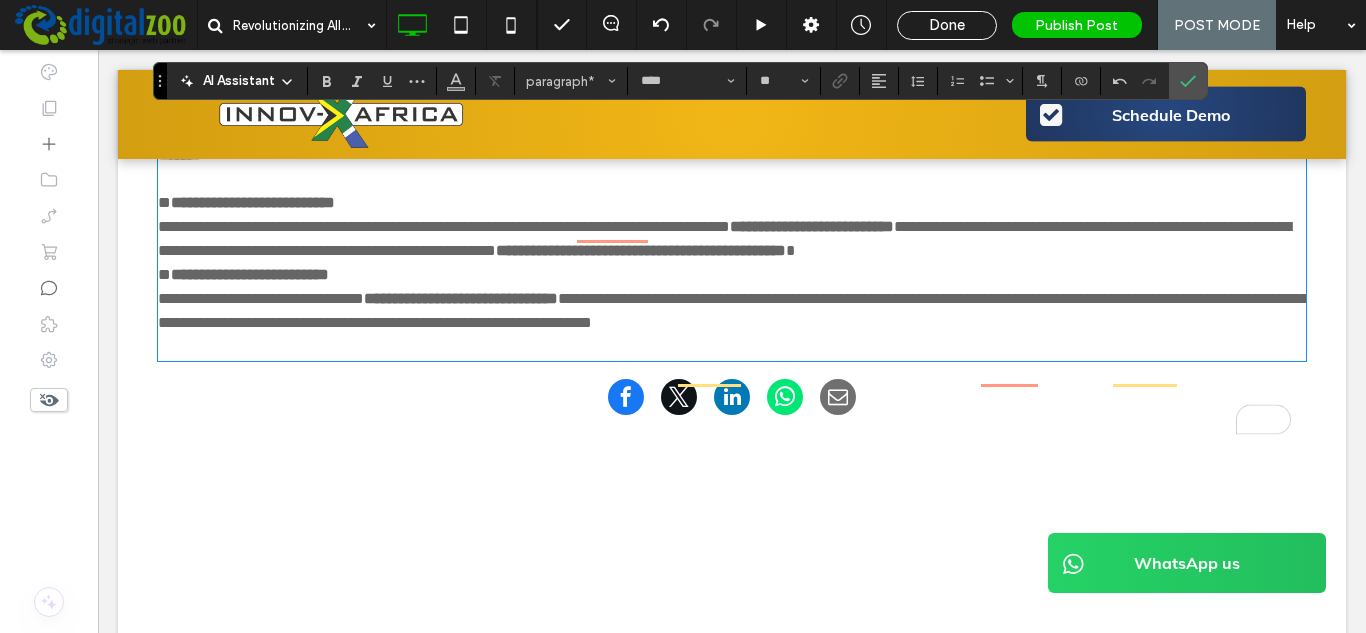 click on "**********" at bounding box center [732, 227] 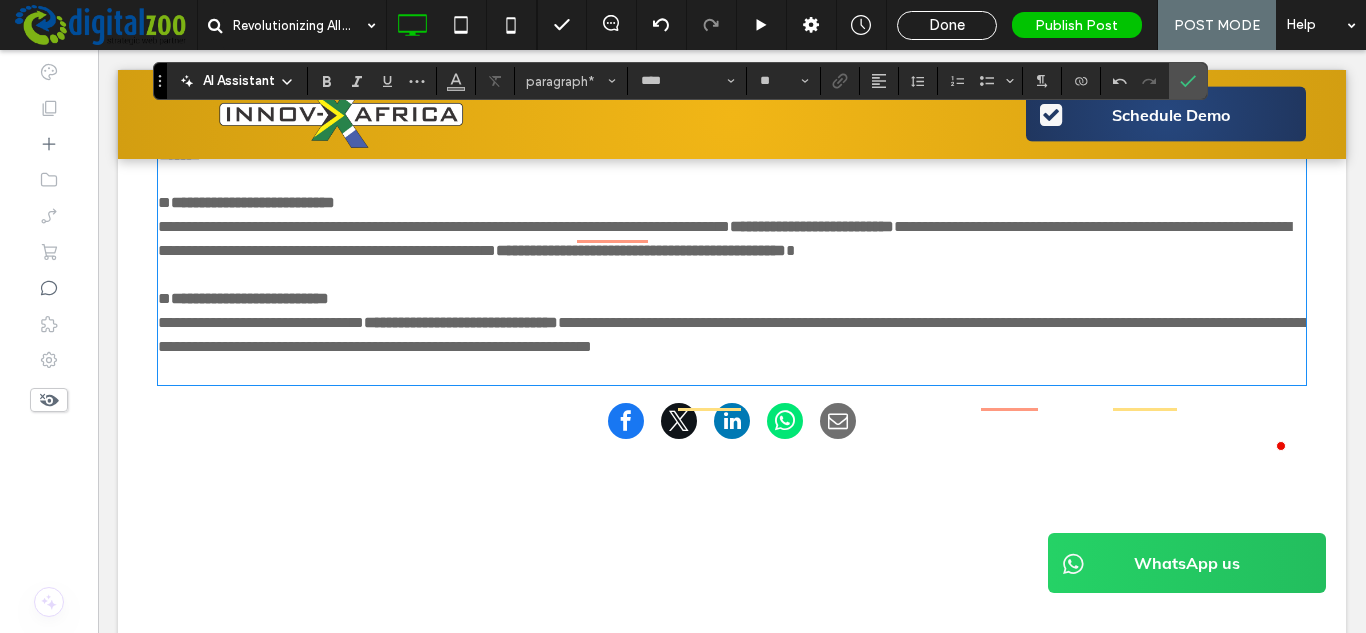 click at bounding box center [732, 371] 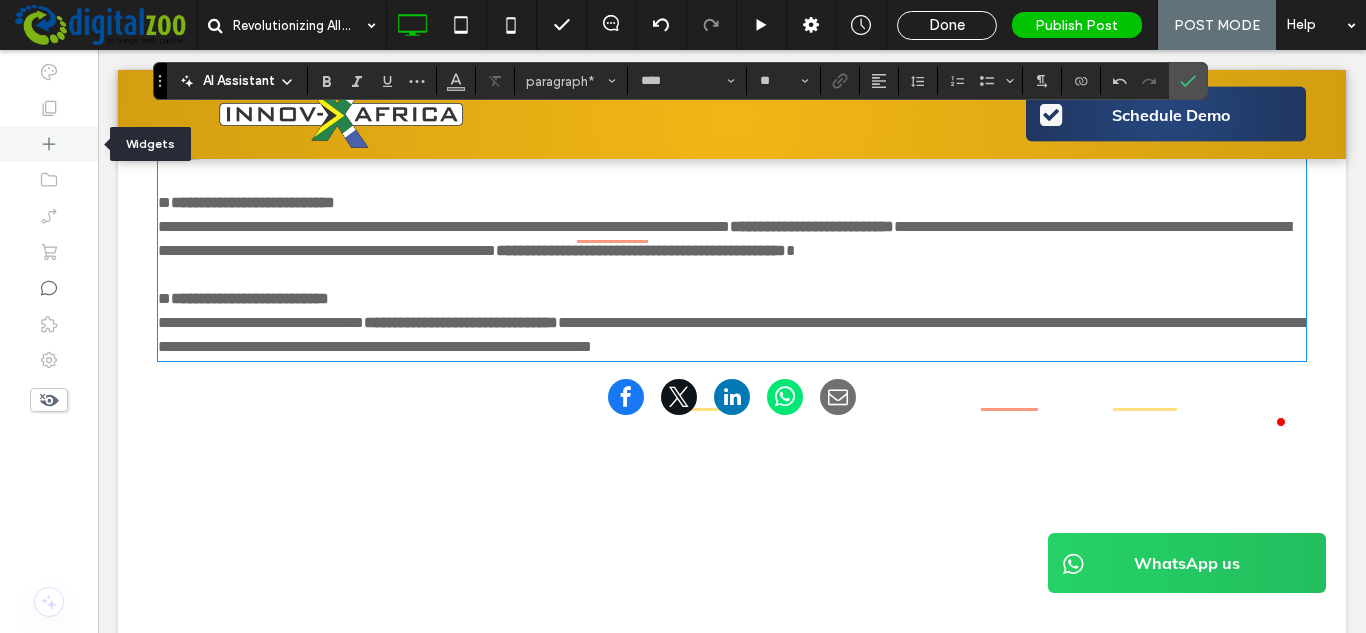 click 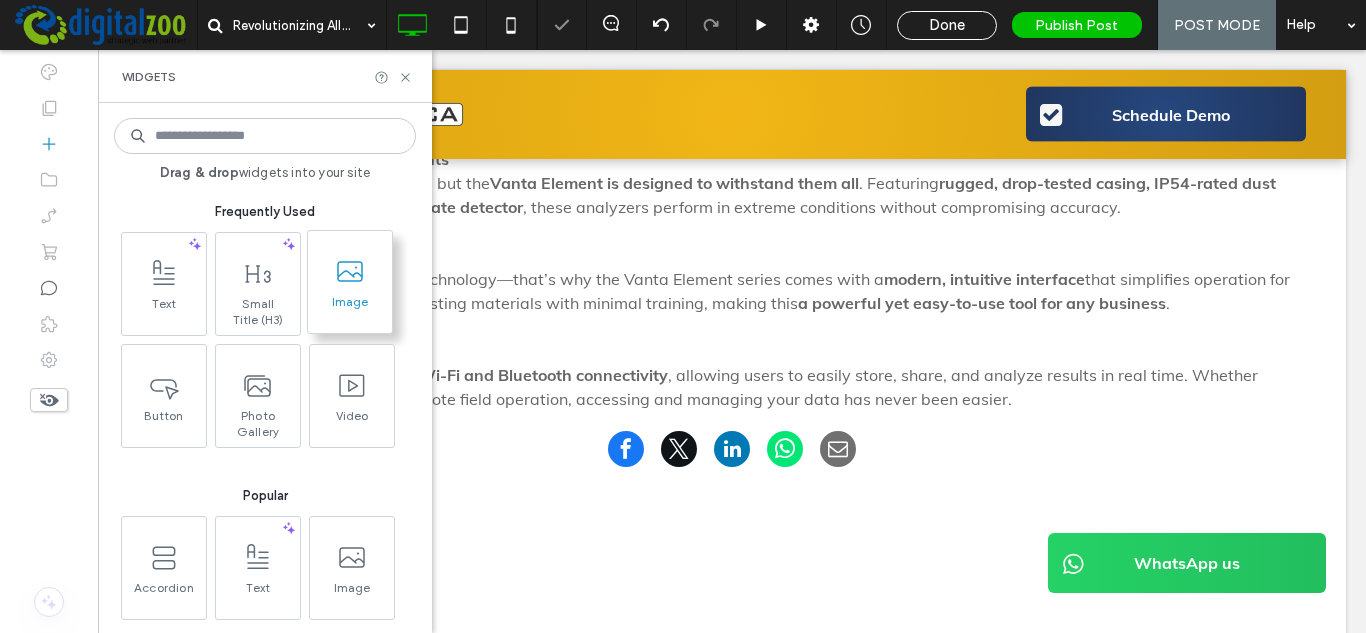 click on "Image" at bounding box center [350, 308] 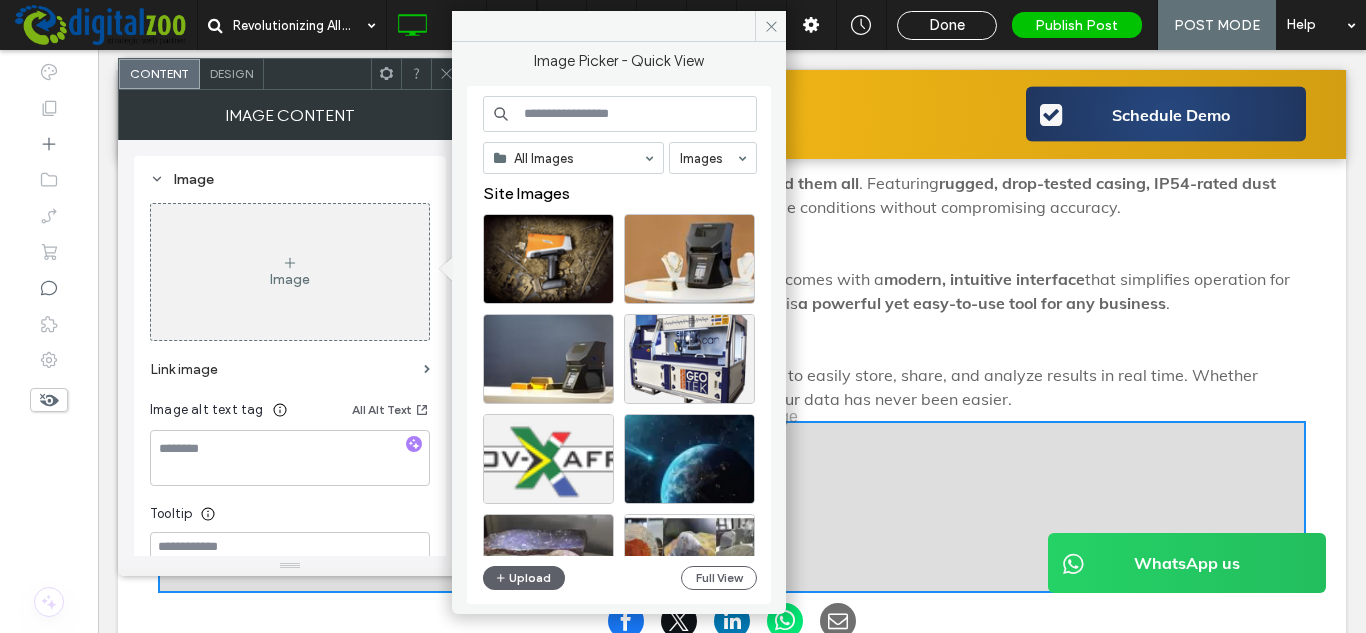 scroll, scrollTop: 300, scrollLeft: 0, axis: vertical 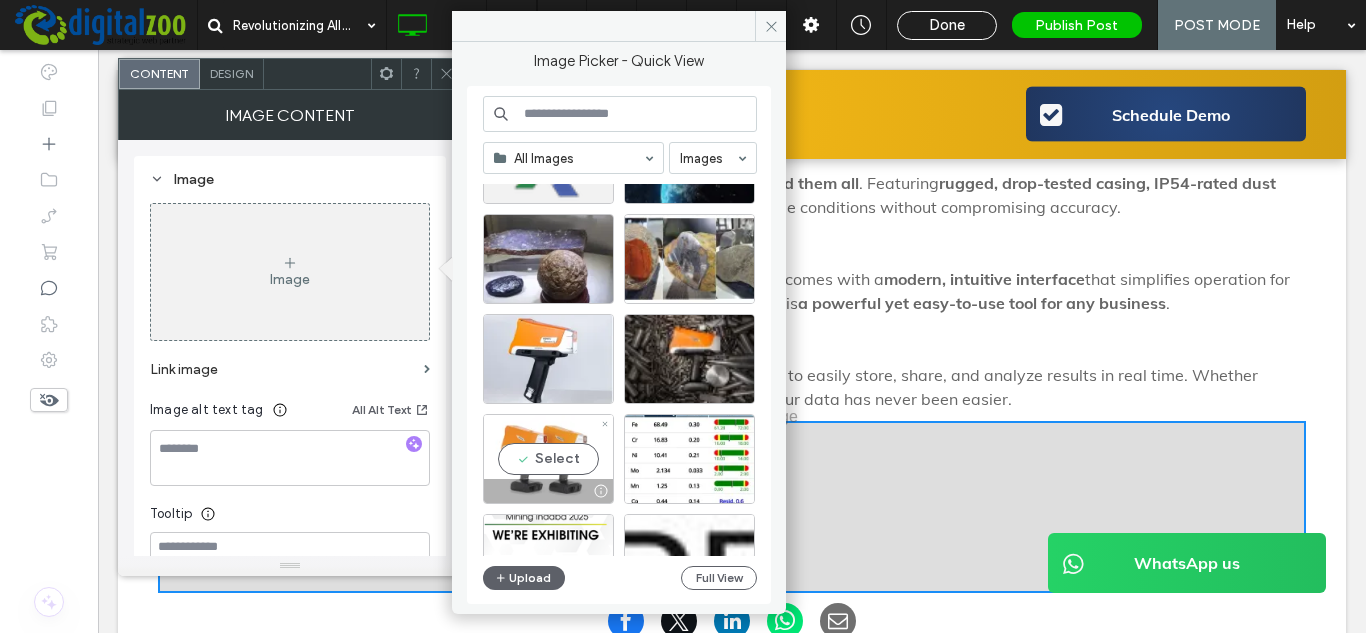 click on "Select" at bounding box center (548, 459) 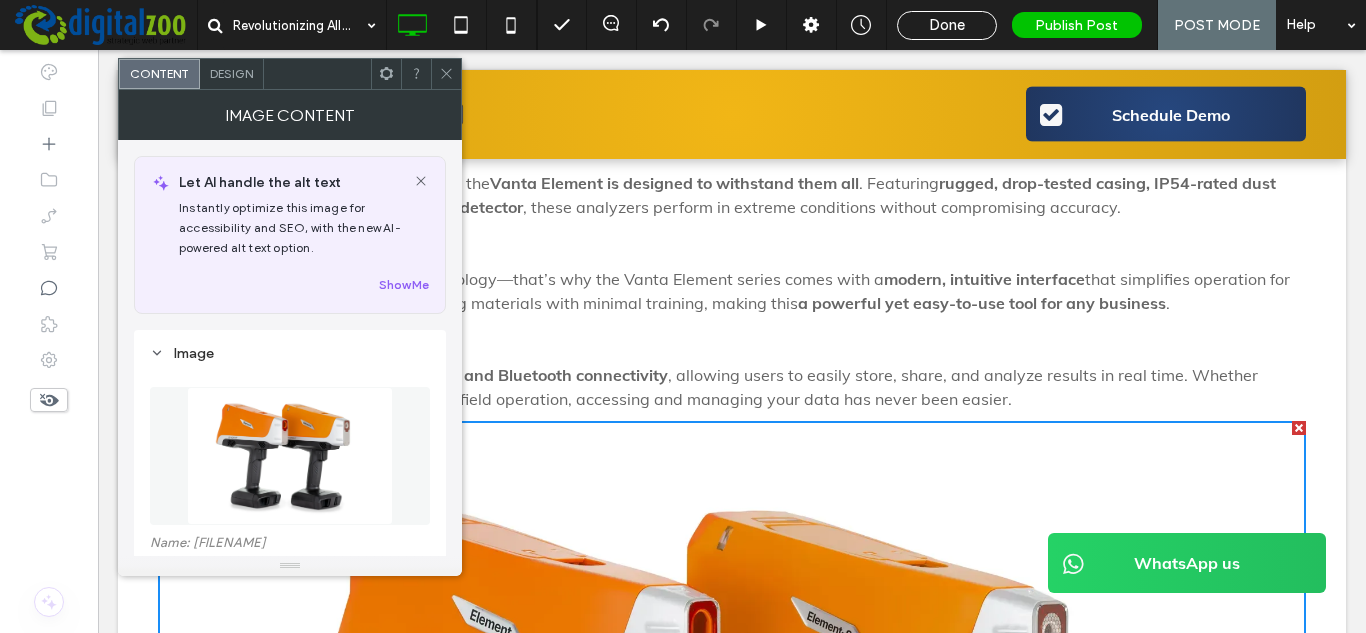 click 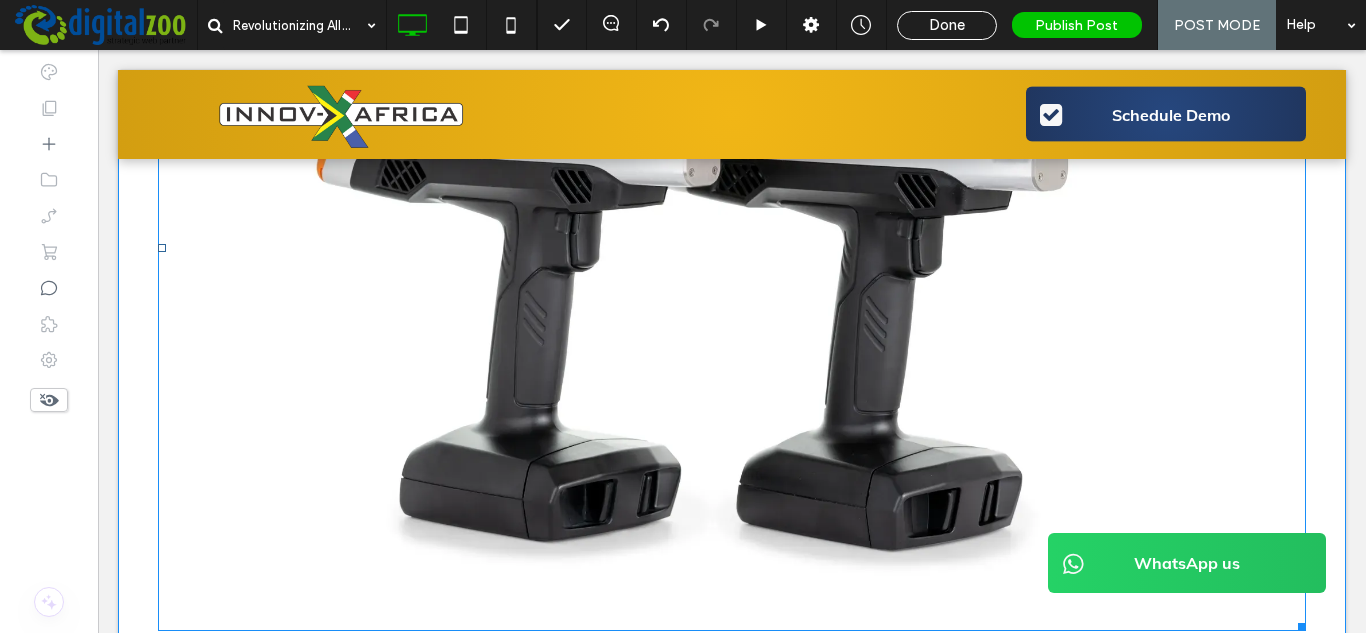 scroll, scrollTop: 1993, scrollLeft: 0, axis: vertical 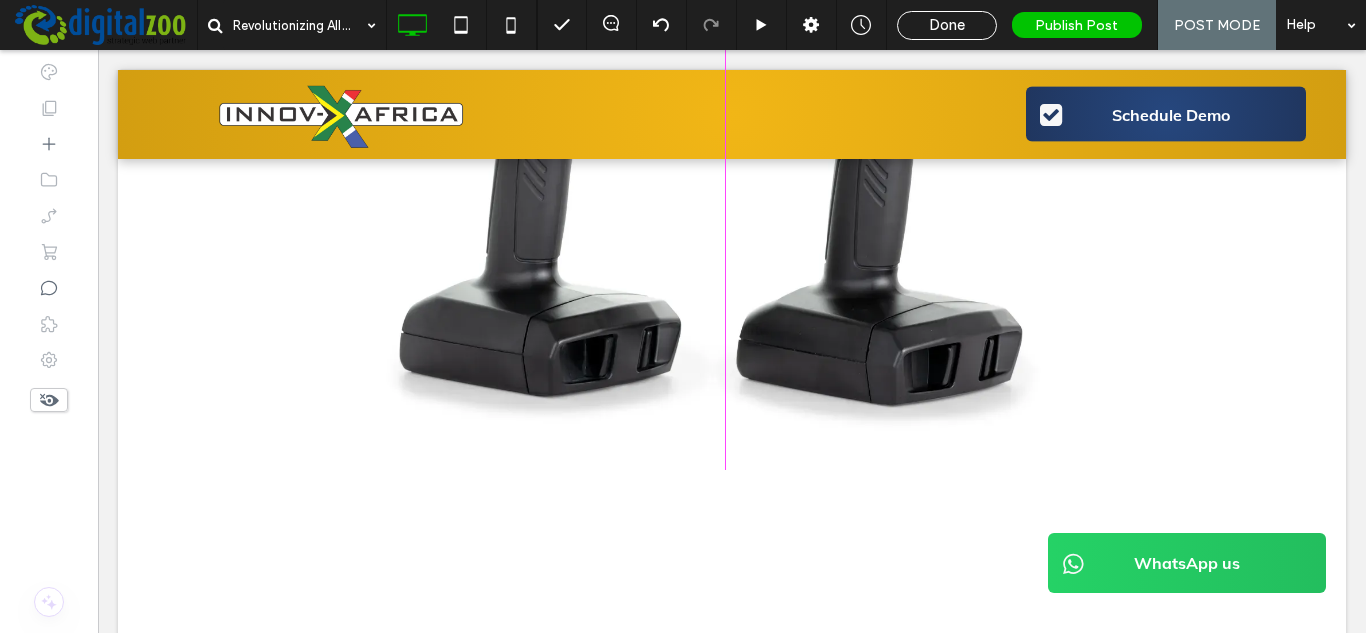 drag, startPoint x: 1280, startPoint y: 484, endPoint x: 1091, endPoint y: 344, distance: 235.20416 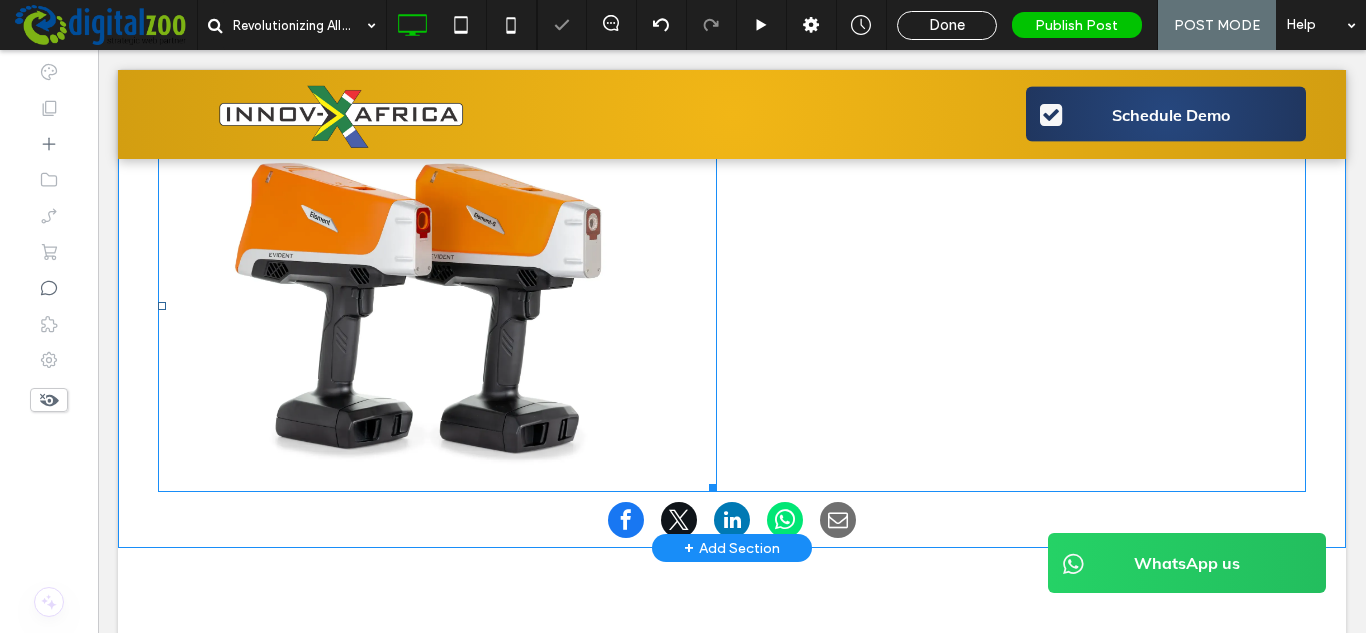 scroll, scrollTop: 1593, scrollLeft: 0, axis: vertical 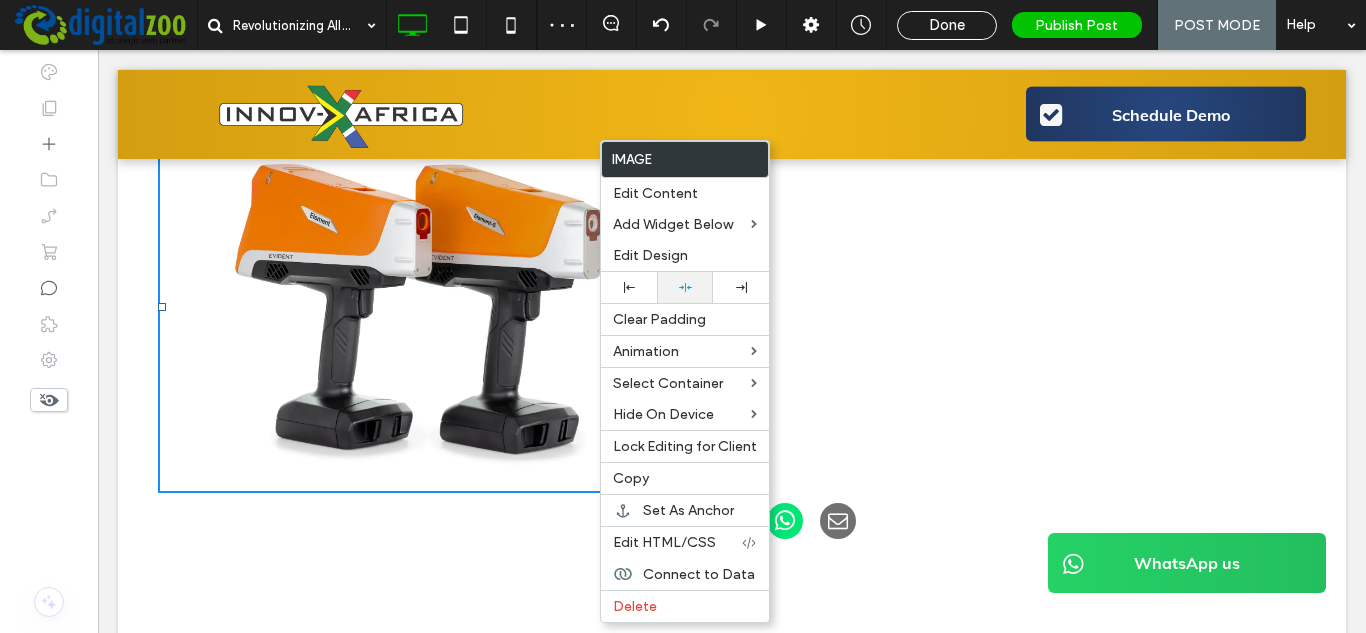 click at bounding box center (685, 287) 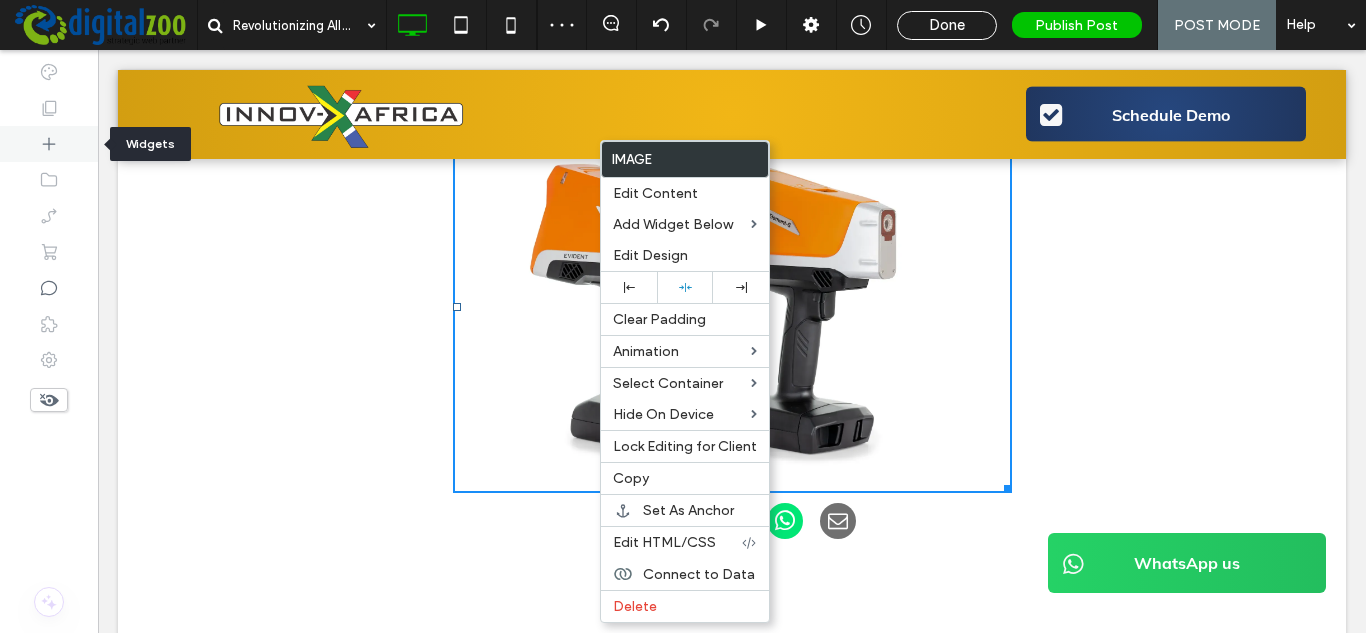 click 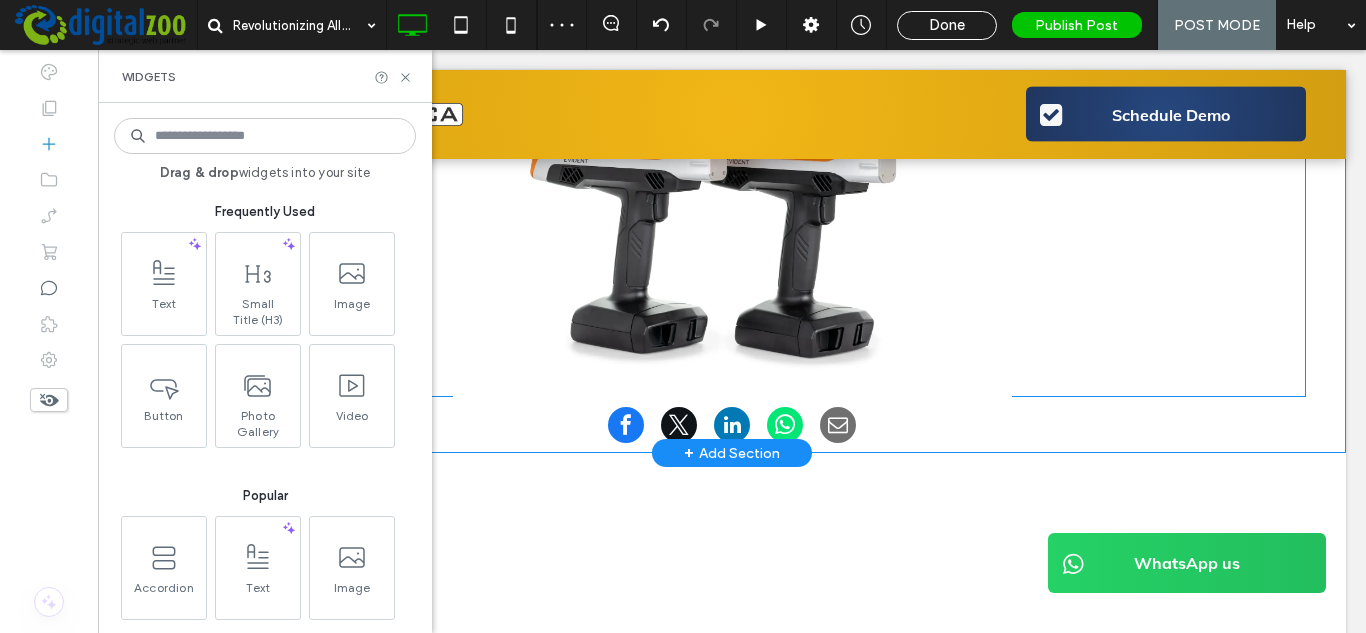 scroll, scrollTop: 1793, scrollLeft: 0, axis: vertical 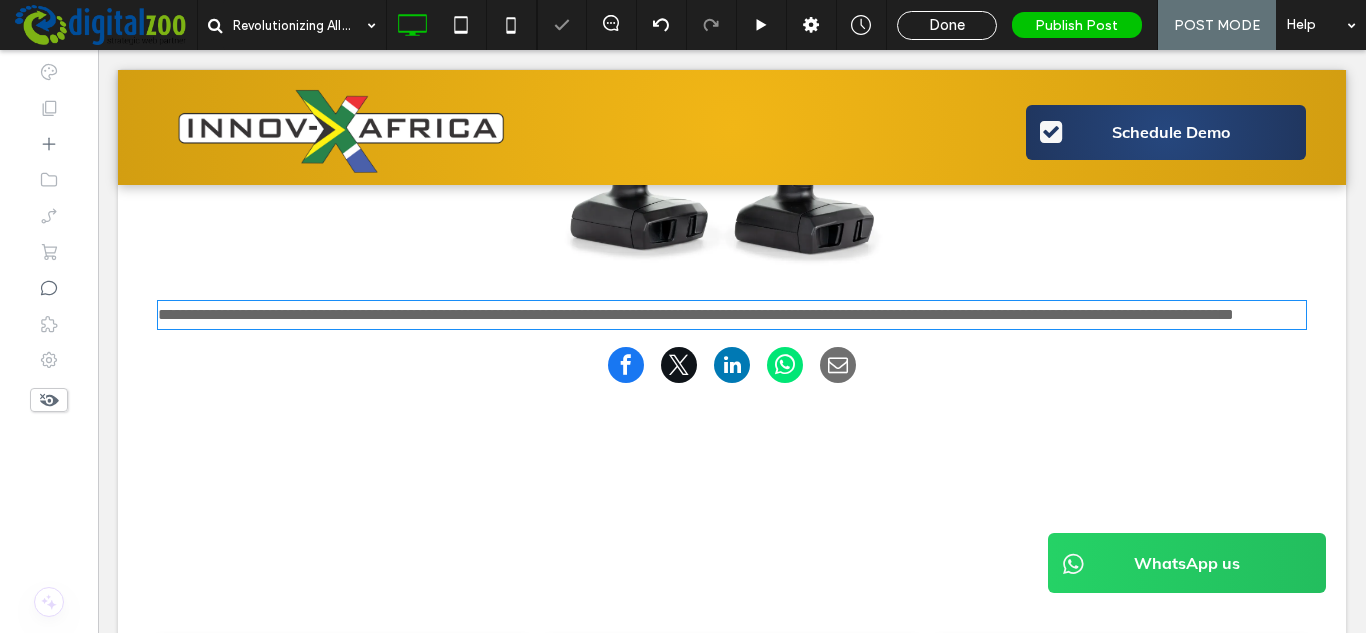 type on "****" 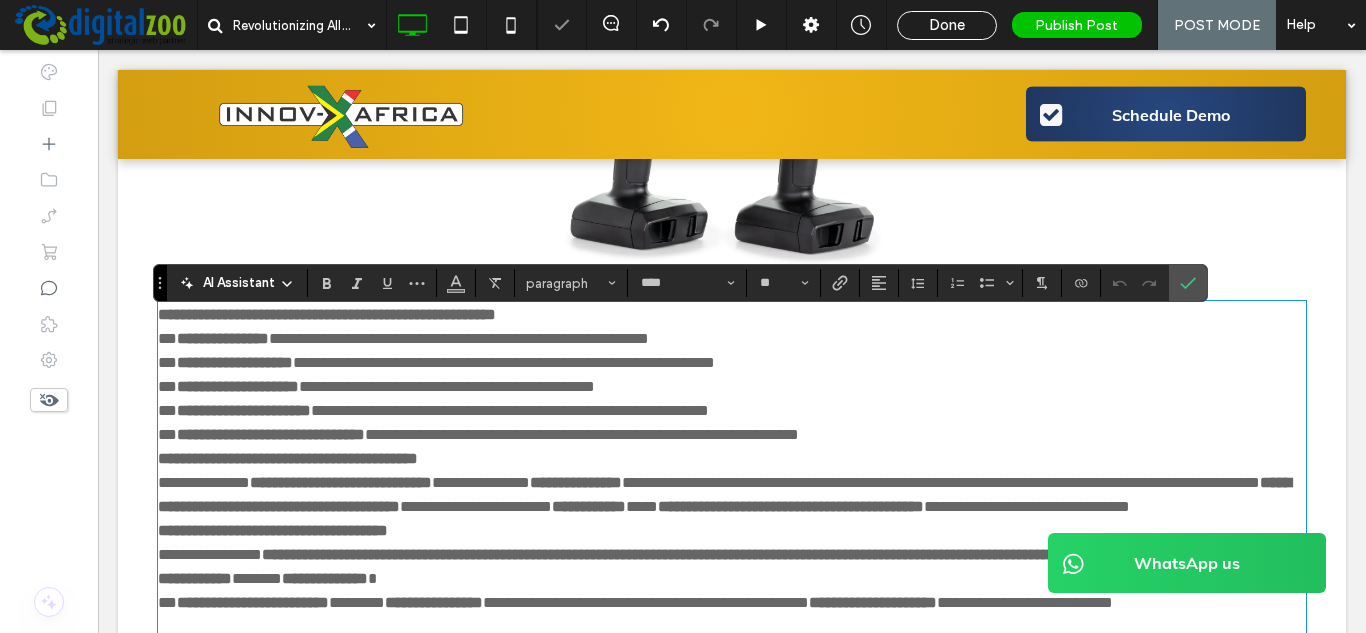 scroll, scrollTop: 2086, scrollLeft: 0, axis: vertical 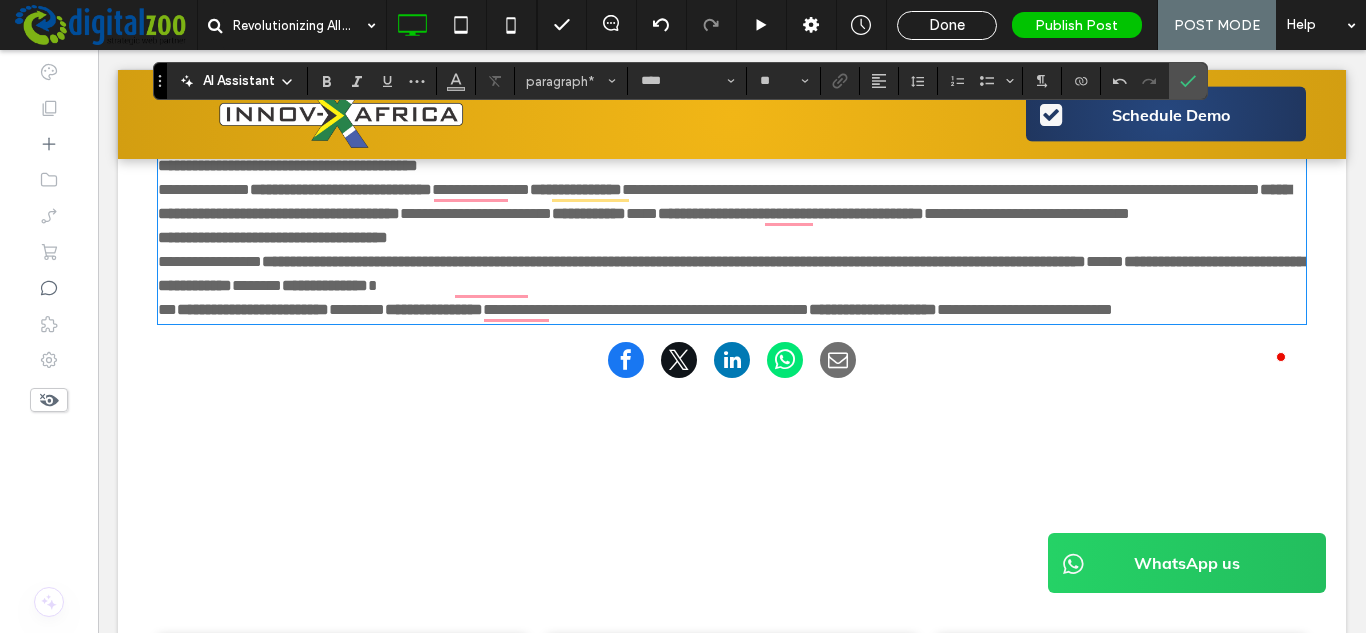 click on "**********" at bounding box center [732, 274] 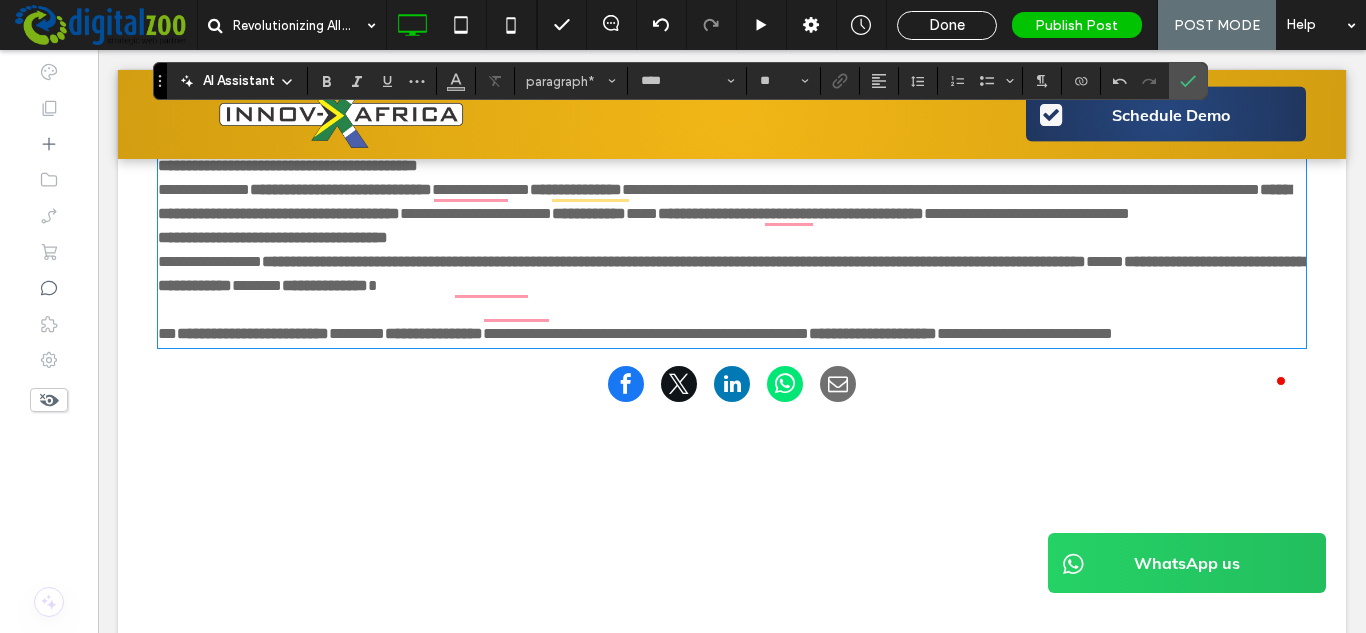 click on "**********" at bounding box center (732, 238) 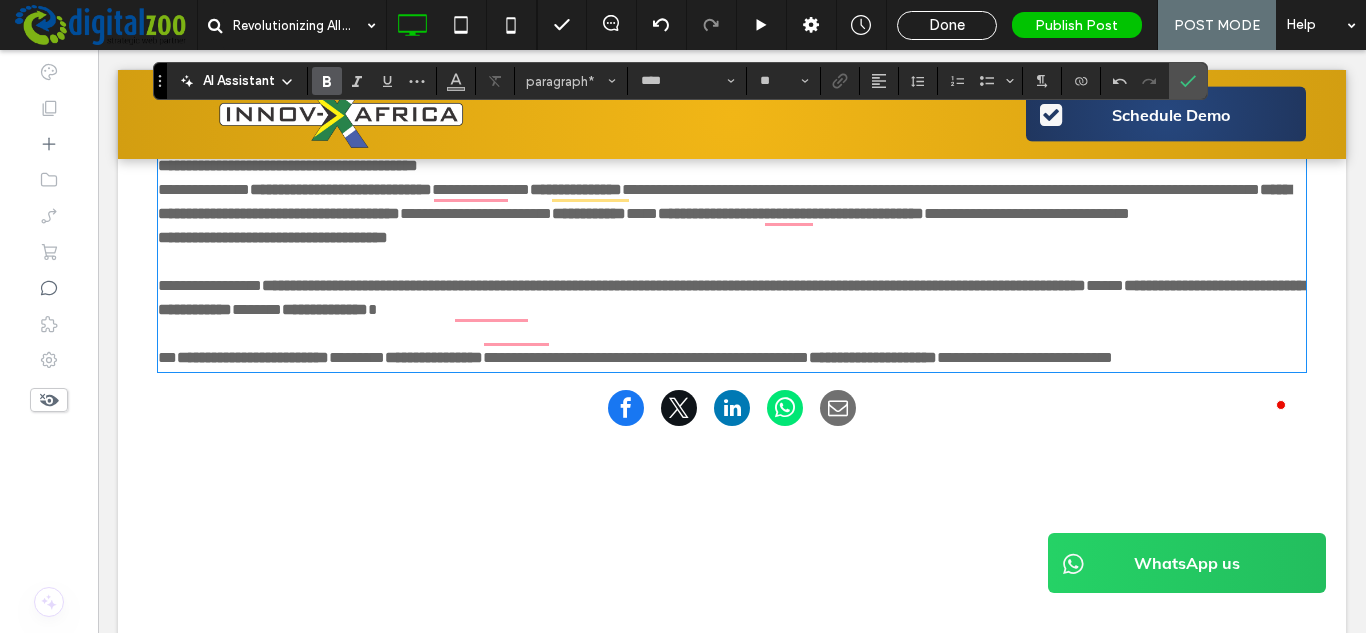 click on "**********" at bounding box center (732, 202) 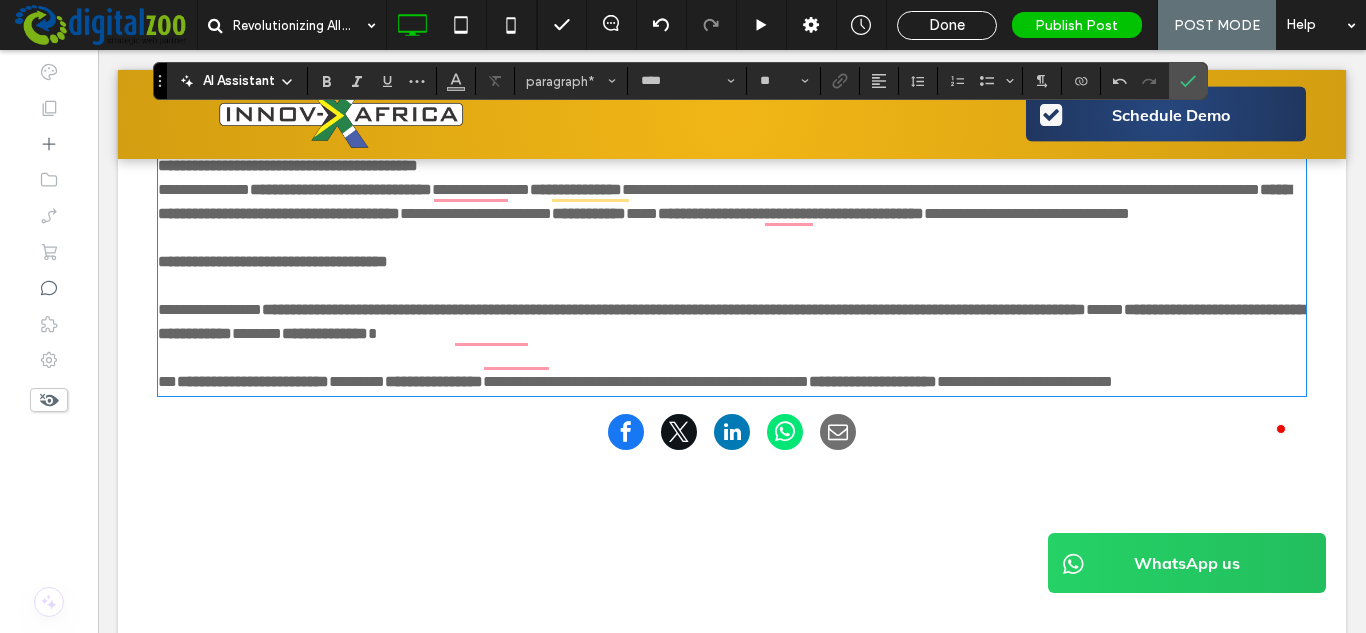 click on "**********" at bounding box center [273, 261] 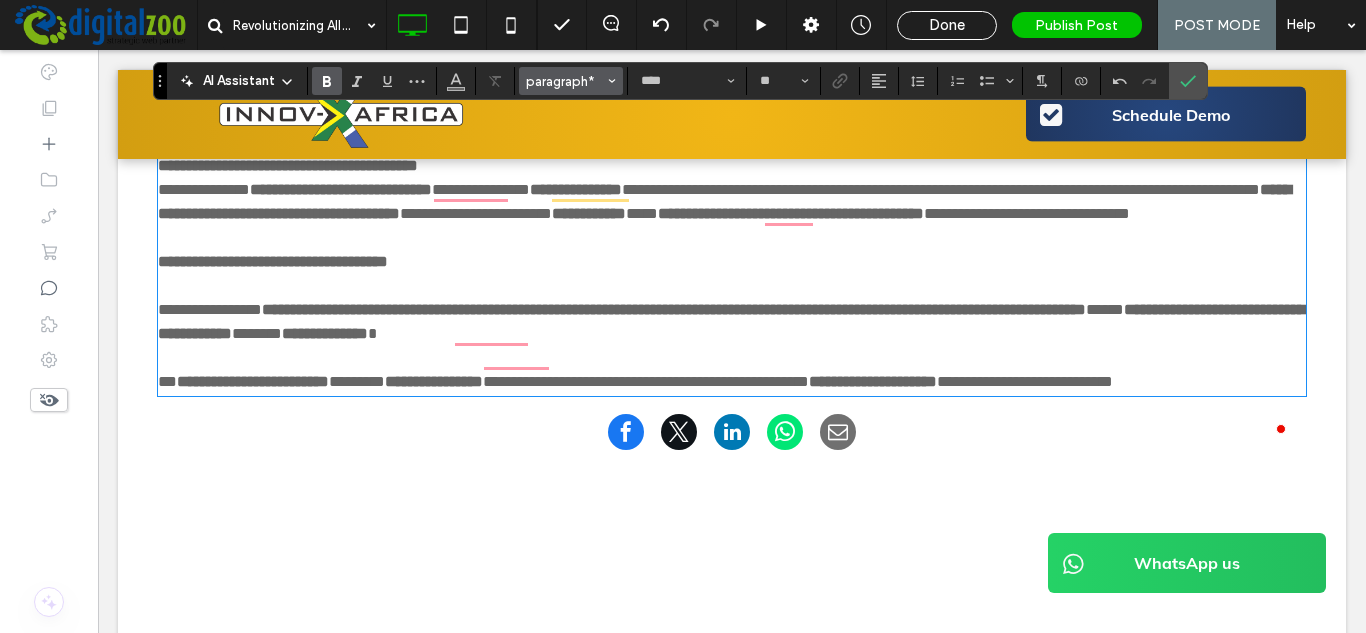 click on "paragraph*" at bounding box center [565, 81] 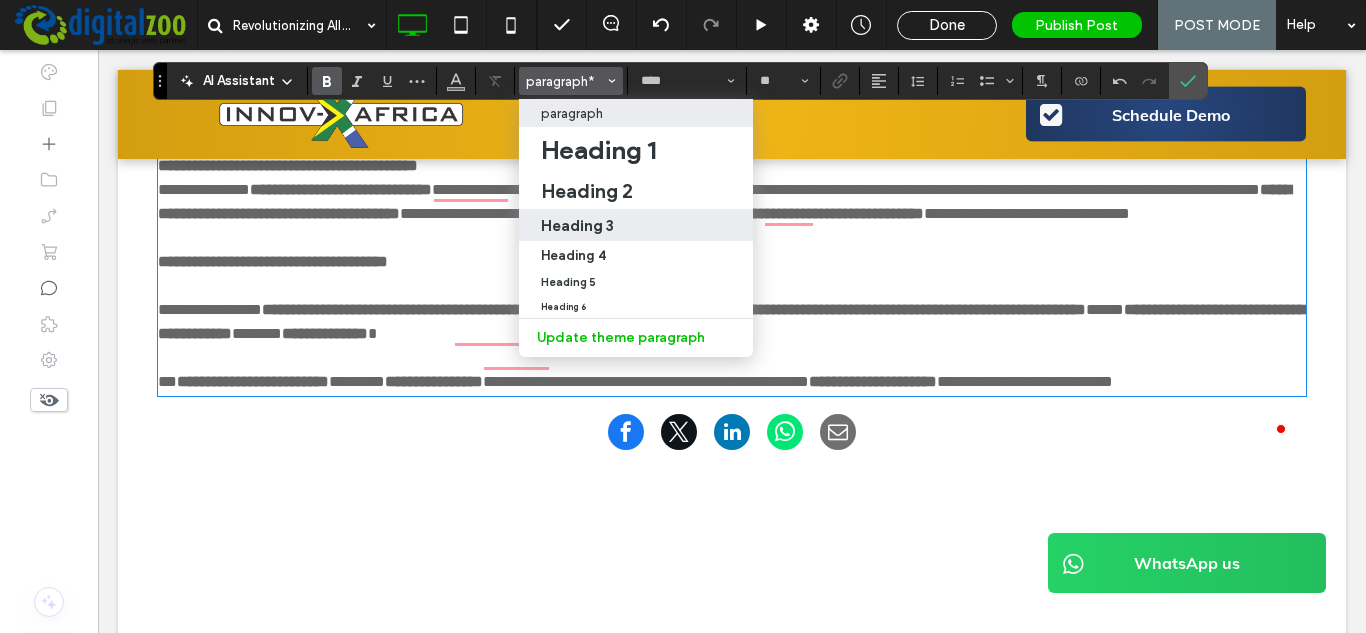 click on "Heading 3" at bounding box center (577, 225) 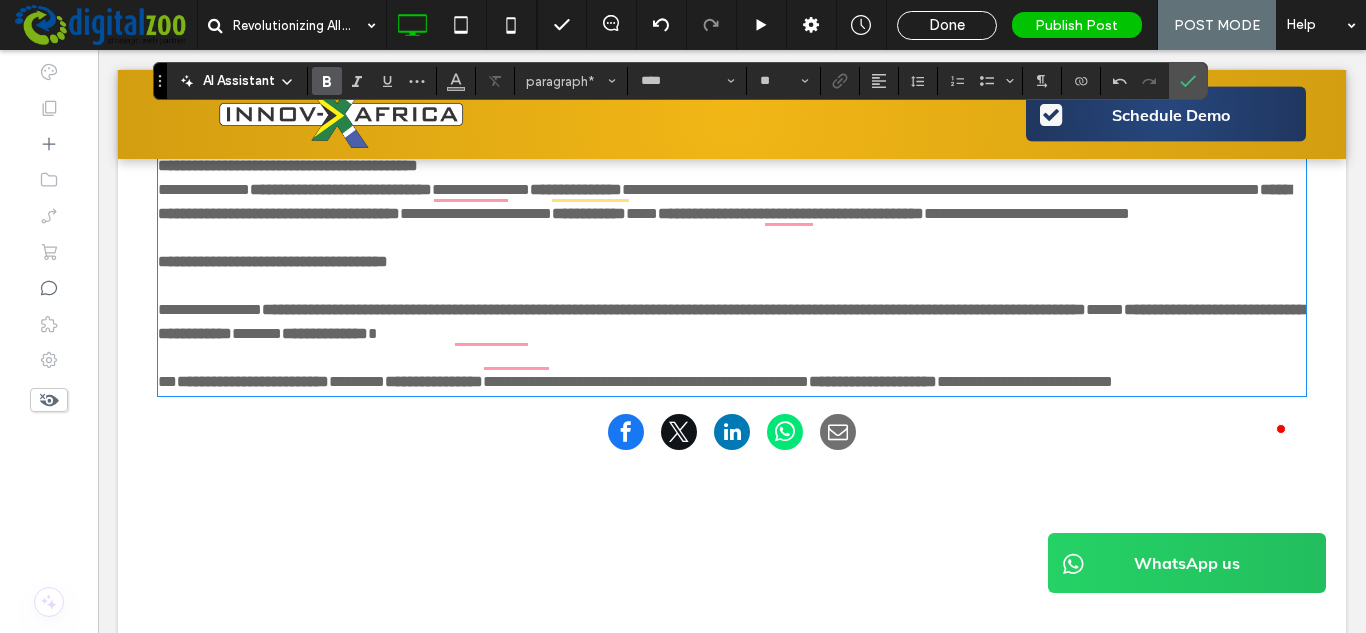 type on "**********" 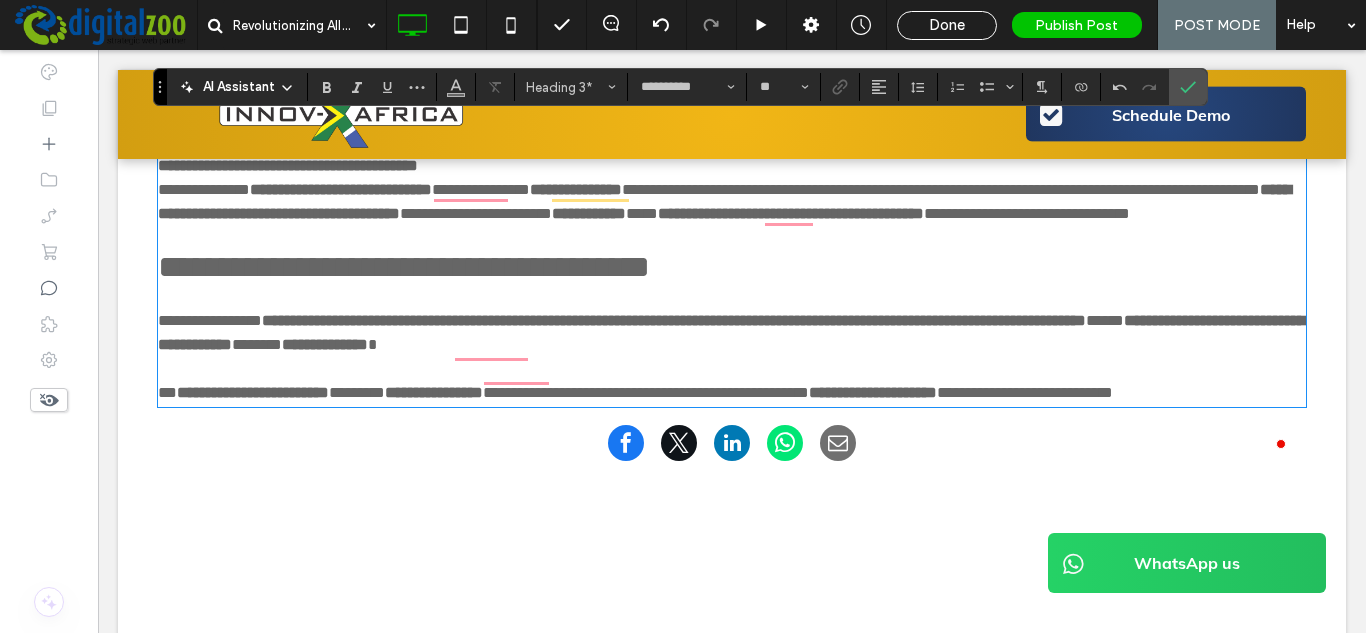 scroll, scrollTop: 1986, scrollLeft: 0, axis: vertical 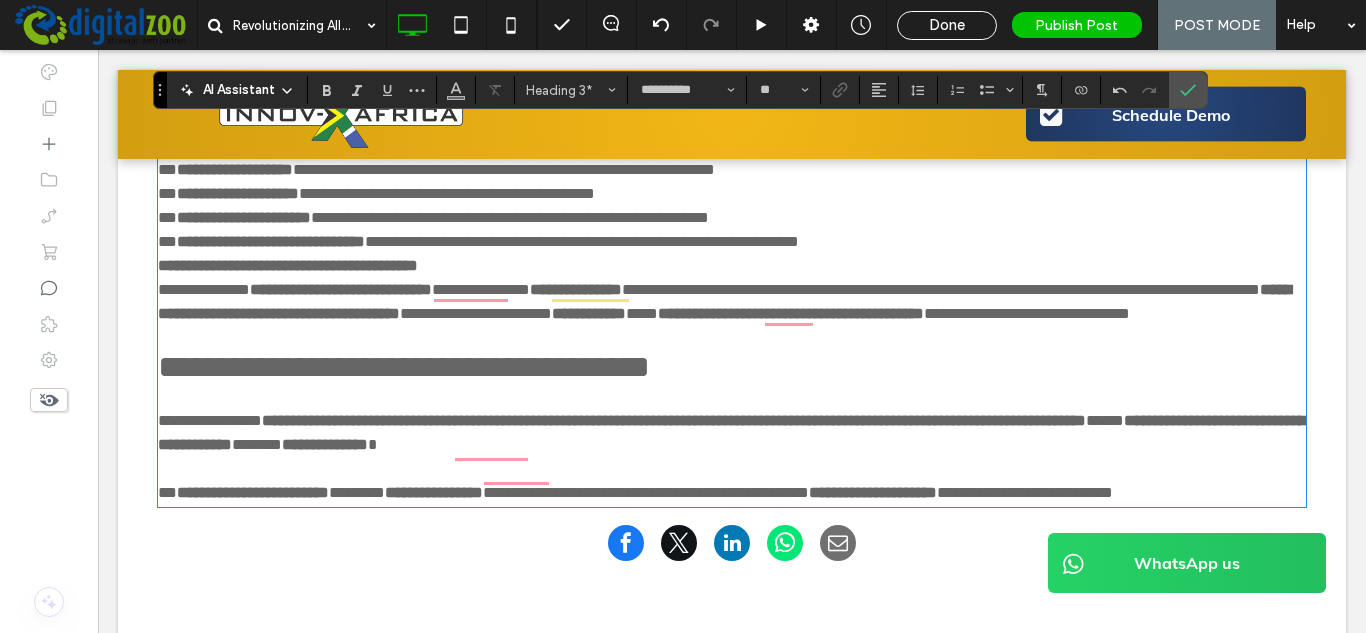 type on "****" 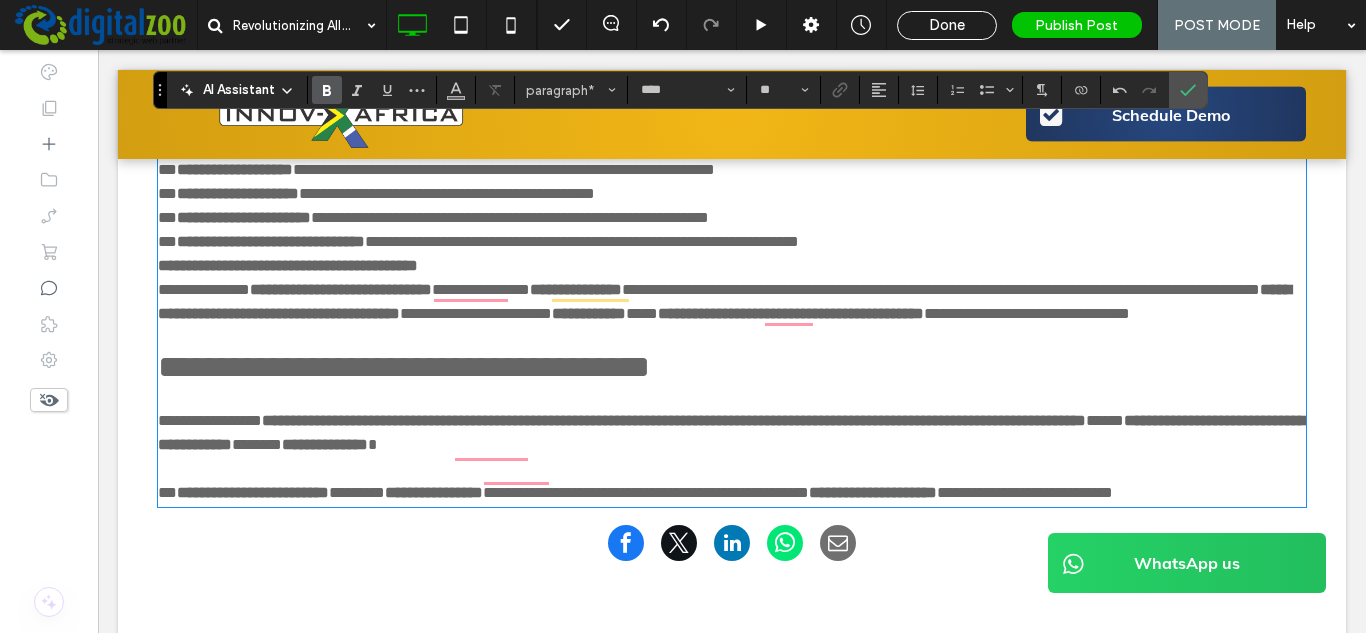 click on "**********" at bounding box center (732, 266) 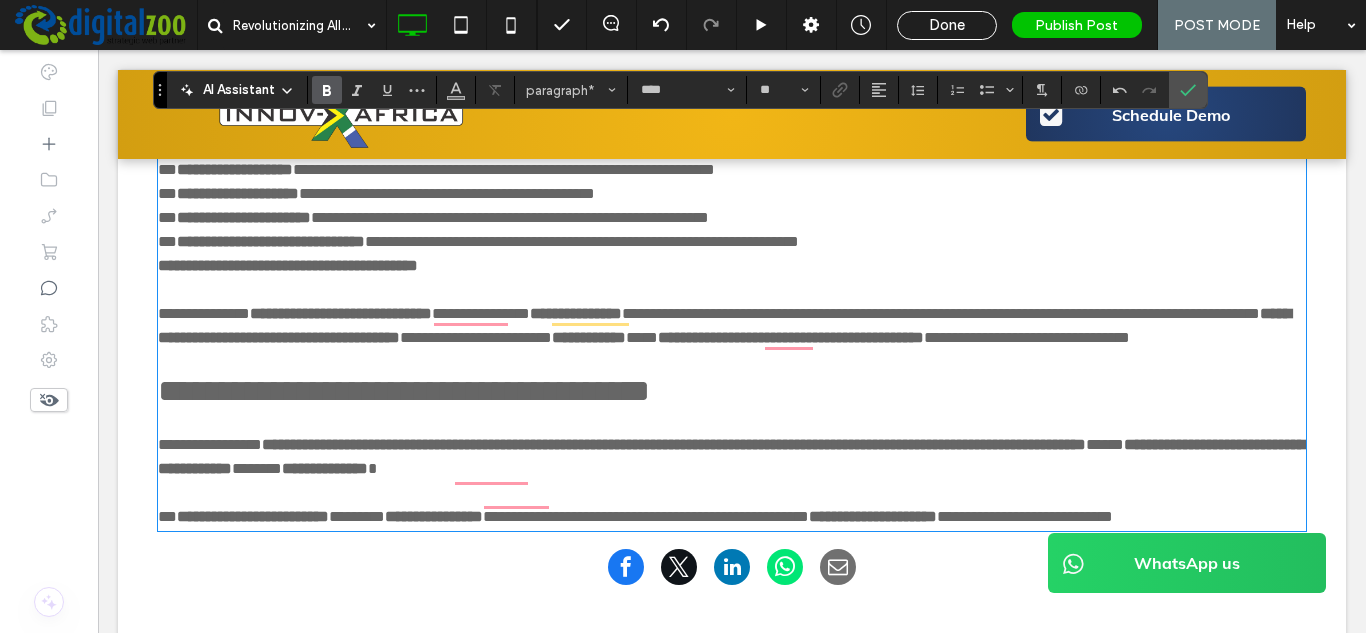 click on "**********" at bounding box center (288, 265) 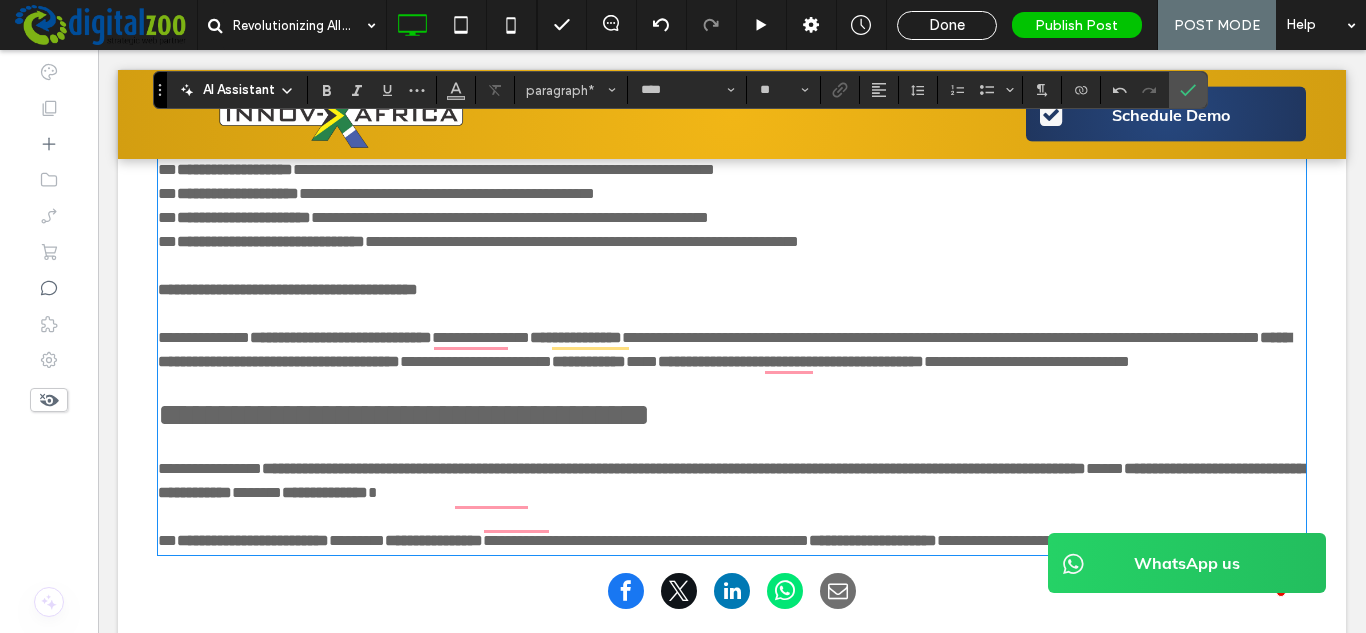 click on "**********" at bounding box center (732, 290) 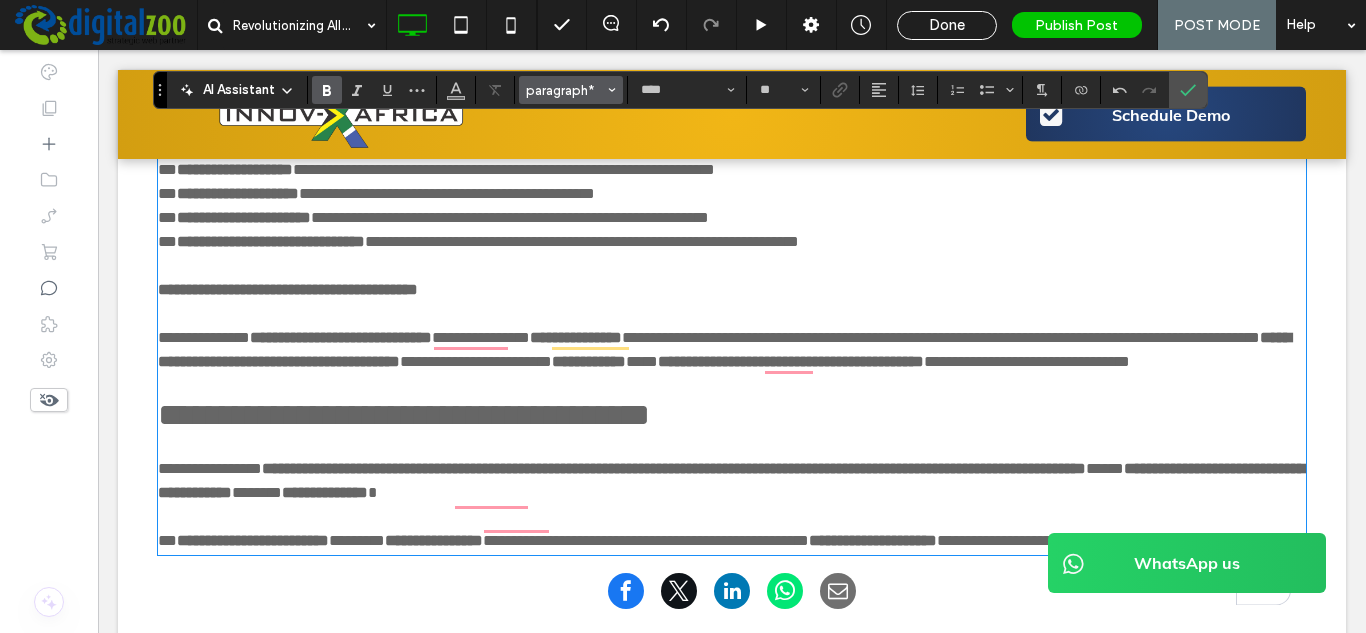 click on "paragraph*" at bounding box center [565, 90] 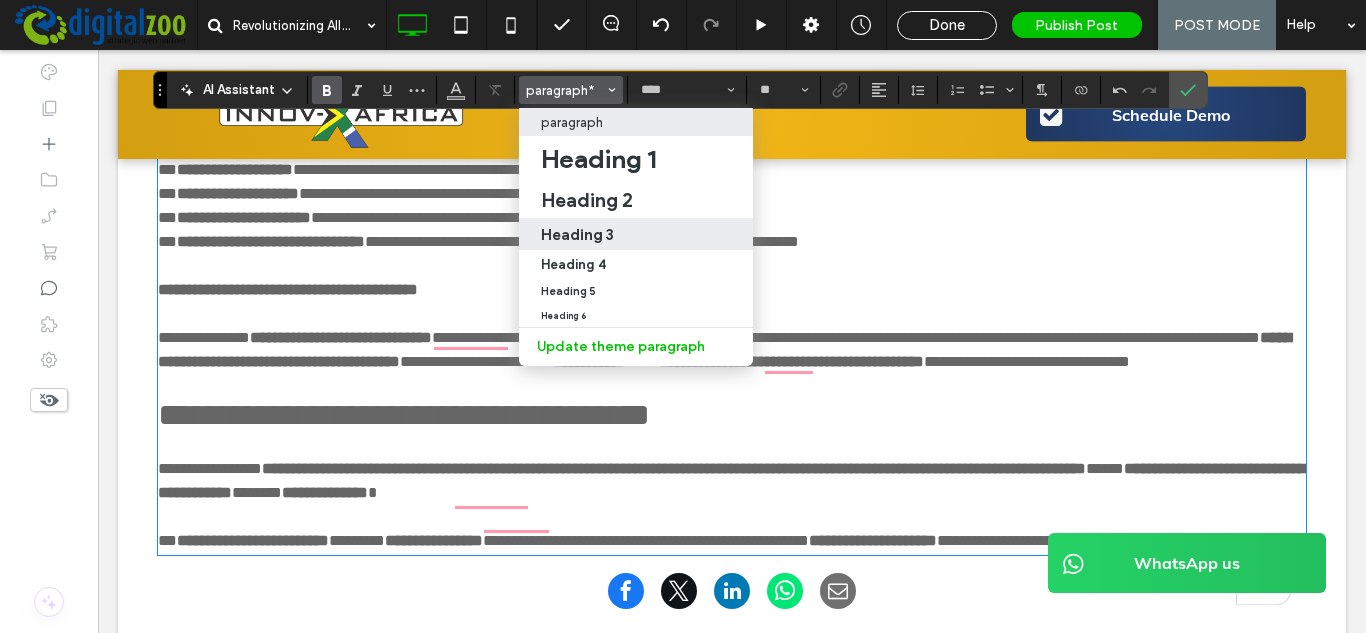 click on "Heading 3" at bounding box center [577, 234] 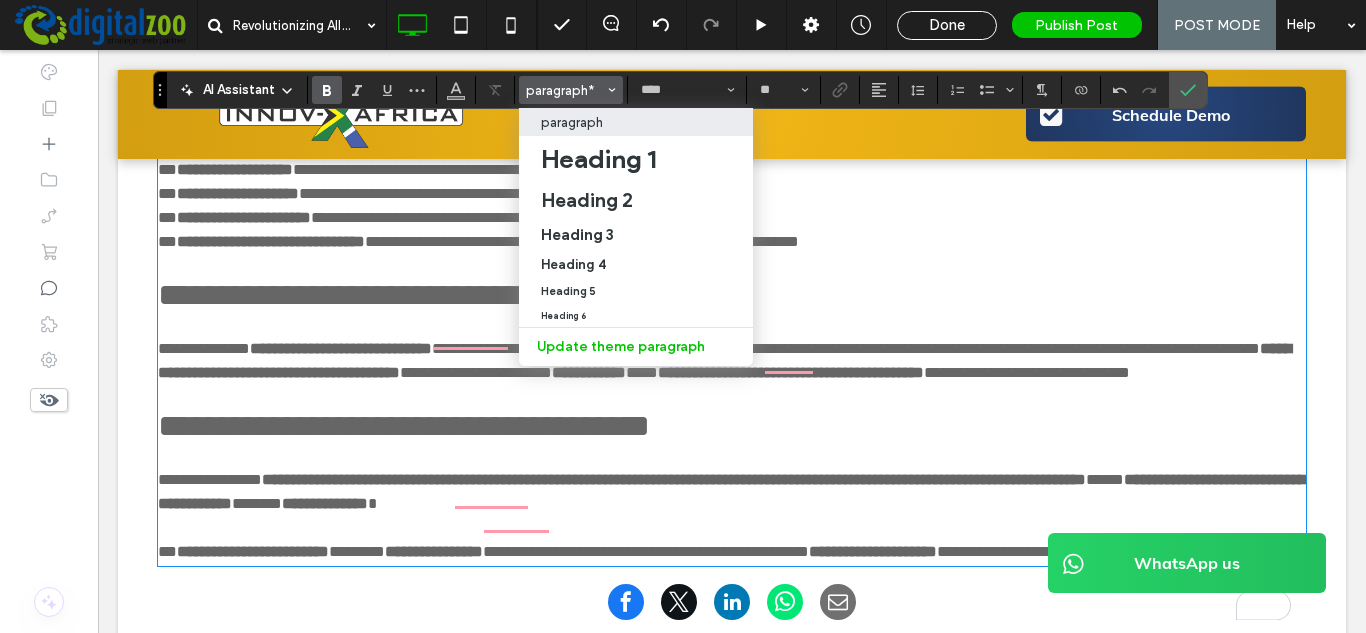 type on "**********" 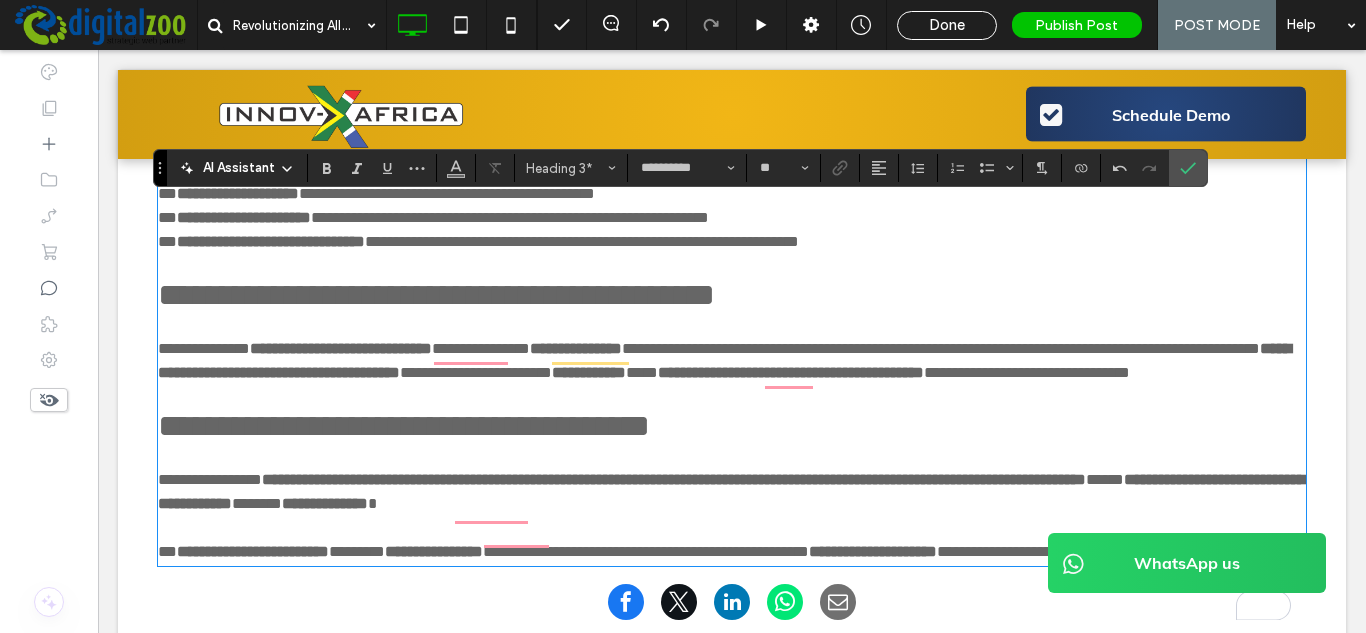 scroll, scrollTop: 1686, scrollLeft: 0, axis: vertical 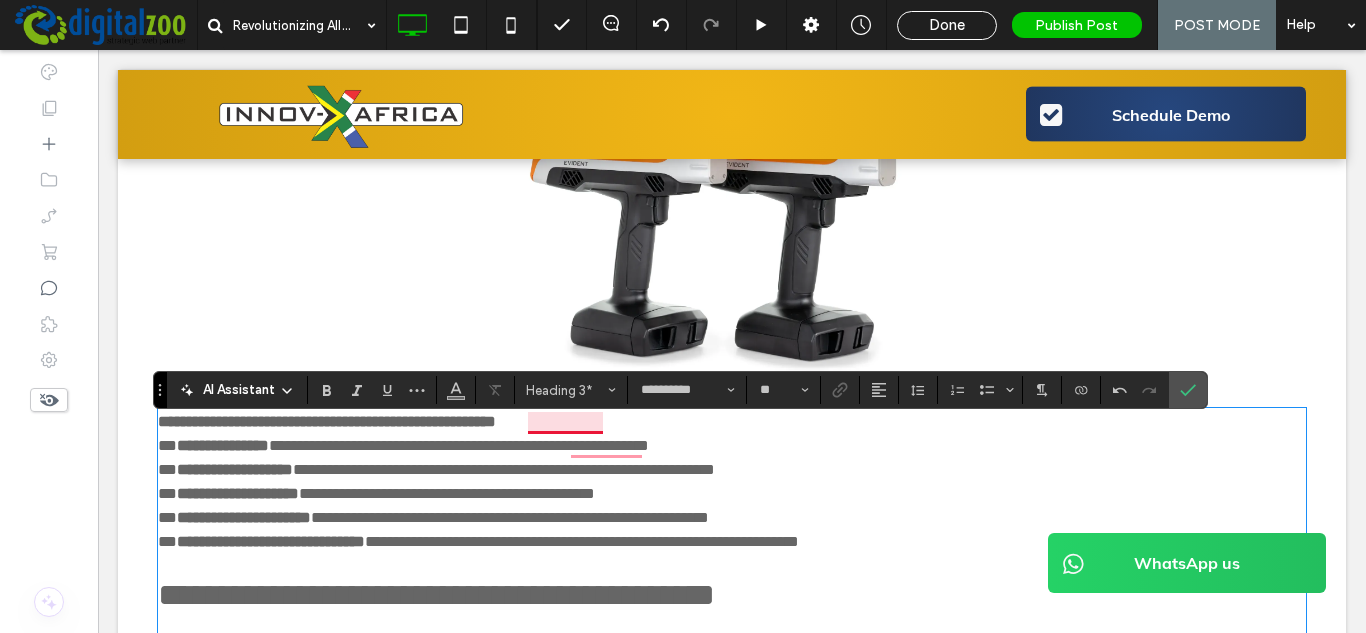 type on "****" 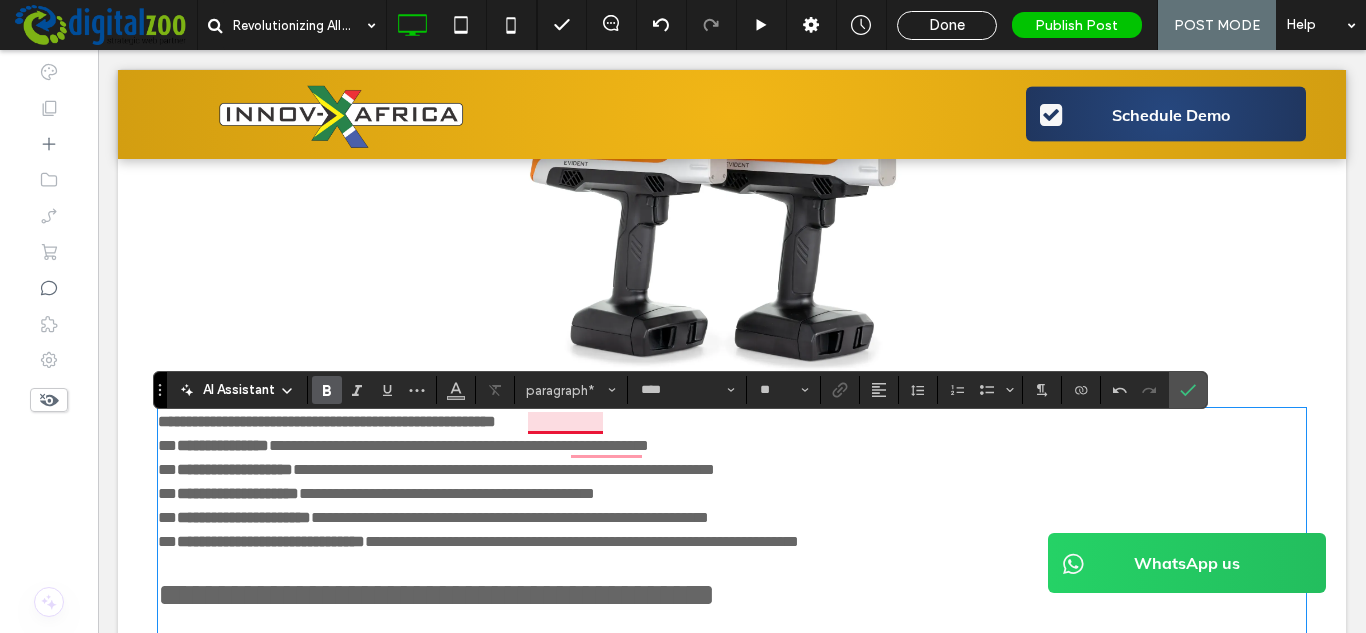 click on "**********" at bounding box center (327, 421) 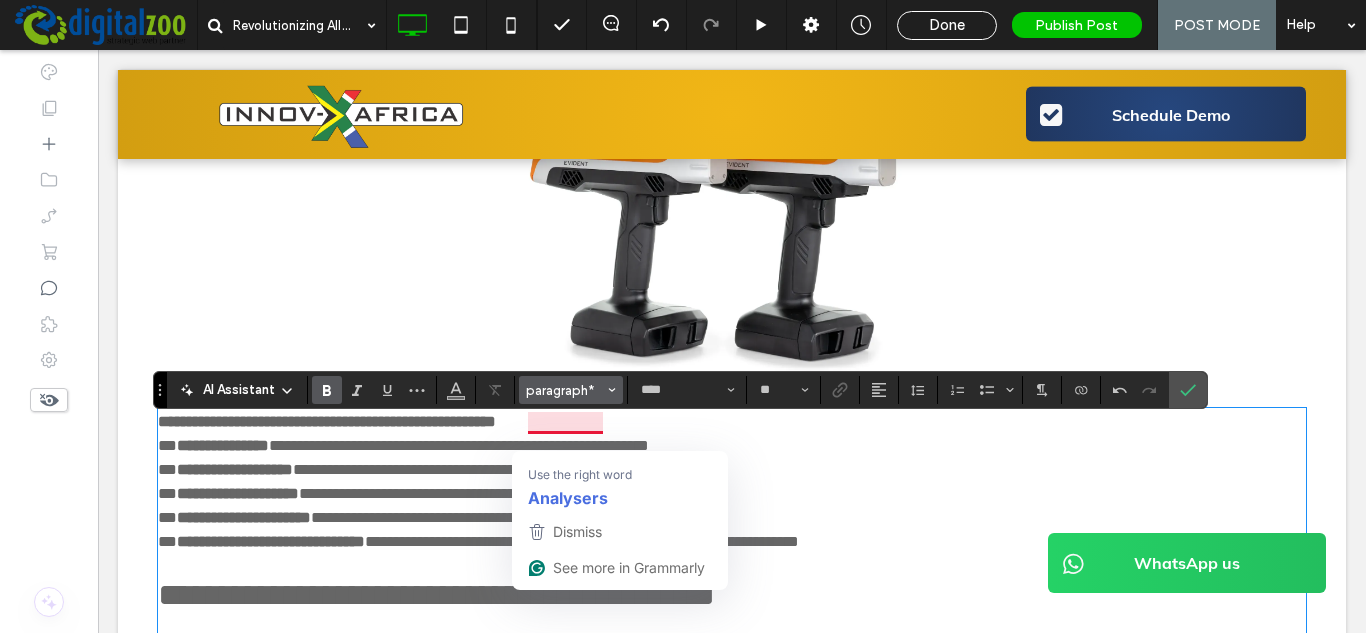 click on "paragraph*" at bounding box center (565, 390) 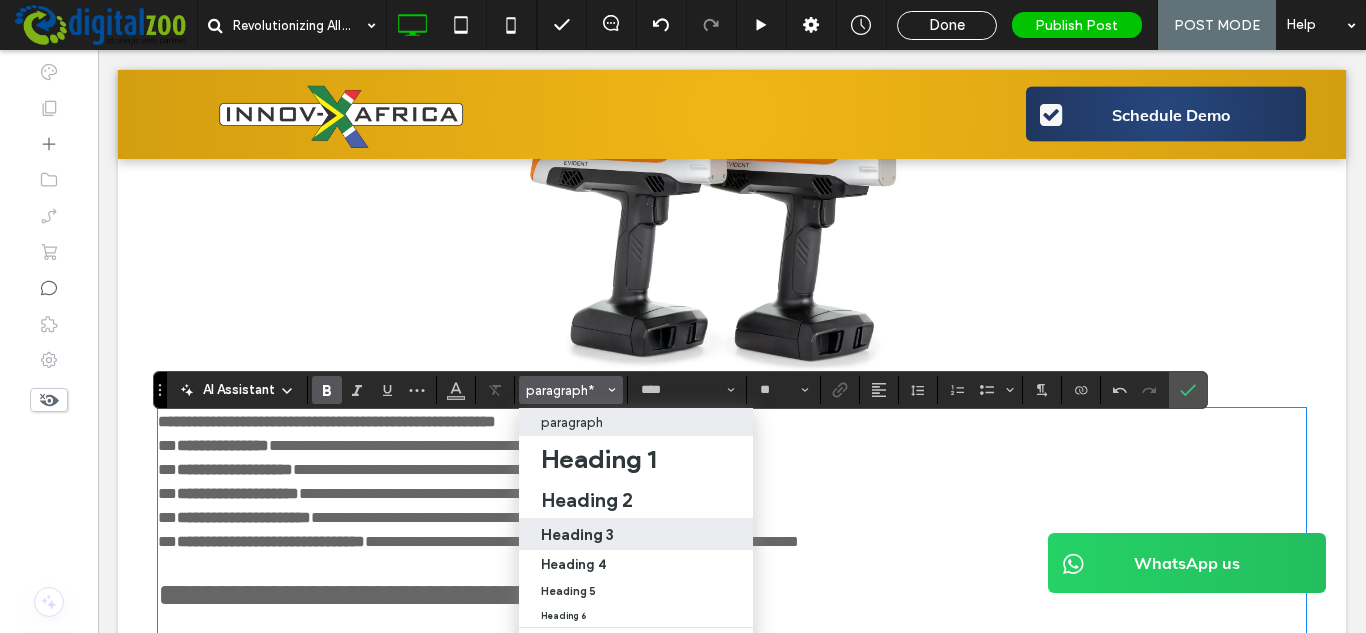 drag, startPoint x: 591, startPoint y: 537, endPoint x: 478, endPoint y: 484, distance: 124.81186 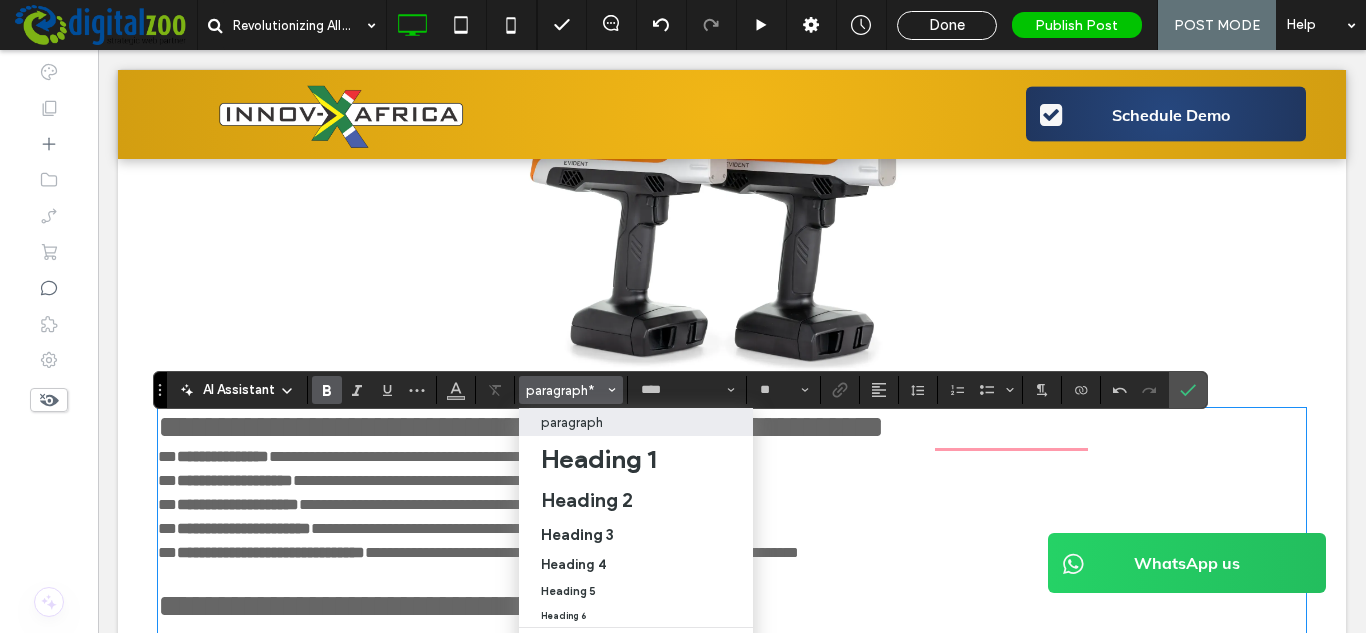 type on "**********" 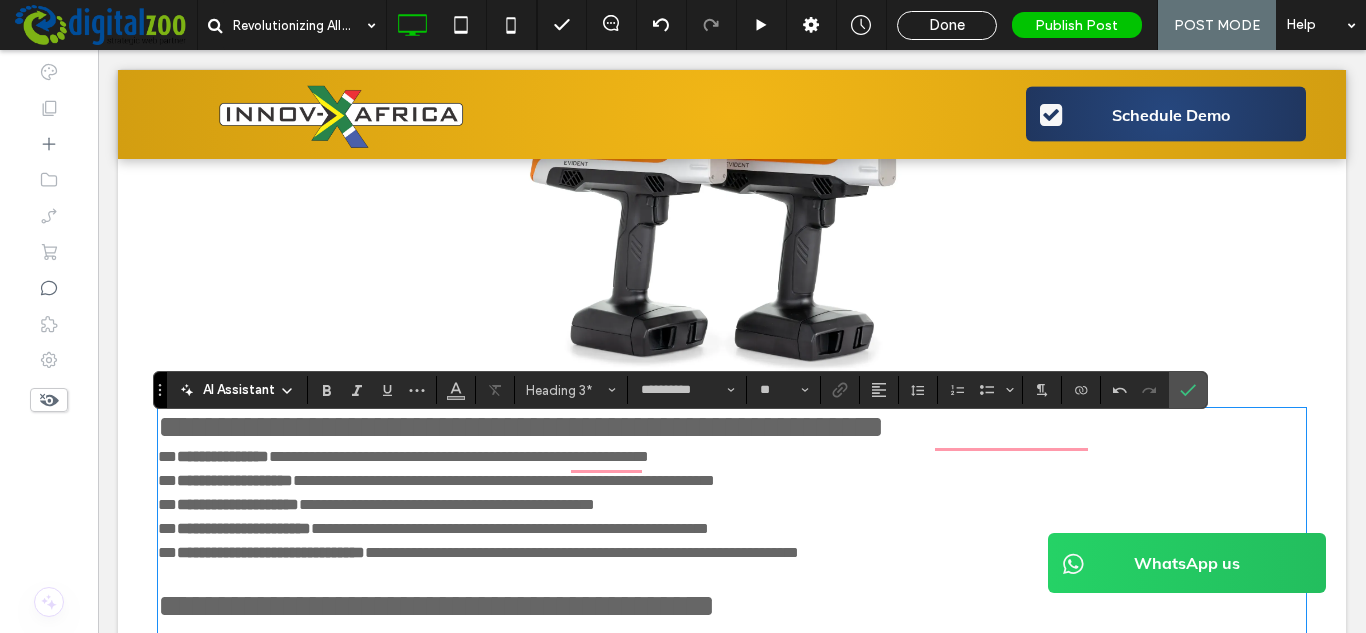click on "**********" at bounding box center [521, 427] 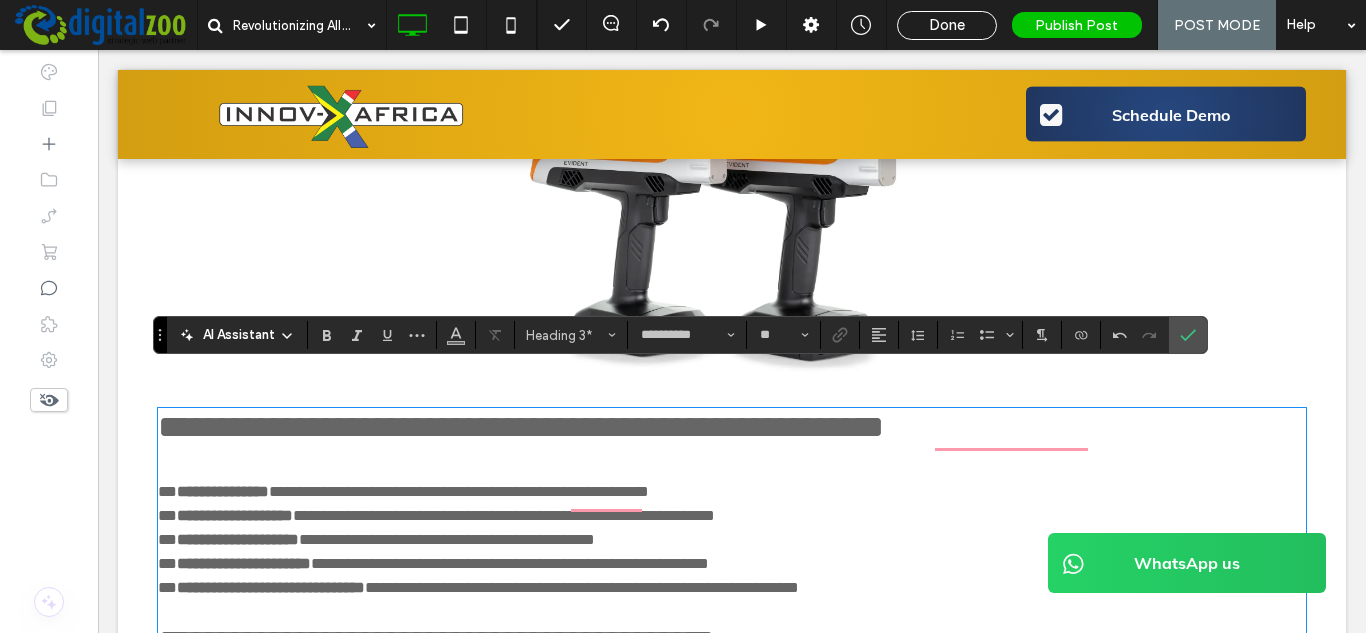 scroll, scrollTop: 1886, scrollLeft: 0, axis: vertical 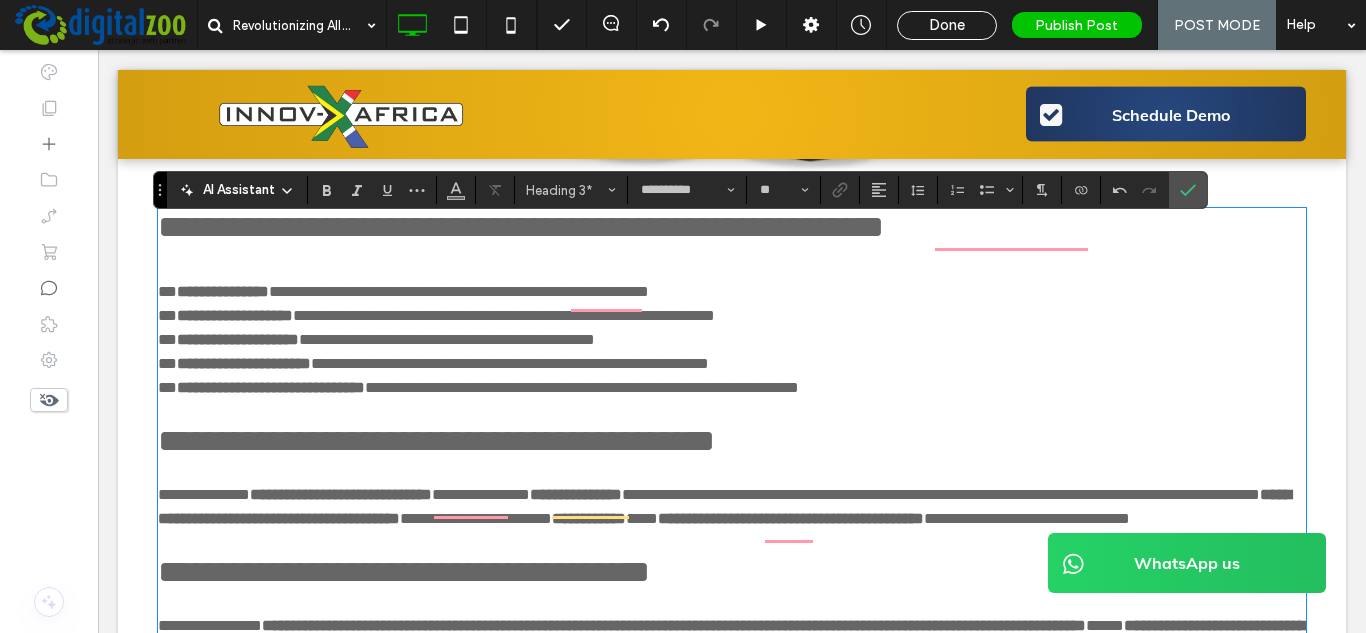 type on "****" 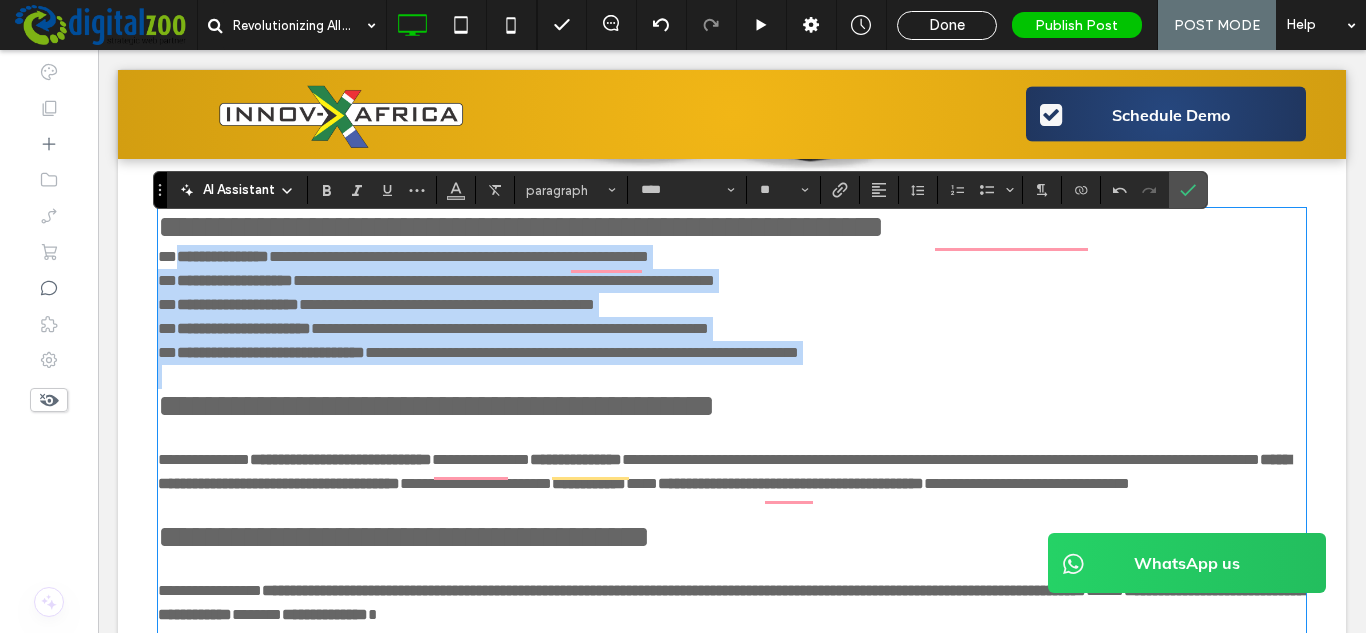drag, startPoint x: 188, startPoint y: 275, endPoint x: 1004, endPoint y: 385, distance: 823.38086 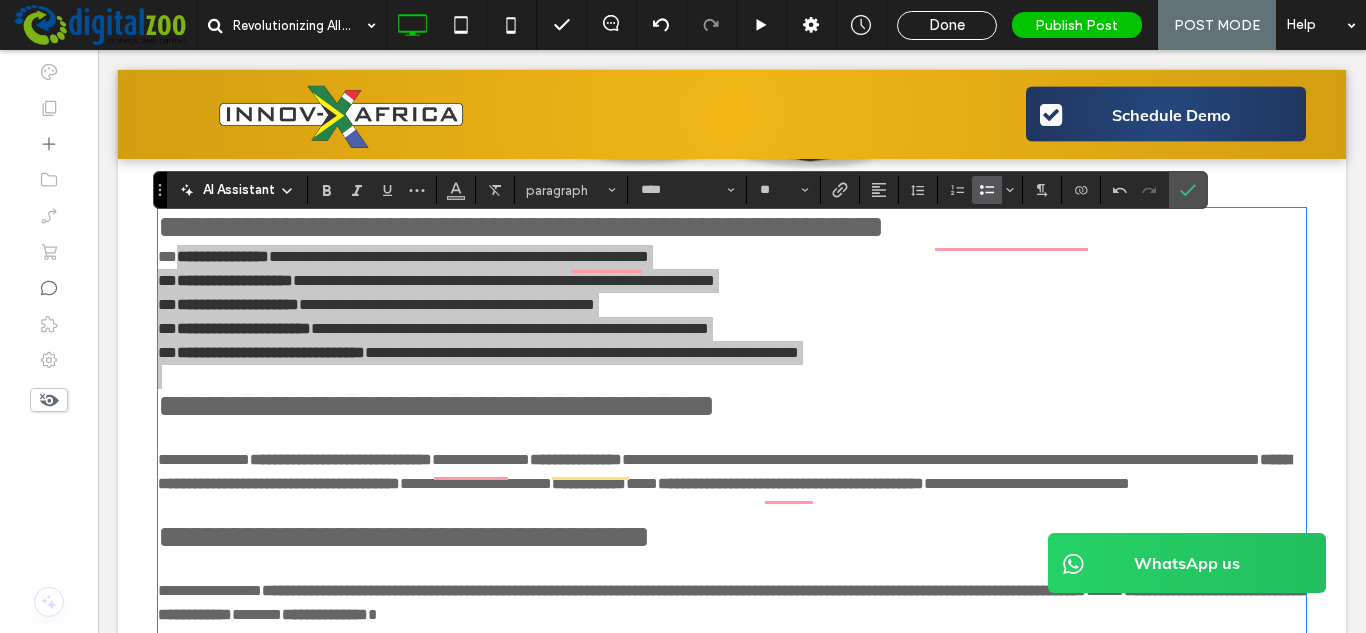 click at bounding box center [987, 190] 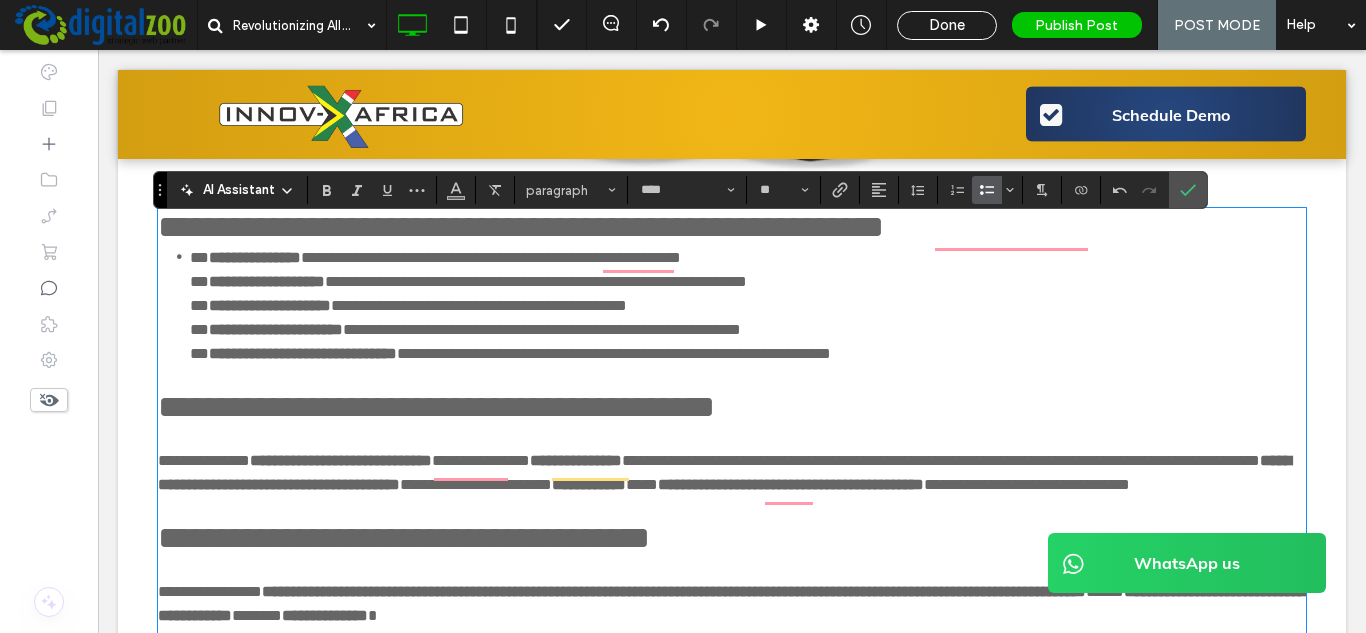 click on "**" at bounding box center (199, 257) 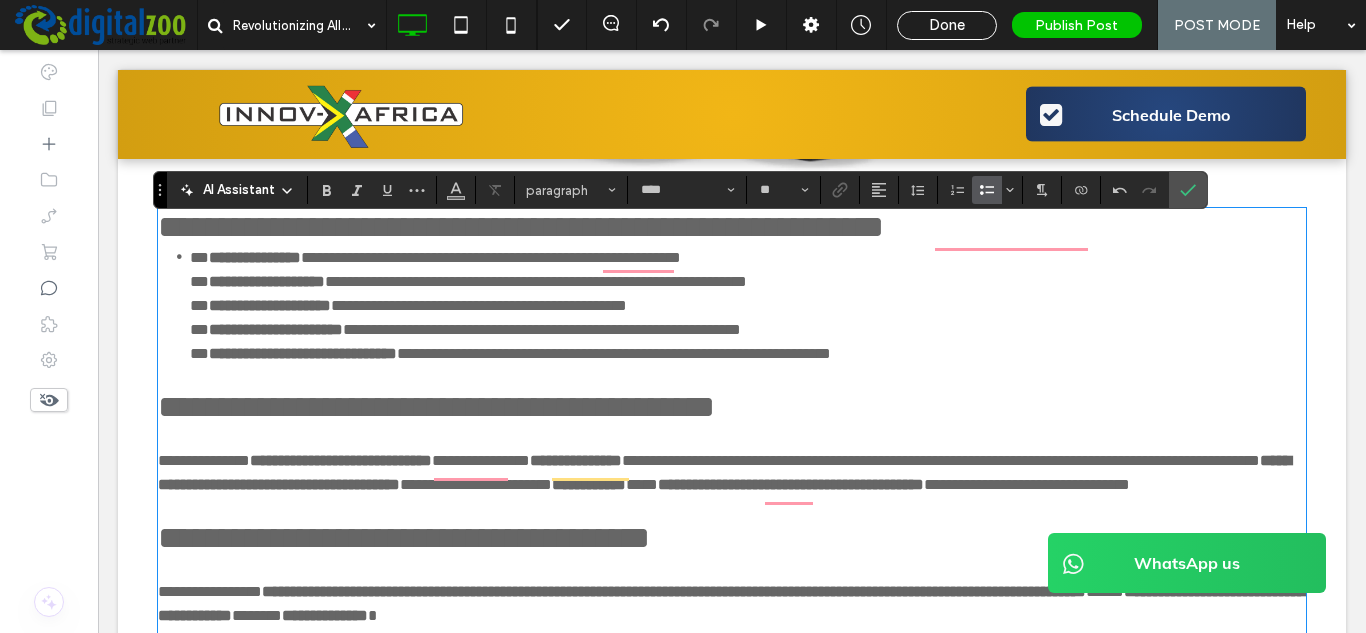 click on "**" at bounding box center (199, 257) 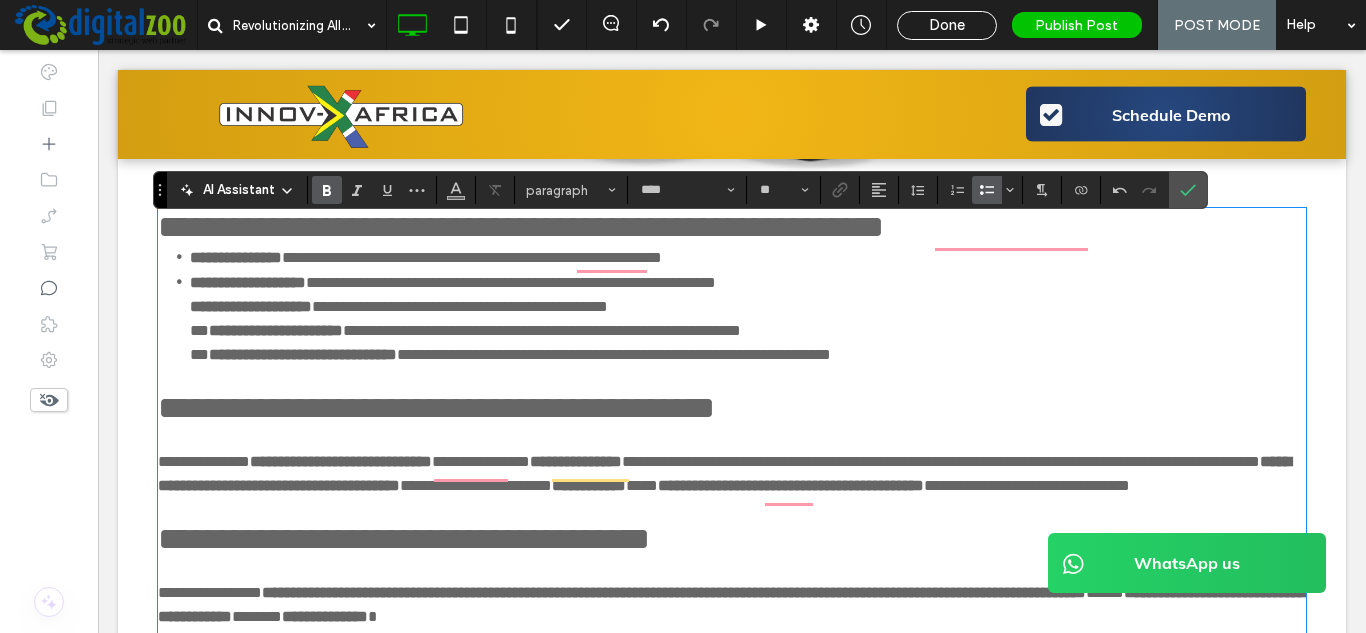 click on "**********" at bounding box center (251, 306) 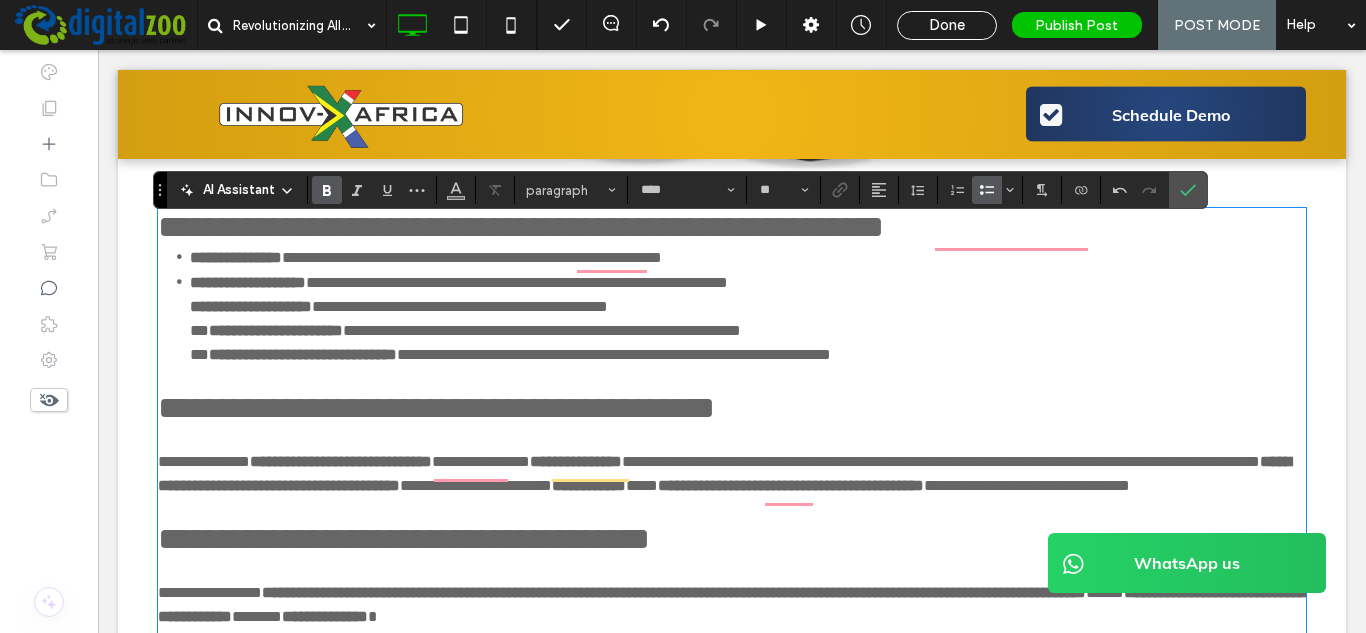 click on "**********" at bounding box center (732, 306) 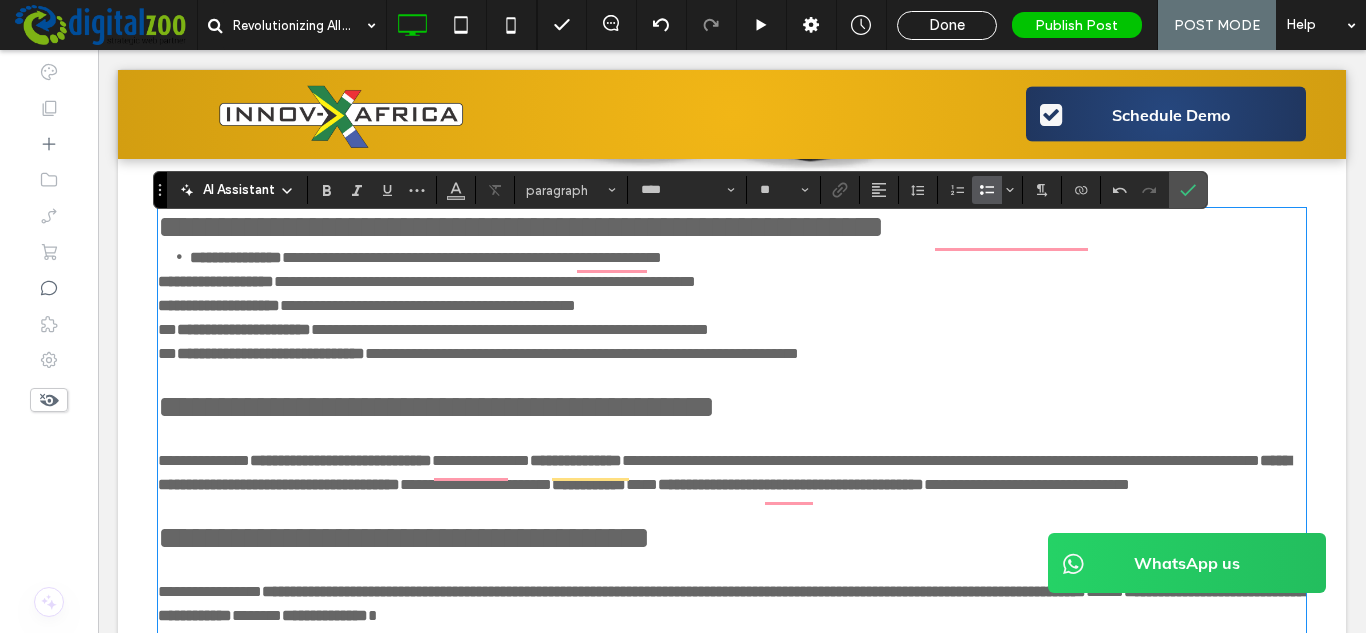 click 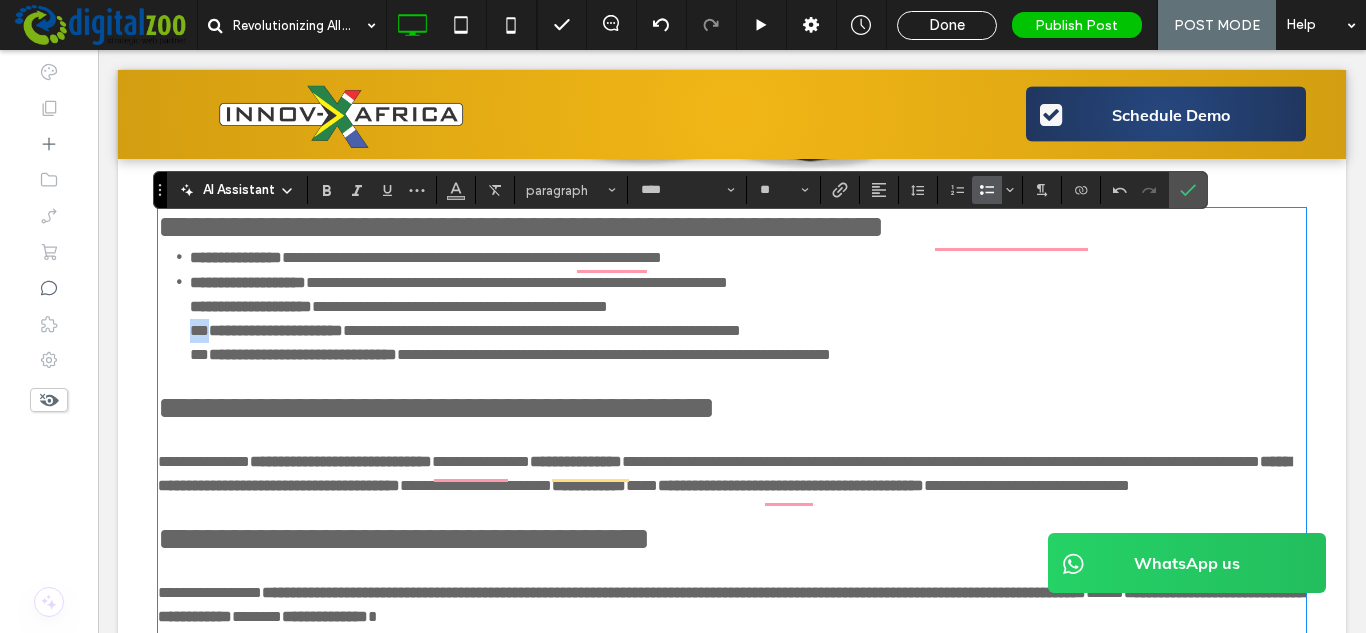 drag, startPoint x: 191, startPoint y: 348, endPoint x: 218, endPoint y: 353, distance: 27.45906 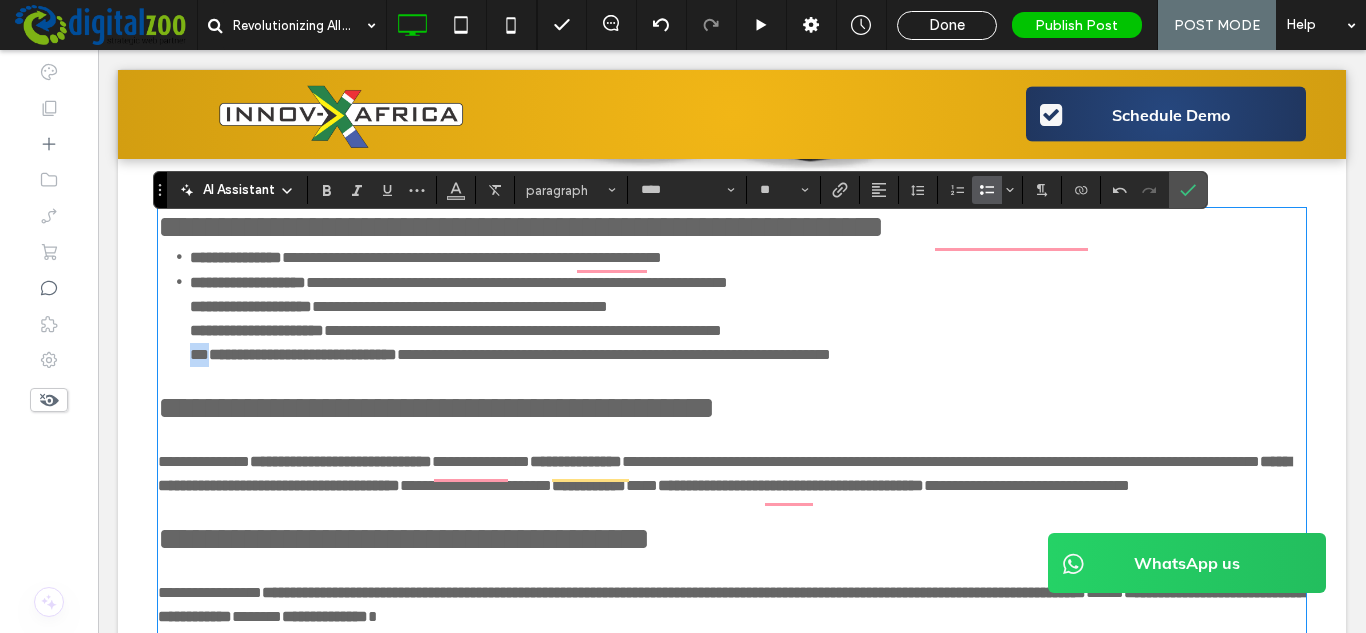 drag, startPoint x: 221, startPoint y: 374, endPoint x: 165, endPoint y: 380, distance: 56.32051 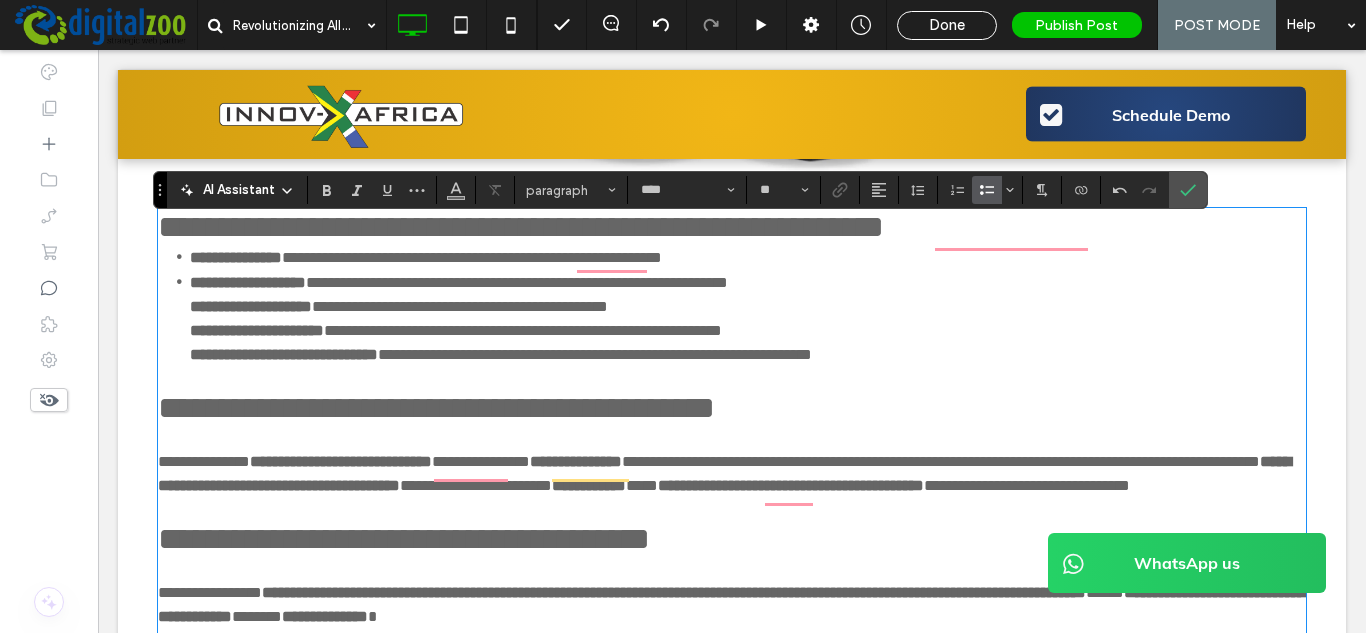 click on "**********" at bounding box center (732, 306) 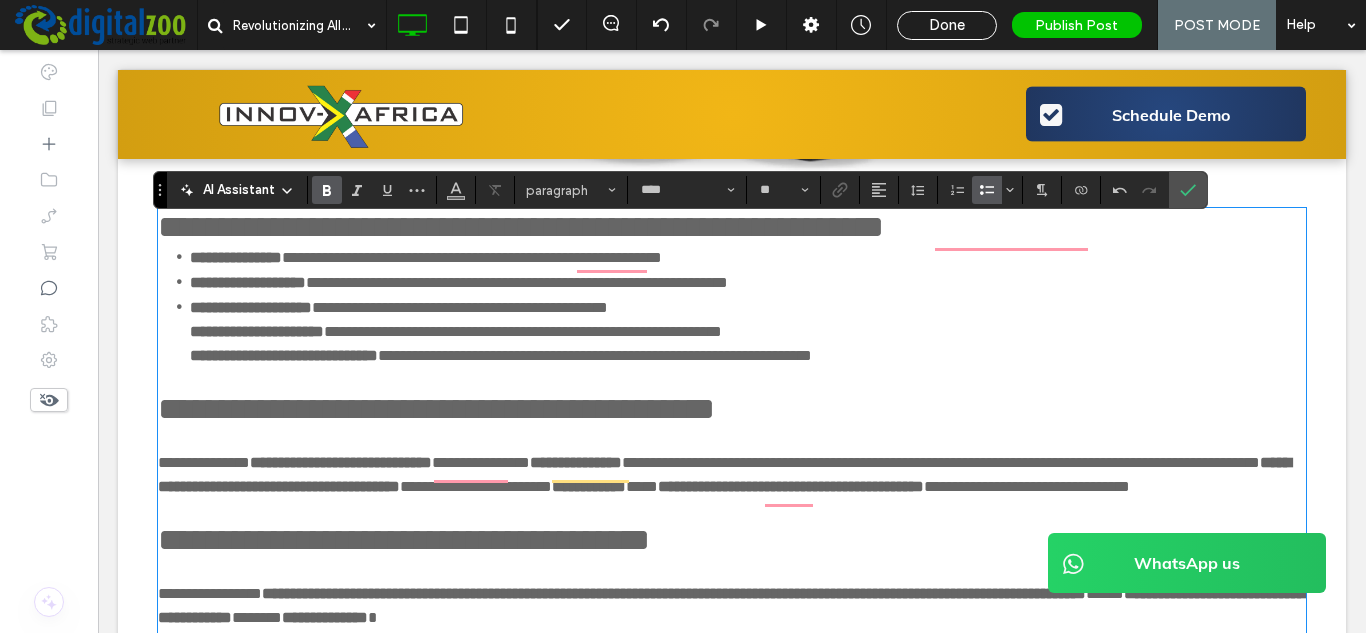 click on "**********" at bounding box center (257, 331) 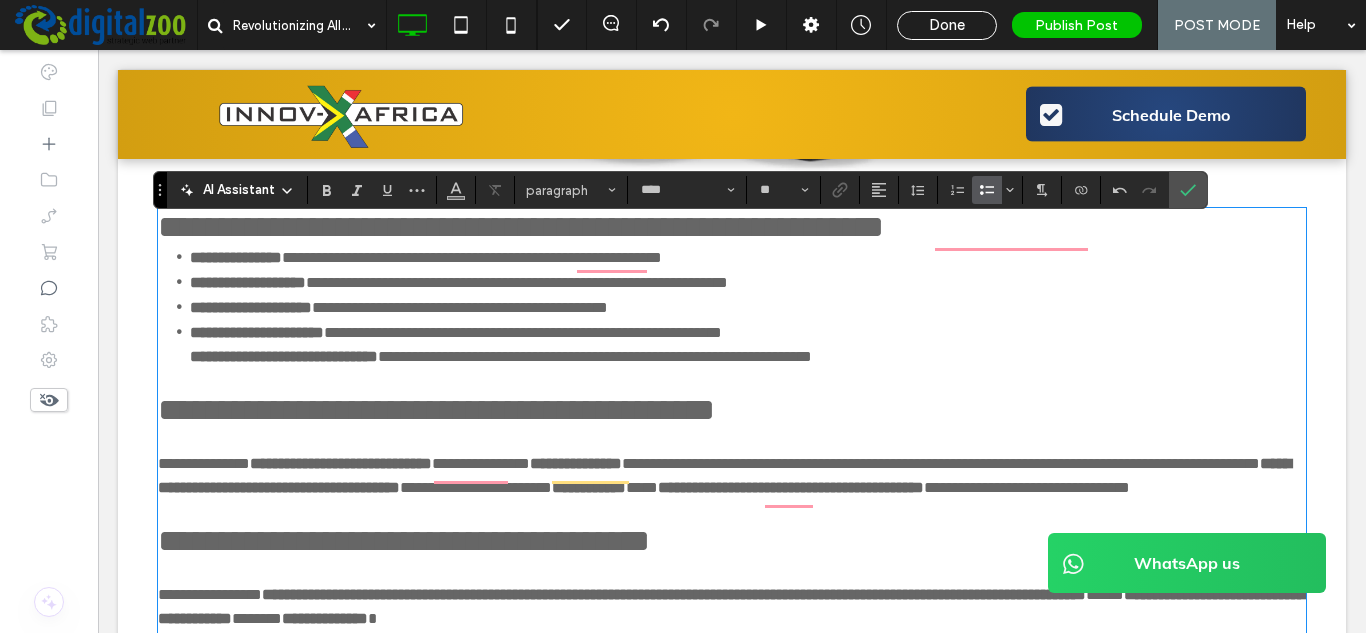 click on "**********" at bounding box center [732, 307] 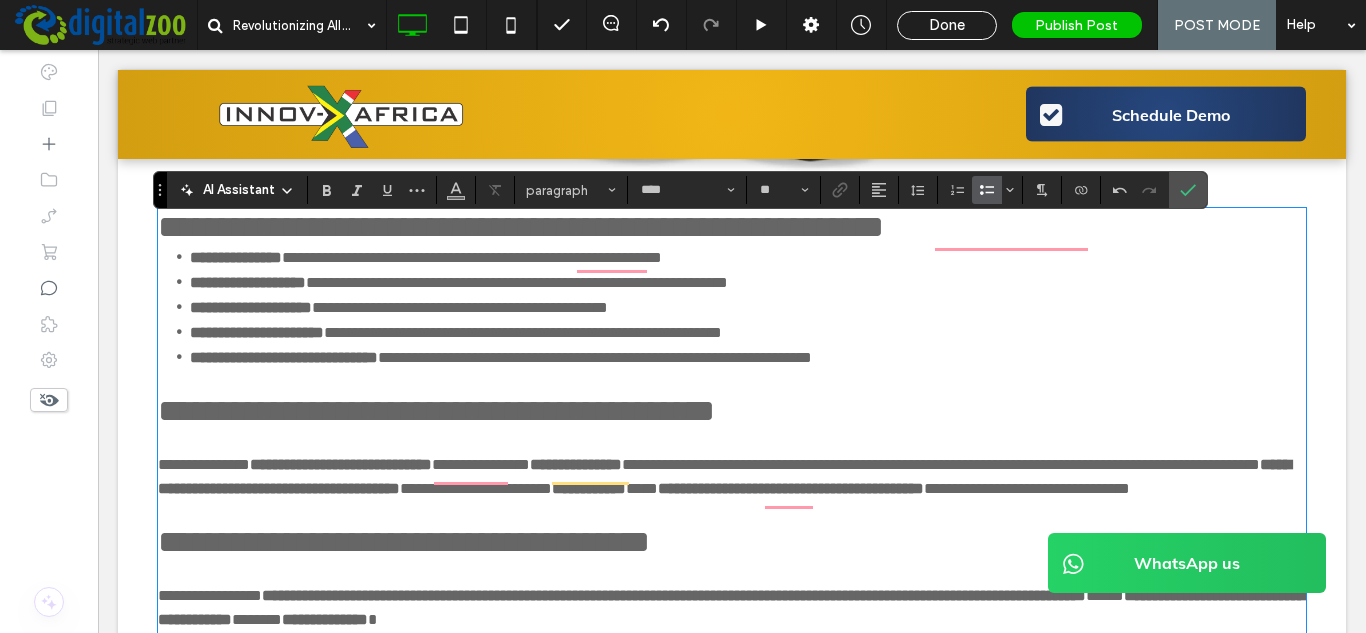 click on "**********" at bounding box center [236, 257] 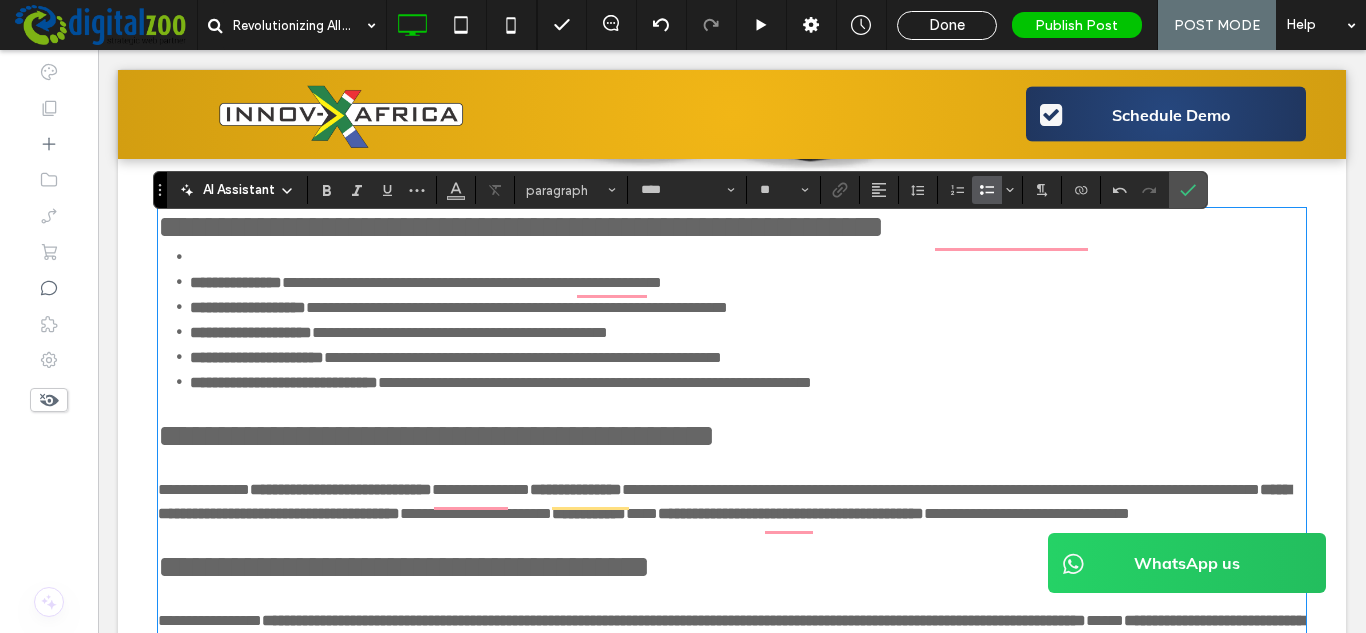 click at bounding box center (748, 257) 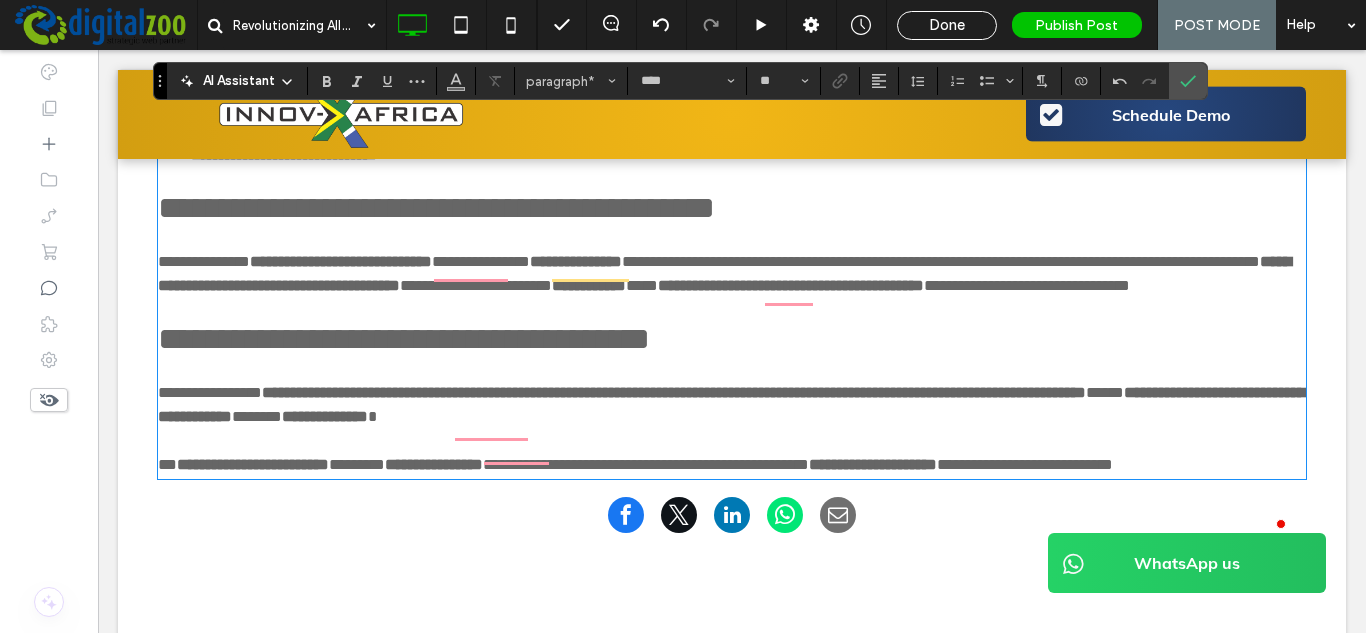 scroll, scrollTop: 2186, scrollLeft: 0, axis: vertical 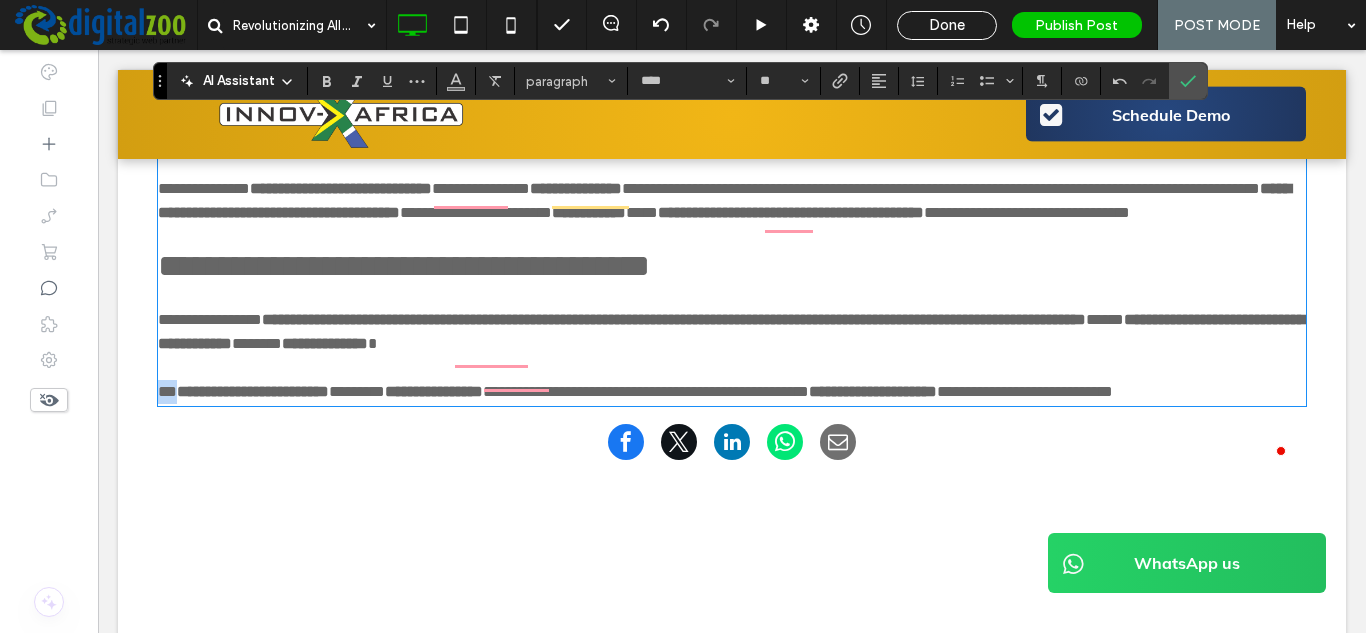 drag, startPoint x: 185, startPoint y: 442, endPoint x: 181, endPoint y: 497, distance: 55.145264 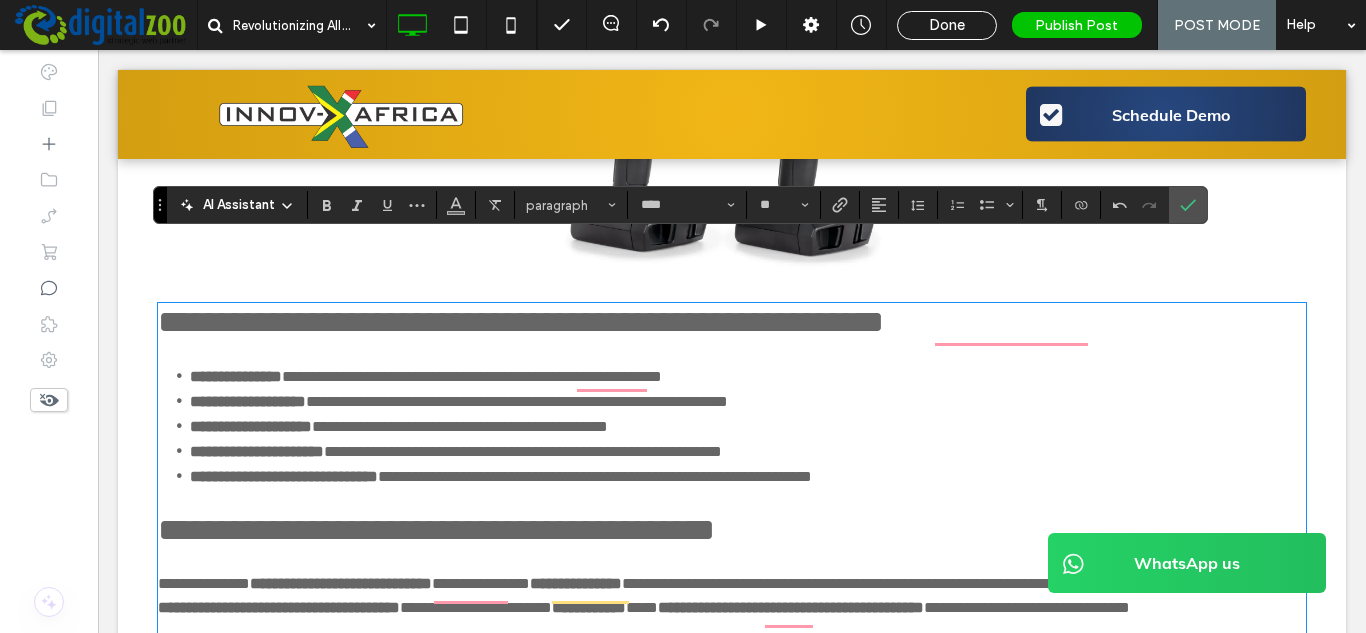 scroll, scrollTop: 2291, scrollLeft: 0, axis: vertical 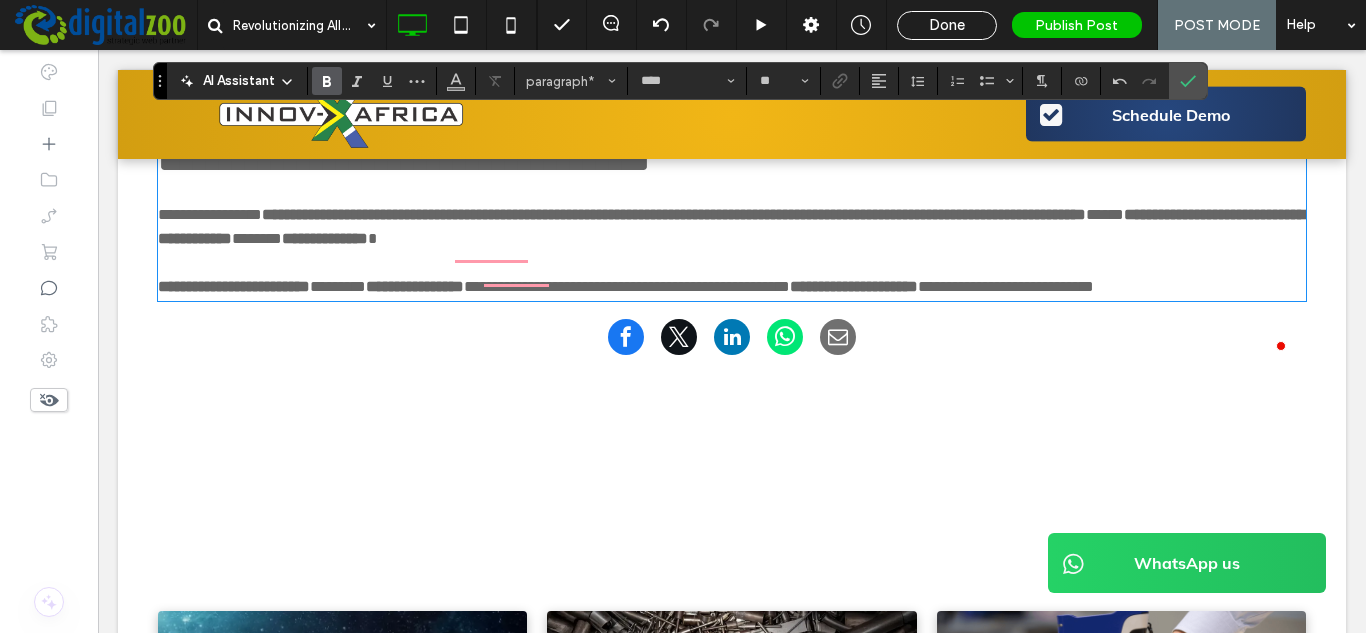 type on "**********" 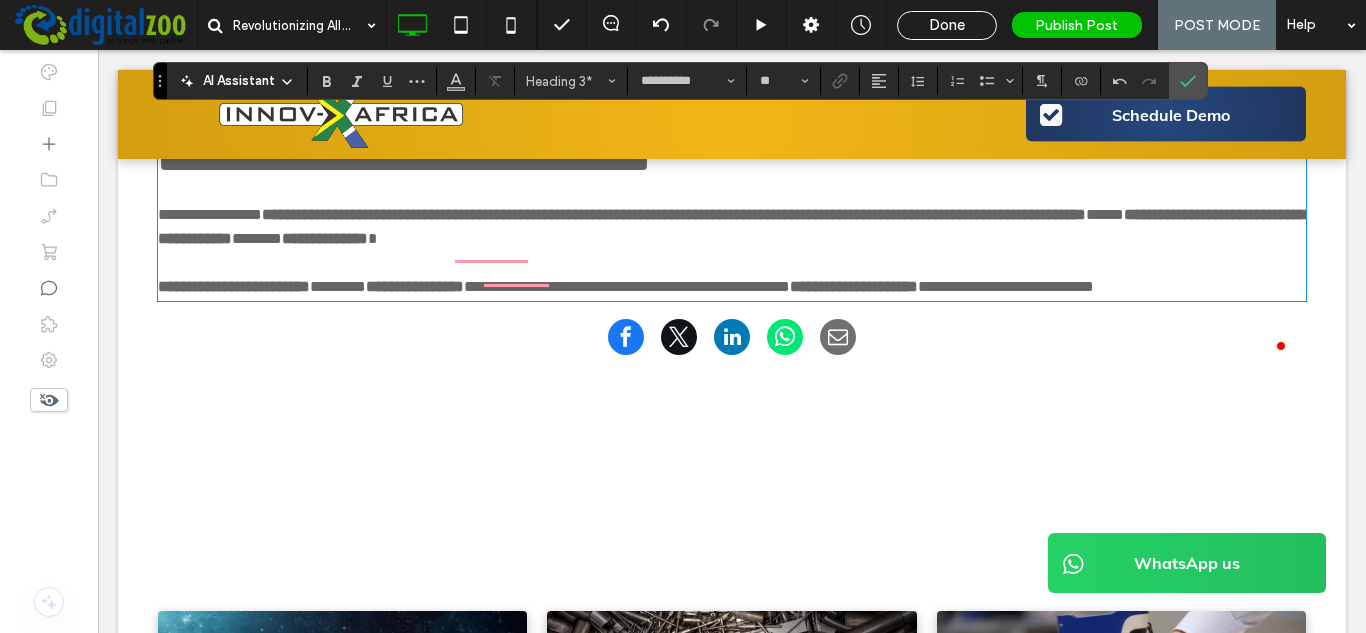 click on "**********" at bounding box center (404, 161) 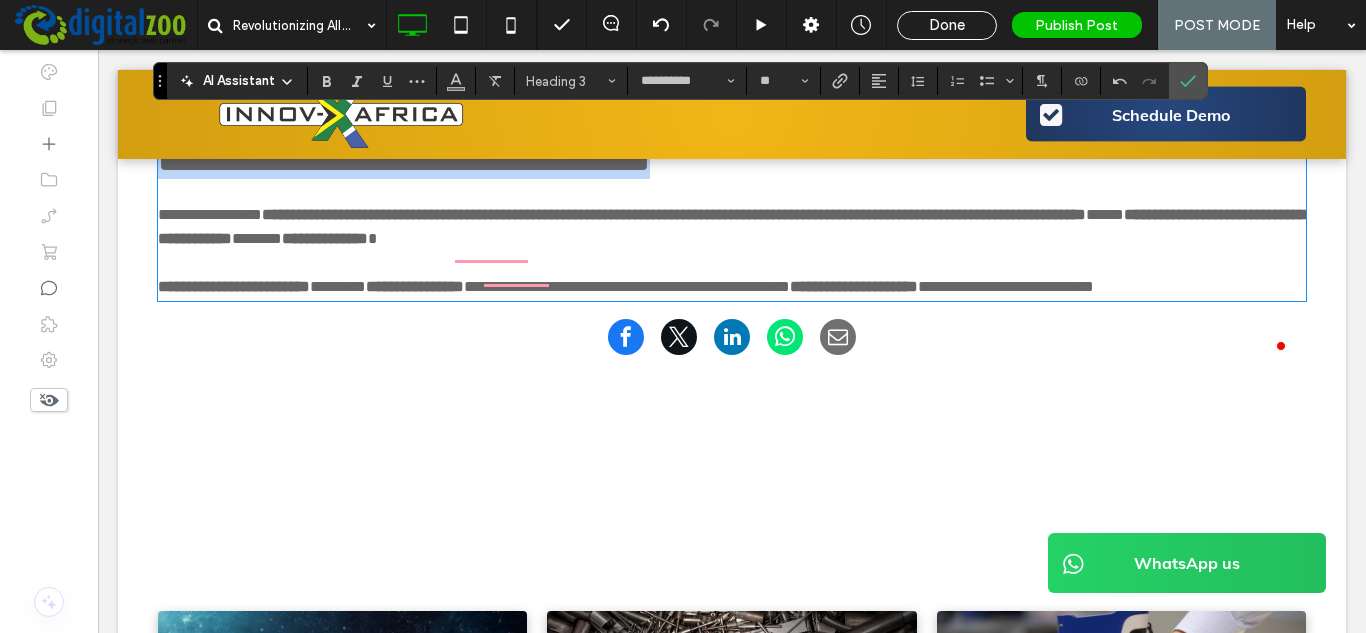 drag, startPoint x: 775, startPoint y: 213, endPoint x: 190, endPoint y: 268, distance: 587.5798 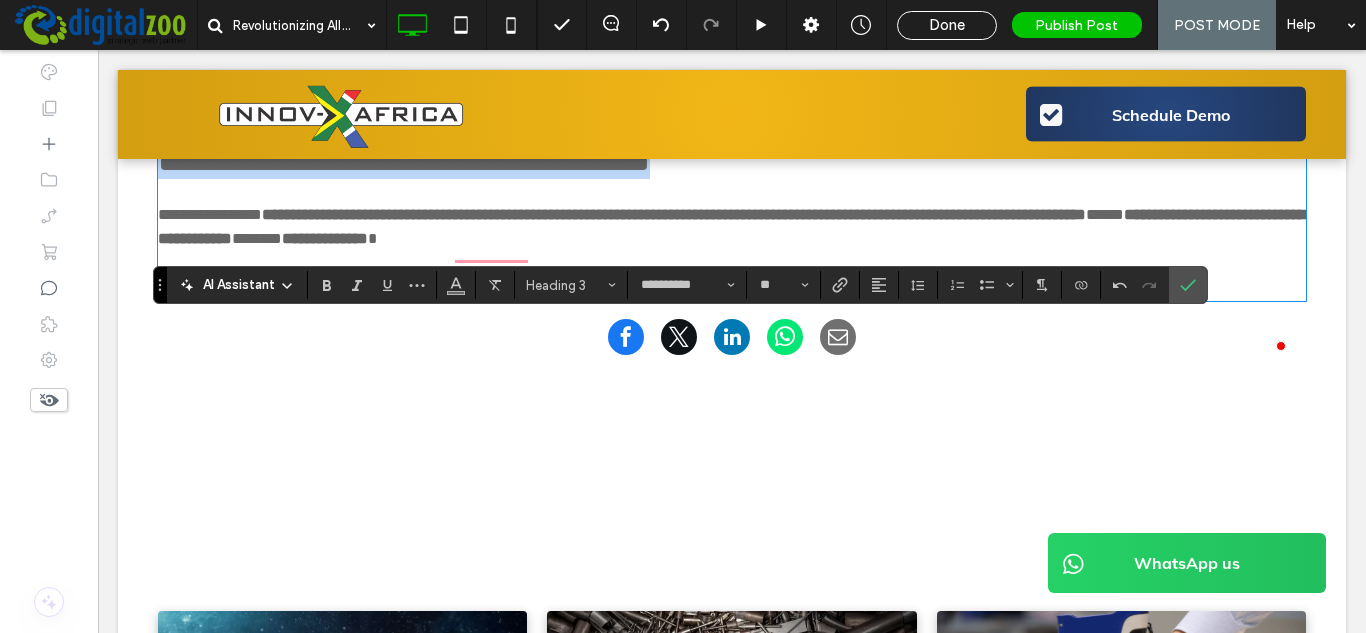 scroll, scrollTop: 1791, scrollLeft: 0, axis: vertical 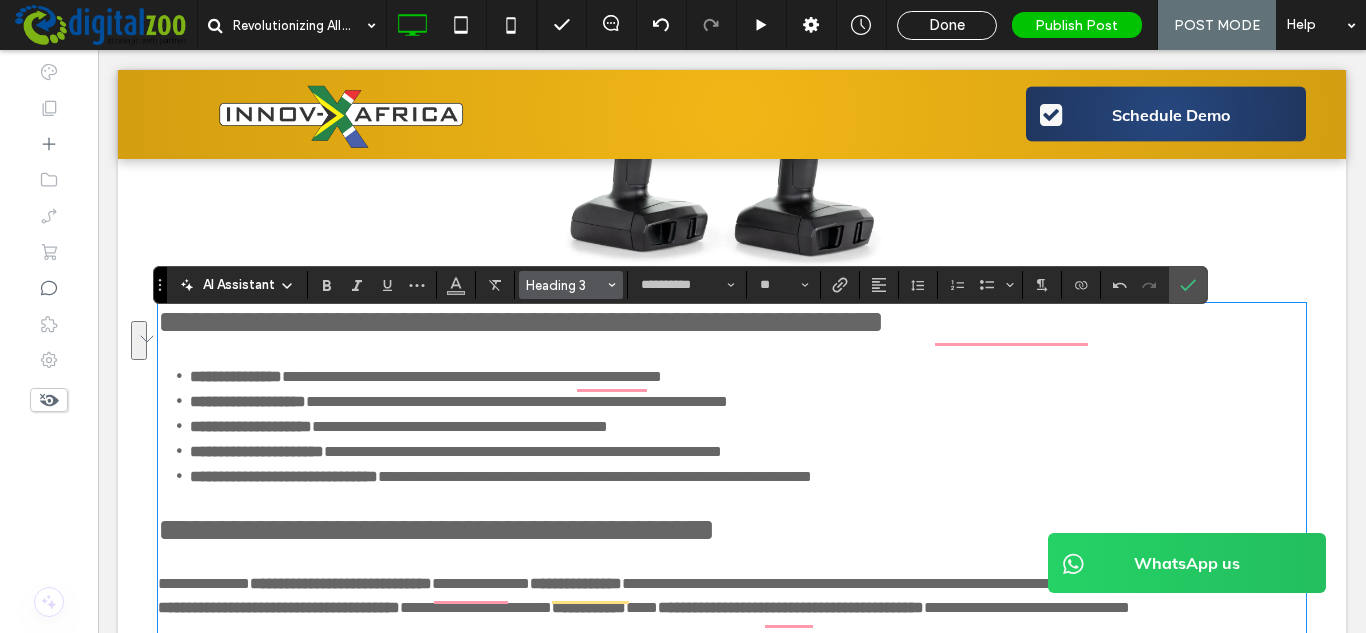 click on "Heading 3" at bounding box center [565, 285] 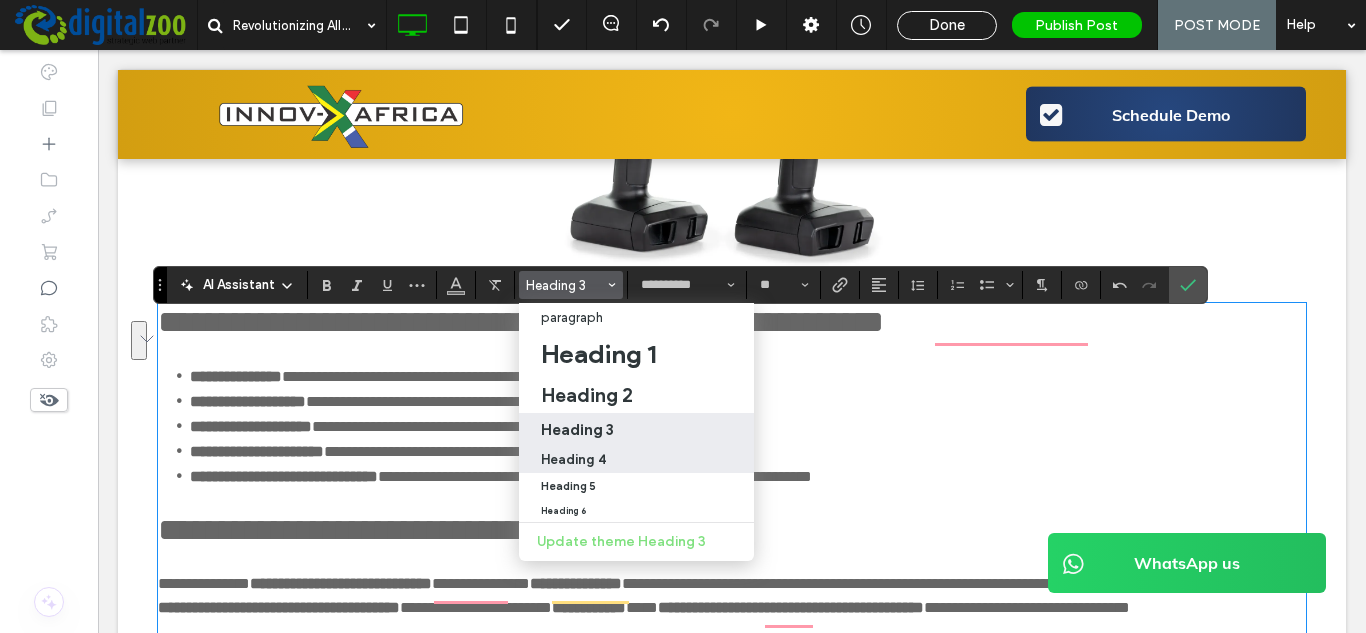 click on "Heading 4" at bounding box center [573, 459] 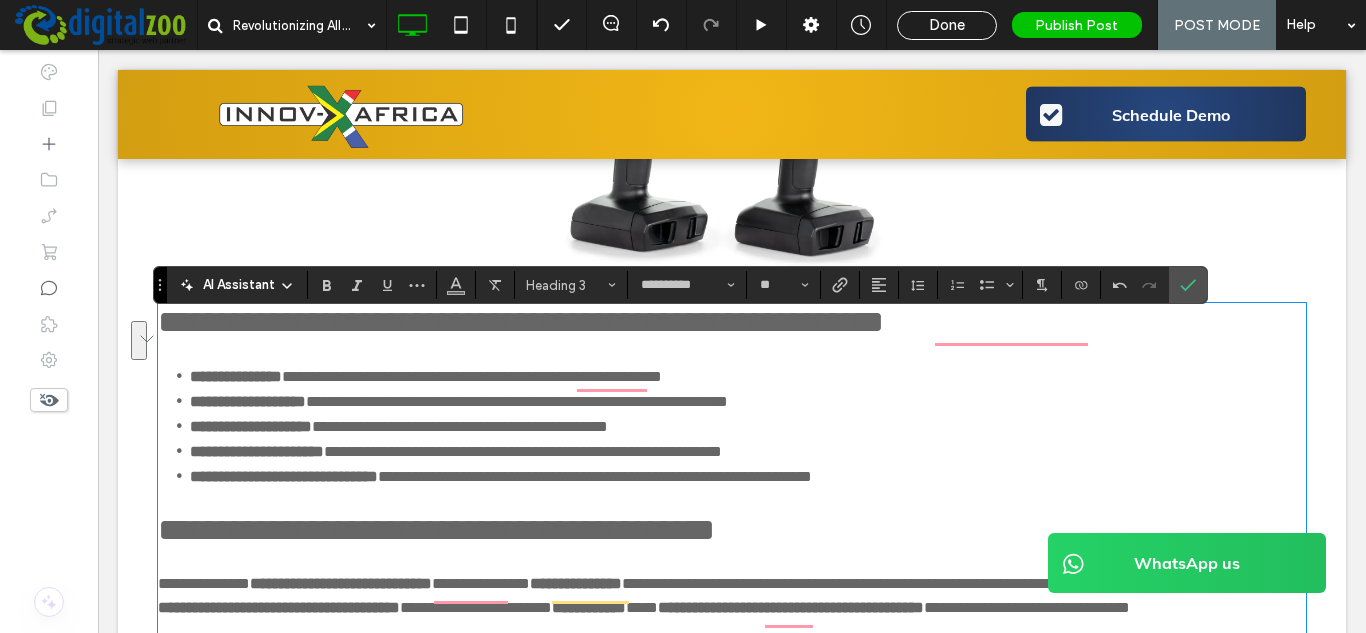 type on "****" 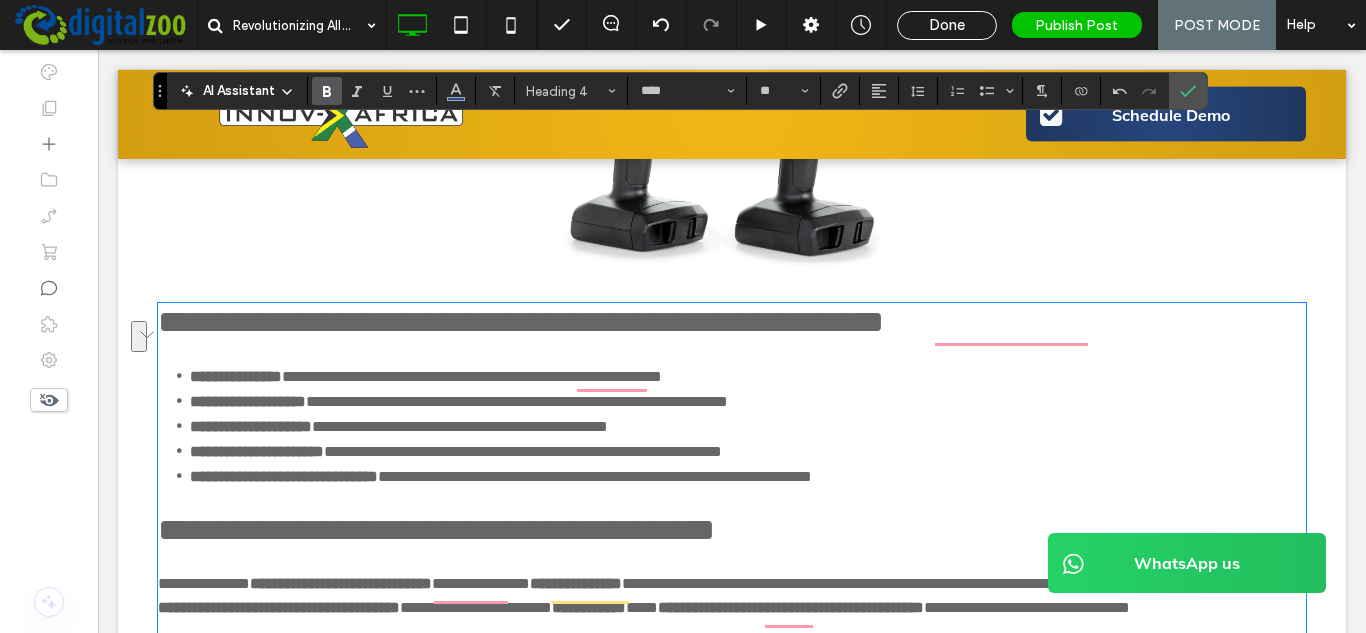 scroll, scrollTop: 1991, scrollLeft: 0, axis: vertical 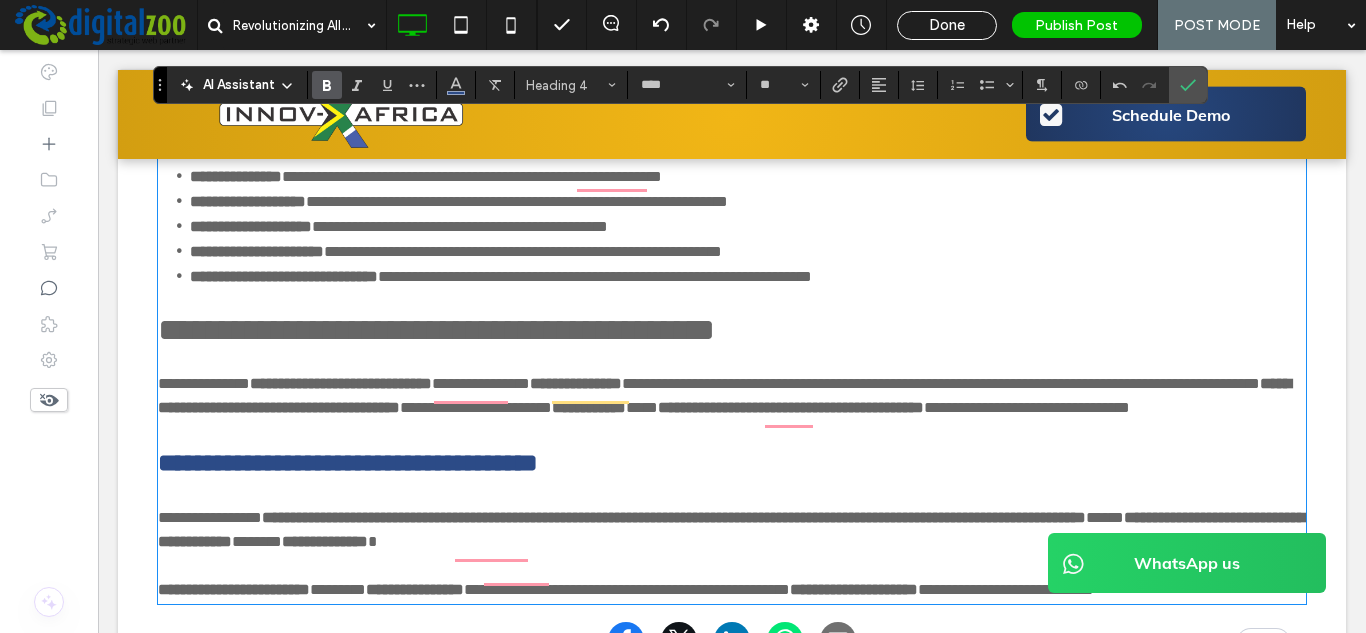 click on "**********" at bounding box center (724, 395) 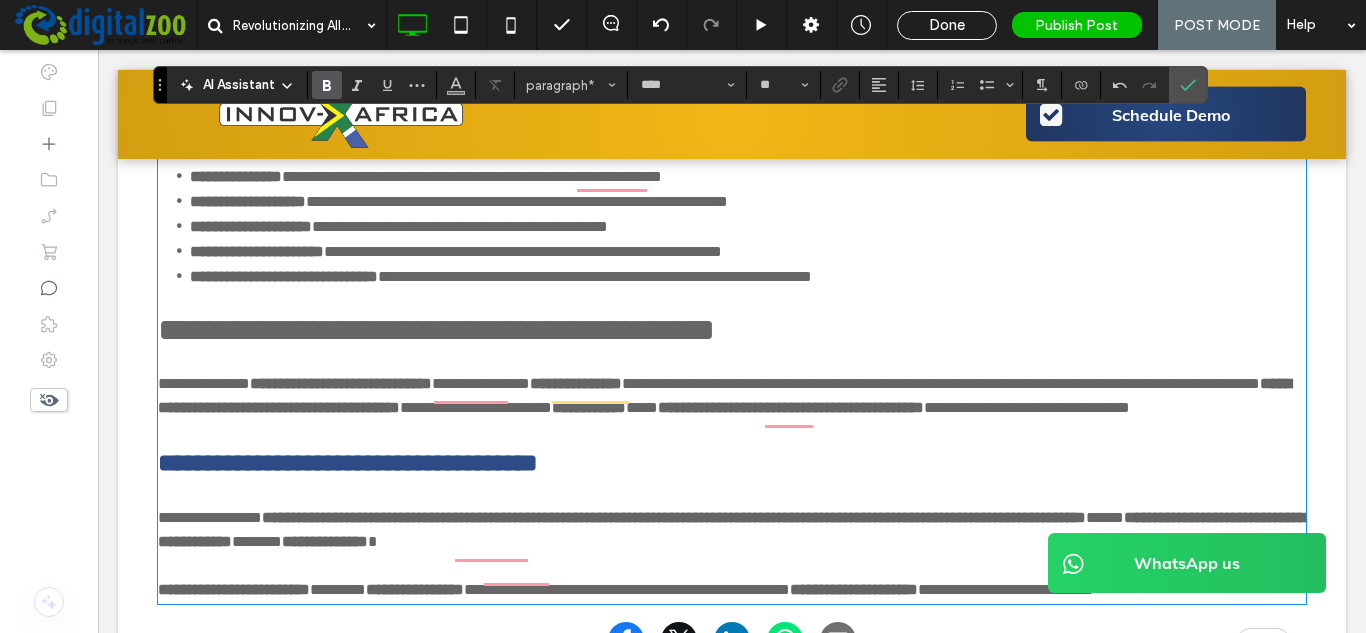 type on "**********" 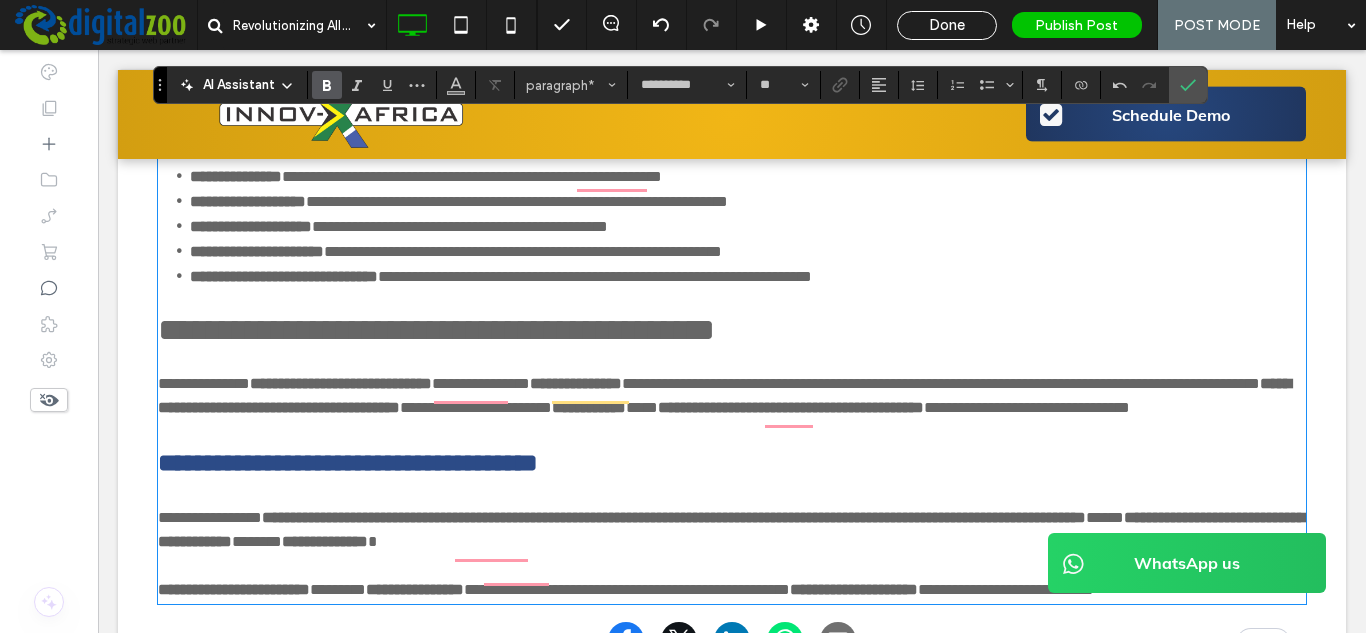 click on "**********" at bounding box center (436, 330) 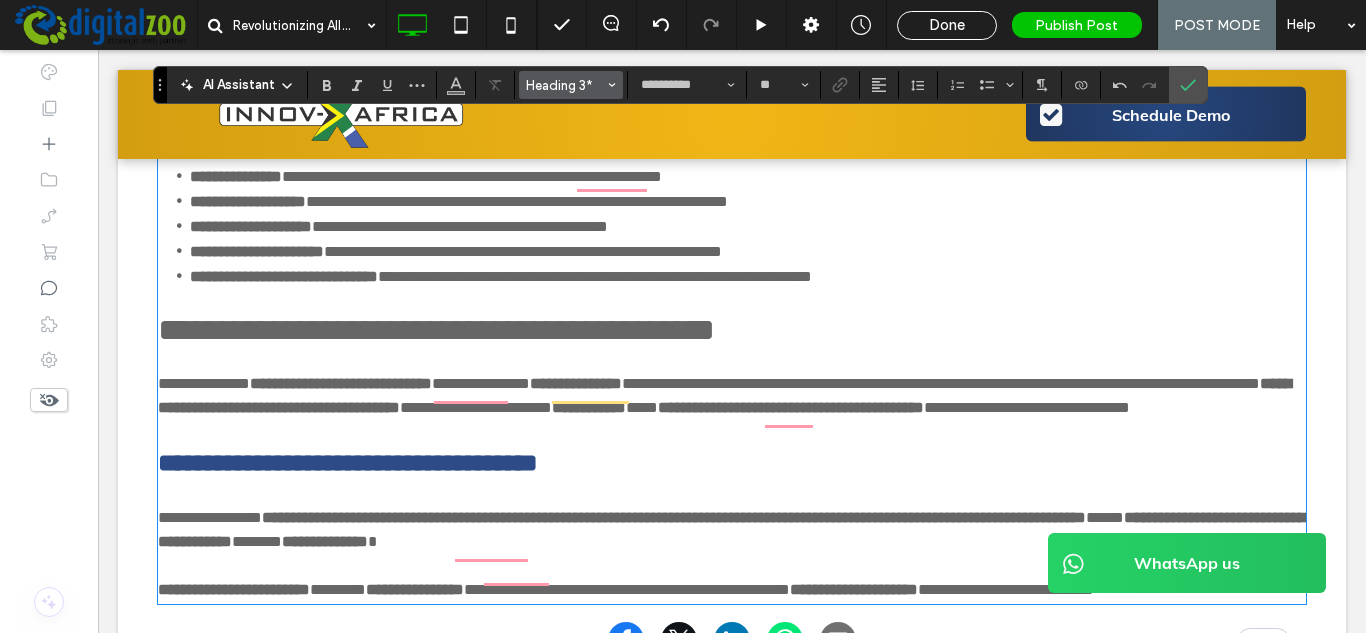 click on "Heading 3*" at bounding box center (565, 85) 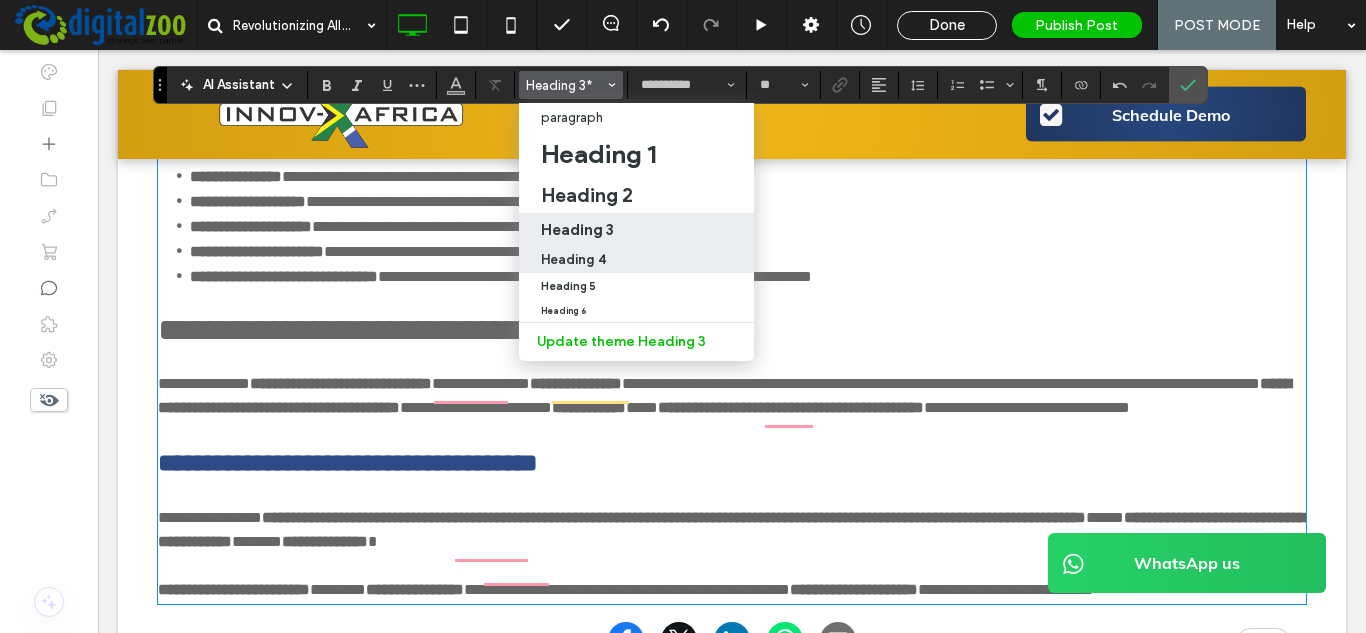 click on "Heading 4" at bounding box center [636, 259] 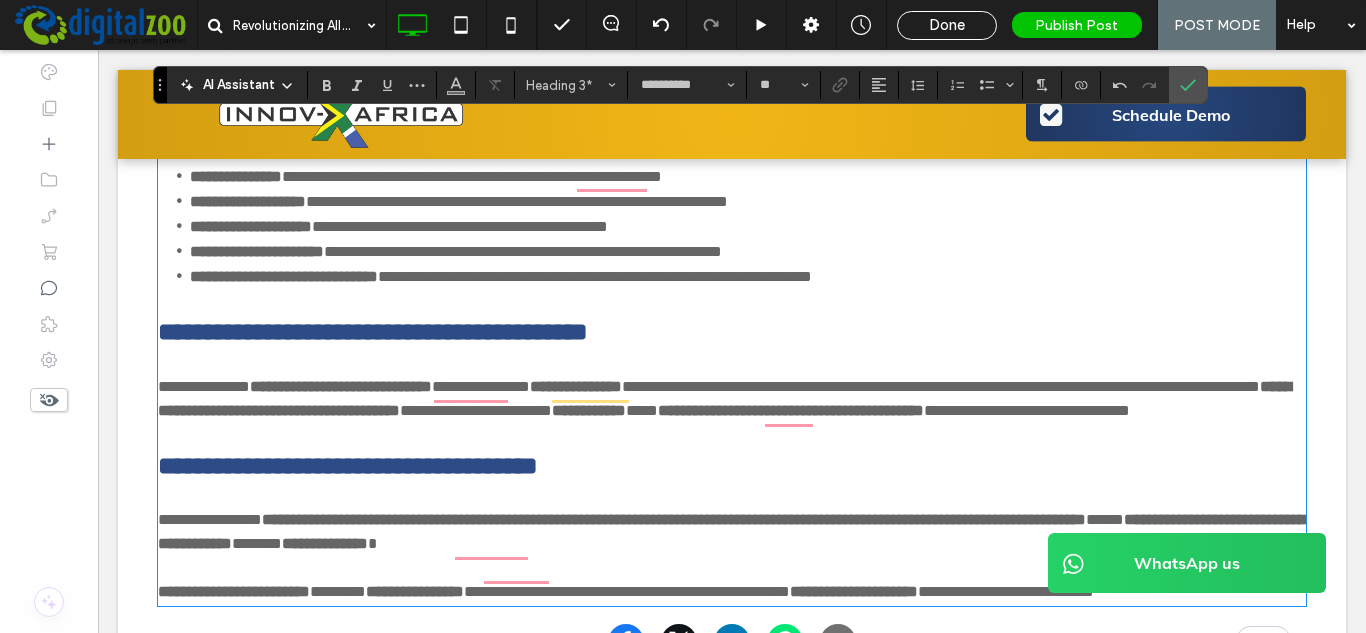 type on "****" 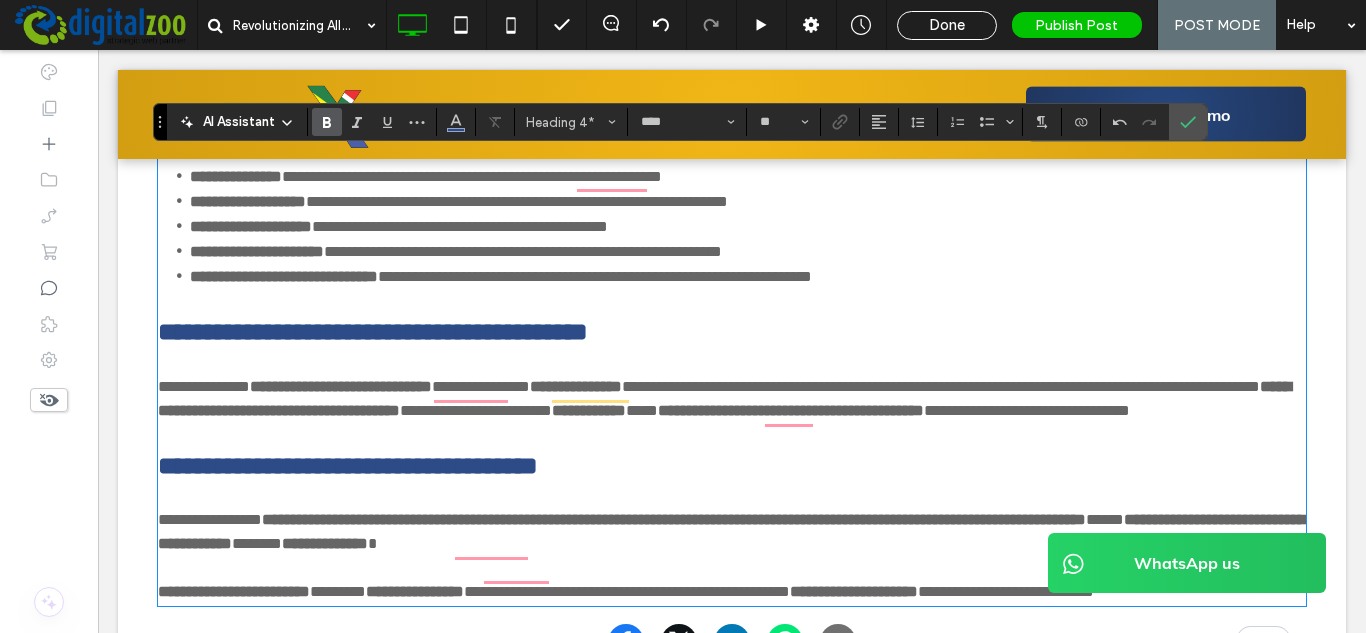 scroll, scrollTop: 1891, scrollLeft: 0, axis: vertical 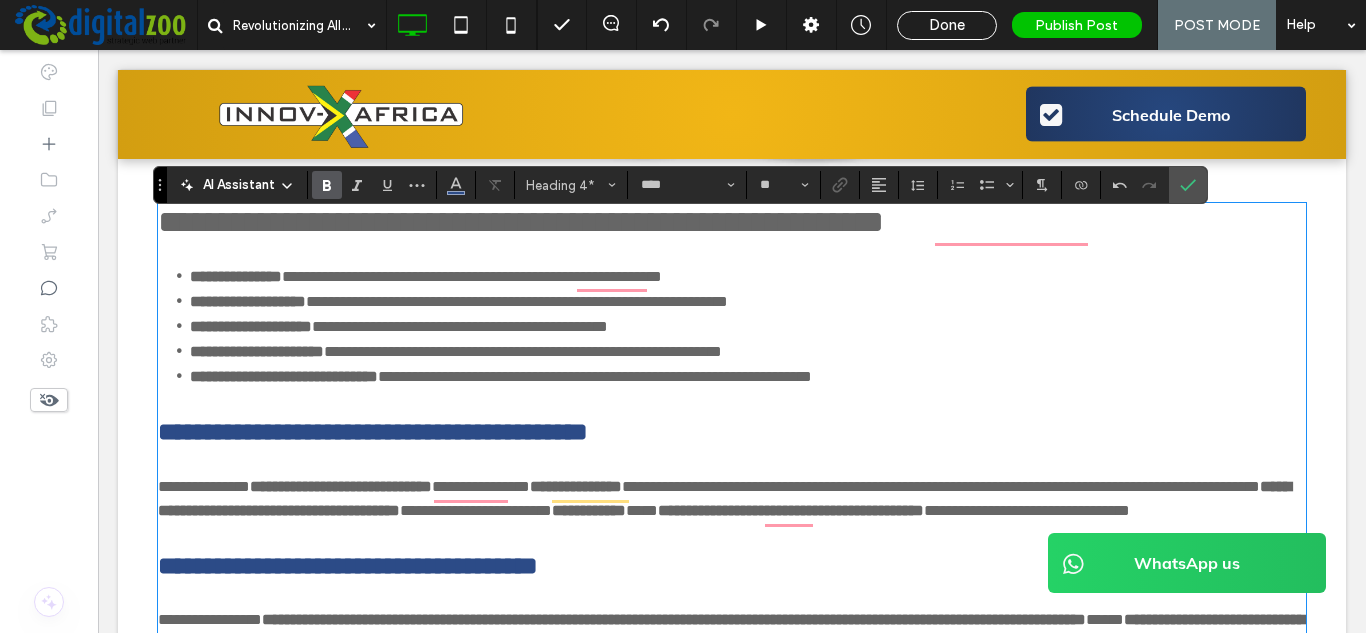 type on "**********" 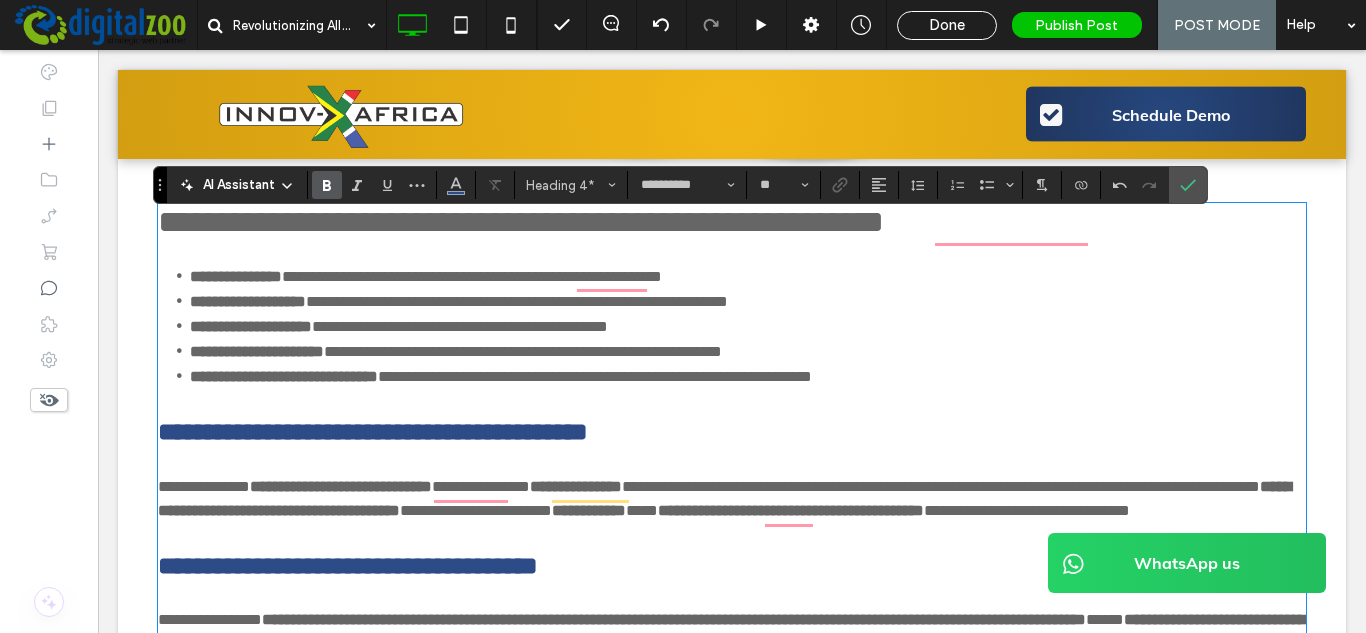 click on "**********" at bounding box center [521, 222] 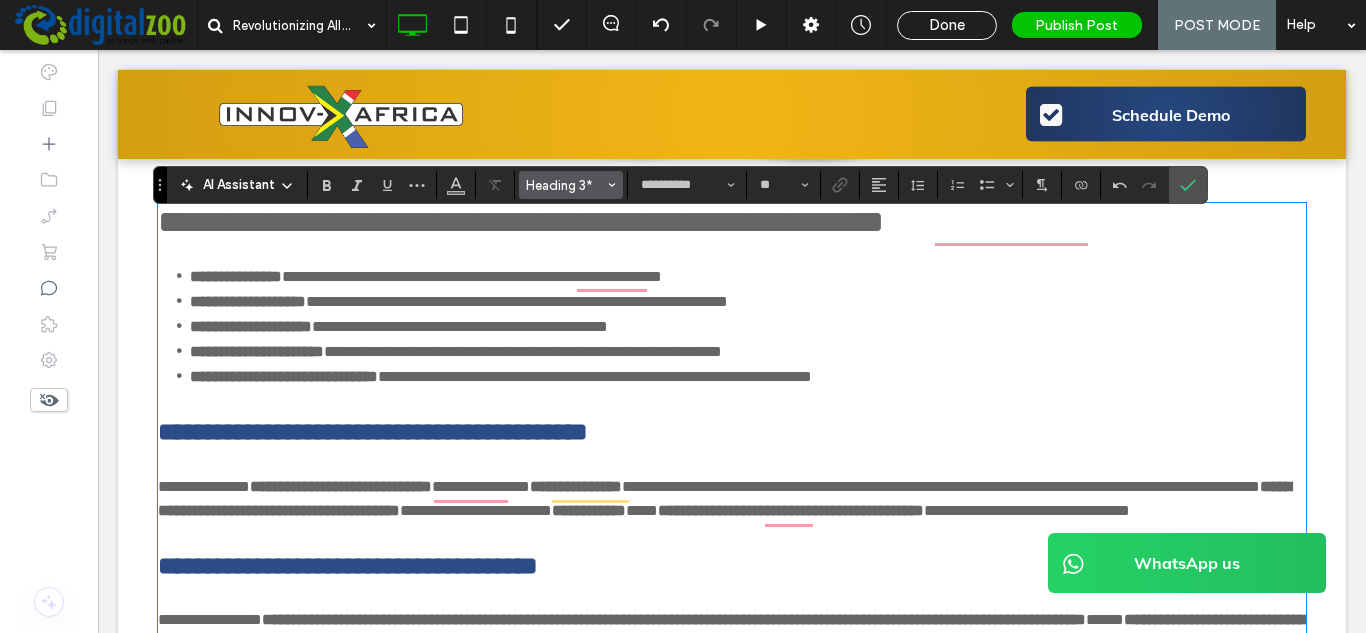 click on "Heading 3*" at bounding box center [565, 185] 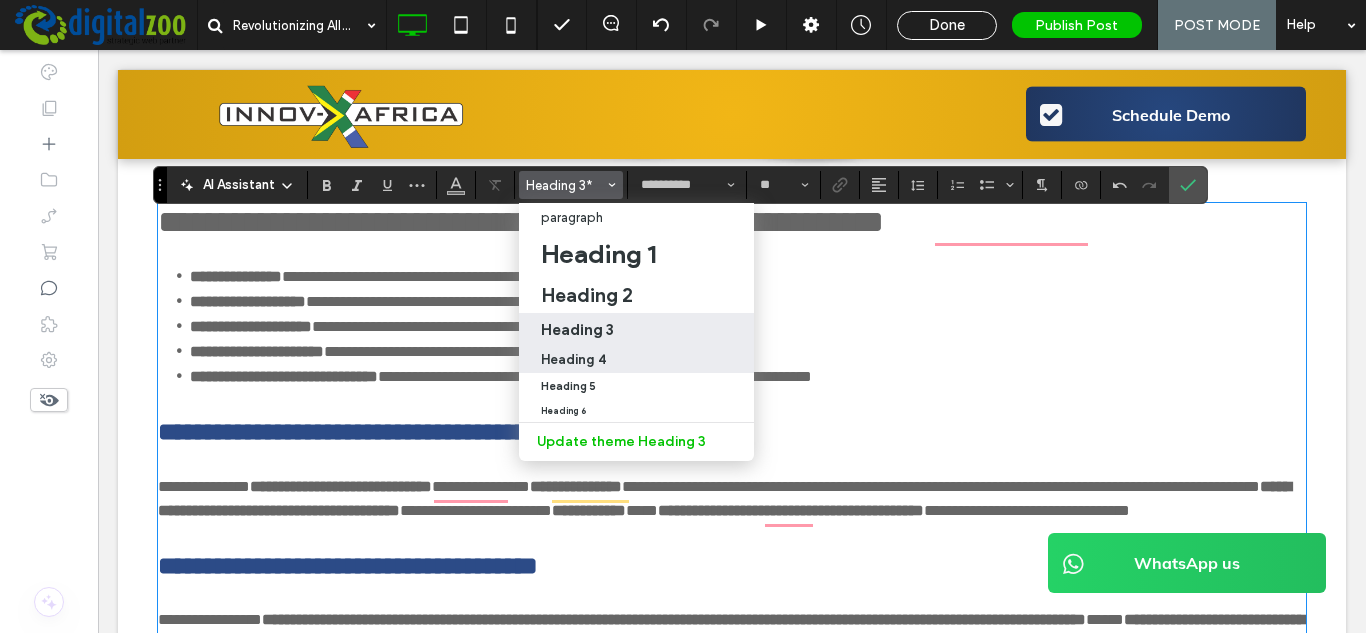 click on "Heading 4" at bounding box center (636, 359) 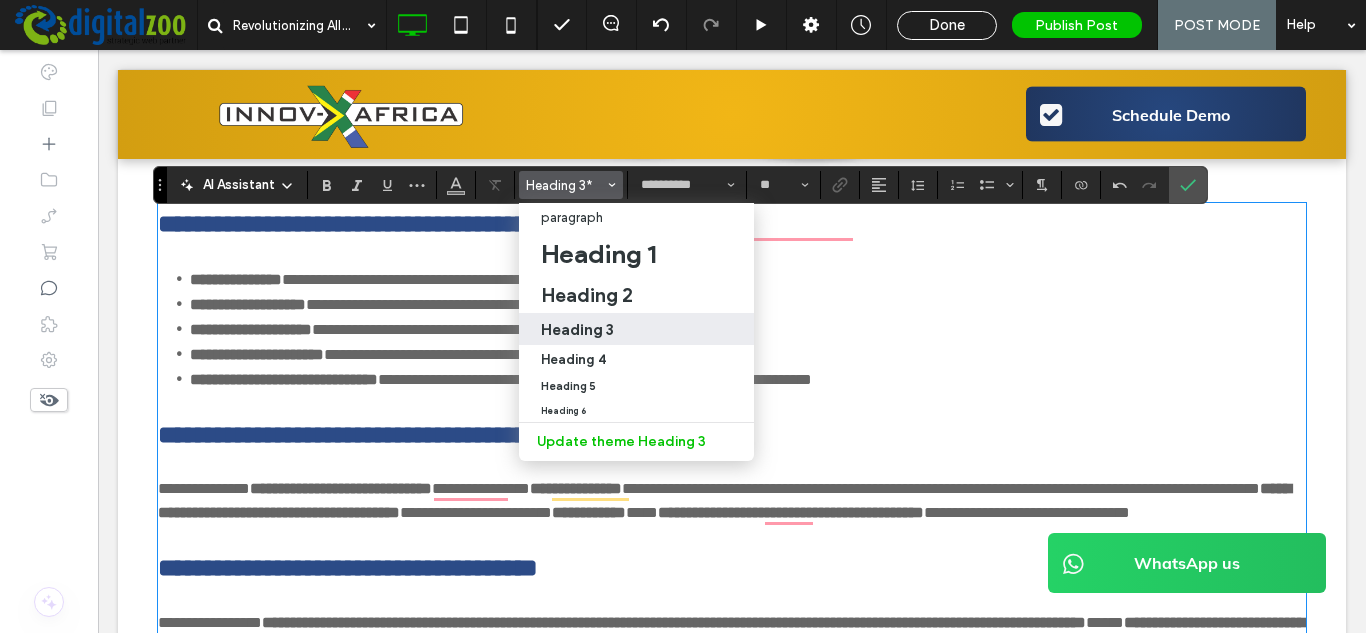 type on "****" 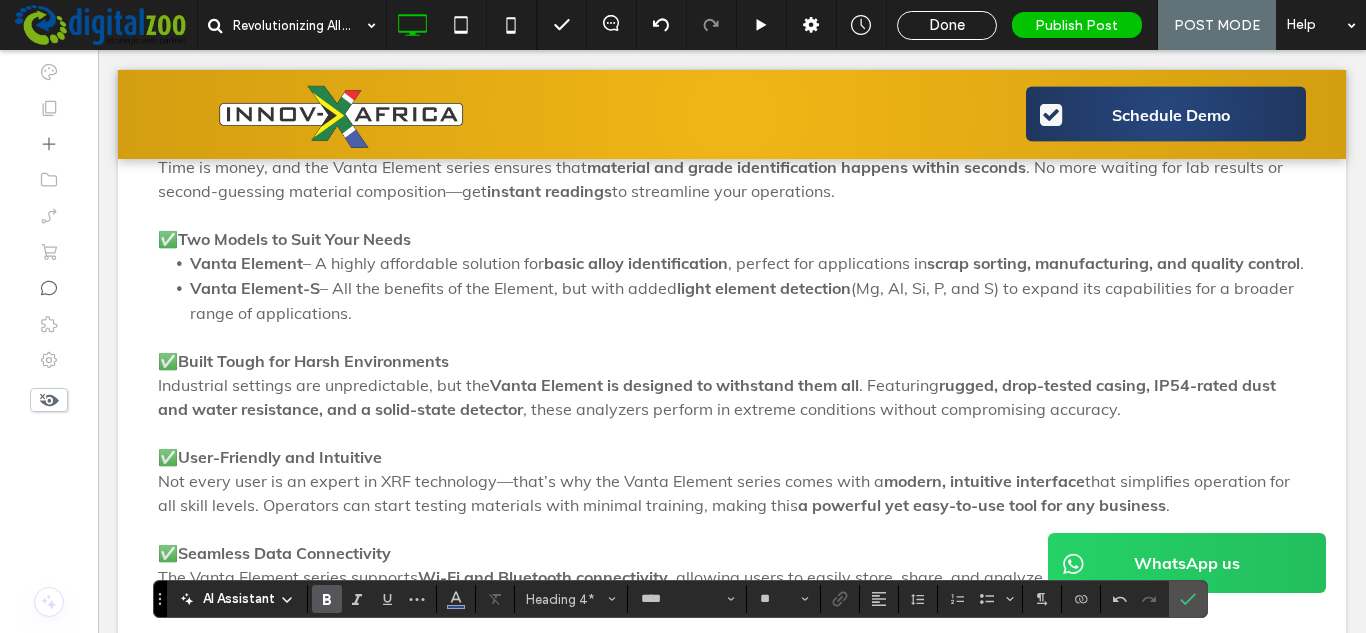 scroll, scrollTop: 891, scrollLeft: 0, axis: vertical 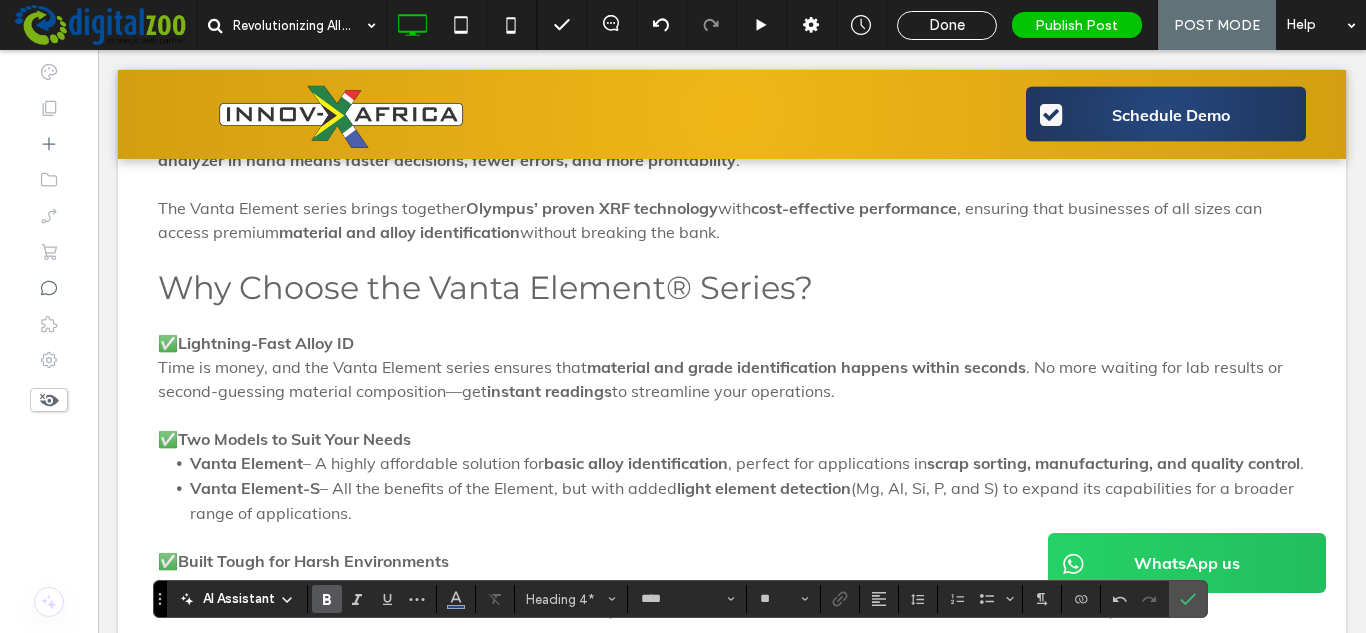 click on "Why Choose the Vanta Element® Series?" at bounding box center [485, 287] 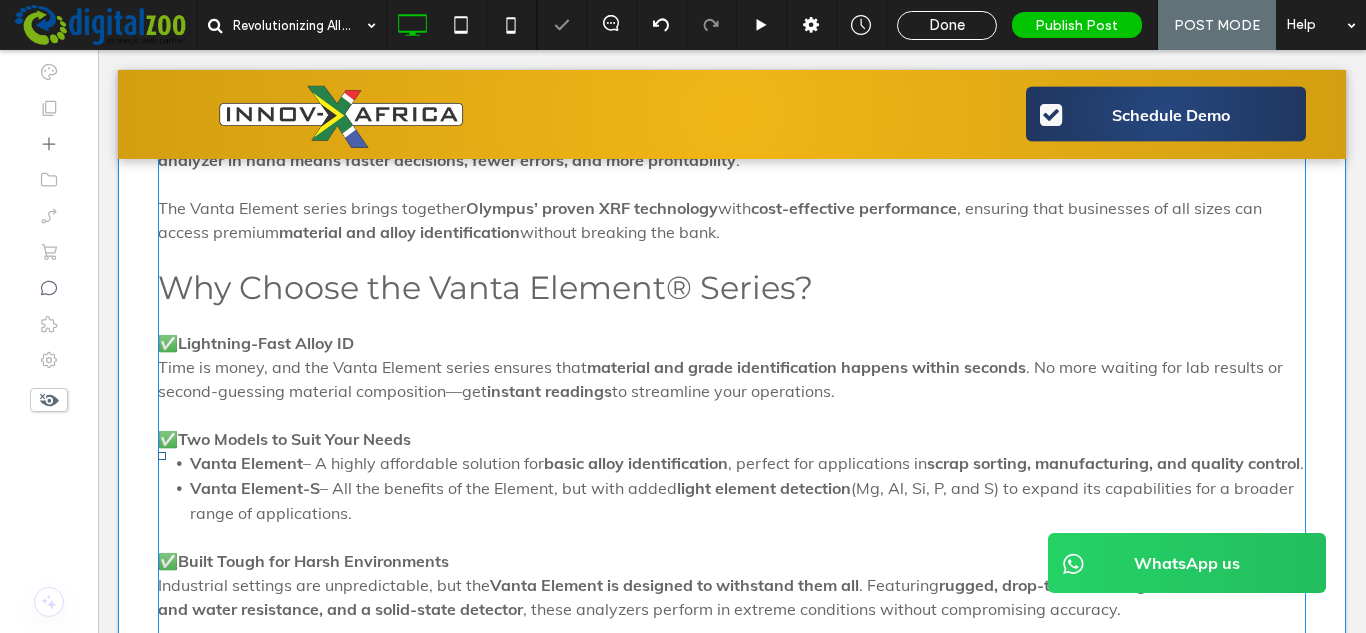 click on "Why Choose the Vanta Element® Series?" at bounding box center [485, 287] 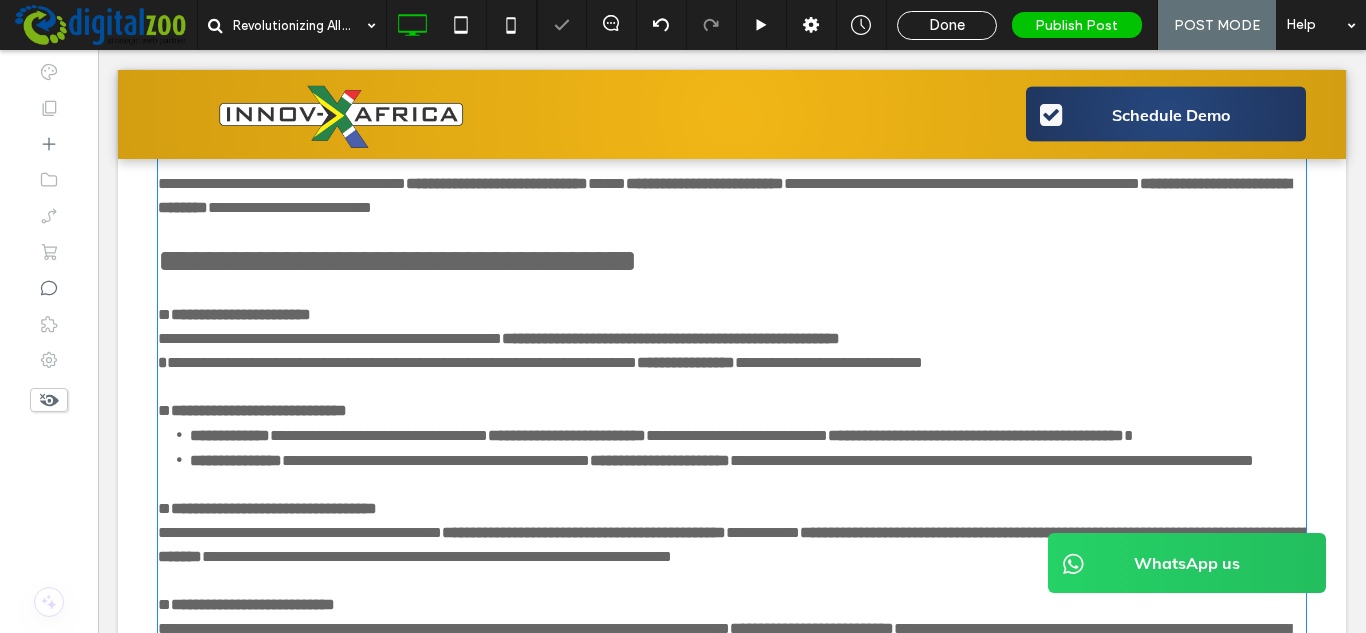 type on "****" 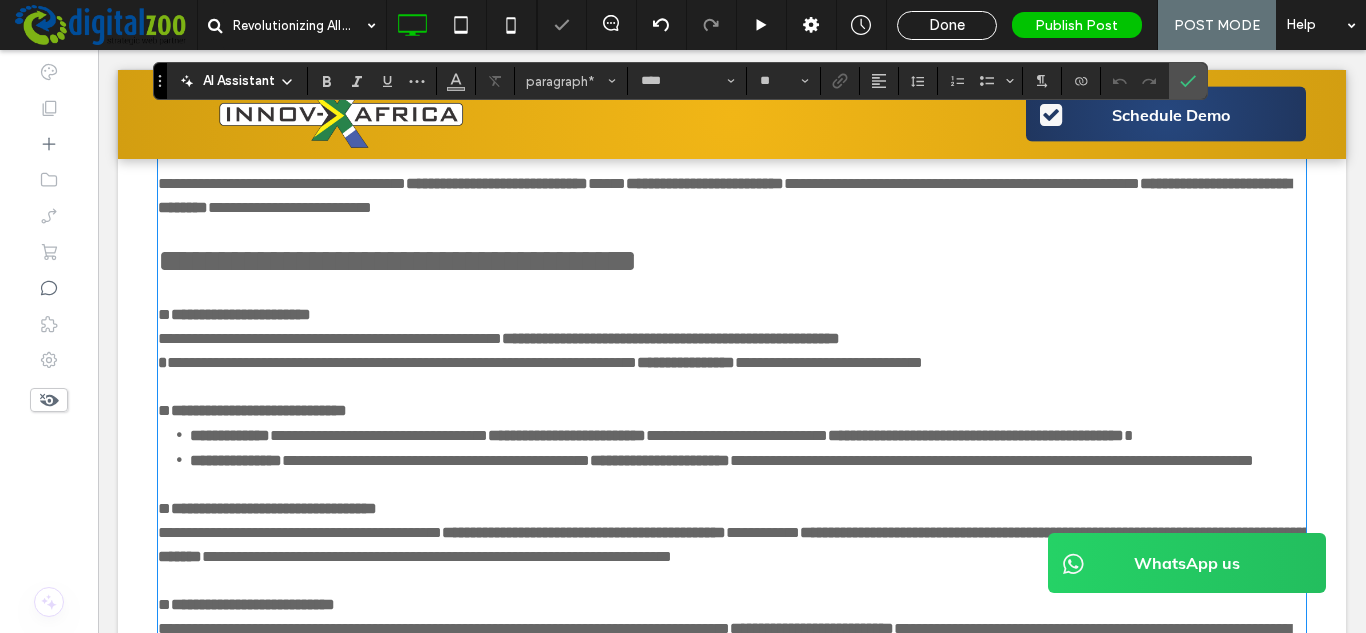 type on "**********" 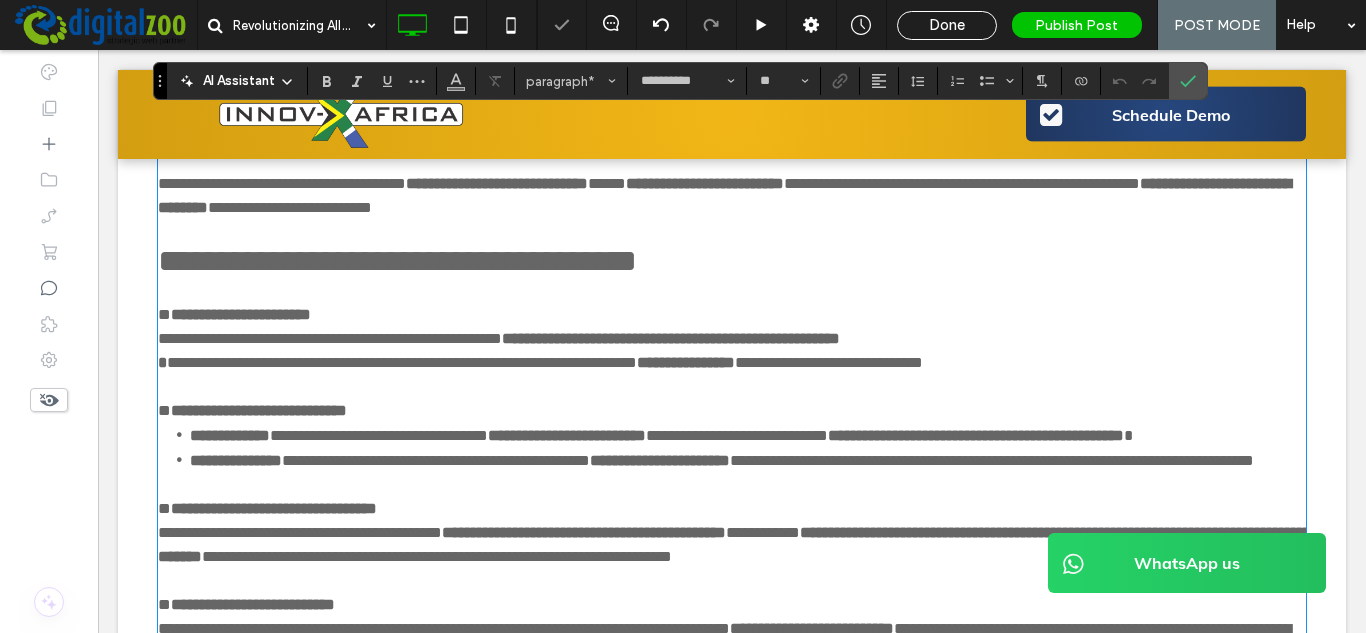 click on "**********" at bounding box center [397, 261] 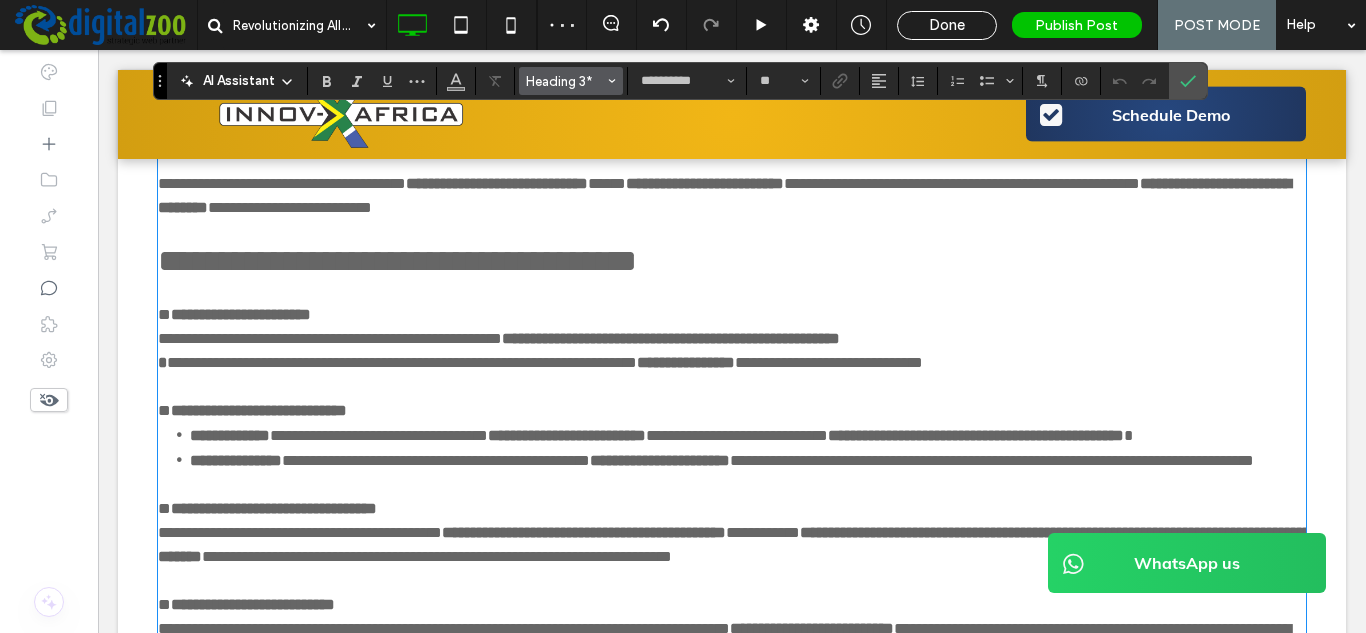 click on "Heading 3*" at bounding box center [565, 81] 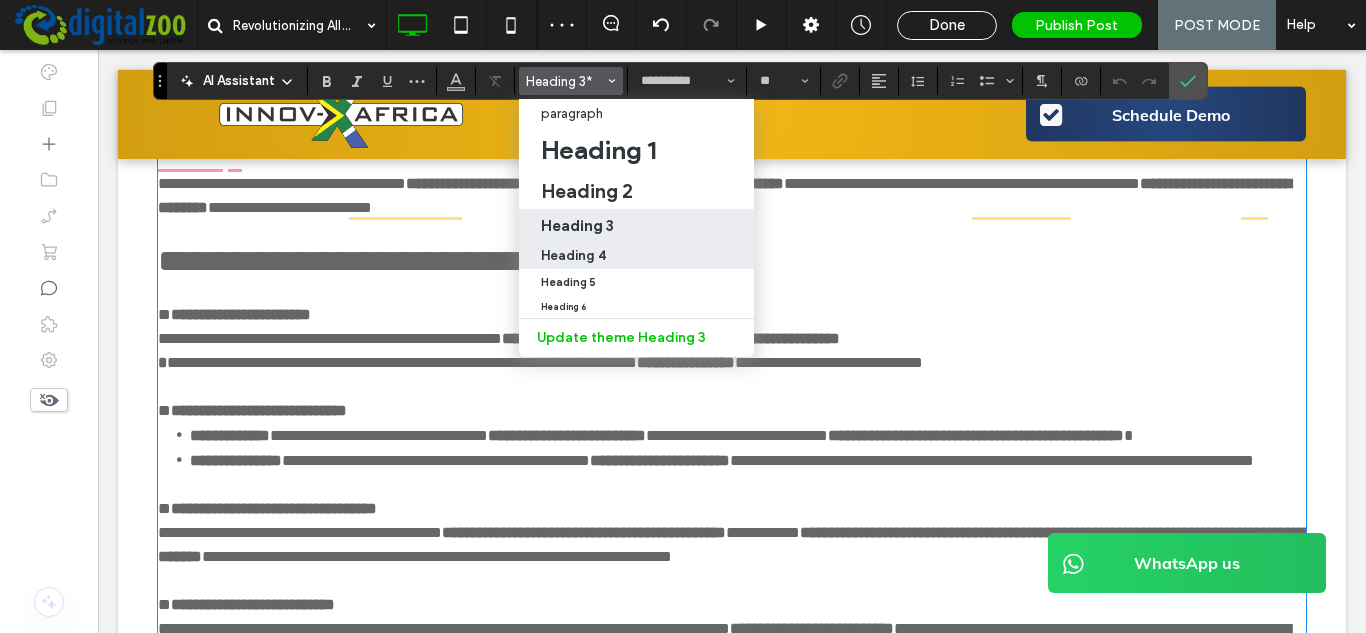 click on "Heading 4" at bounding box center [573, 255] 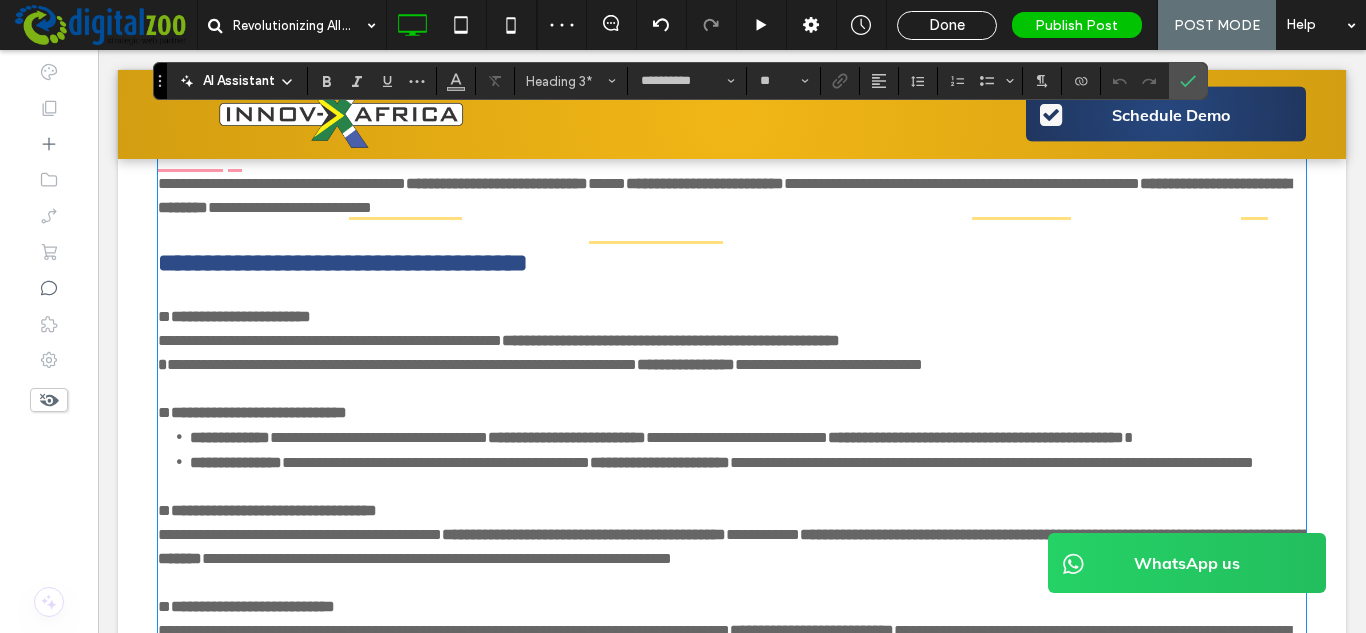 type on "****" 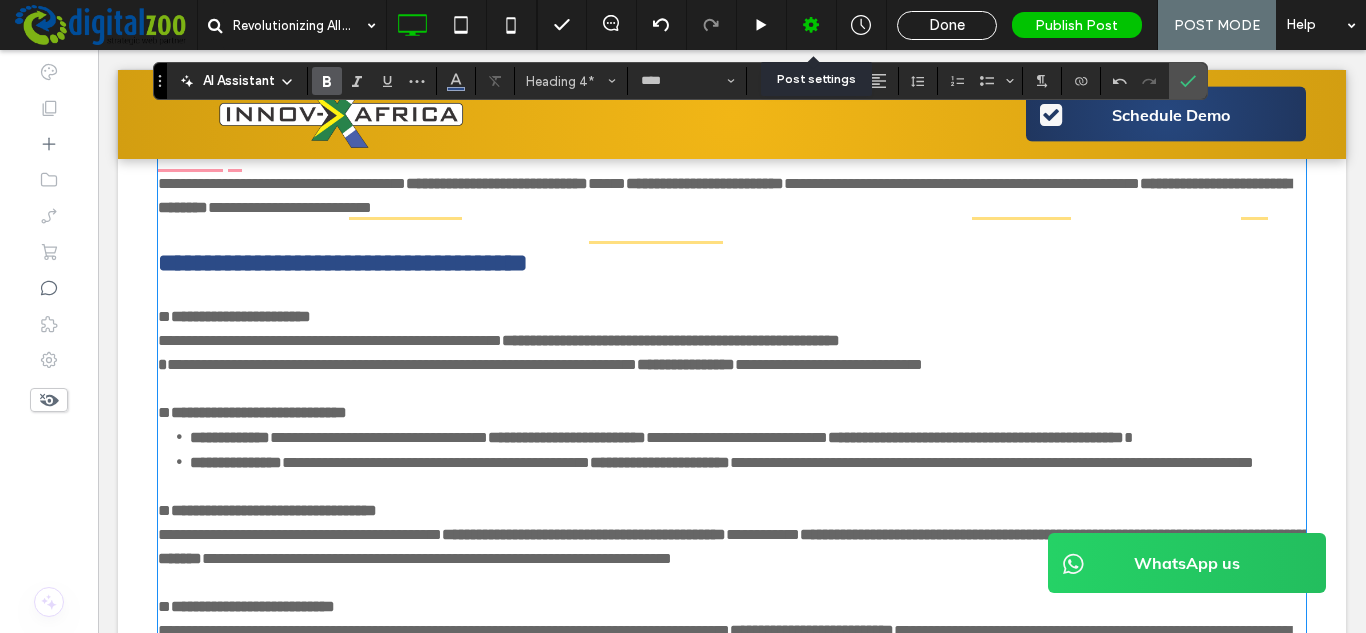 click 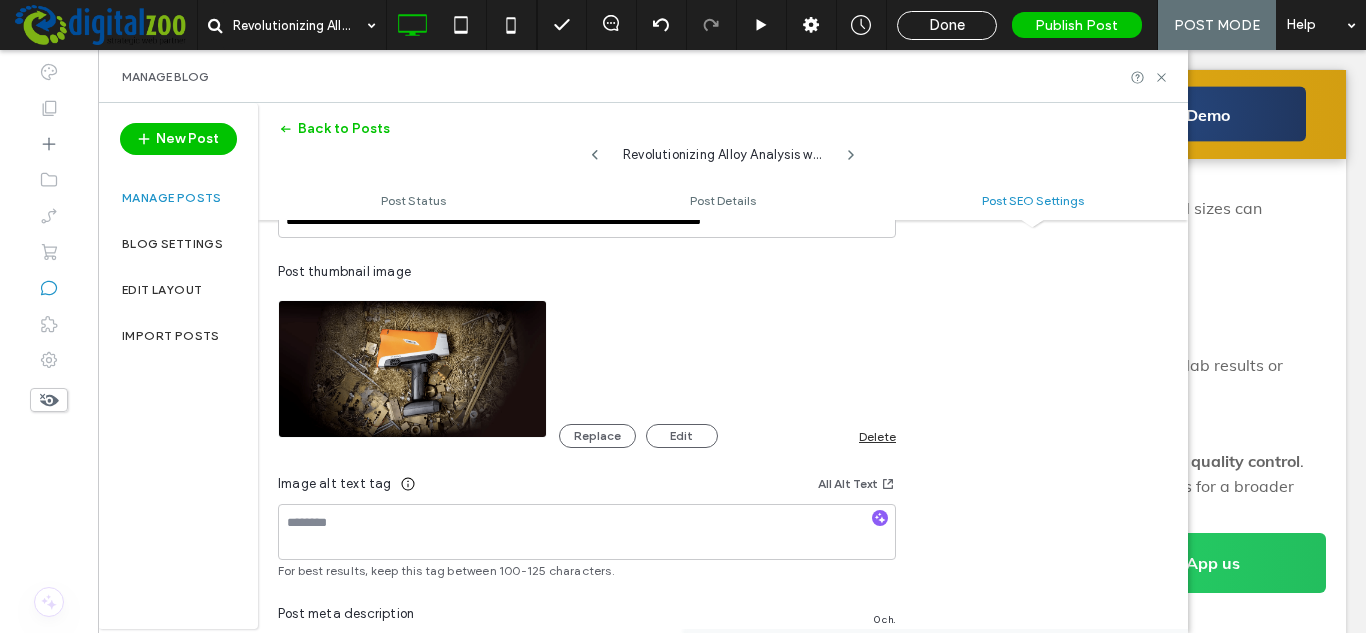 scroll, scrollTop: 1101, scrollLeft: 0, axis: vertical 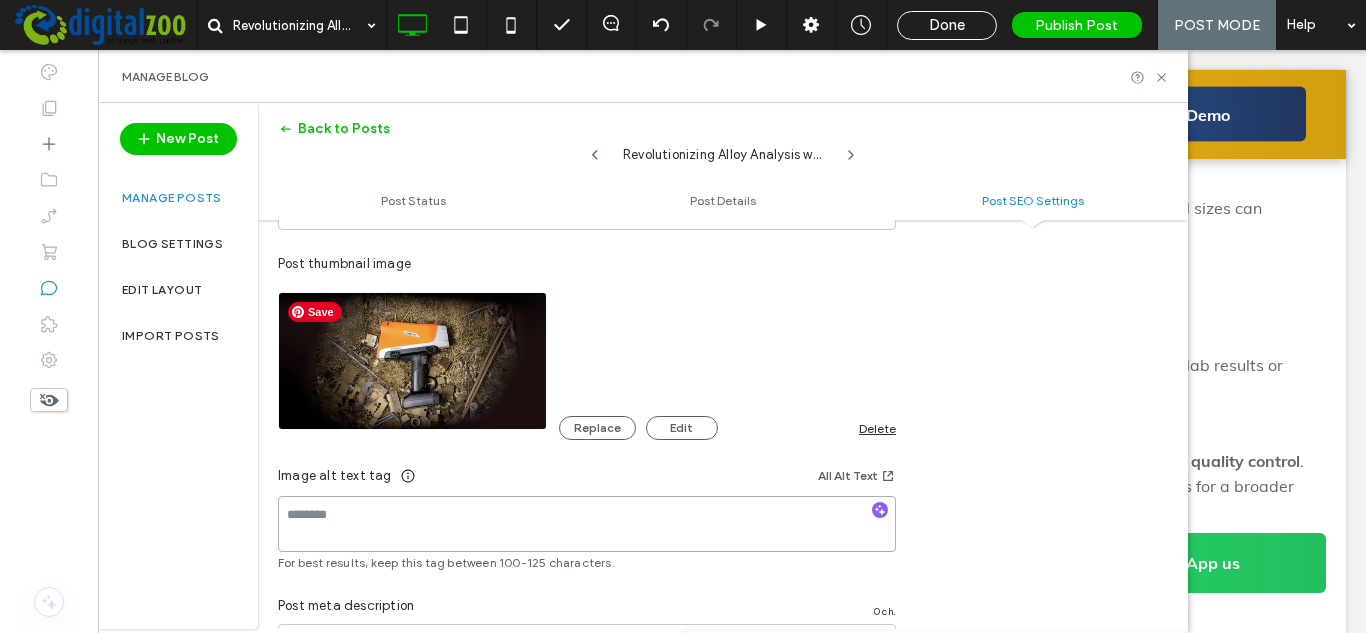 click at bounding box center [587, 524] 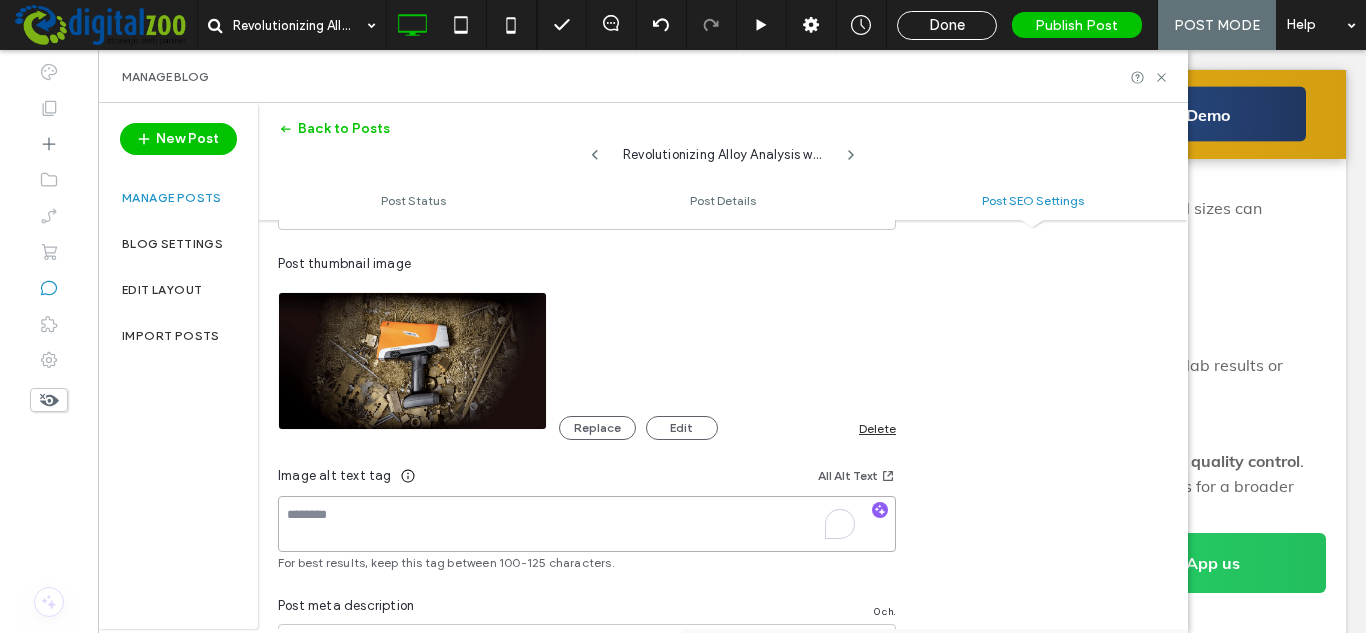 paste on "**********" 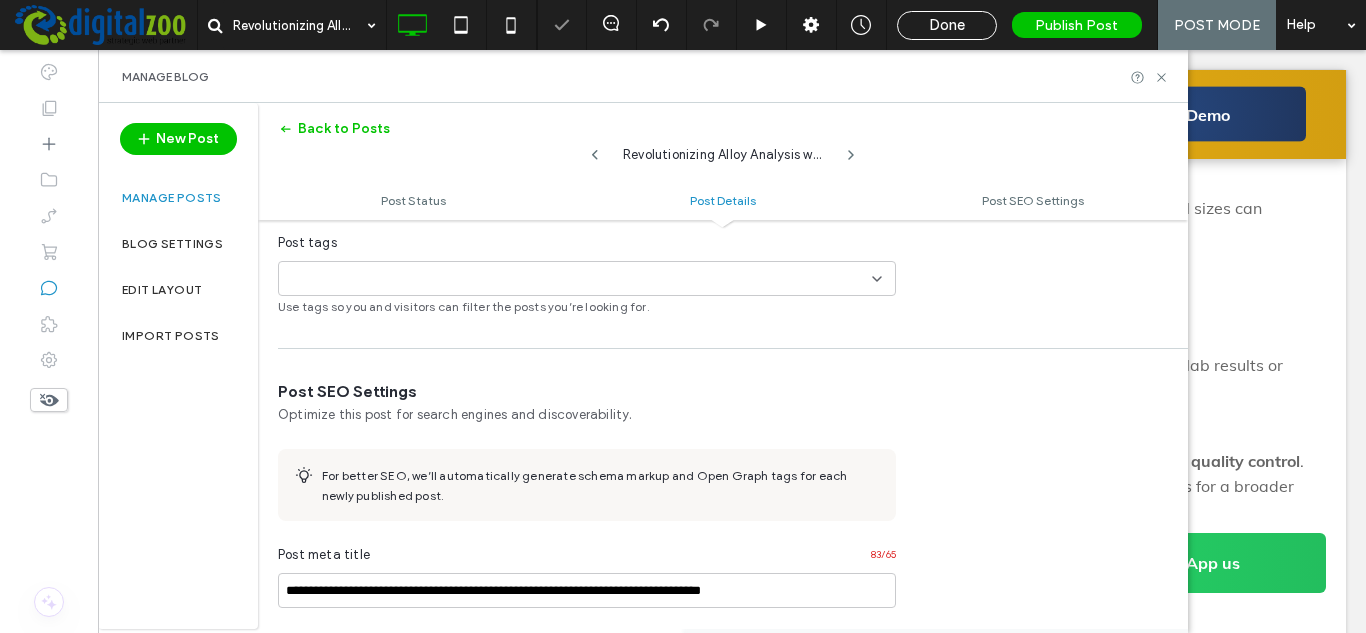 scroll, scrollTop: 701, scrollLeft: 0, axis: vertical 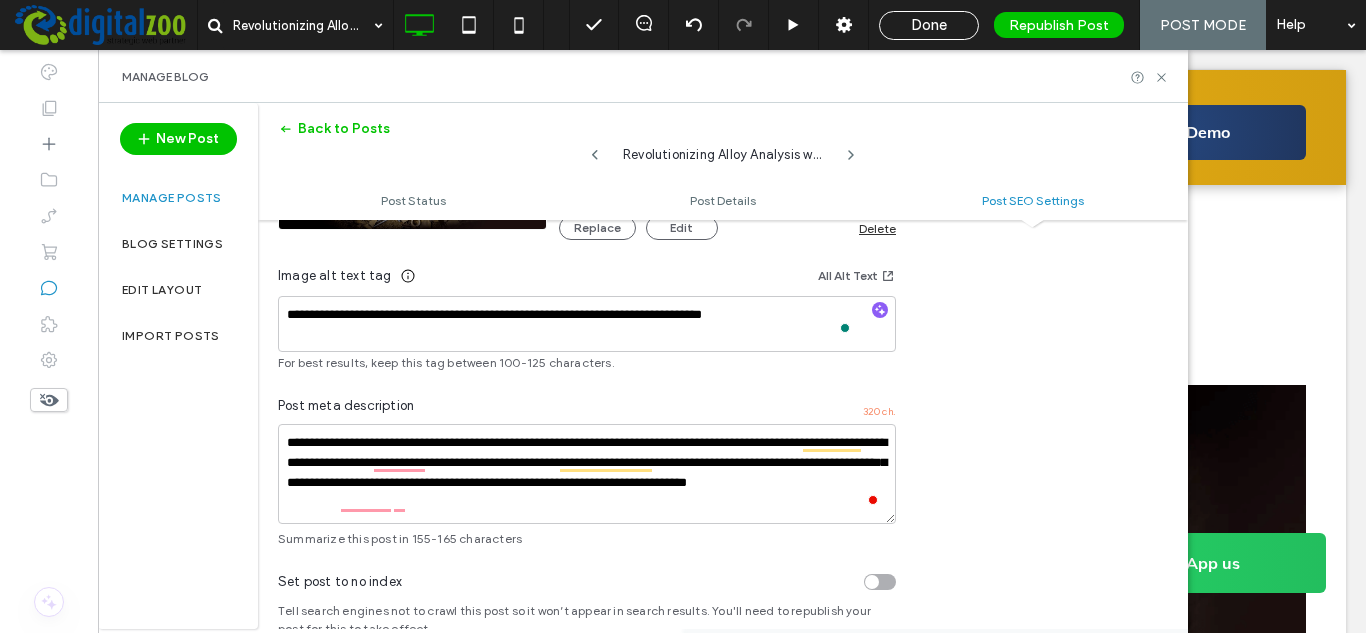 drag, startPoint x: 921, startPoint y: 22, endPoint x: 938, endPoint y: 0, distance: 27.802877 